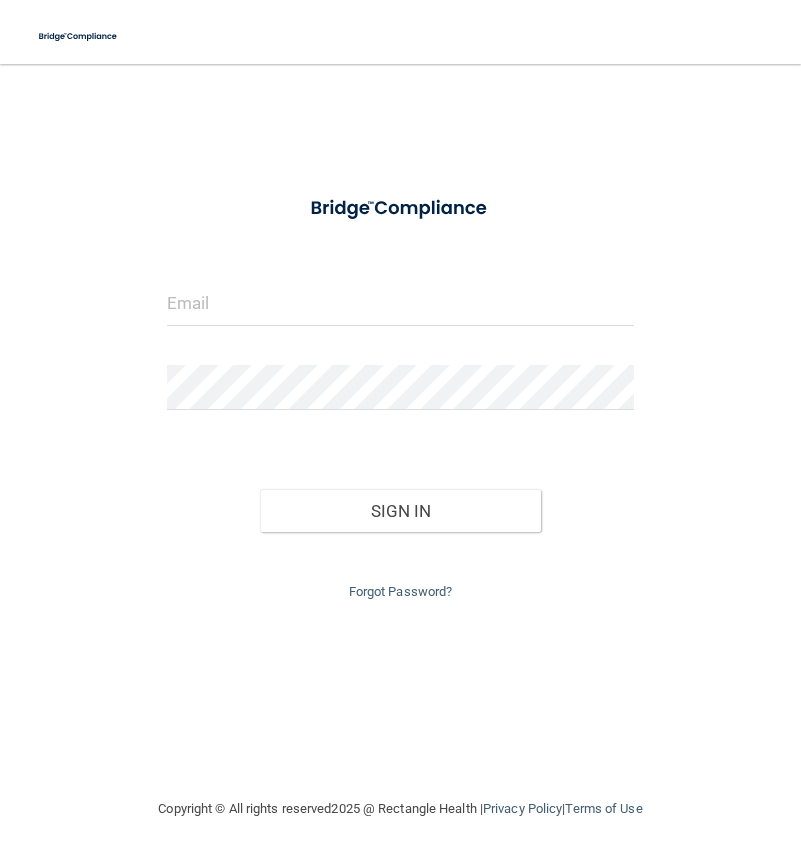 scroll, scrollTop: 0, scrollLeft: 0, axis: both 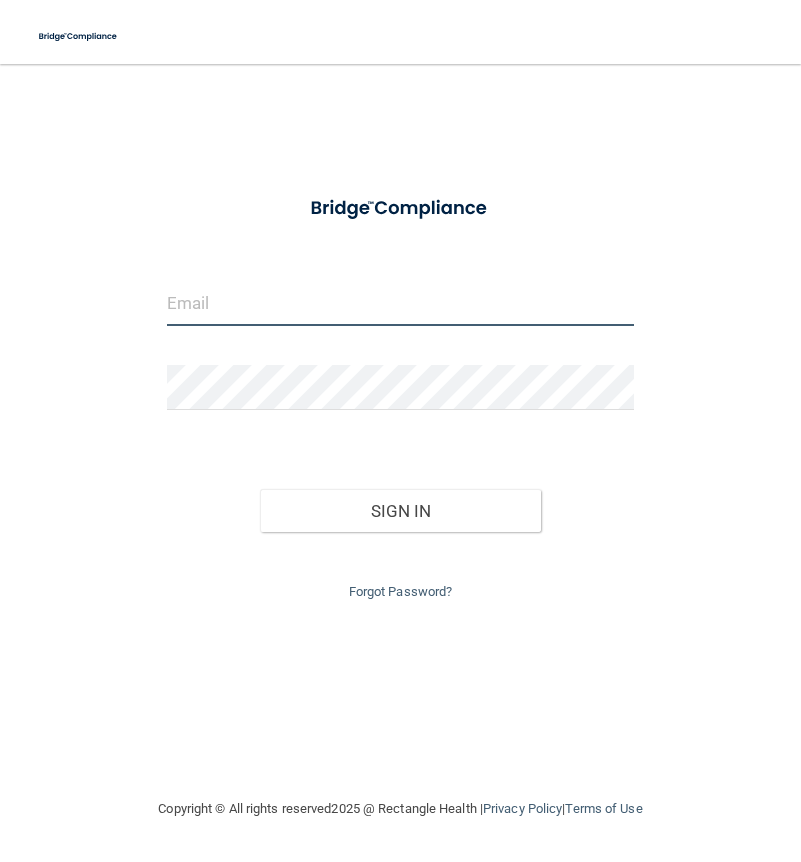 click at bounding box center (400, 303) 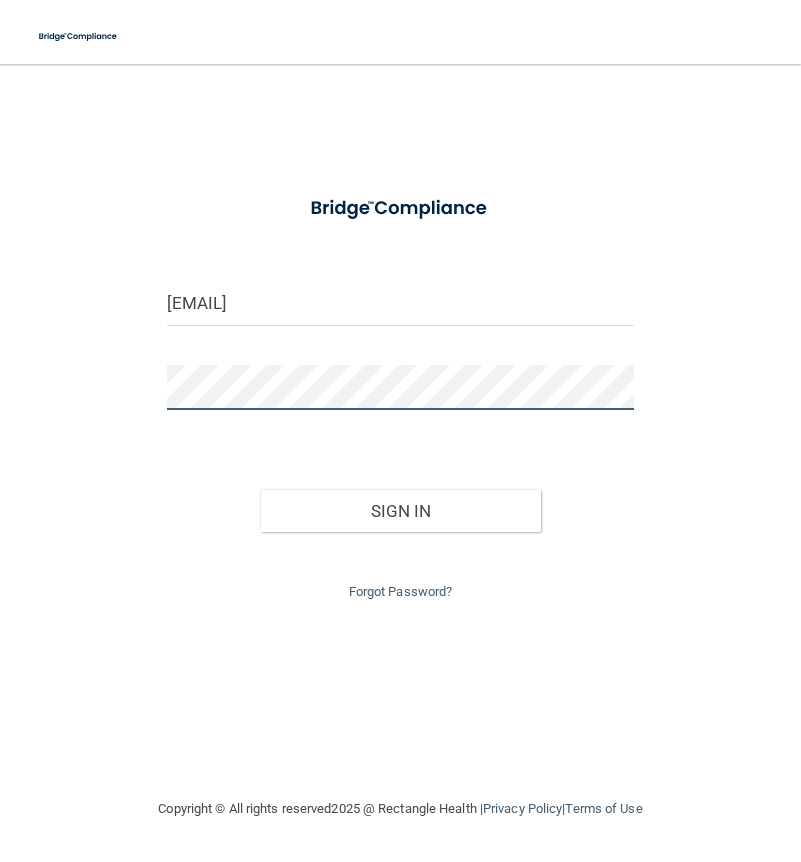 click on "Sign In" at bounding box center (400, 511) 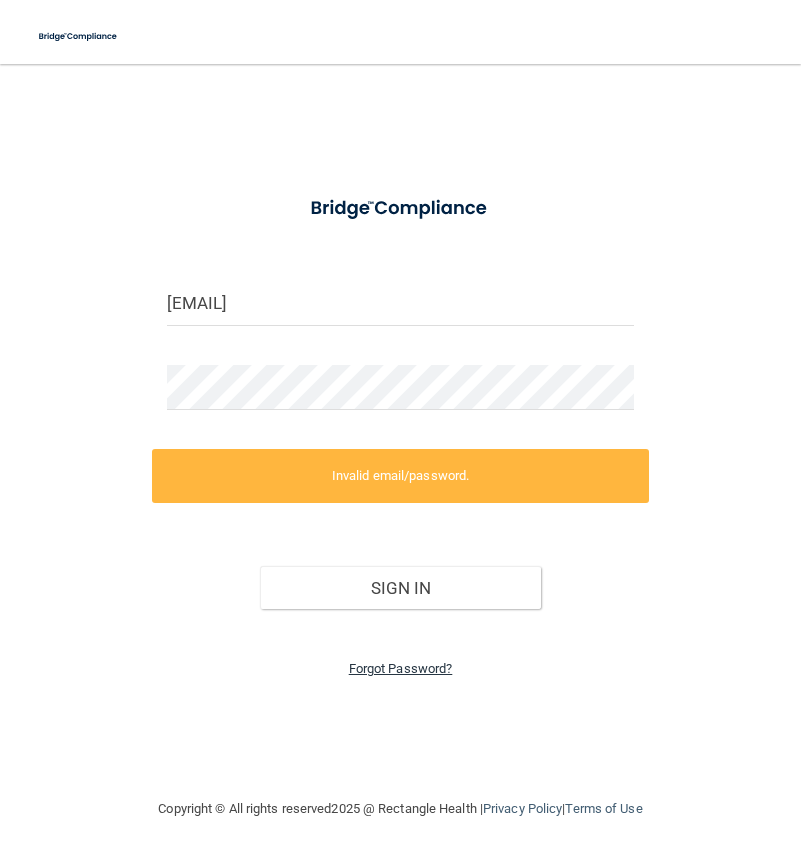 click on "Forgot Password?" at bounding box center [401, 668] 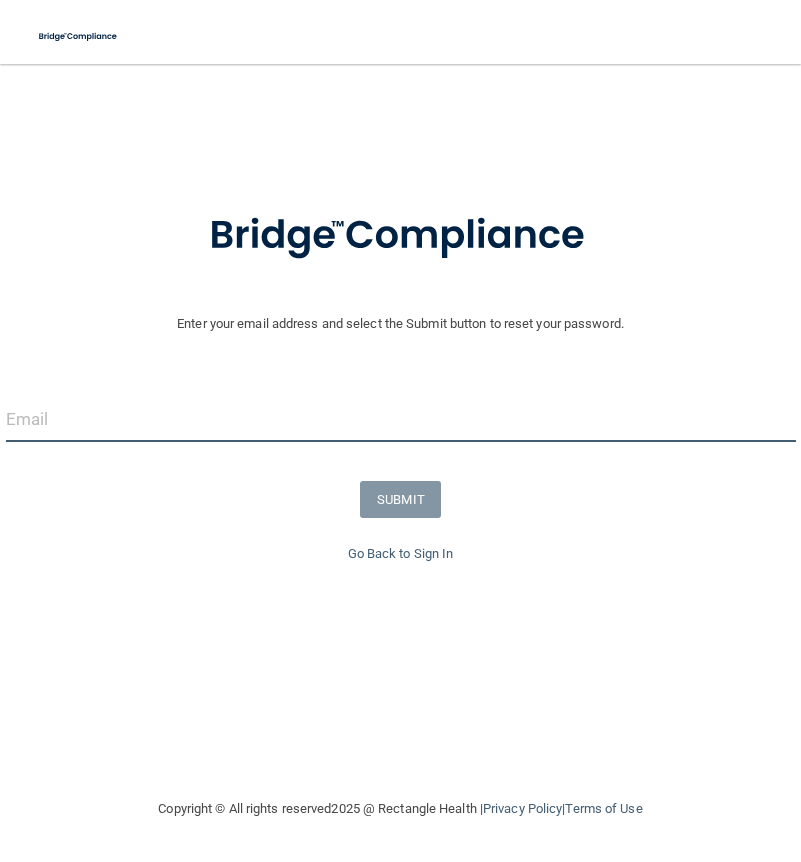 click at bounding box center [401, 419] 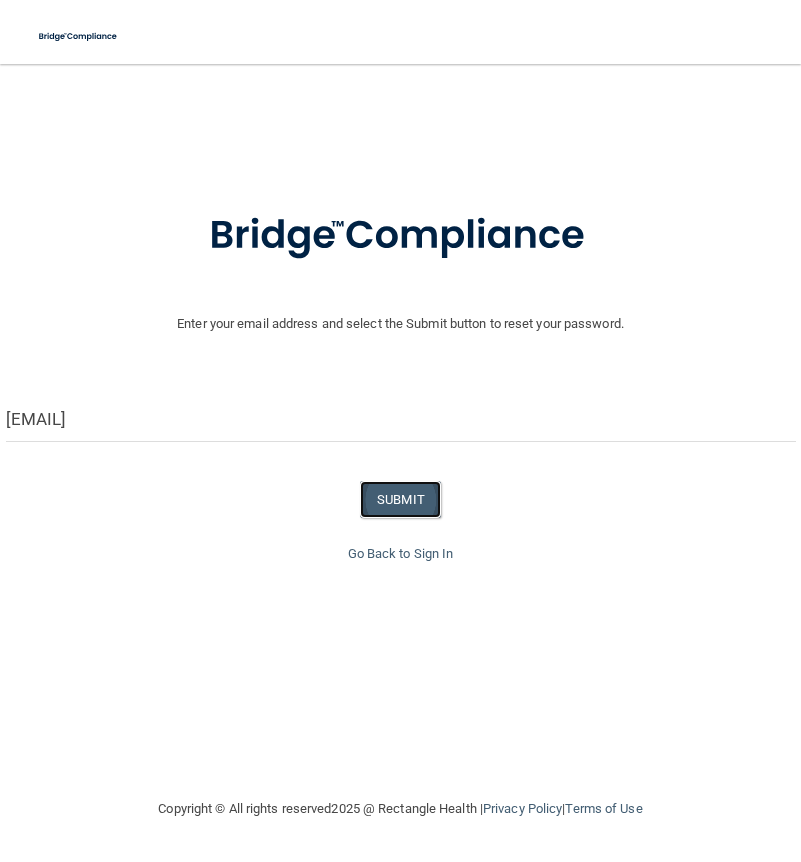 click on "SUBMIT" at bounding box center [400, 499] 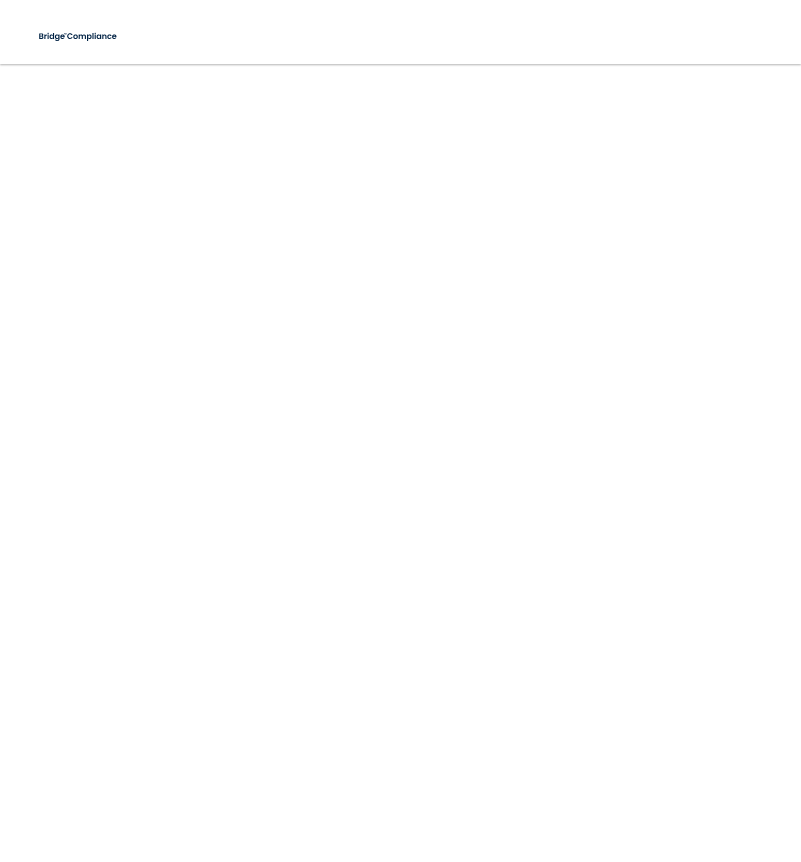 scroll, scrollTop: 0, scrollLeft: 0, axis: both 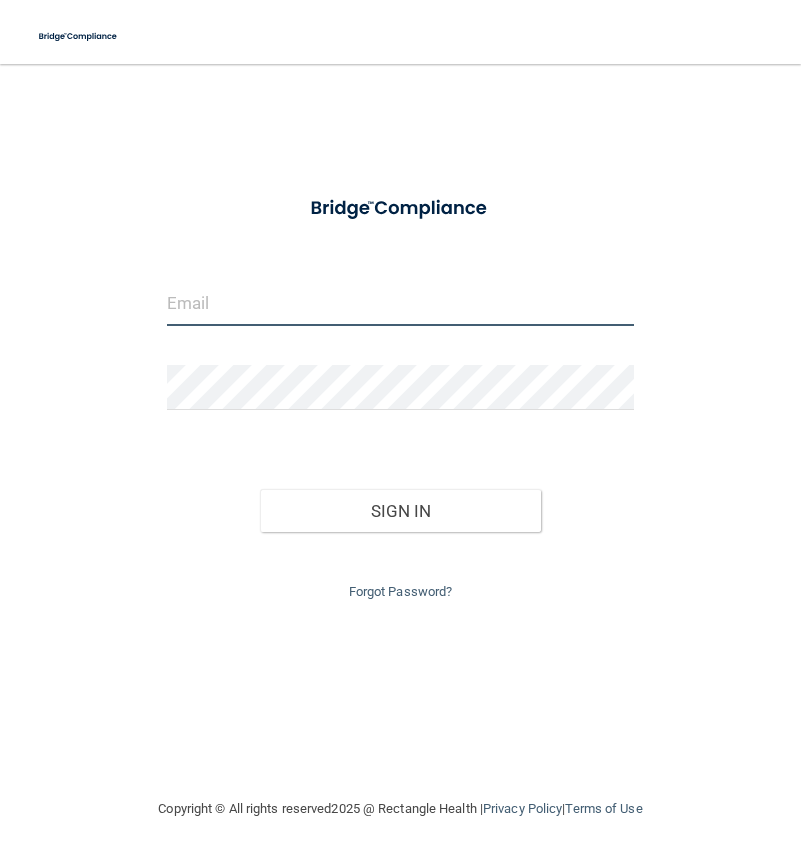 click at bounding box center [400, 303] 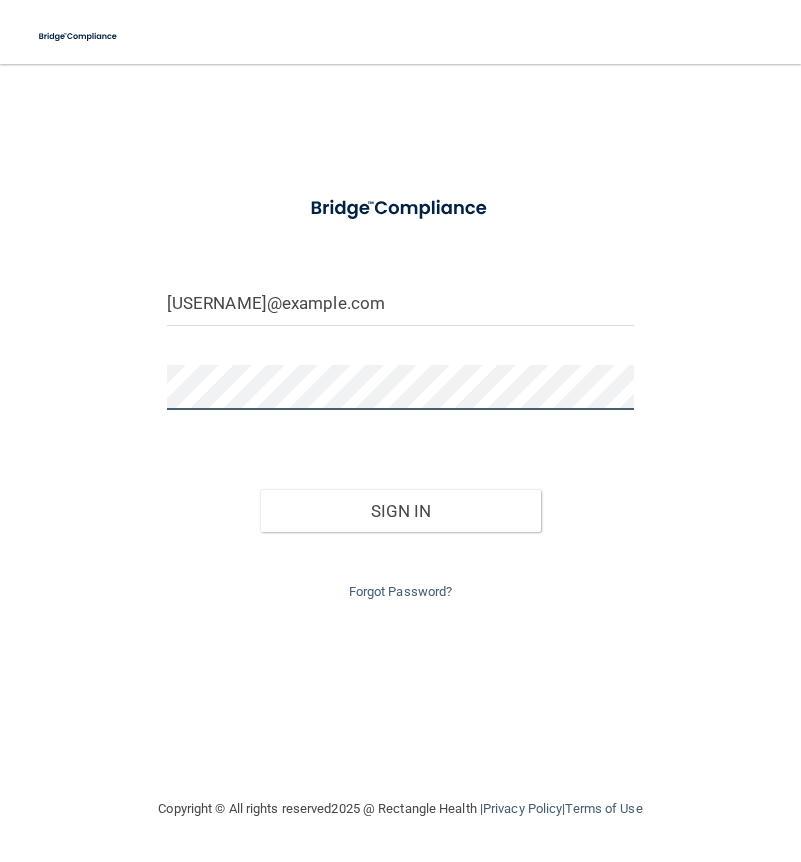 click on "Sign In" at bounding box center [400, 511] 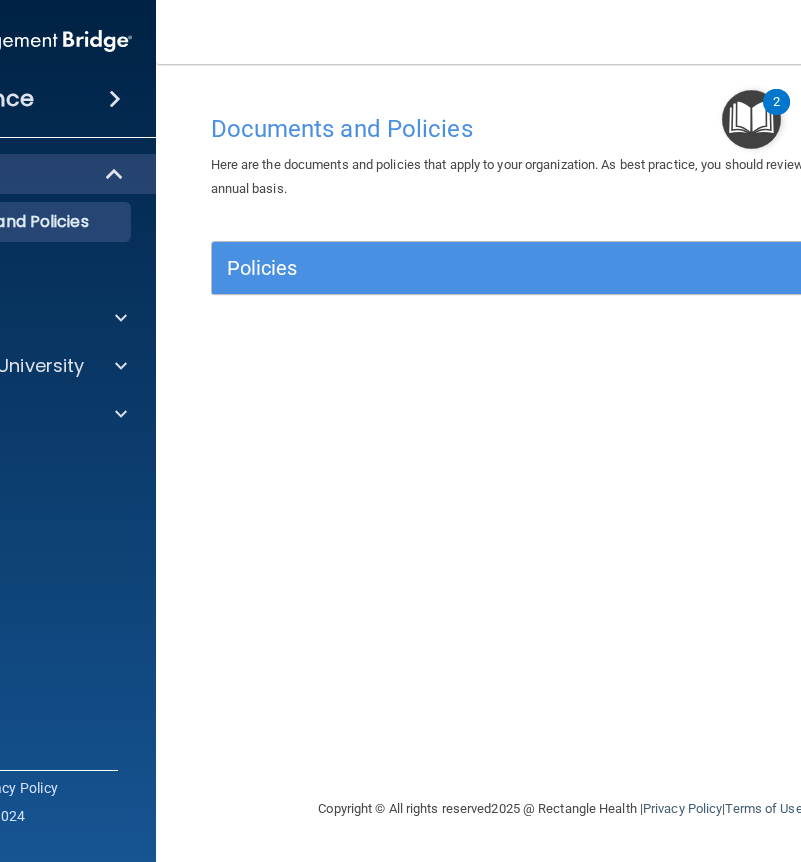 click on "Documents and Policies       Here are the documents and policies that apply to your organization. As best practice, you should review these on an annual basis.             There are no documents selected                Search Documents:                      Search Results            Name  Description        Acceptable Use Policy   Acceptable Use Policy     Policy that defines acceptable and unacceptable use of electronic devices and network resources in conjunction with its established culture of ethical and lawful behavior, openness, trust, and integrity.        Business Associates Policy   Business Associates Policy     Policy that describes the obligations of business associates and the requirements for contracting with business associates.        Complaint Process Policy   Complaint Process Policy     Policy to provide a process for patients and responsible parties to make complaints concerning privacy and security practices.        Document Destruction Policy   Document Destruction Policy" at bounding box center (561, 463) 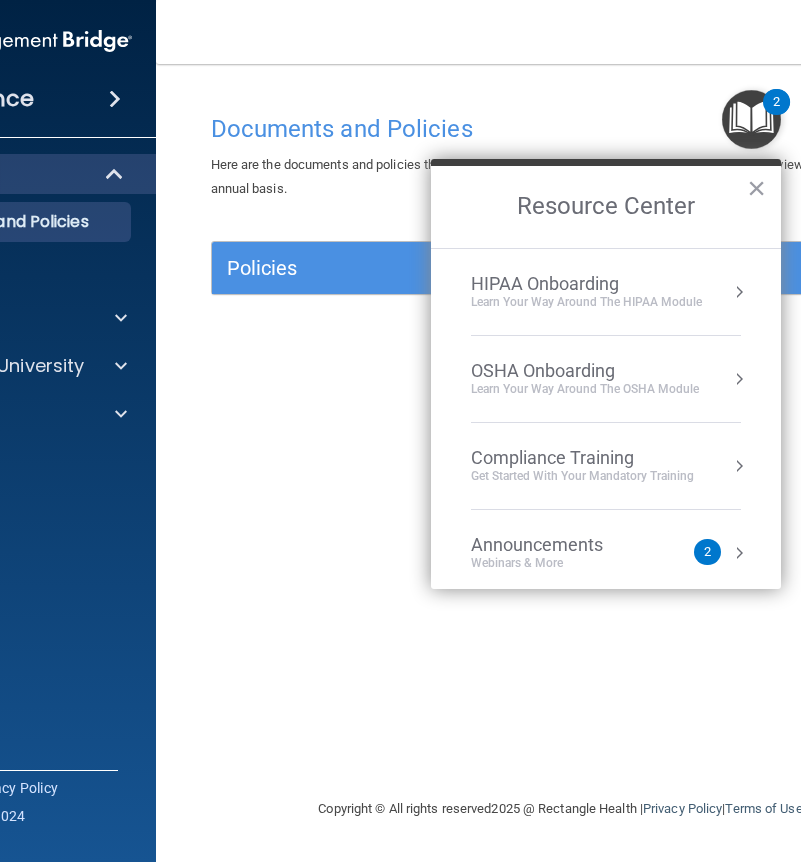 click on "Learn Your Way around the HIPAA module" at bounding box center [586, 302] 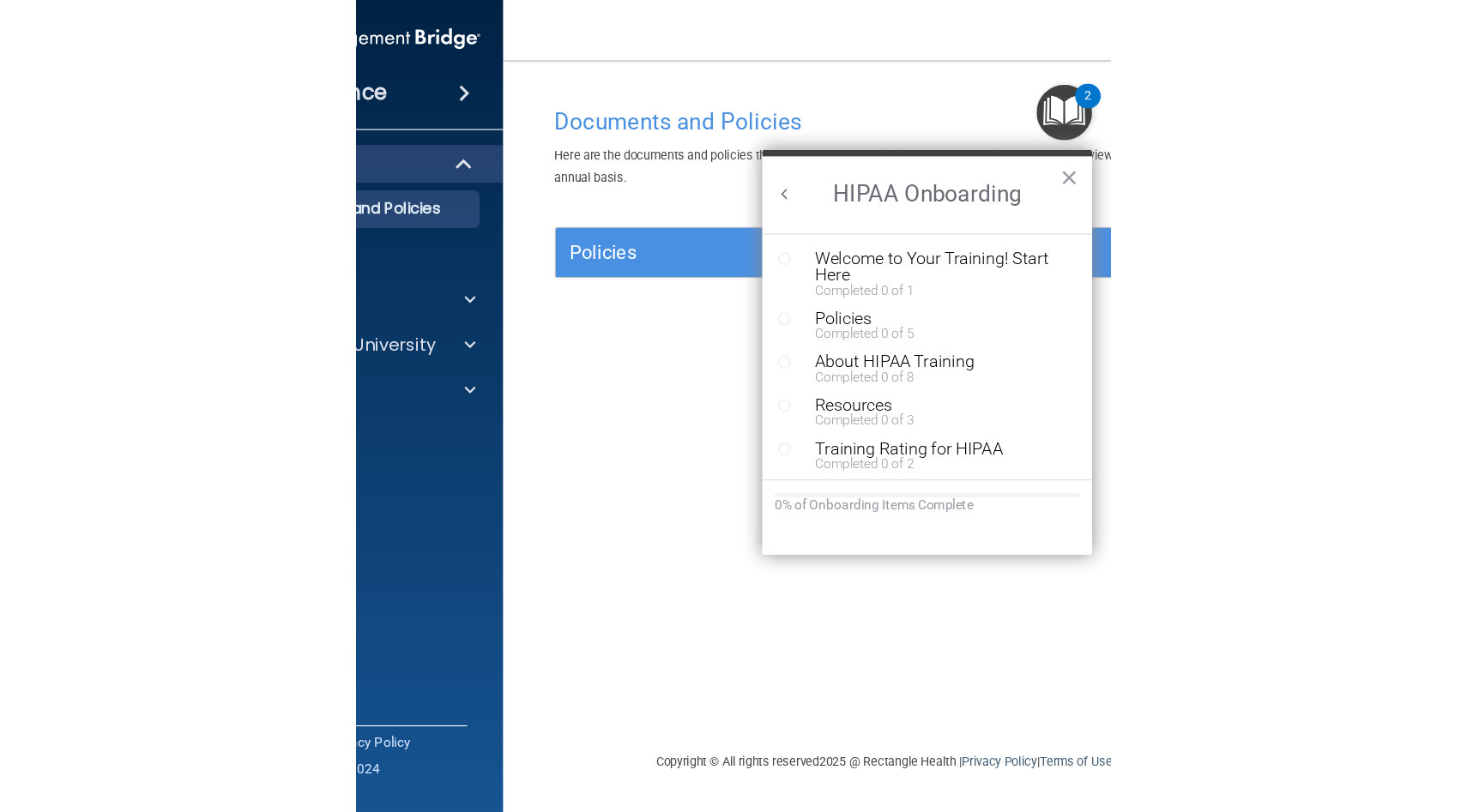 scroll, scrollTop: 0, scrollLeft: 0, axis: both 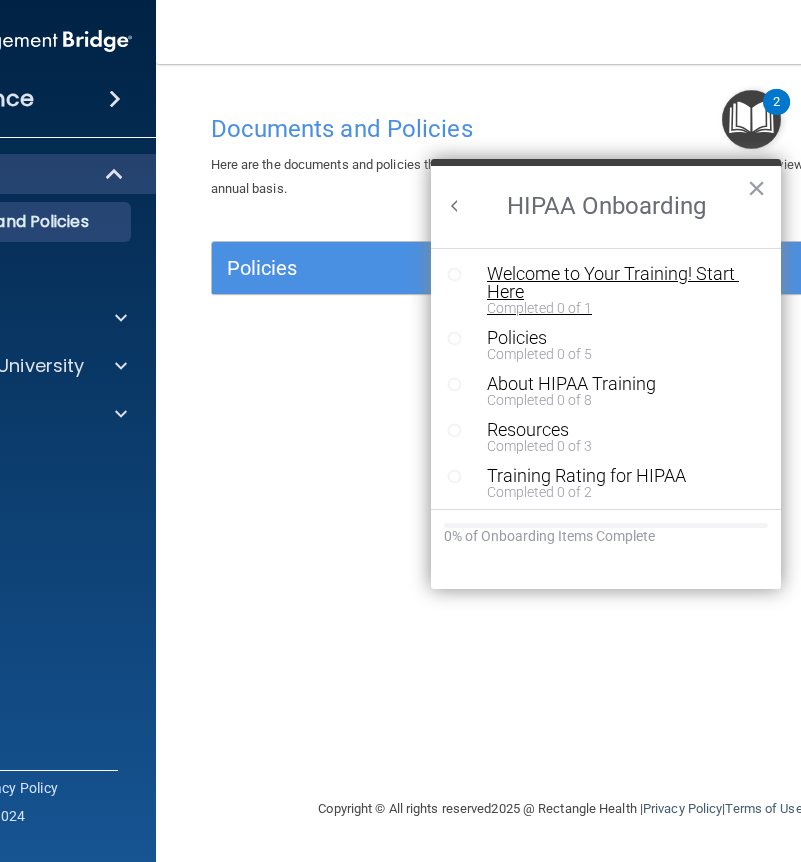 click on "Welcome to Your Training! Start Here" at bounding box center [621, 283] 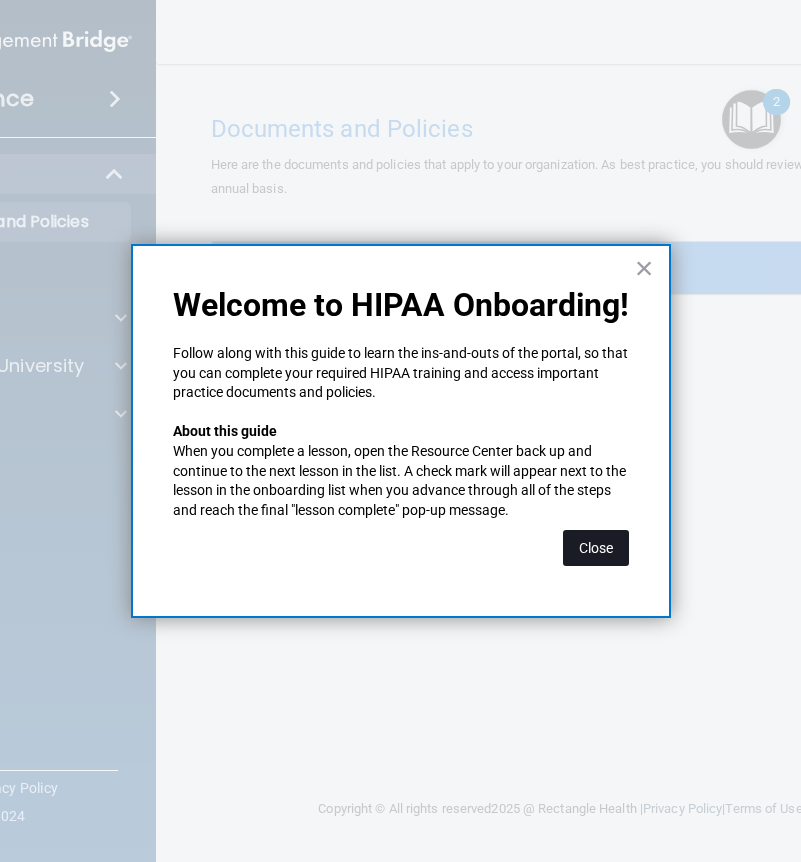 click on "Close" at bounding box center (596, 548) 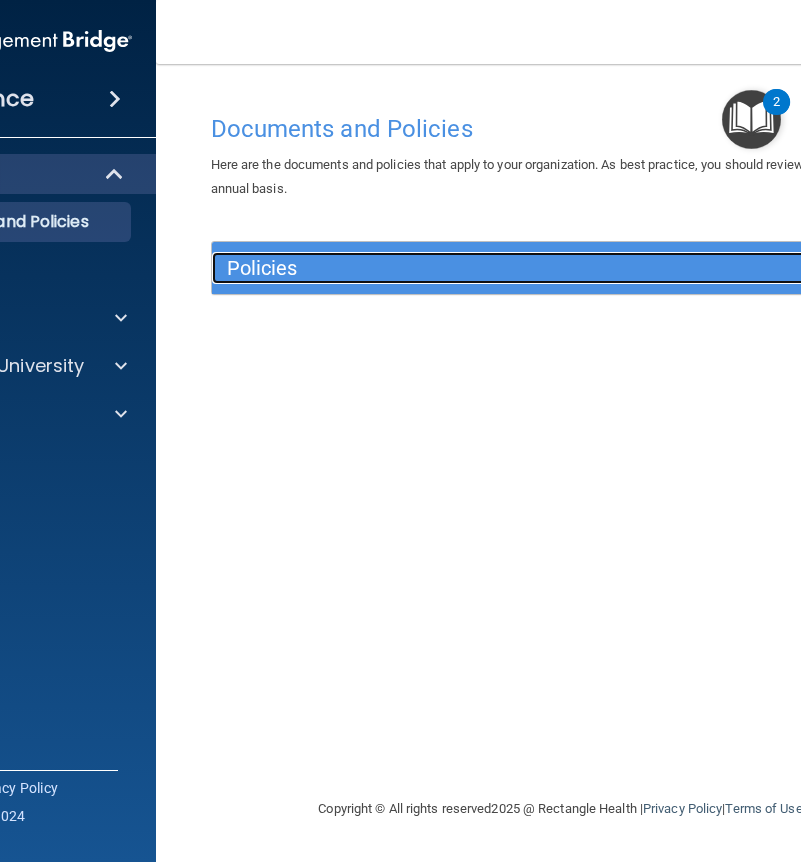 click on "Policies" at bounding box center (474, 268) 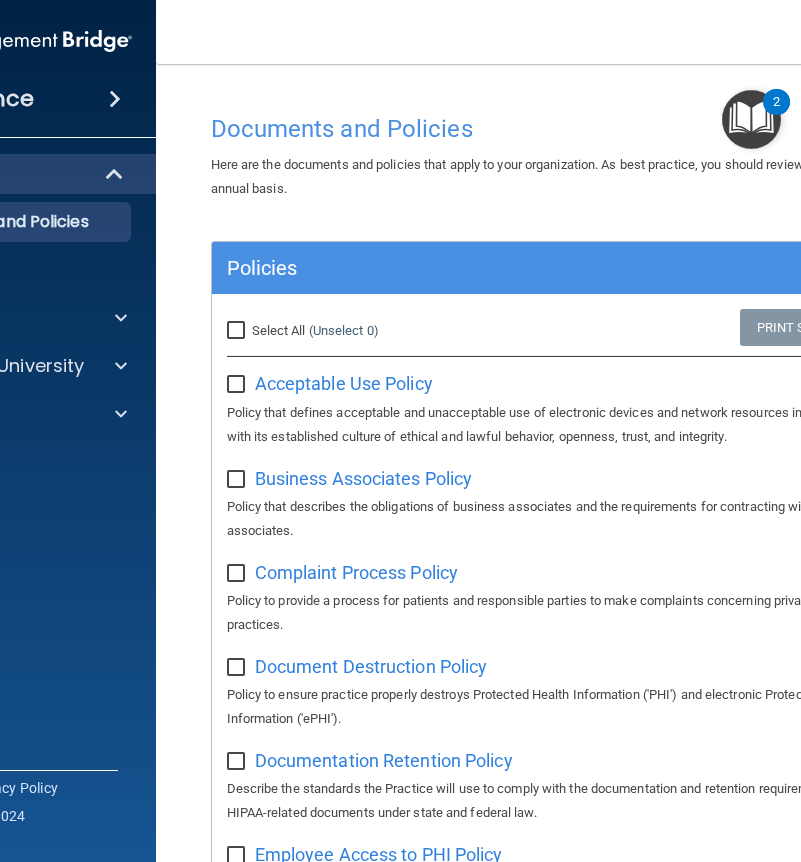 click on "Here are the documents and policies that apply to your organization. As best practice, you should review these on an annual basis." at bounding box center [561, 177] 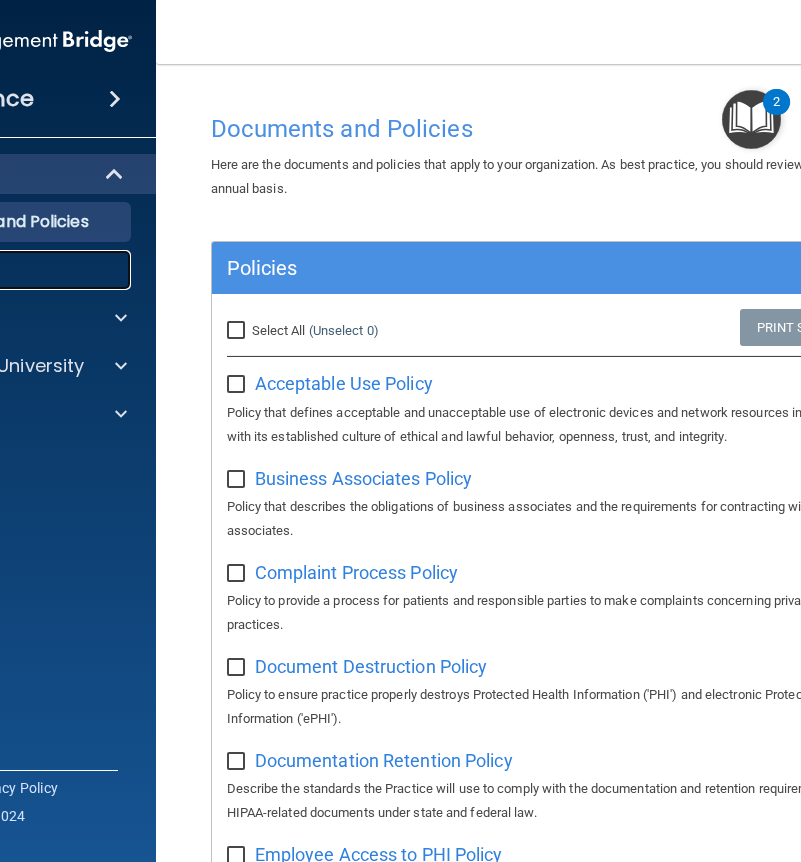 click on "Resources" at bounding box center [-15, 270] 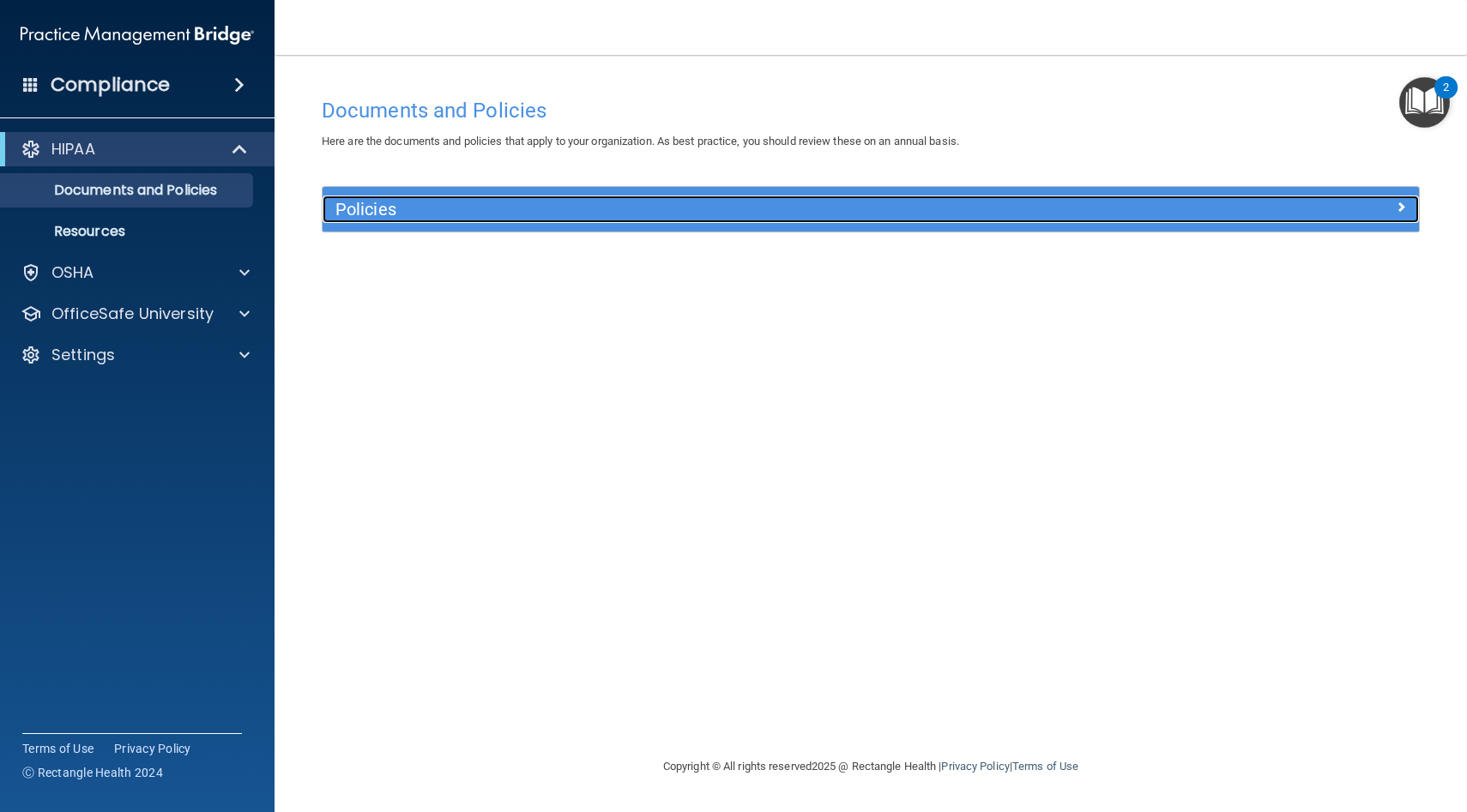 click on "Policies" at bounding box center [734, 209] 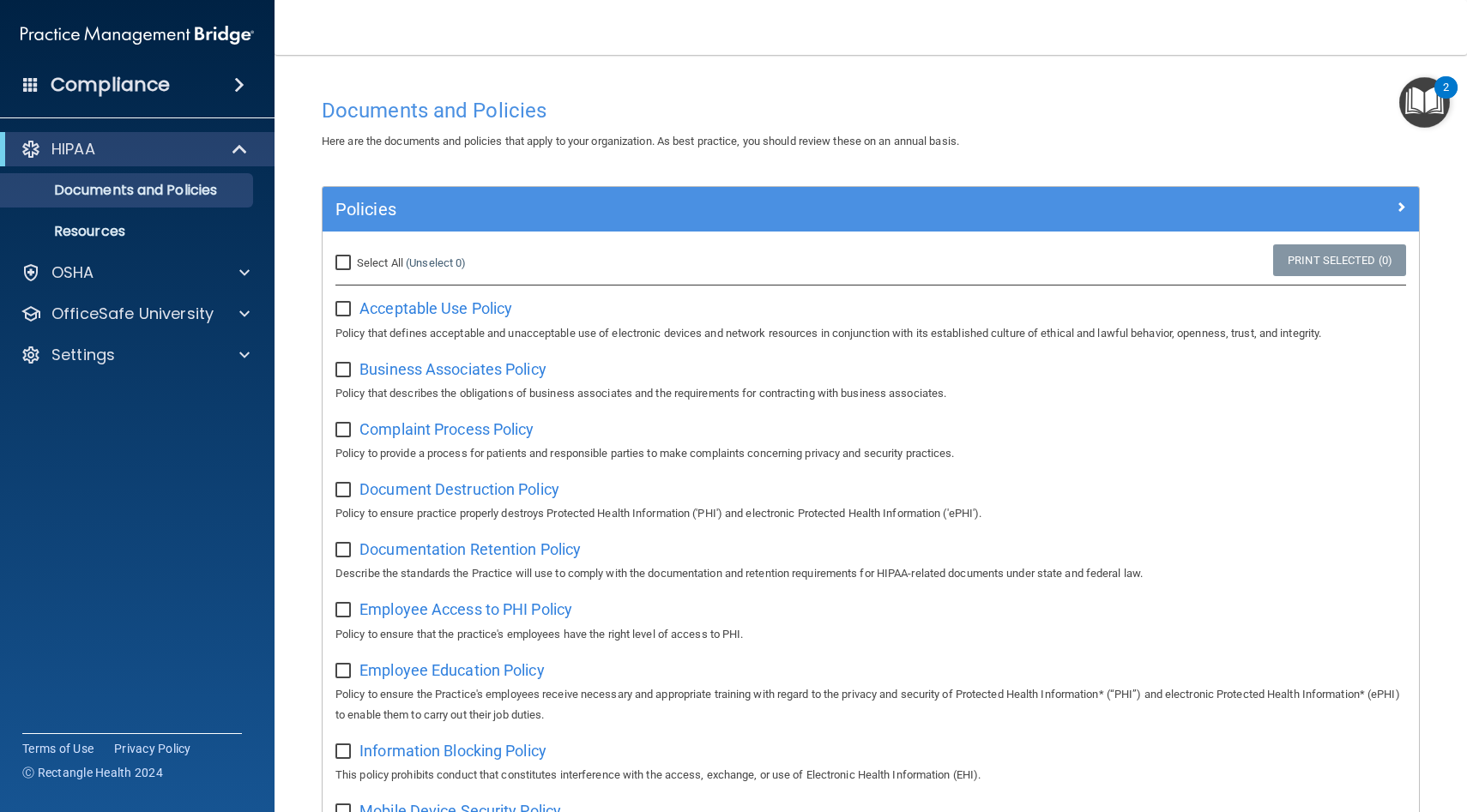 click on "Select All   (Unselect 0)    Unselect All" at bounding box center (345, 263) 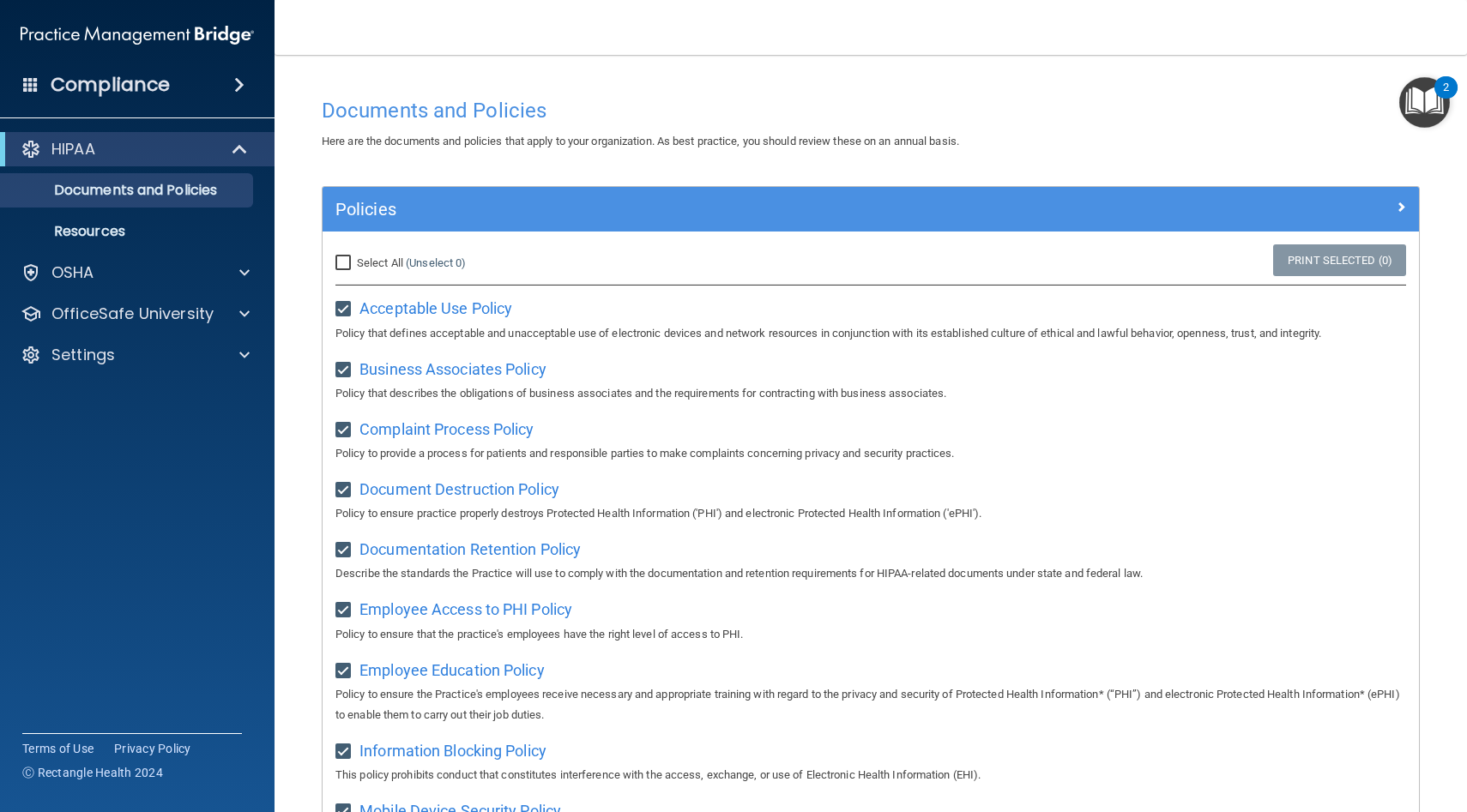 checkbox on "true" 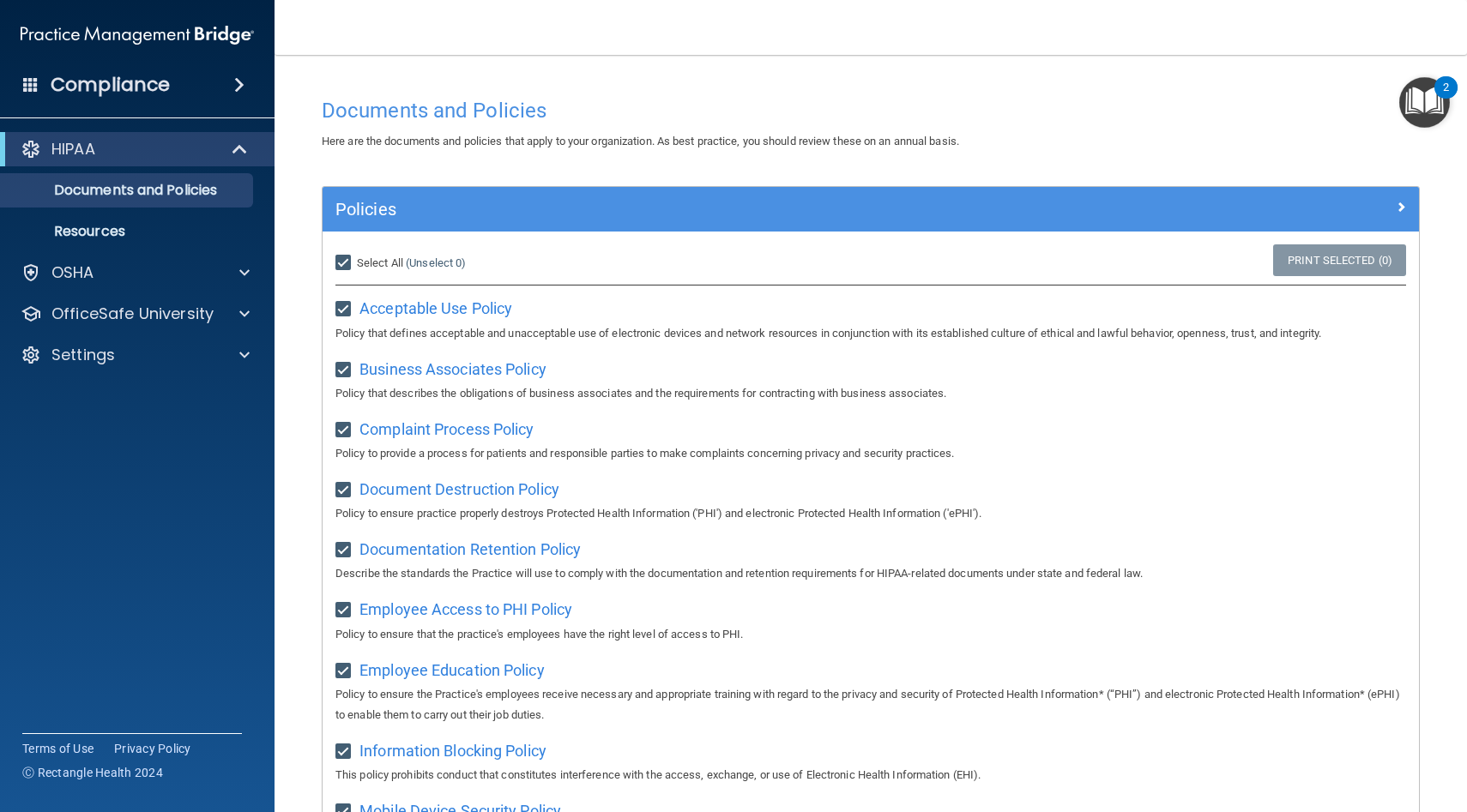 checkbox on "true" 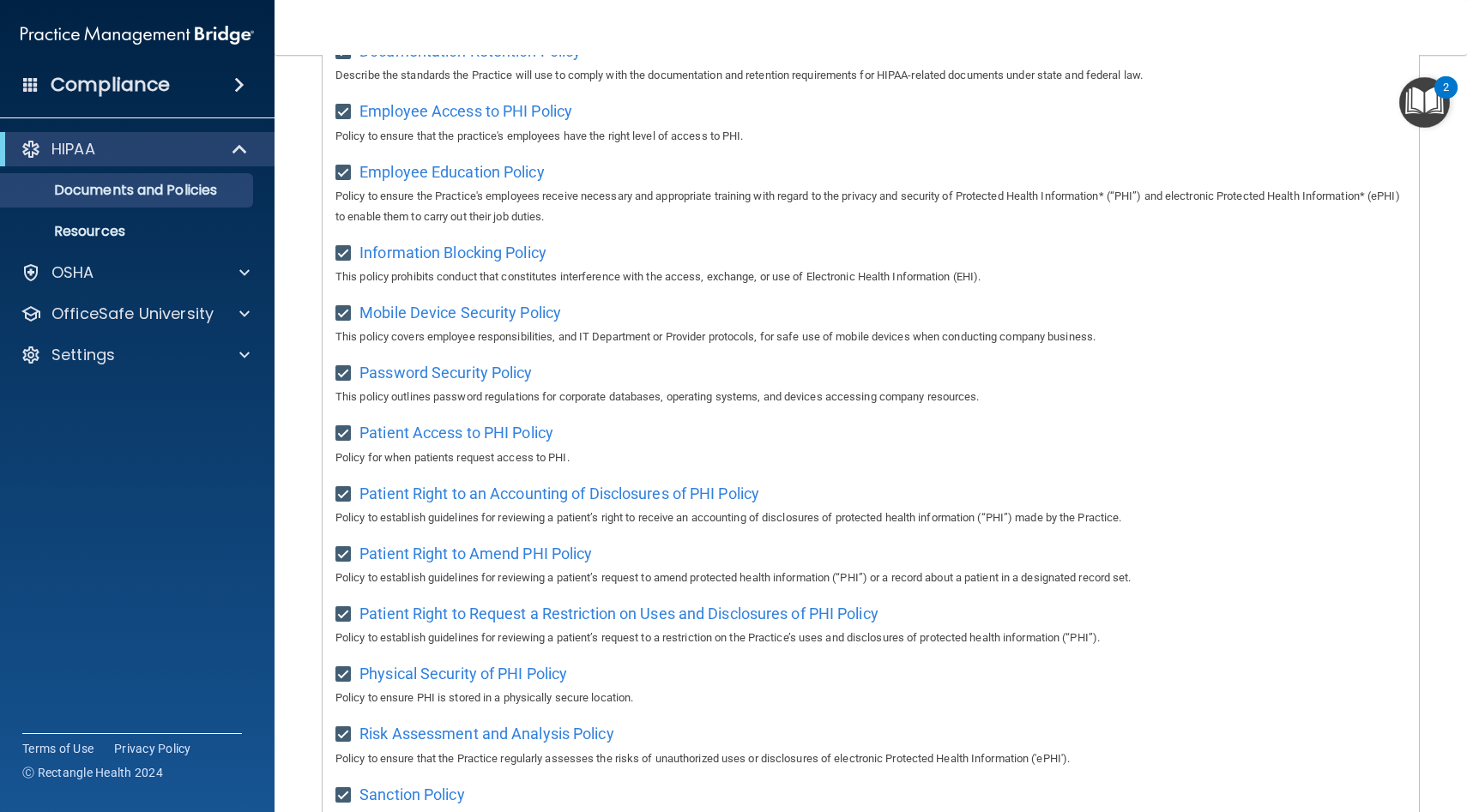 scroll, scrollTop: 324, scrollLeft: 0, axis: vertical 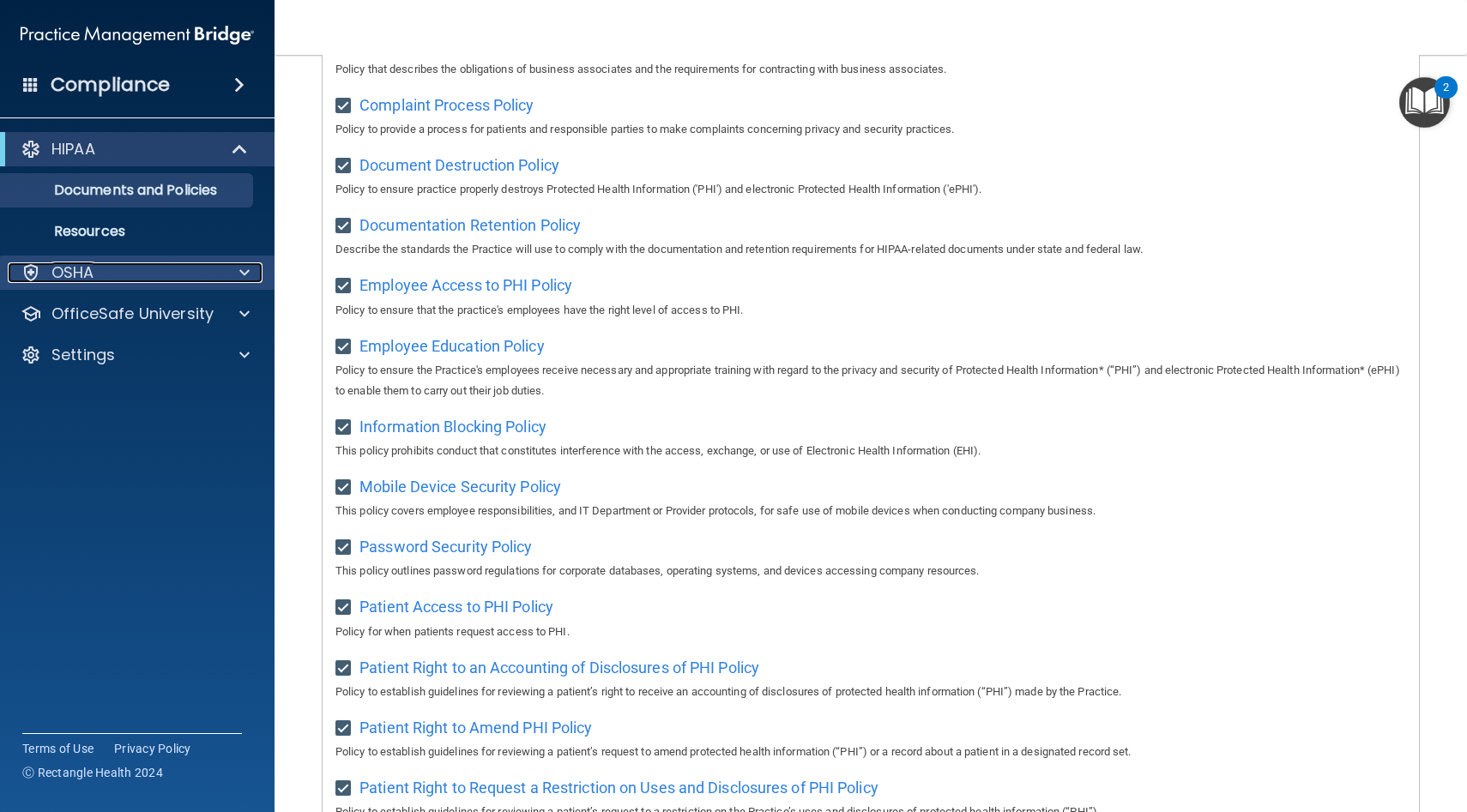 click on "OSHA" at bounding box center (114, 273) 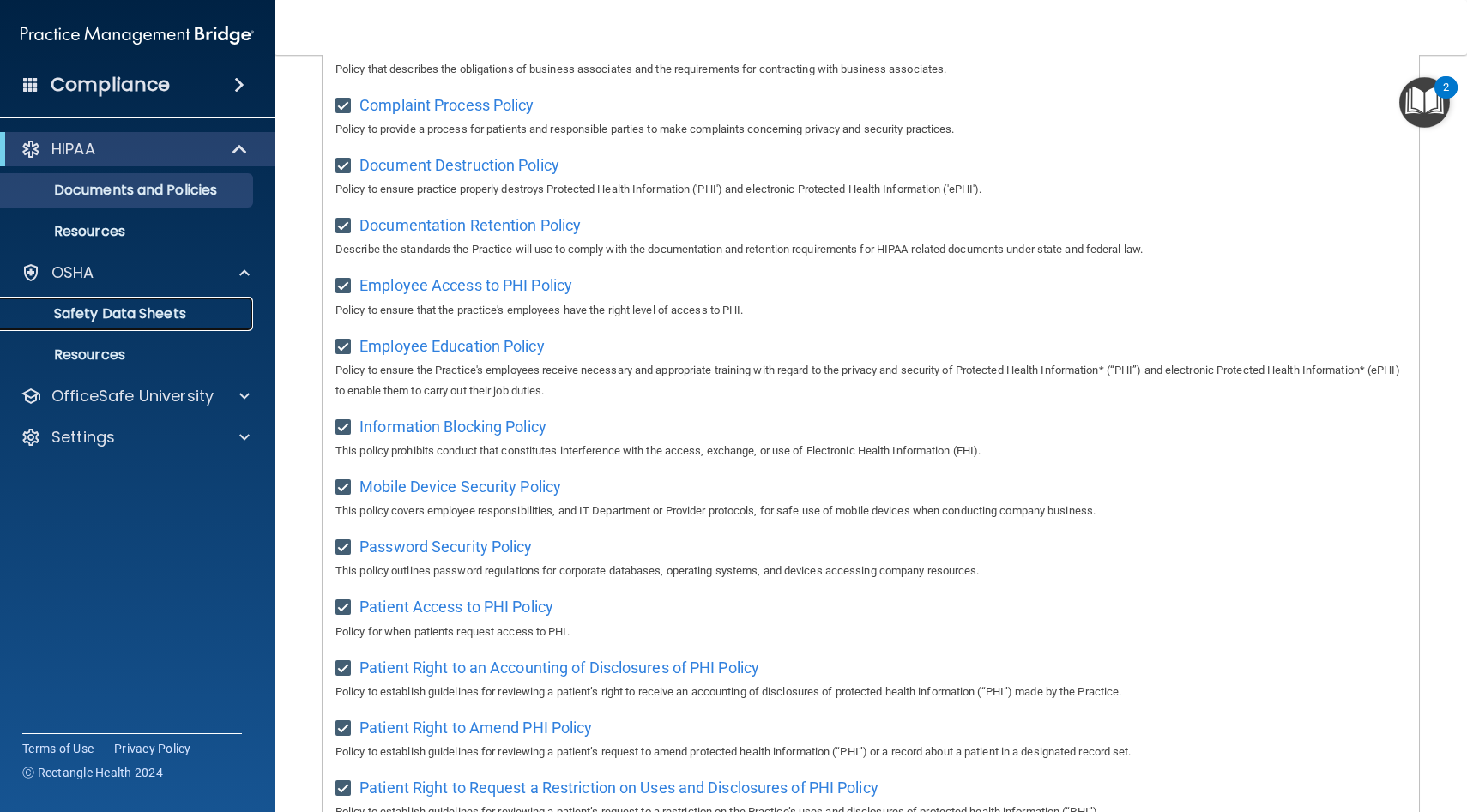 click on "Safety Data Sheets" at bounding box center (118, 314) 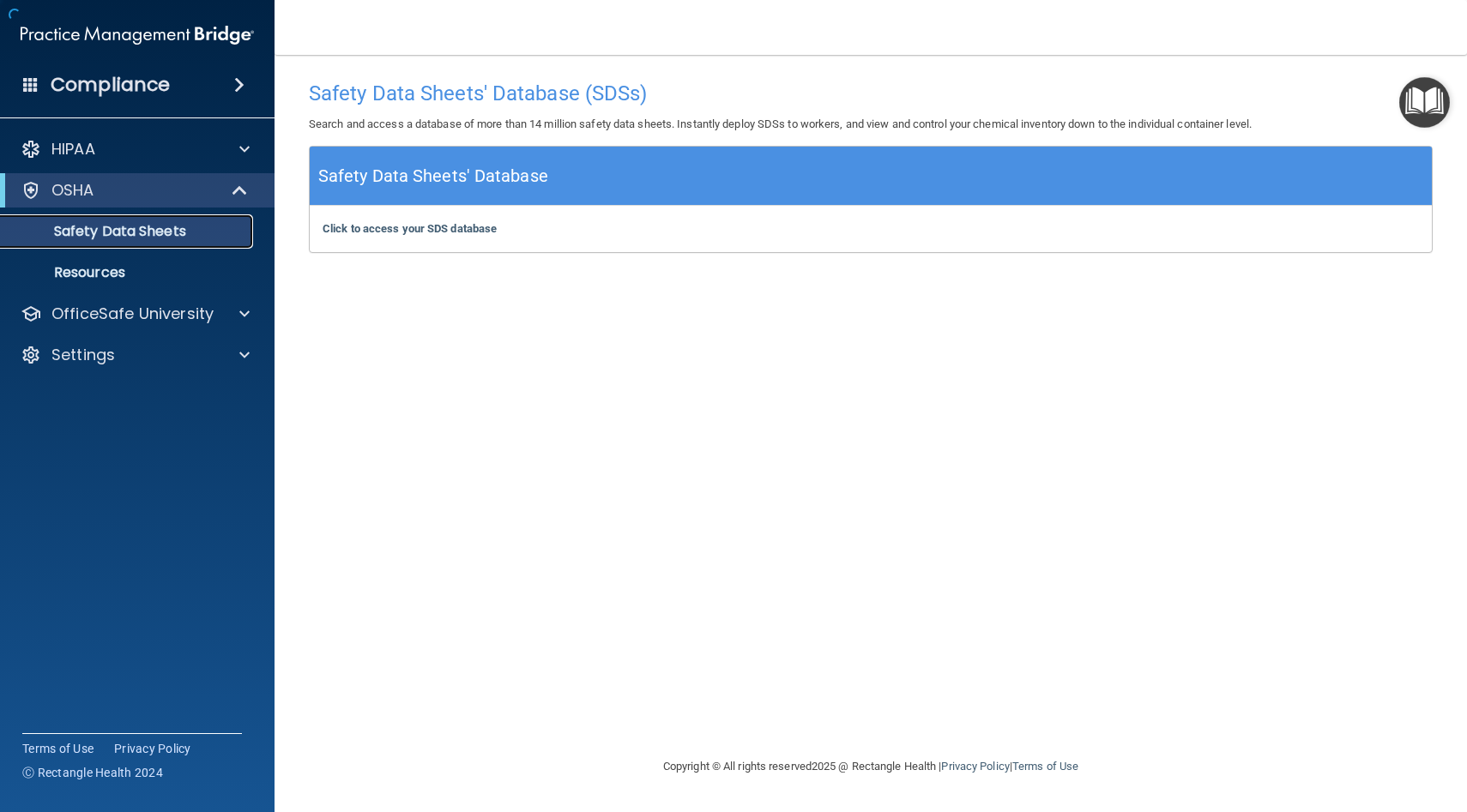 scroll, scrollTop: 0, scrollLeft: 0, axis: both 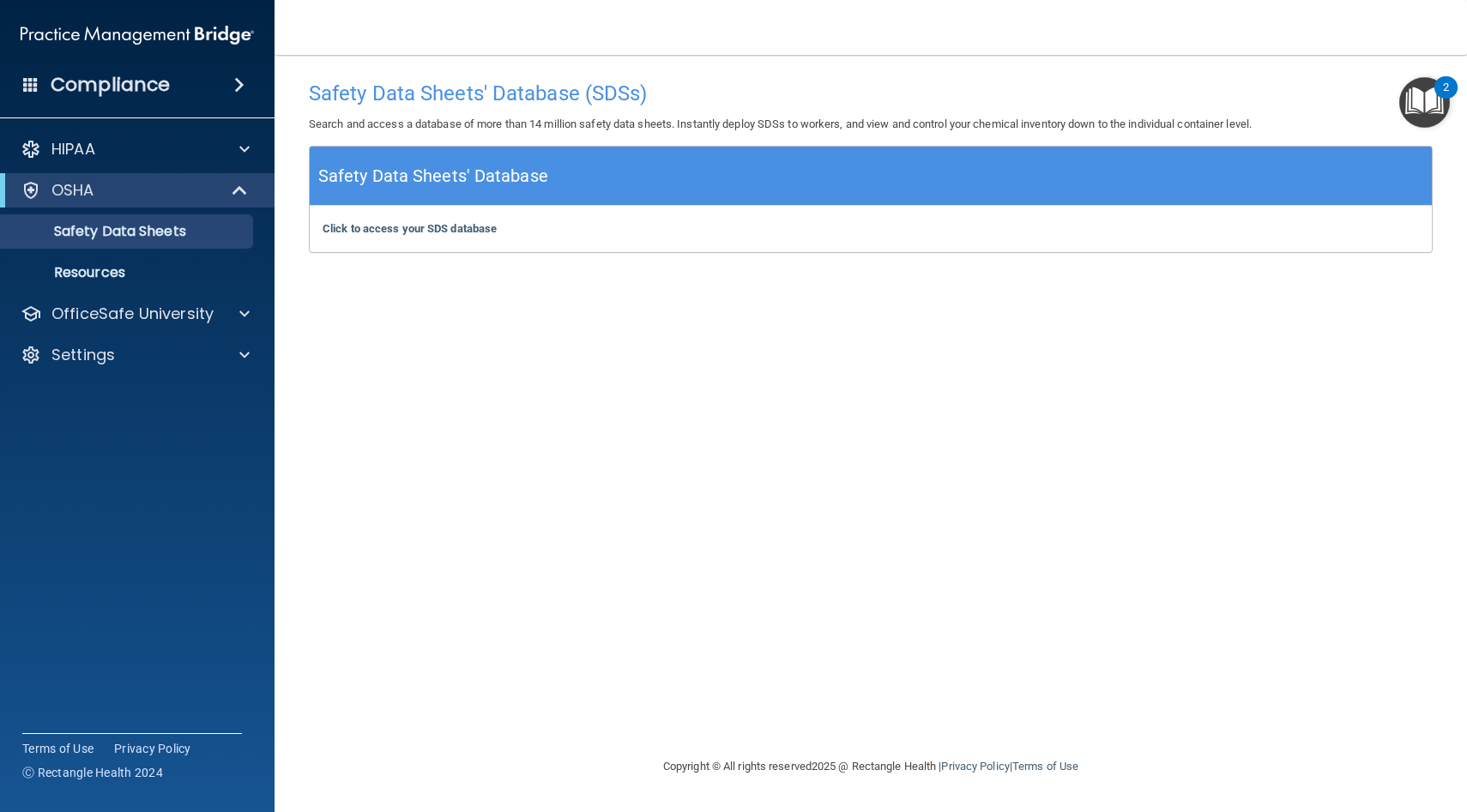 click on "Click to access your SDS database      Click to access your SDS database" at bounding box center (871, 229) 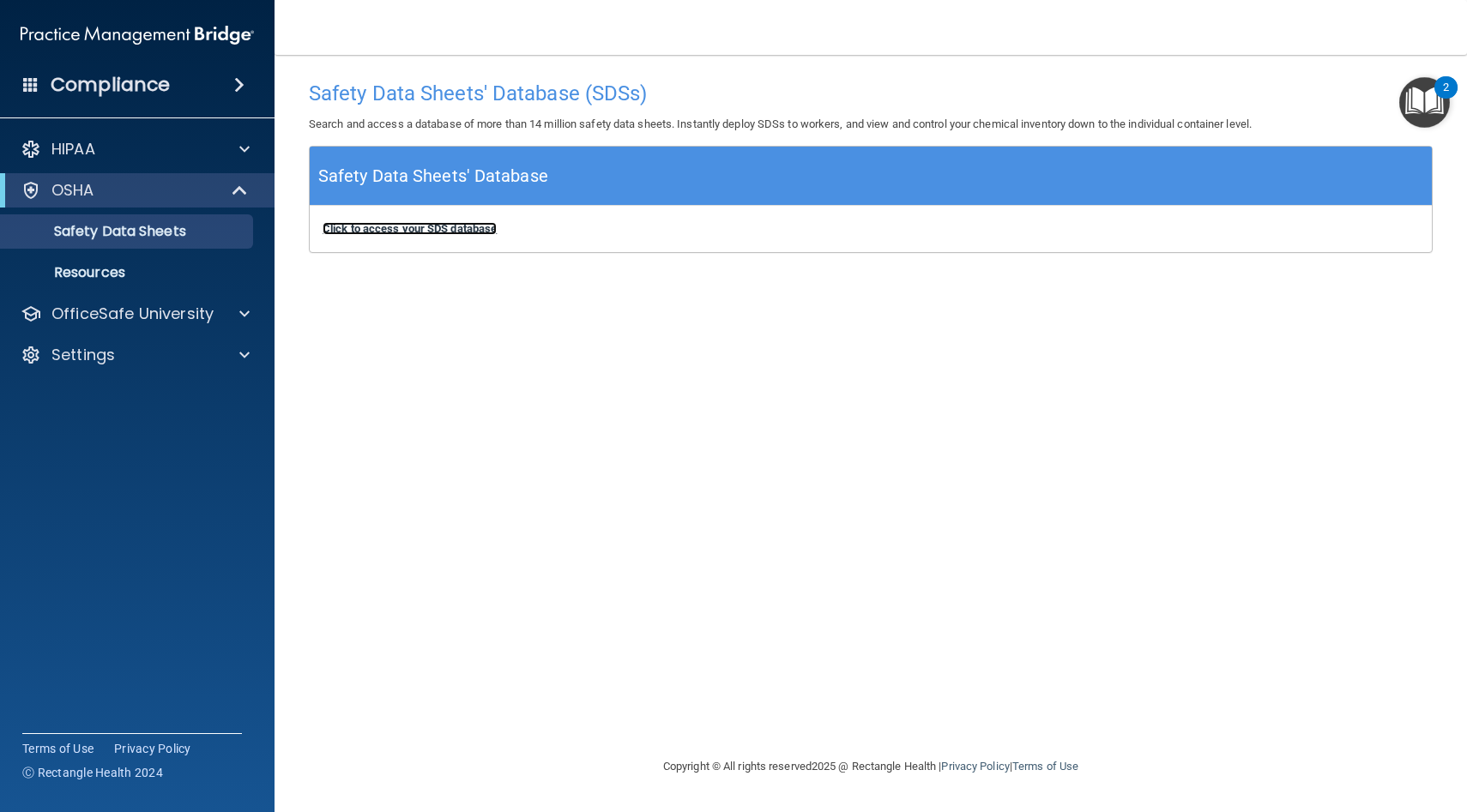 click on "Click to access your SDS database" at bounding box center [409, 228] 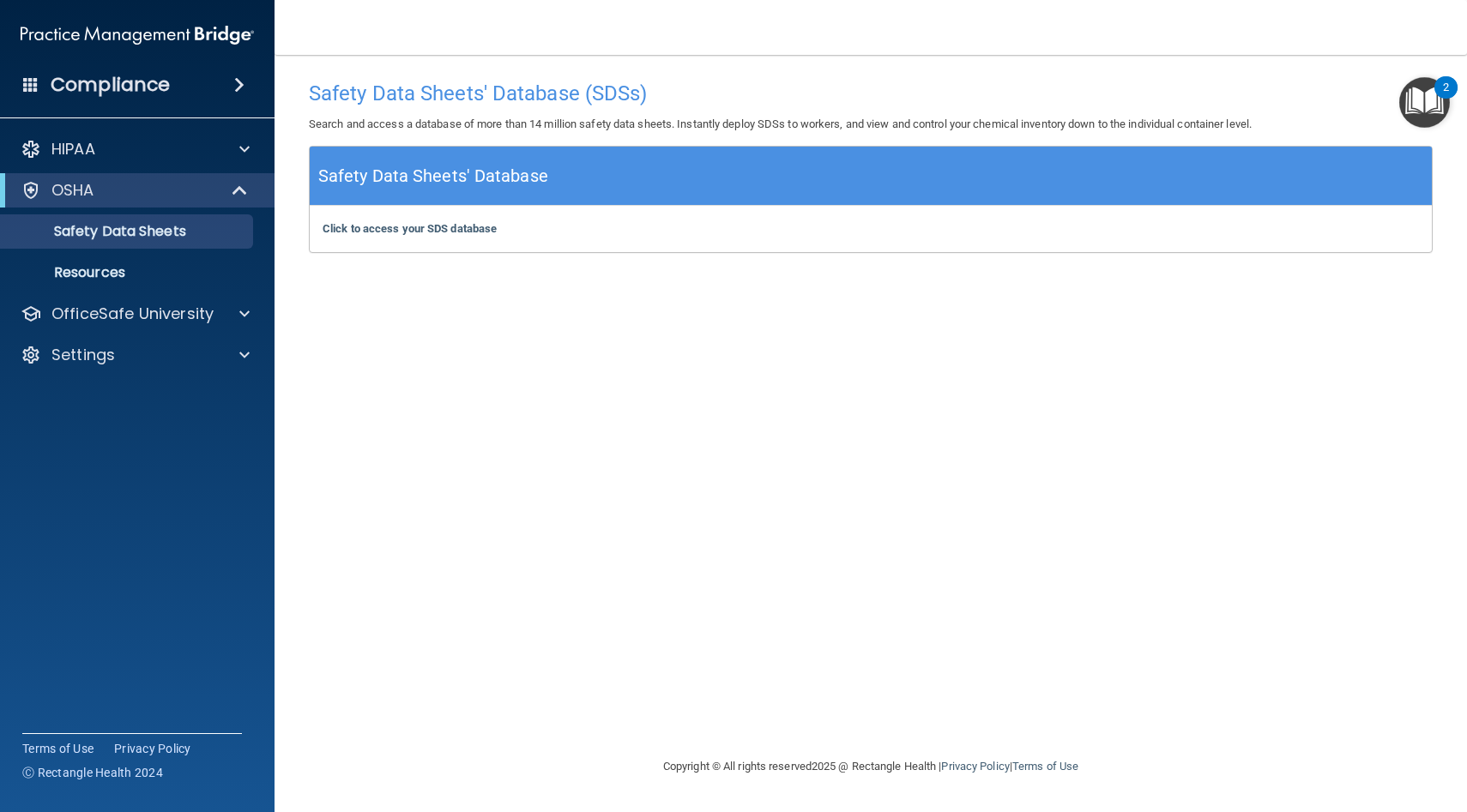 click on "Compliance" at bounding box center (110, 85) 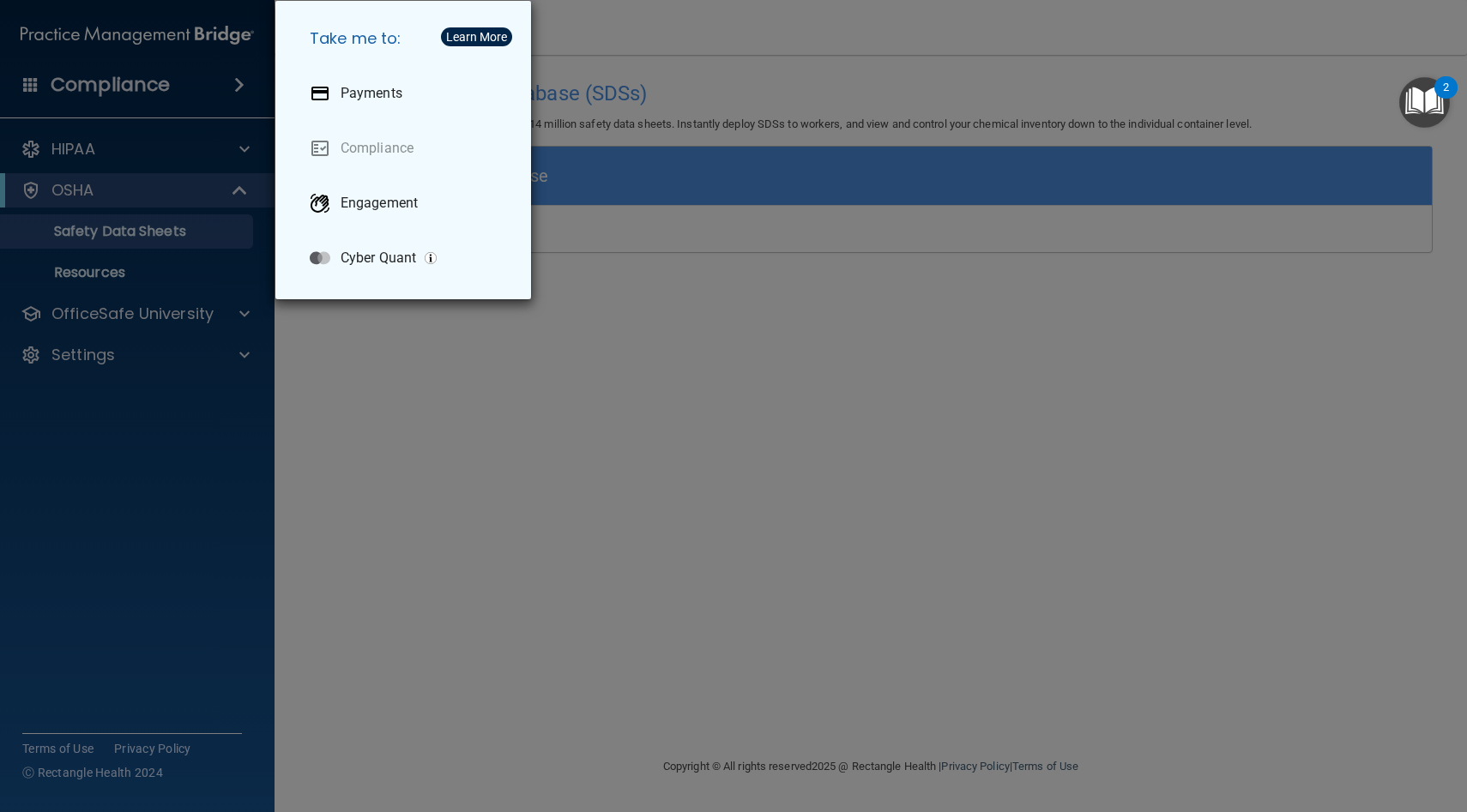 click on "Learn More" at bounding box center [476, 37] 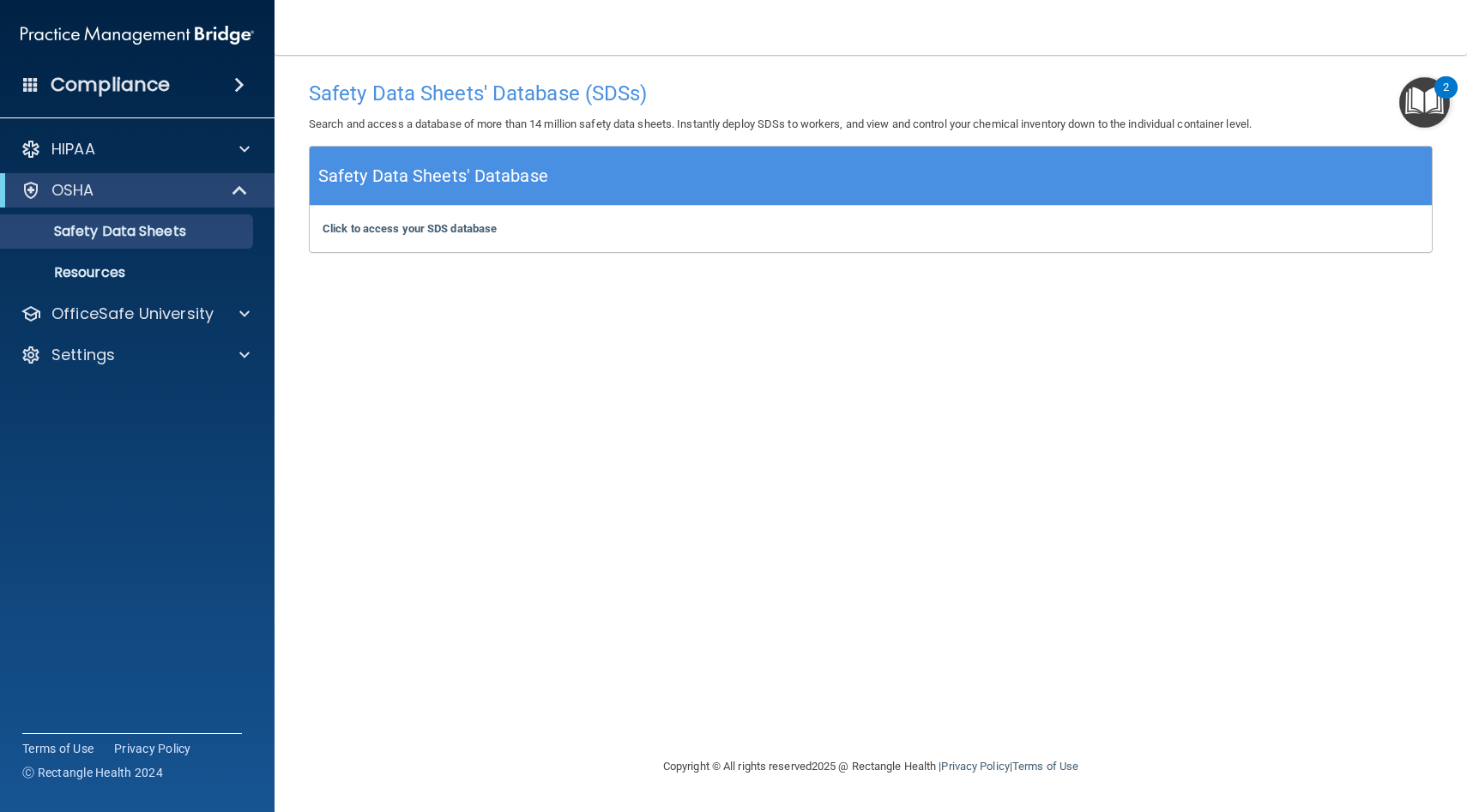 click at bounding box center [137, 35] 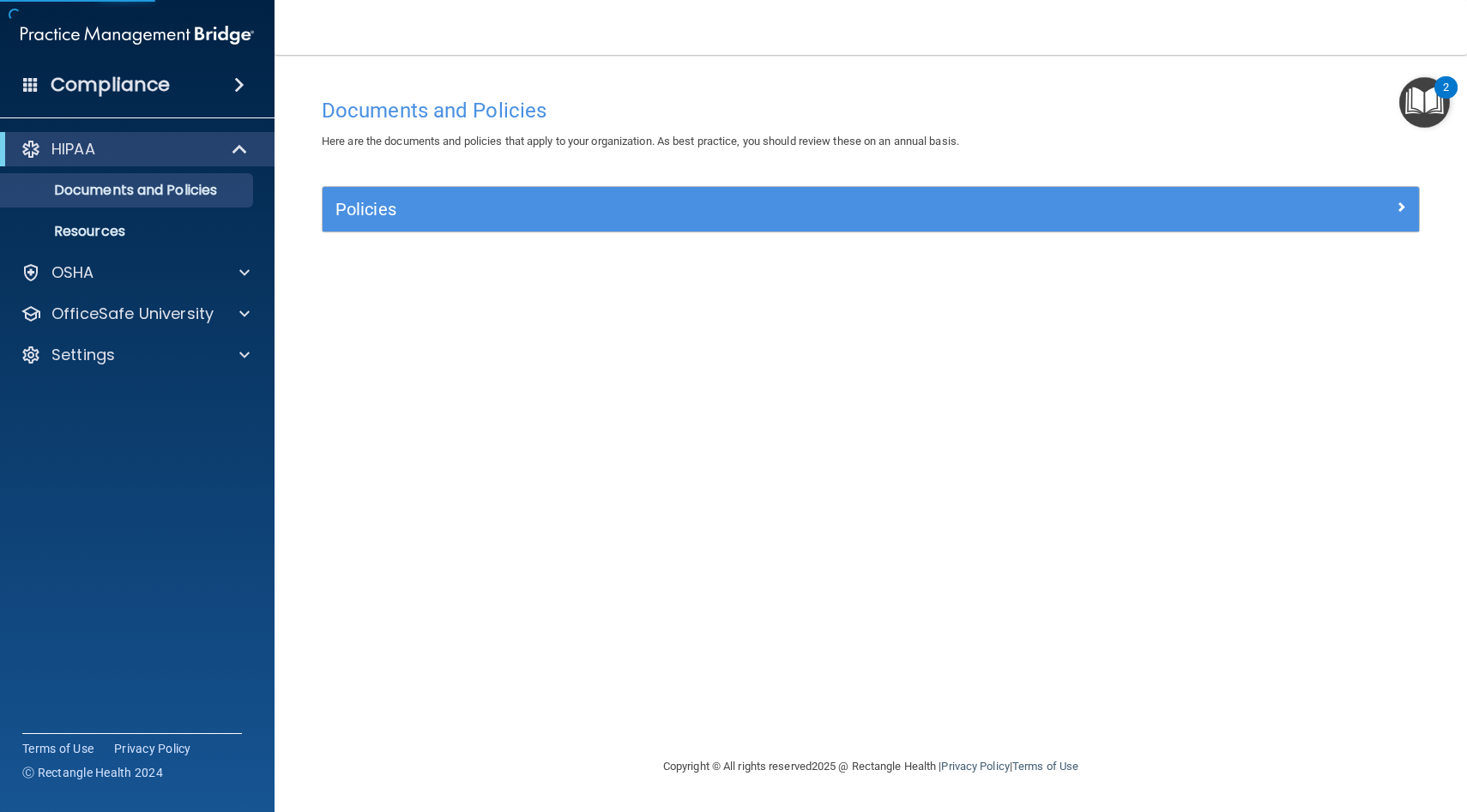 click on "HIPAA
Documents and Policies                 Report an Incident               Business Associates               Emergency Planning               Resources                 HIPAA Risk Assessment
OSHA
Documents               Safety Data Sheets               Self-Assessment                Injury and Illness Report                Resources
PCI
PCI Compliance                Merchant Savings Calculator
OfficeSafe University
HIPAA Training                   OSHA Training                   Continuing Education
Settings
My Account               My Users               Services                 Sign Out" at bounding box center [137, 358] 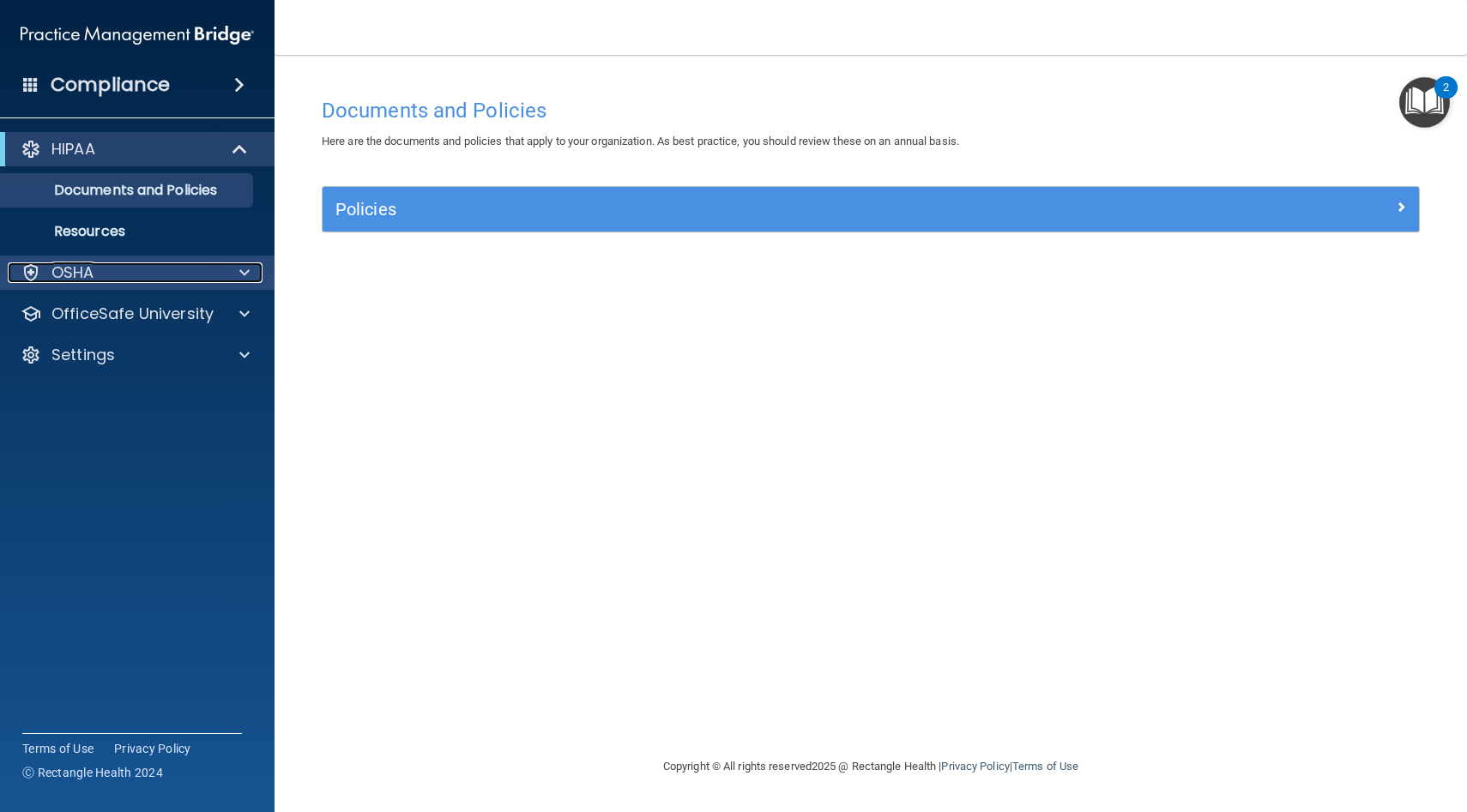 click at bounding box center [244, 273] 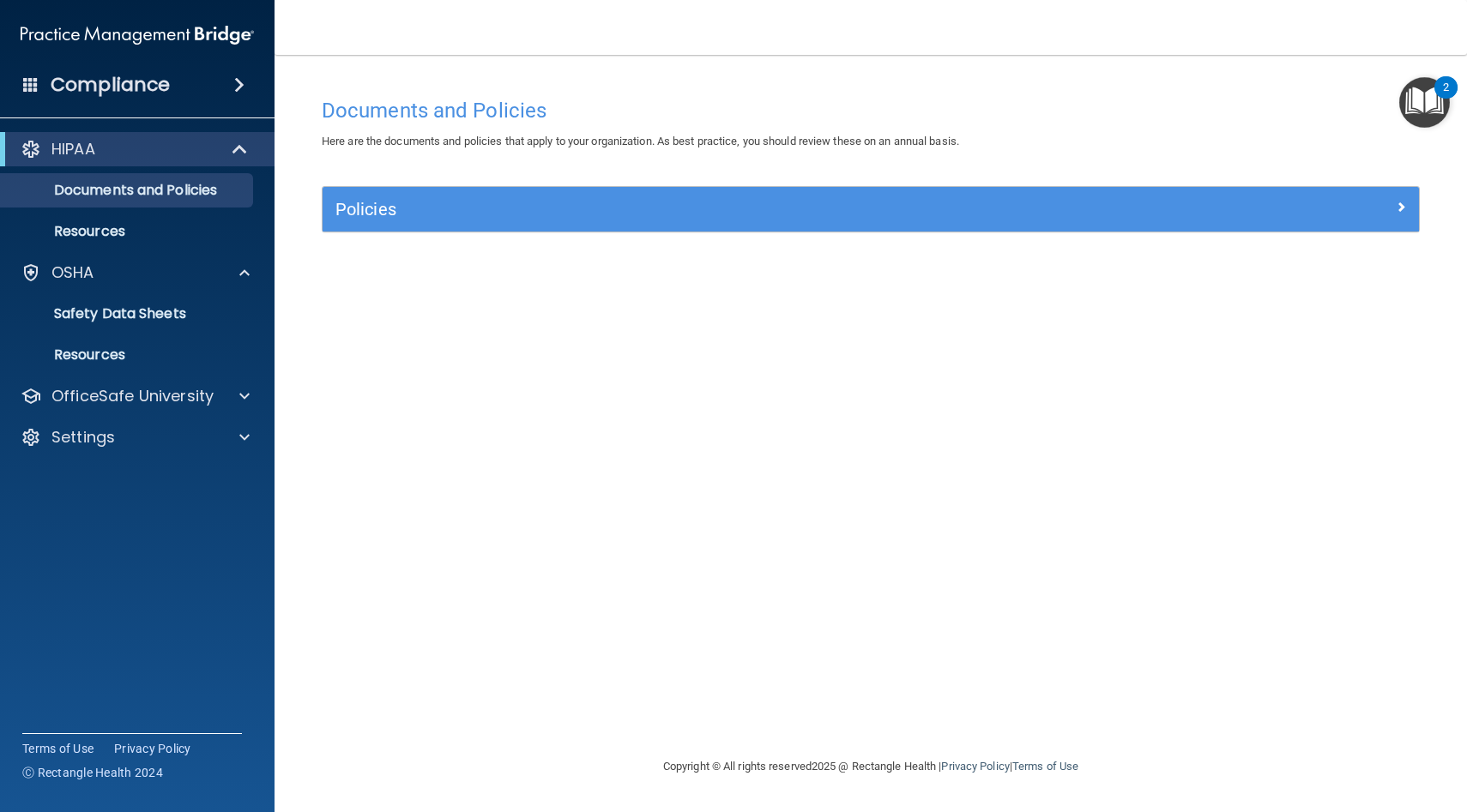click on "Documents and Policies       Here are the documents and policies that apply to your organization. As best practice, you should review these on an annual basis.             There are no documents selected                Search Documents:                      Search Results            Name  Description        Acceptable Use Policy   Acceptable Use Policy     Policy that defines acceptable and unacceptable use of electronic devices and network resources in conjunction with its established culture of ethical and lawful behavior, openness, trust, and integrity.        Business Associates Policy   Business Associates Policy     Policy that describes the obligations of business associates and the requirements for contracting with business associates.        Complaint Process Policy   Complaint Process Policy     Policy to provide a process for patients and responsible parties to make complaints concerning privacy and security practices.        Document Destruction Policy   Document Destruction Policy" at bounding box center [871, 423] 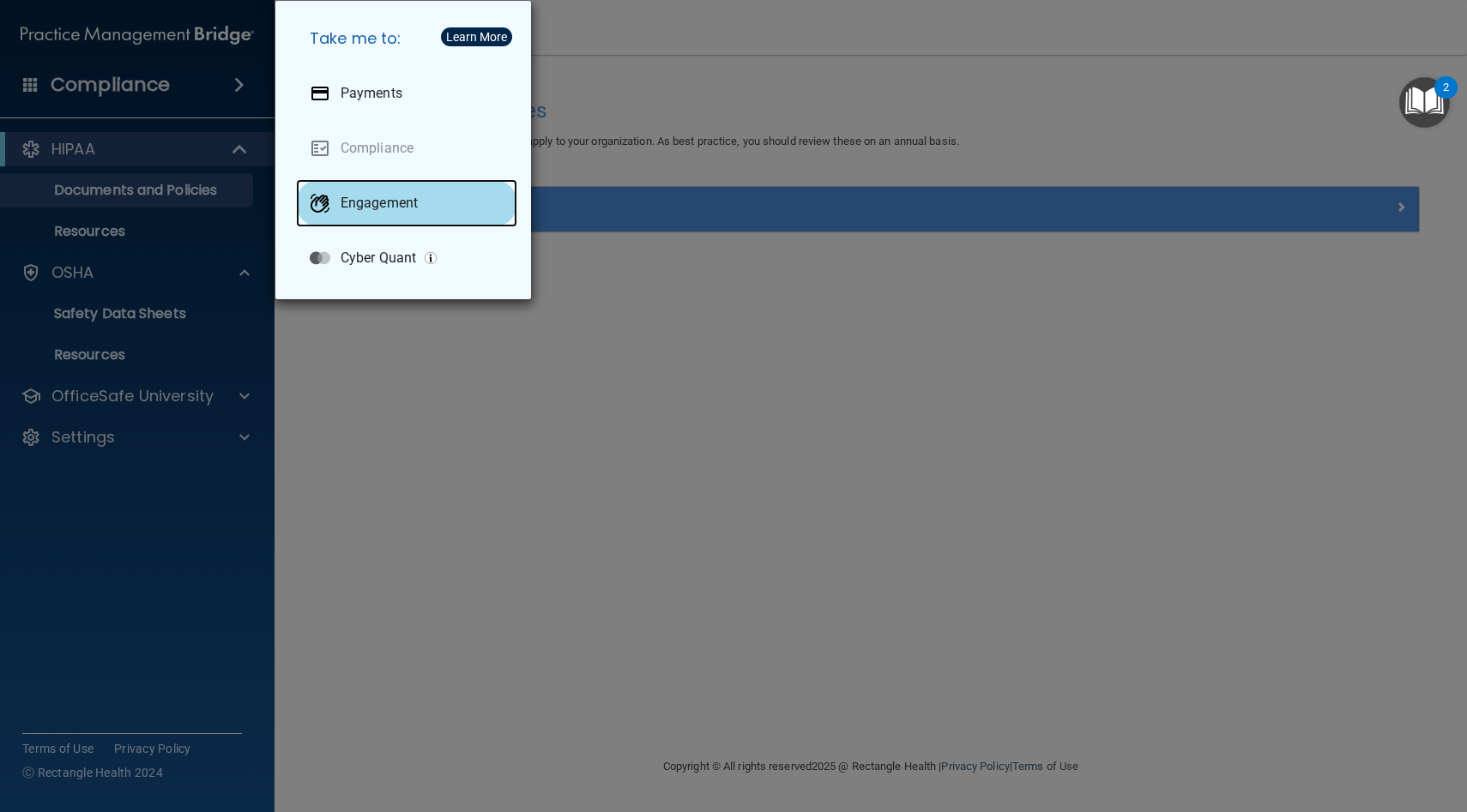 click on "Engagement" at bounding box center [407, 203] 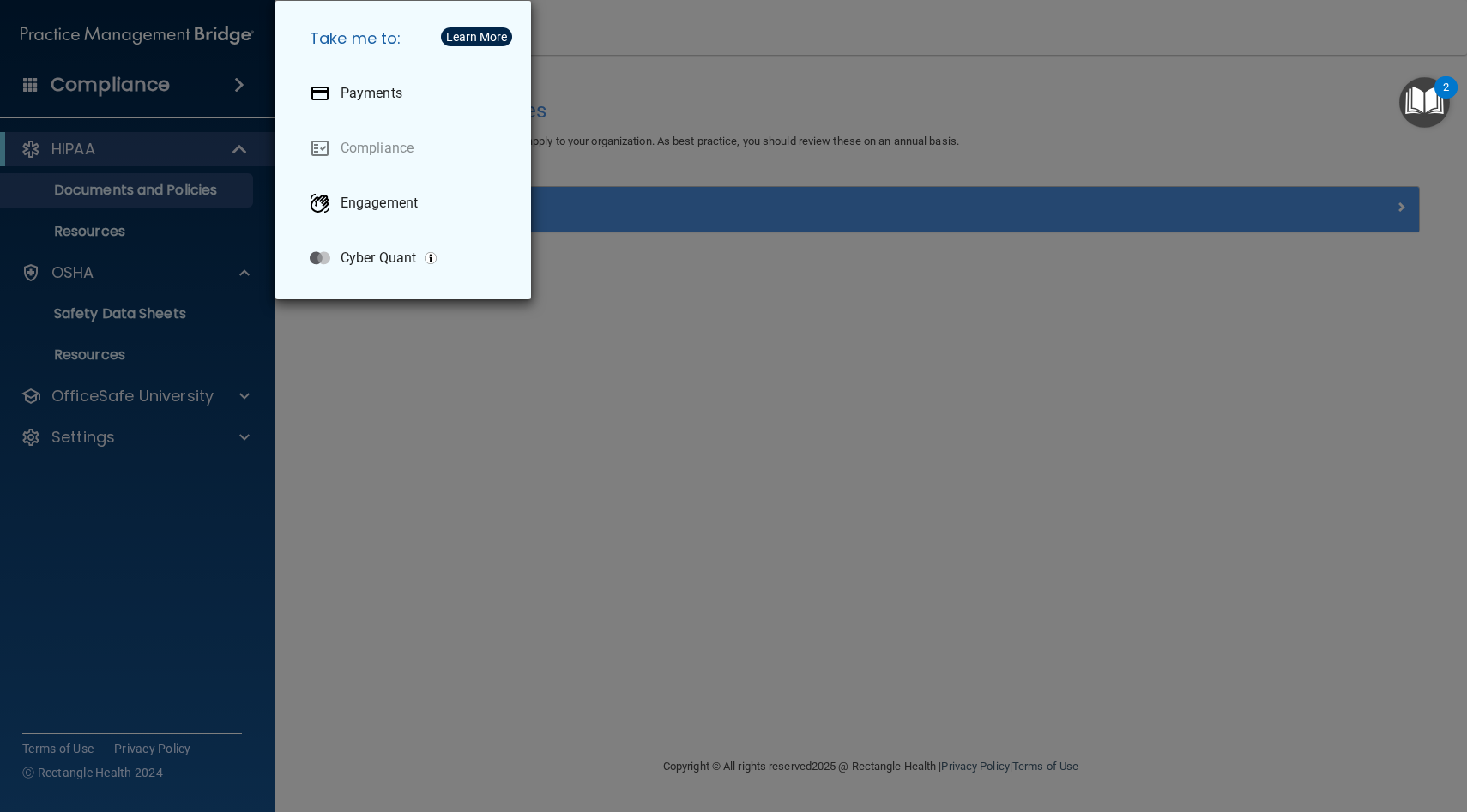 click on "Take me to:             Payments                   Compliance                     Engagement                     Cyber Quant" at bounding box center [734, 406] 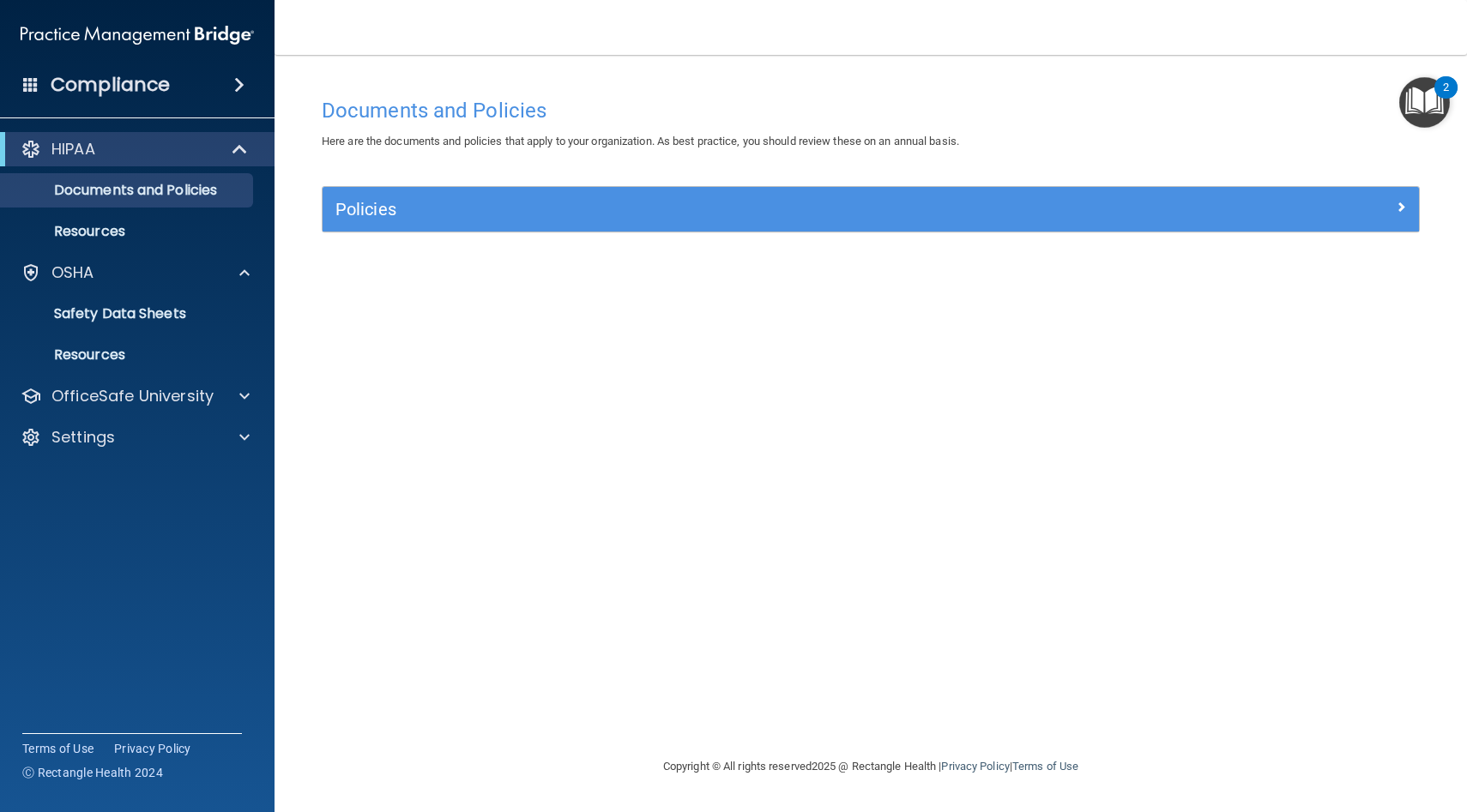 click on "2" at bounding box center (1424, 102) 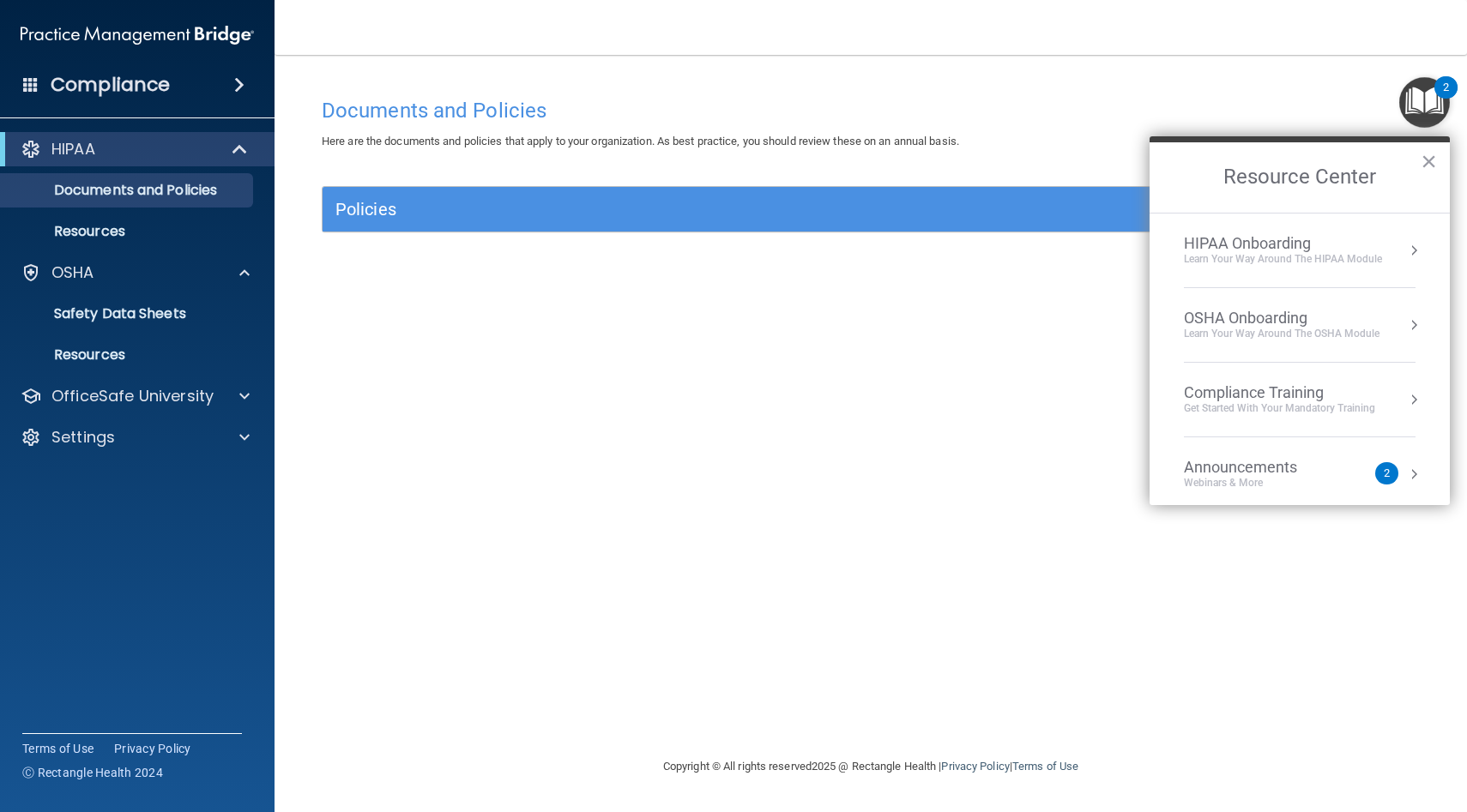 click on "Compliance Training Get Started with your mandatory training" at bounding box center [1300, 400] 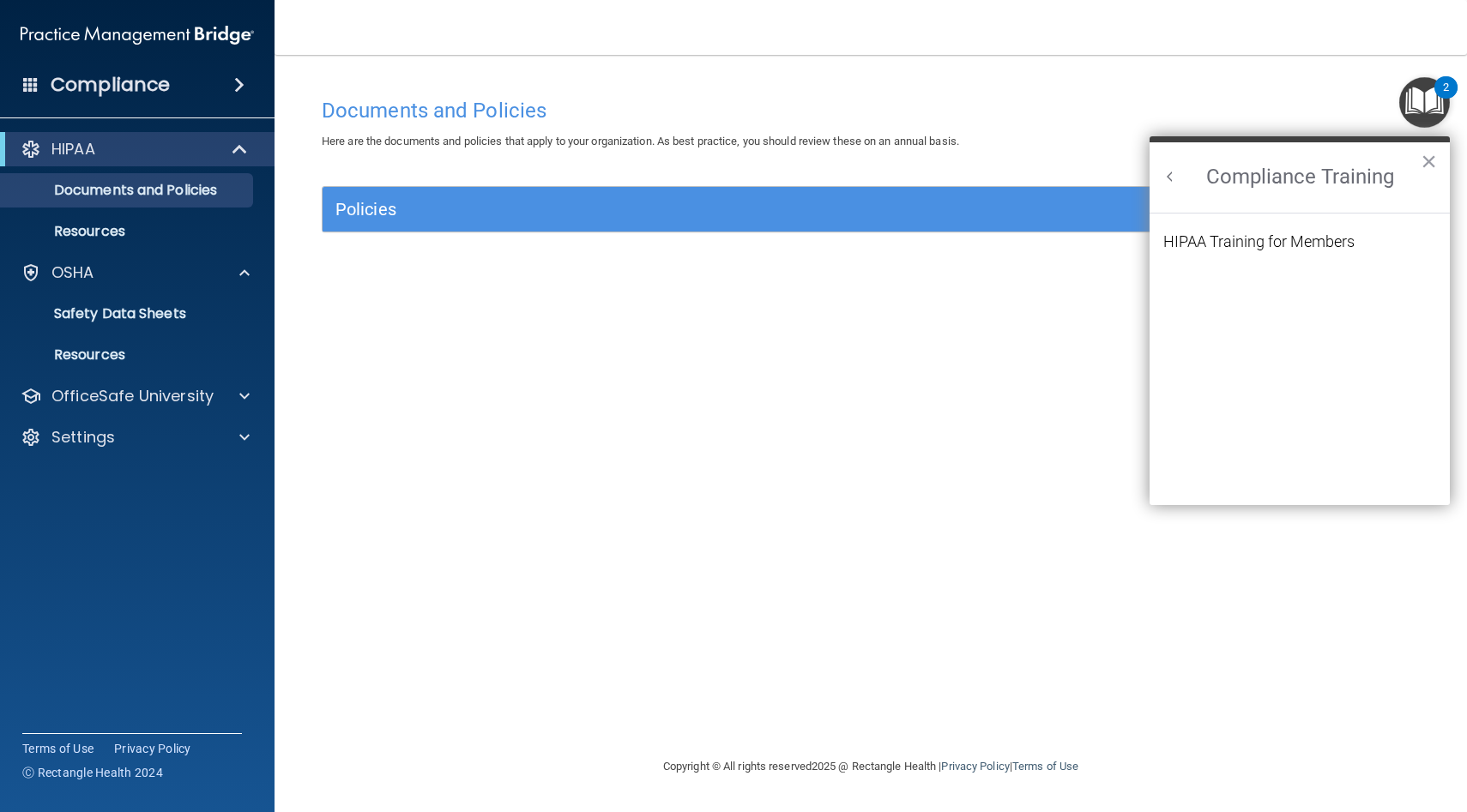 scroll, scrollTop: 0, scrollLeft: 0, axis: both 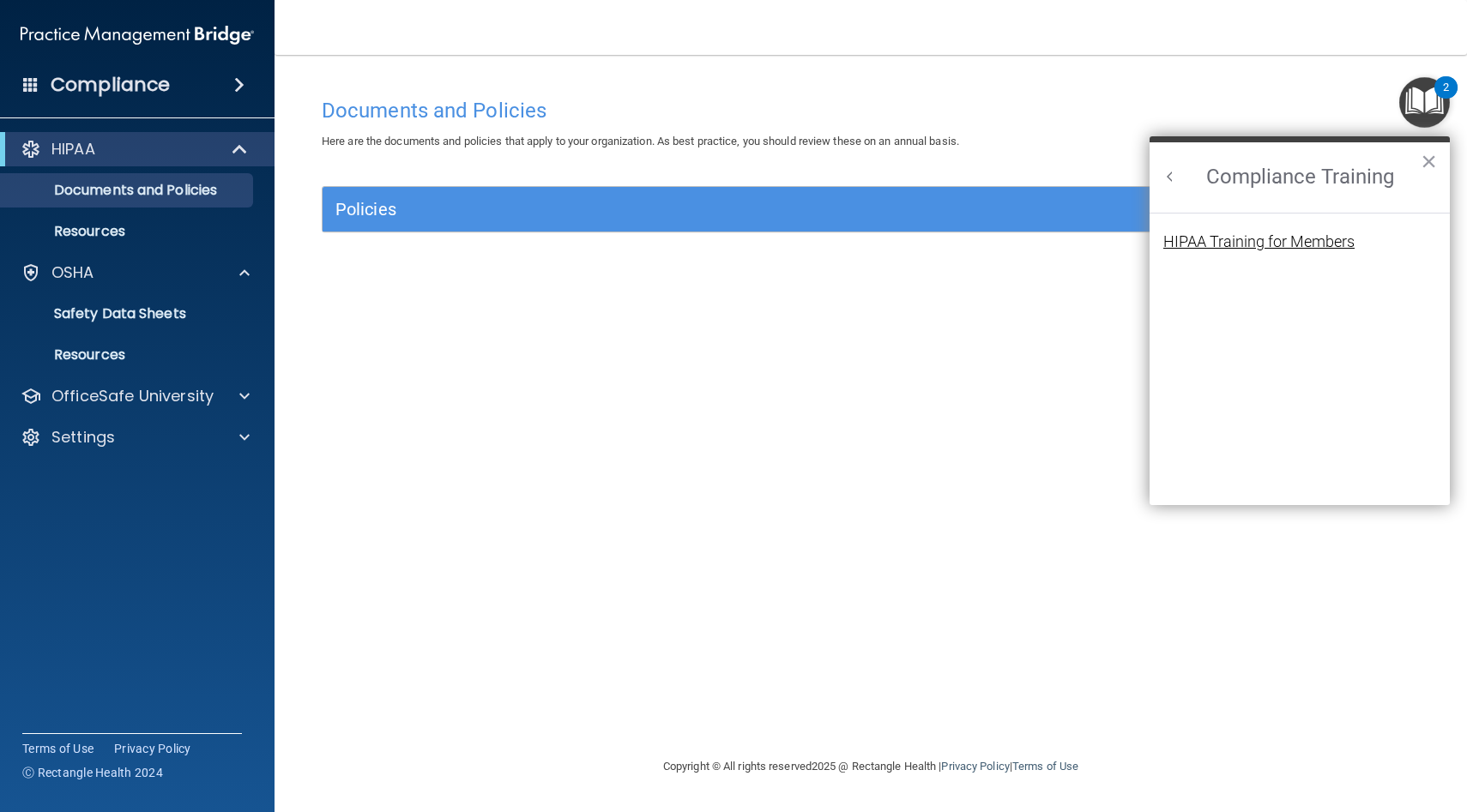 click on "HIPAA Training for Members" at bounding box center [1259, 242] 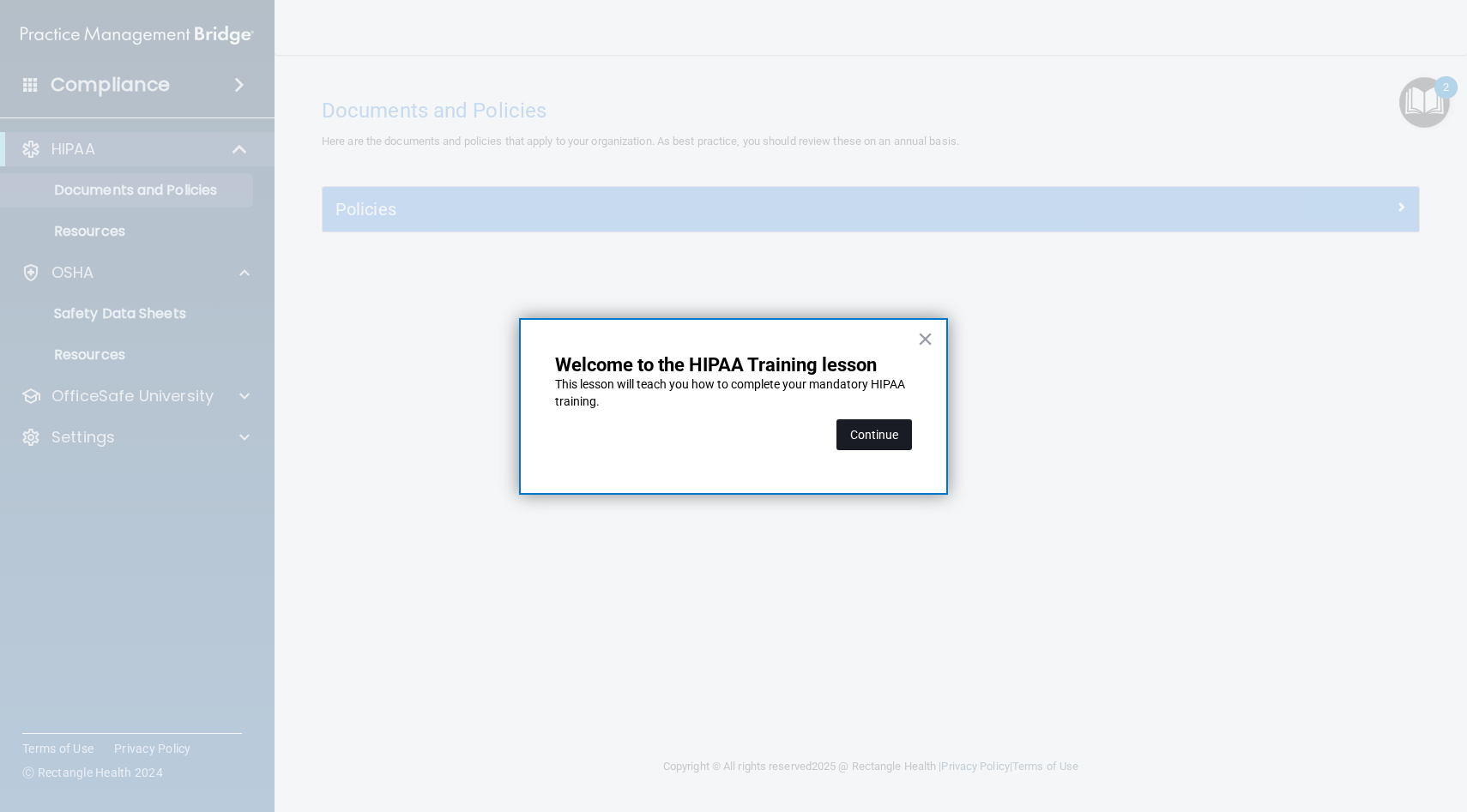 click on "Continue" at bounding box center [874, 435] 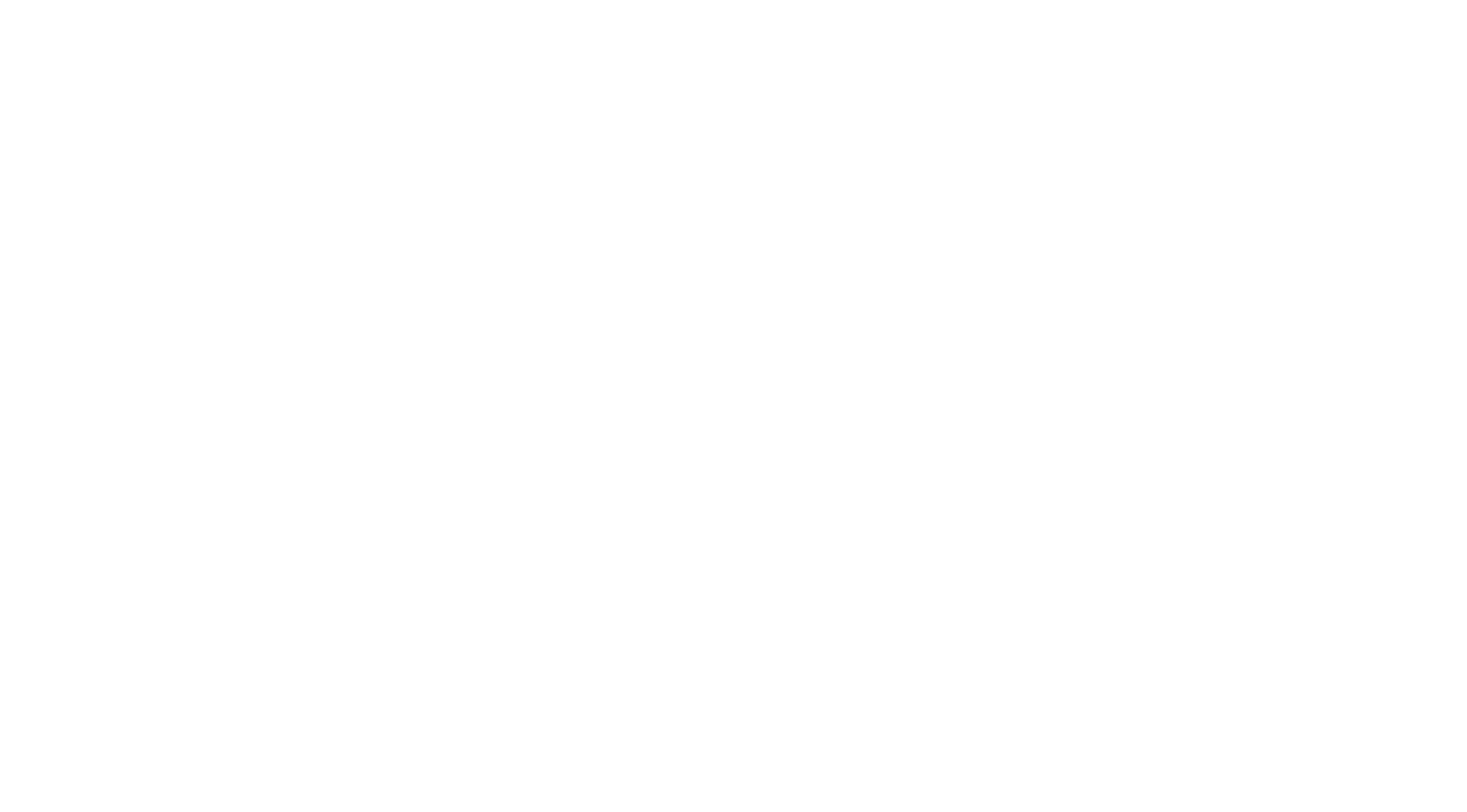 scroll, scrollTop: 0, scrollLeft: 0, axis: both 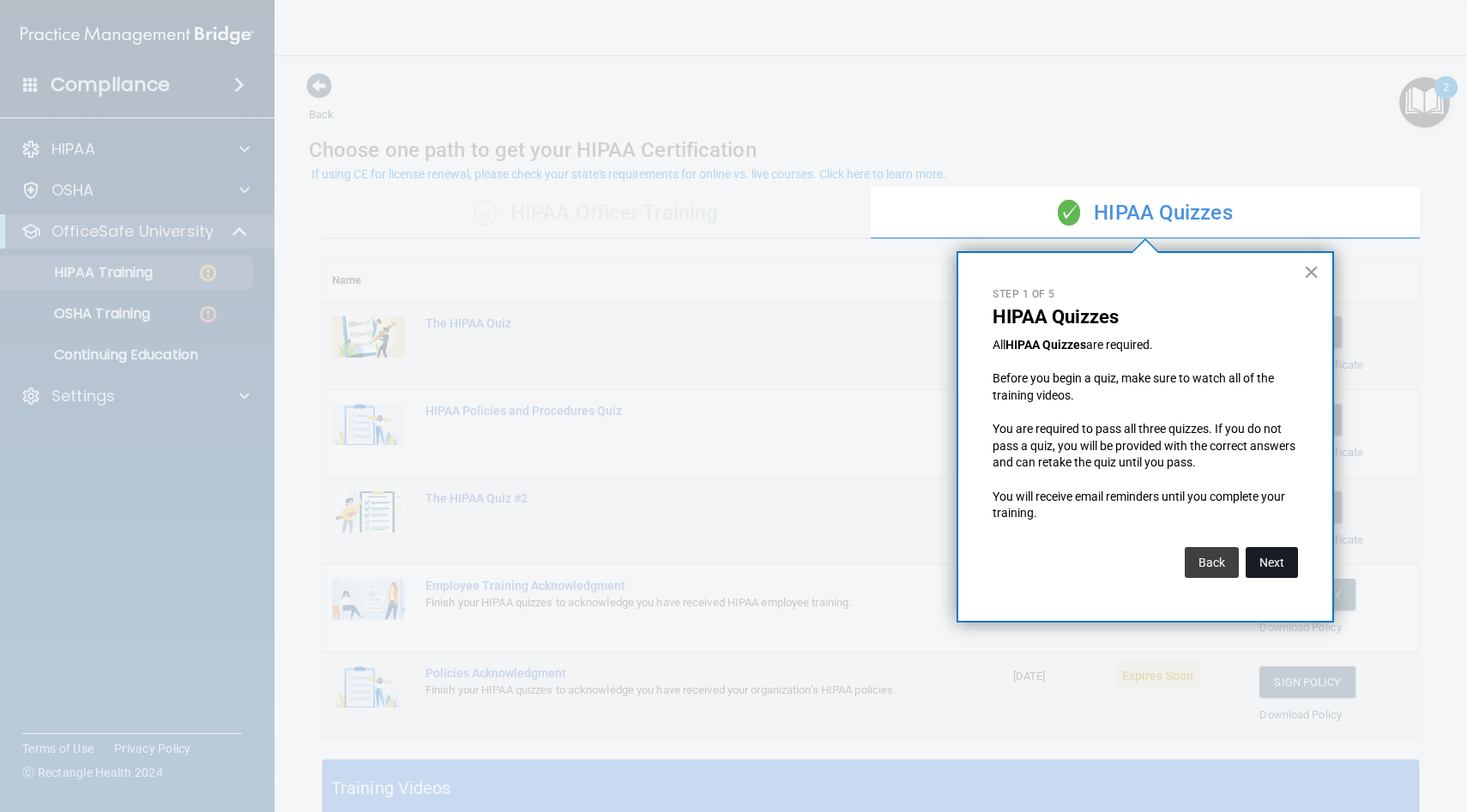 click on "Next" at bounding box center [1271, 562] 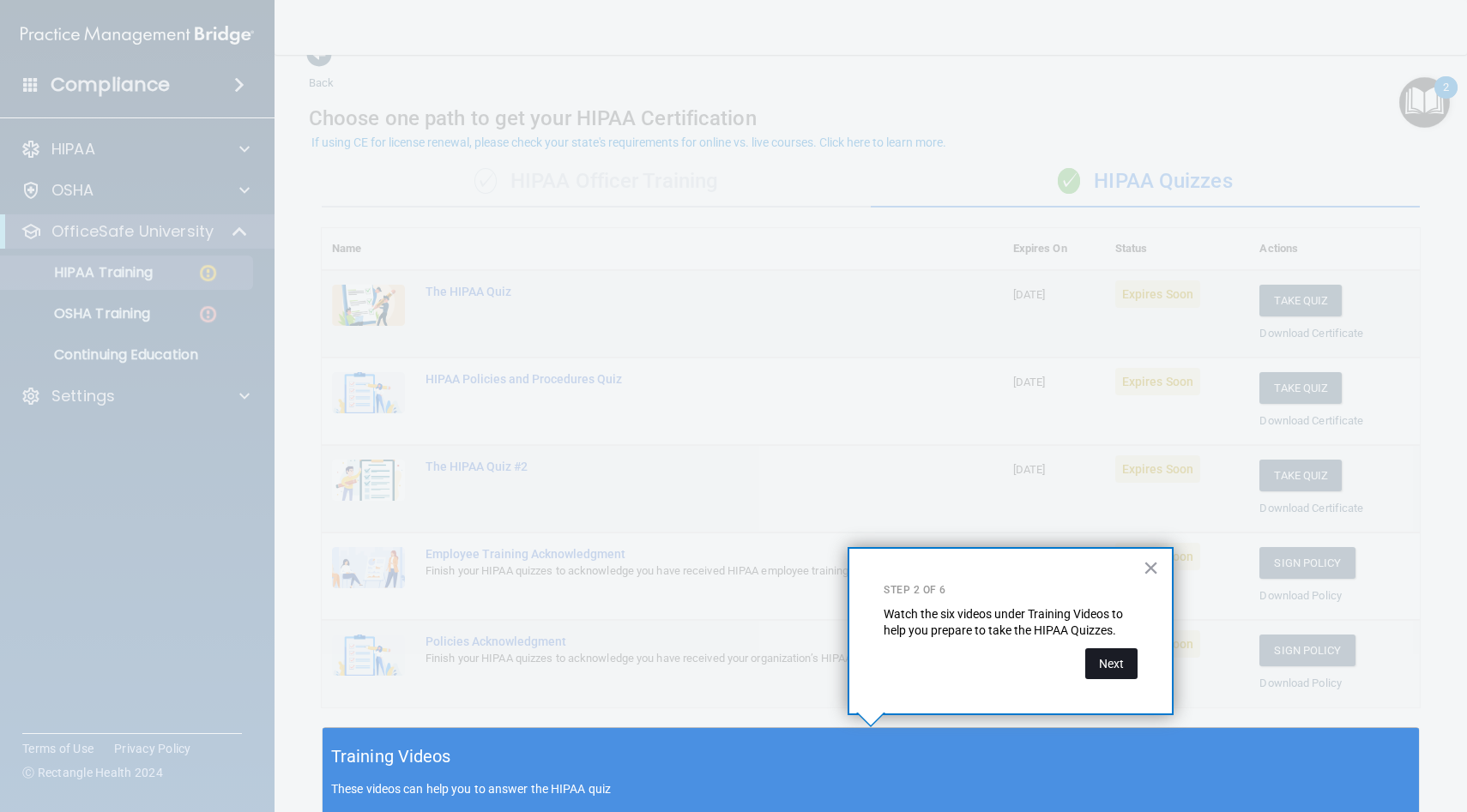 click on "Next" at bounding box center [1111, 664] 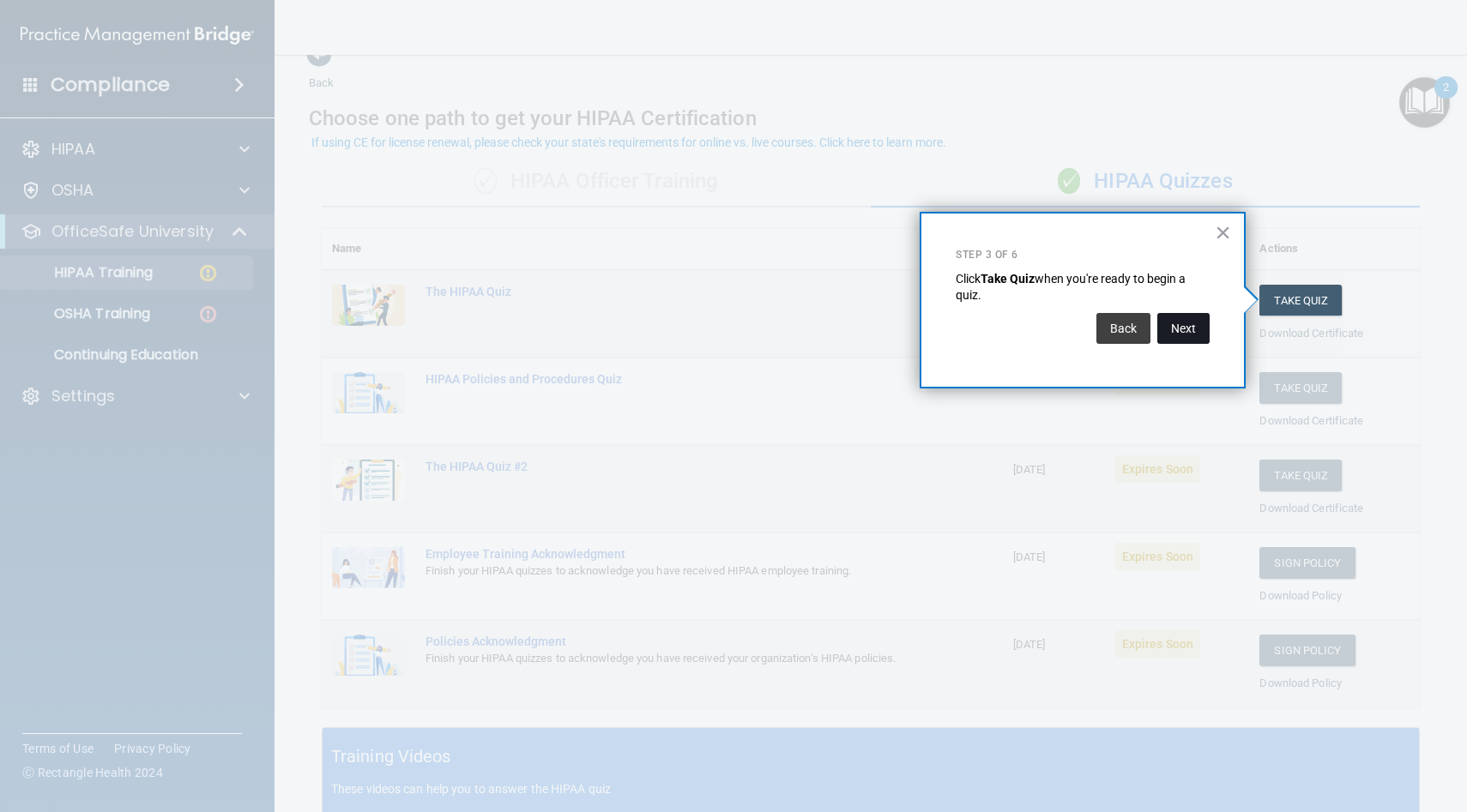 click on "Next" at bounding box center [1183, 328] 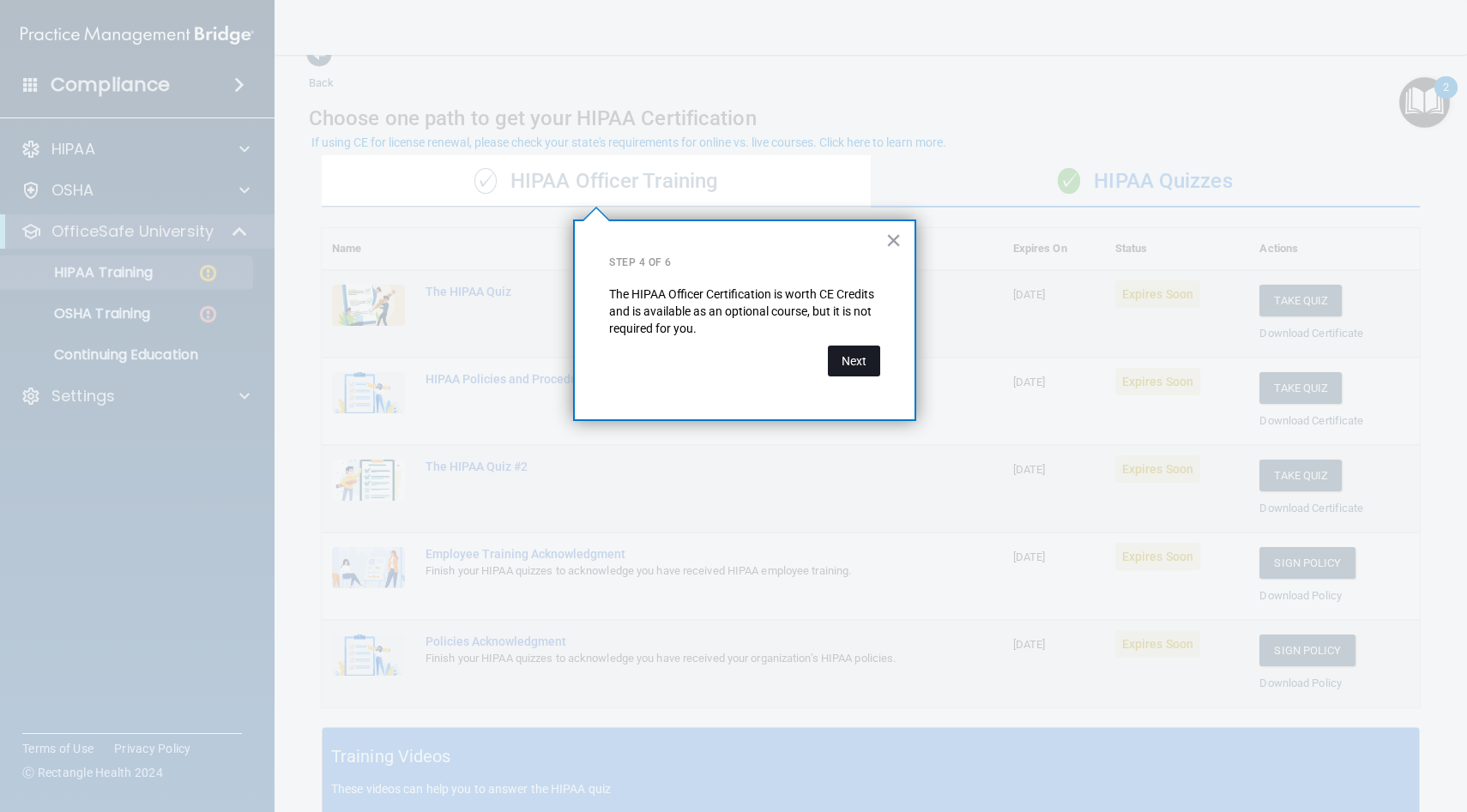 click on "Next" at bounding box center [854, 361] 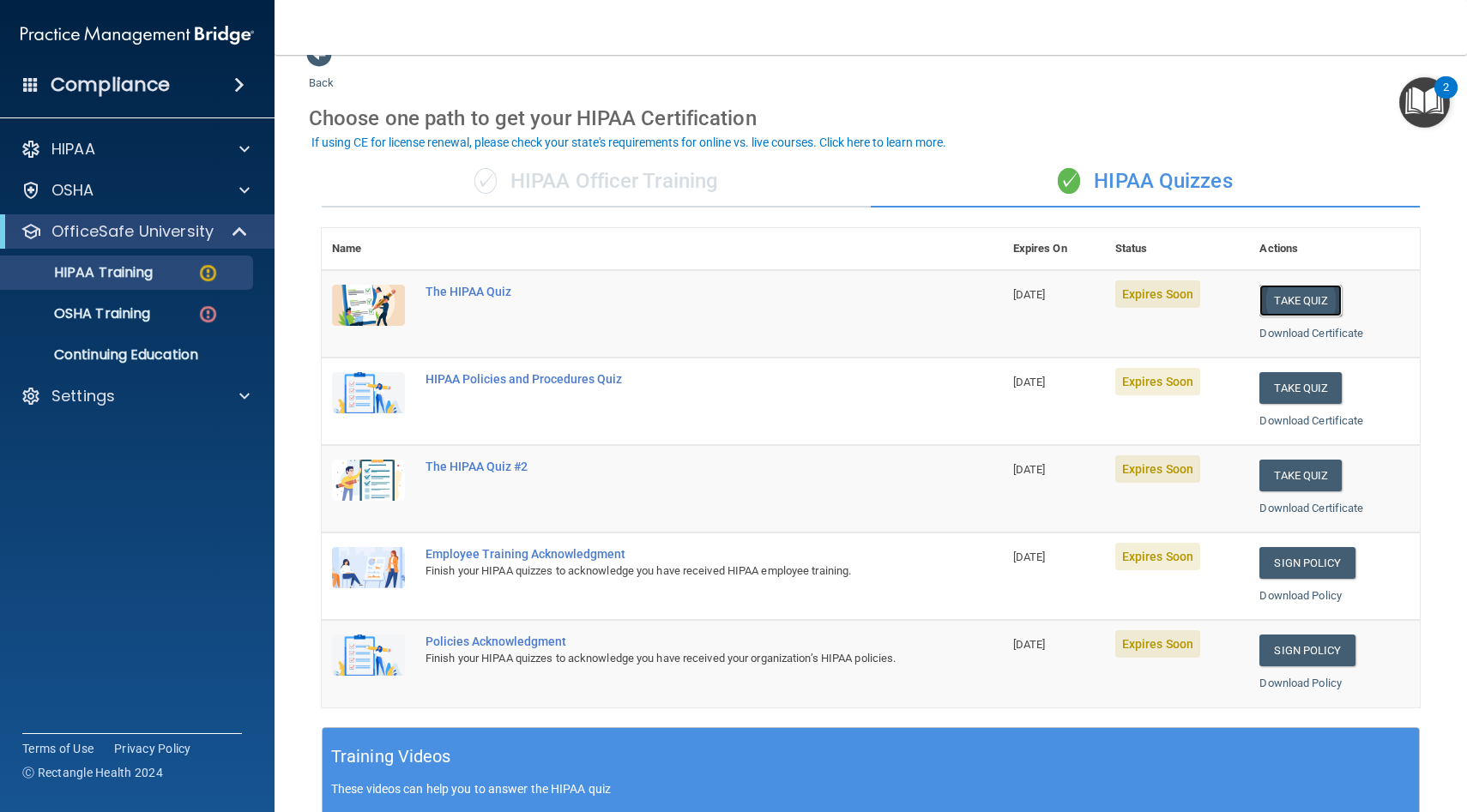 click on "Take Quiz" at bounding box center (1301, 300) 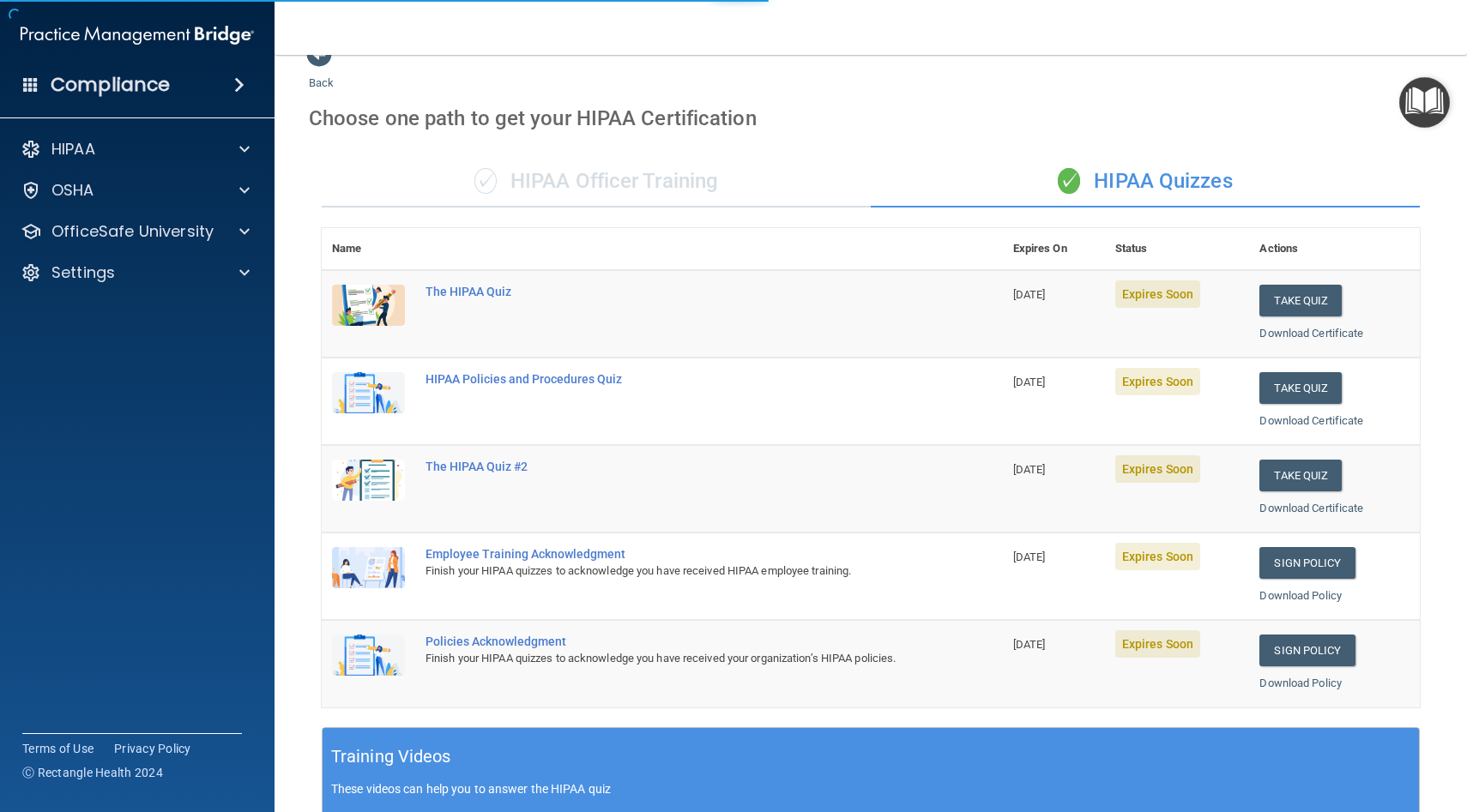 scroll, scrollTop: 0, scrollLeft: 0, axis: both 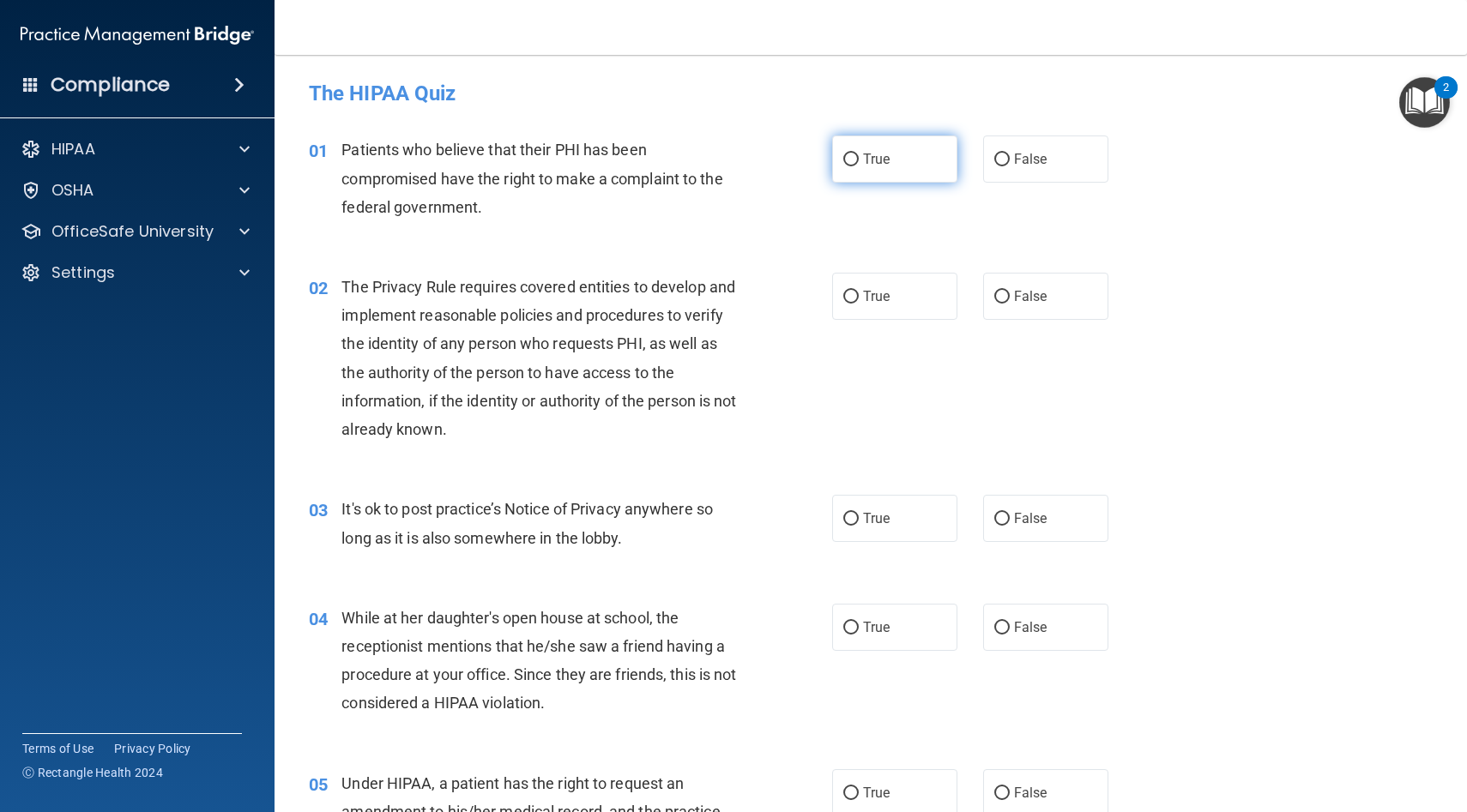 click on "True" at bounding box center (876, 159) 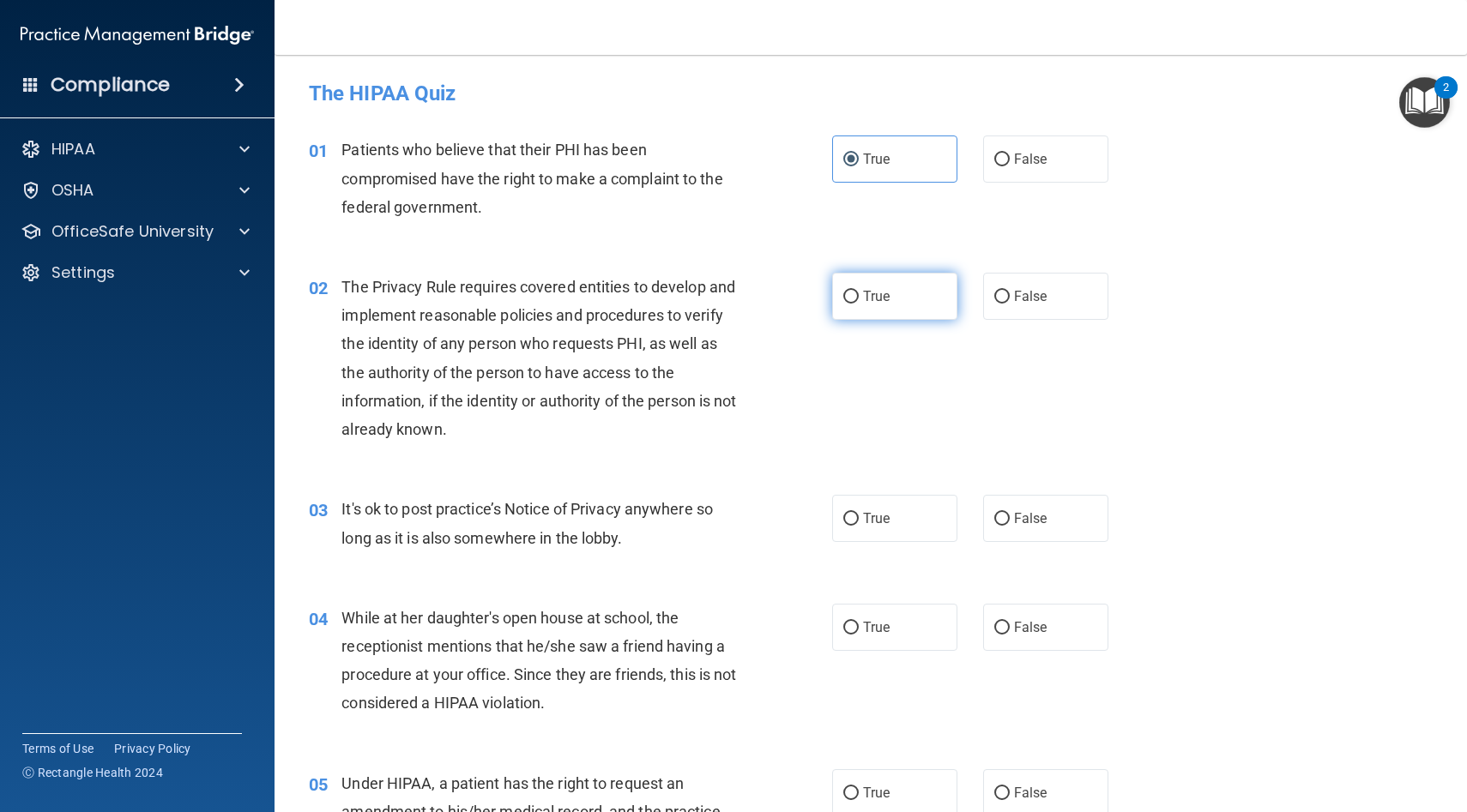 click on "True" at bounding box center (895, 296) 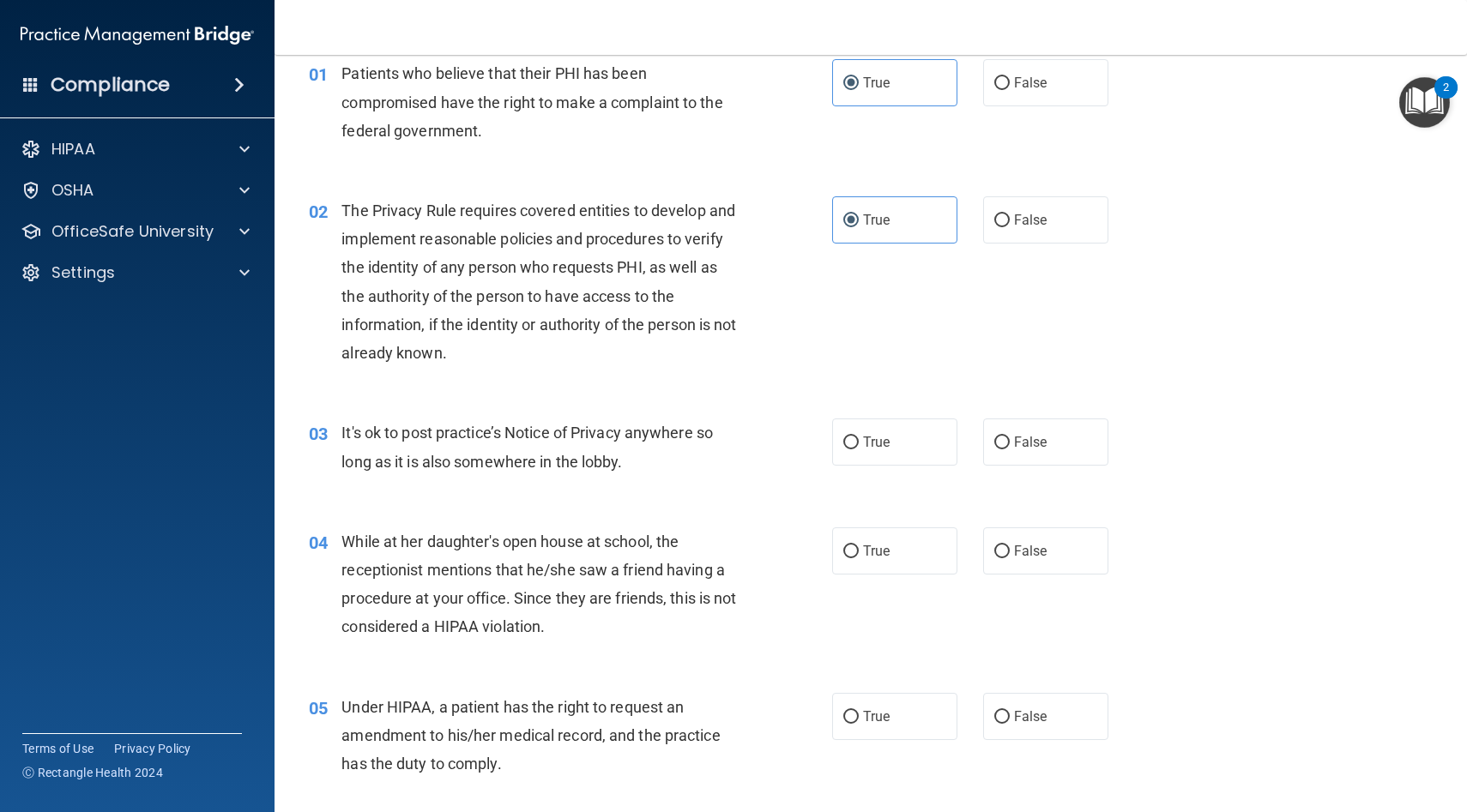 scroll, scrollTop: 78, scrollLeft: 0, axis: vertical 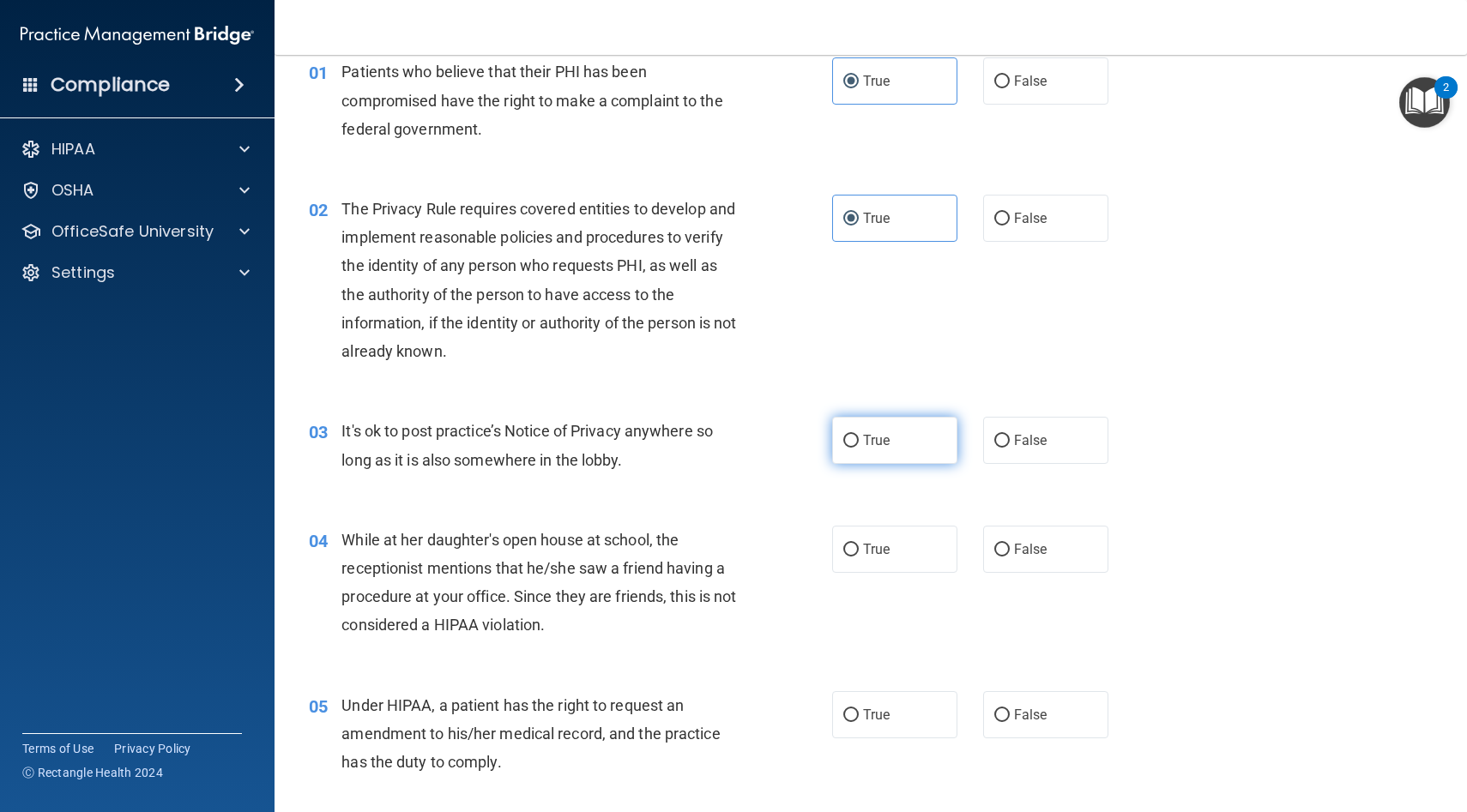 click on "True" at bounding box center [851, 441] 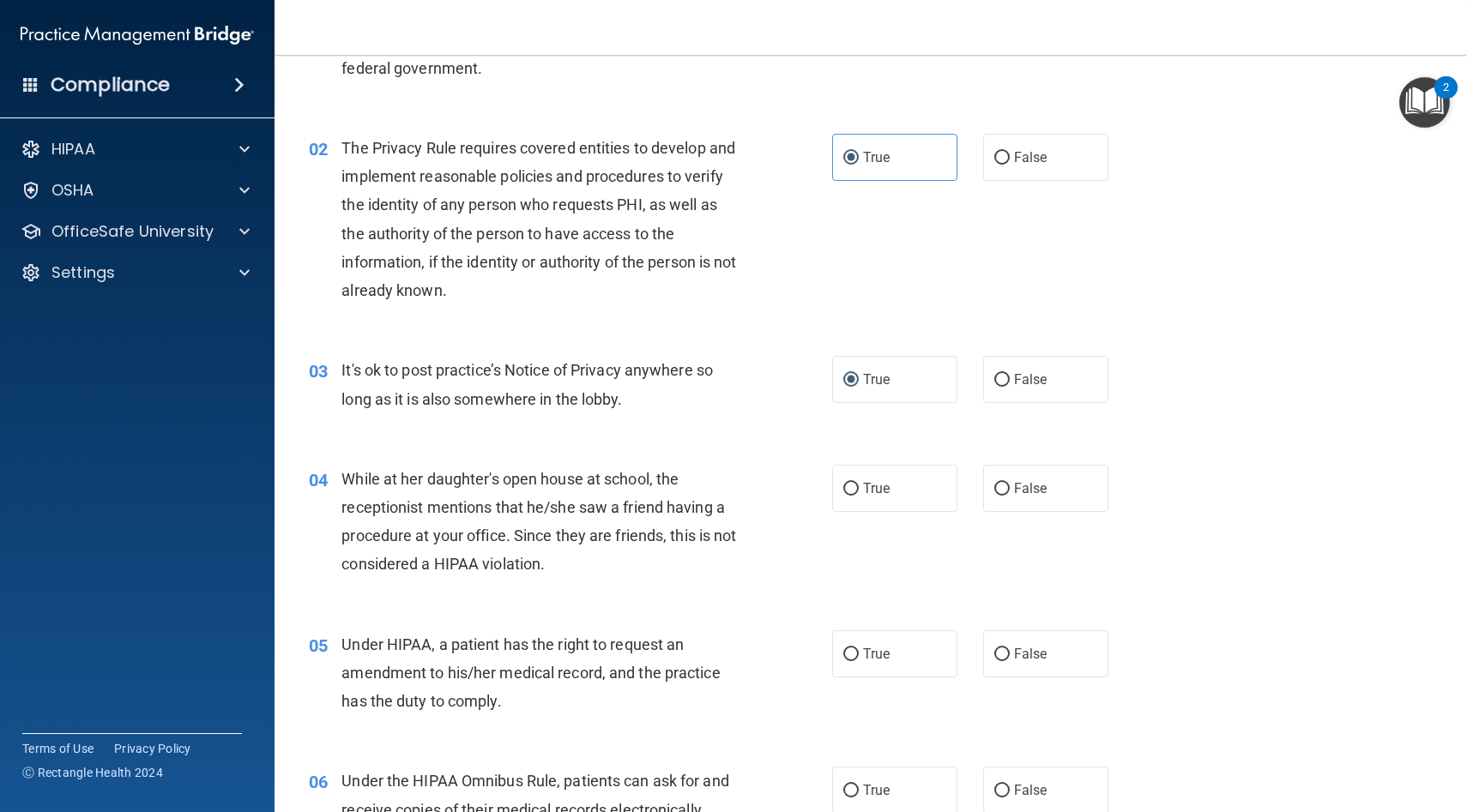 scroll, scrollTop: 140, scrollLeft: 0, axis: vertical 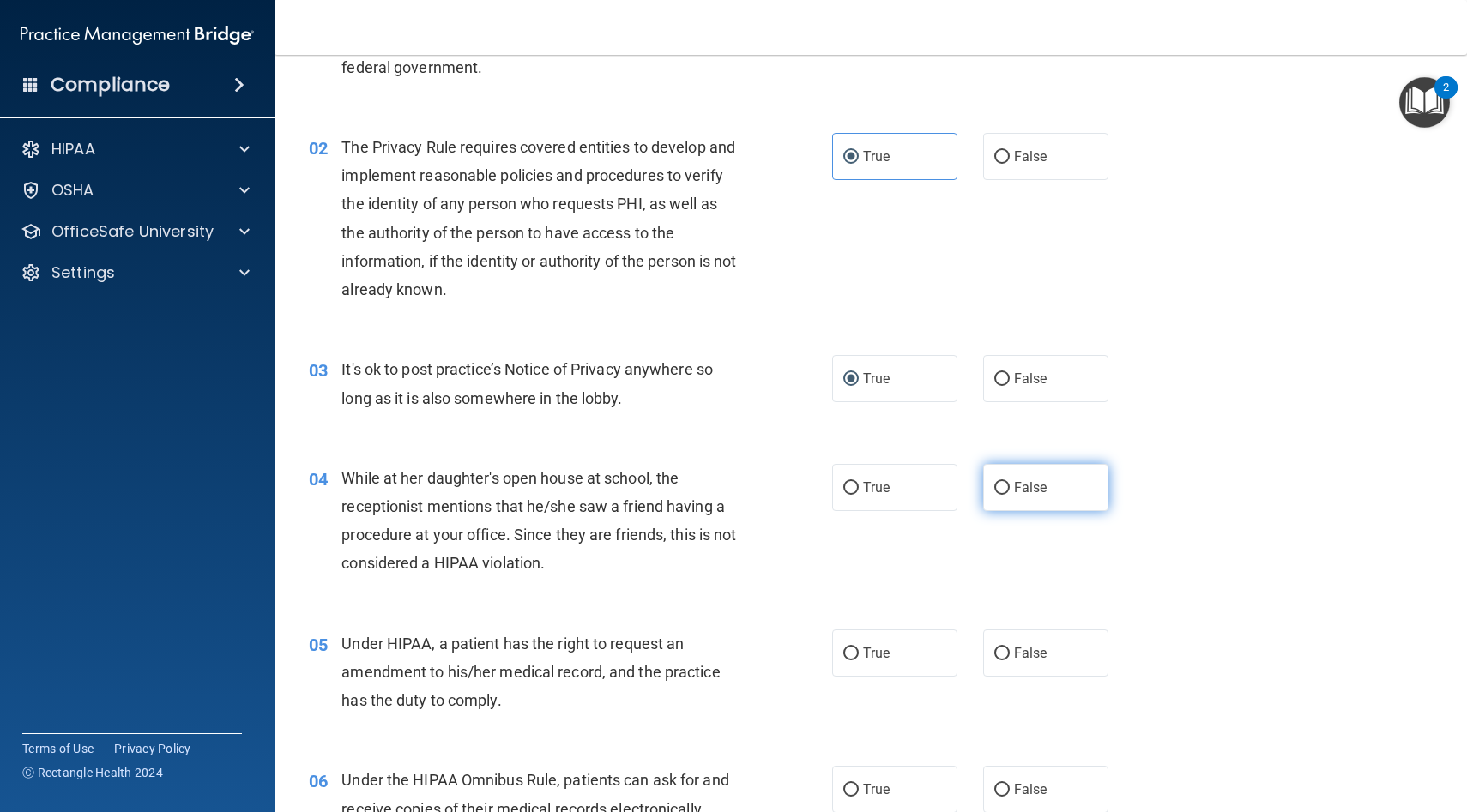 click on "False" at bounding box center [1002, 488] 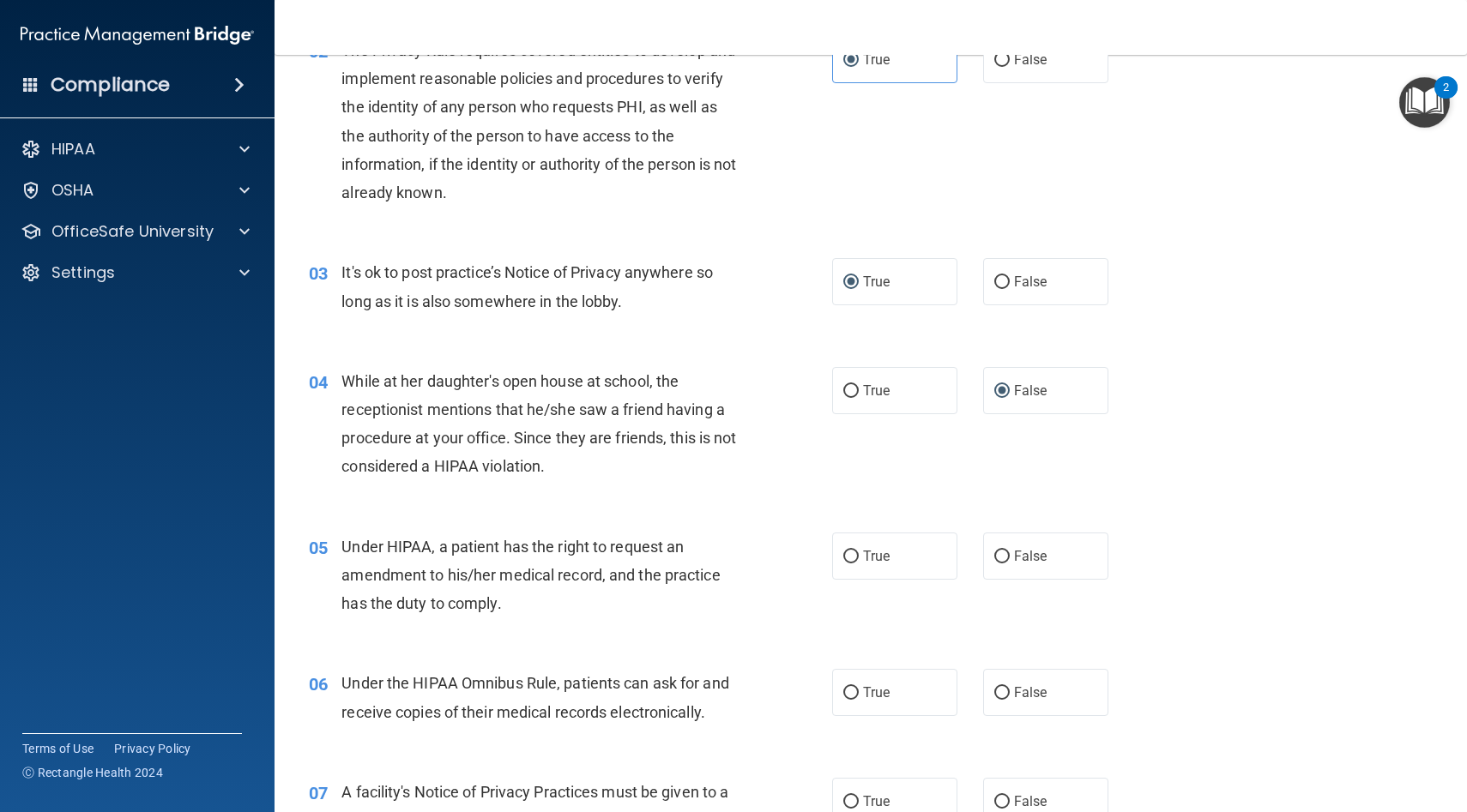 scroll, scrollTop: 239, scrollLeft: 0, axis: vertical 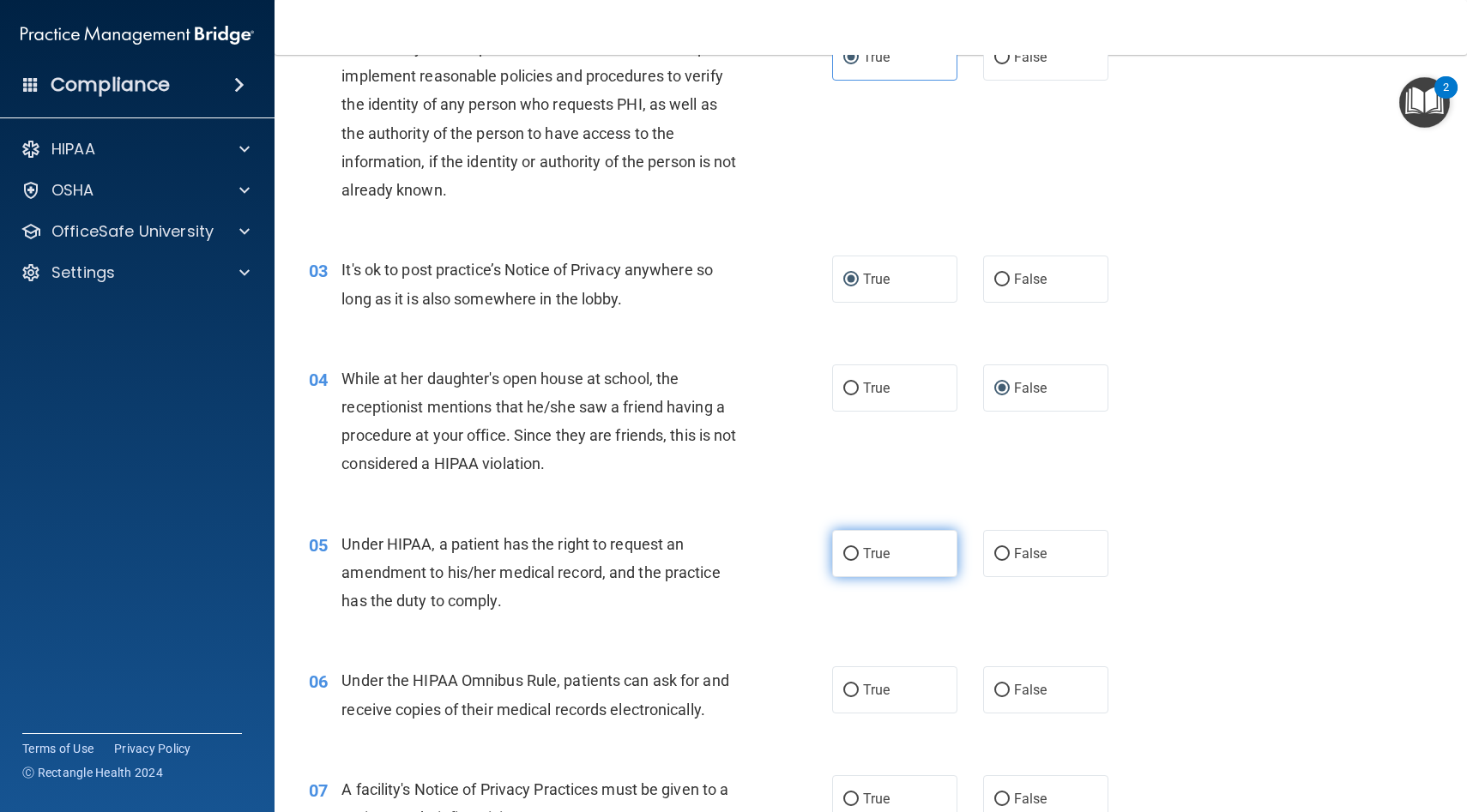 click on "True" at bounding box center [895, 553] 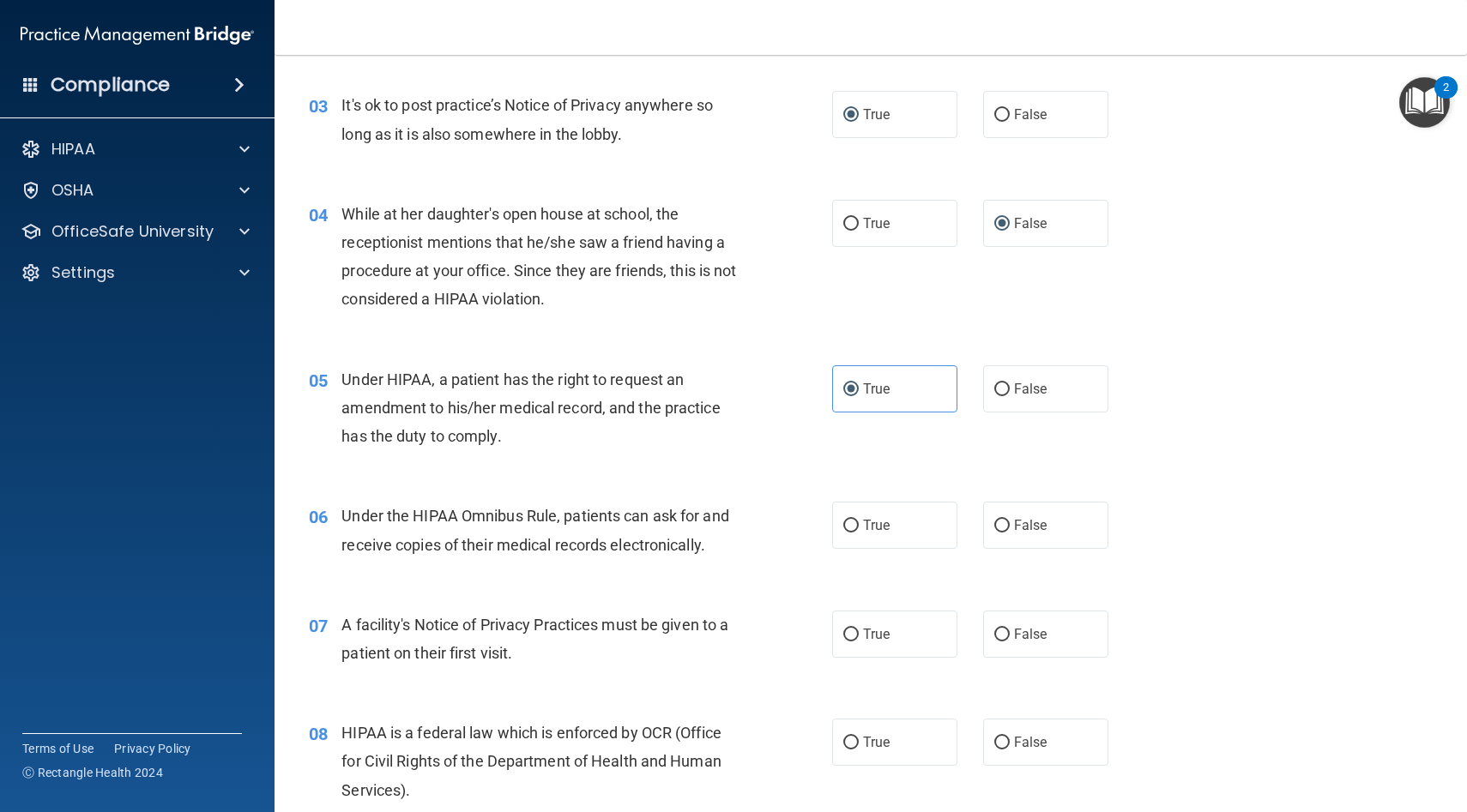 scroll, scrollTop: 412, scrollLeft: 0, axis: vertical 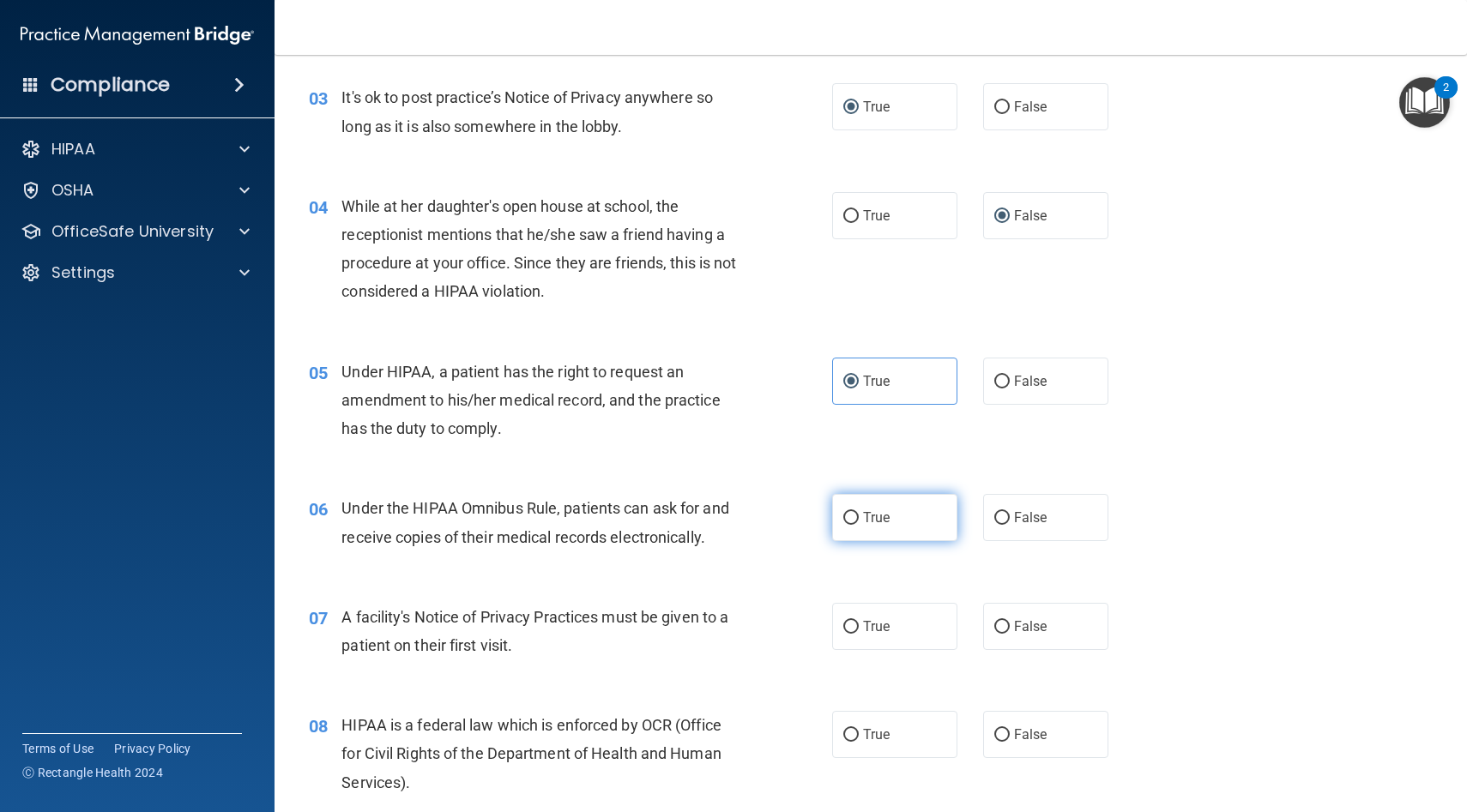 click on "True" at bounding box center (851, 518) 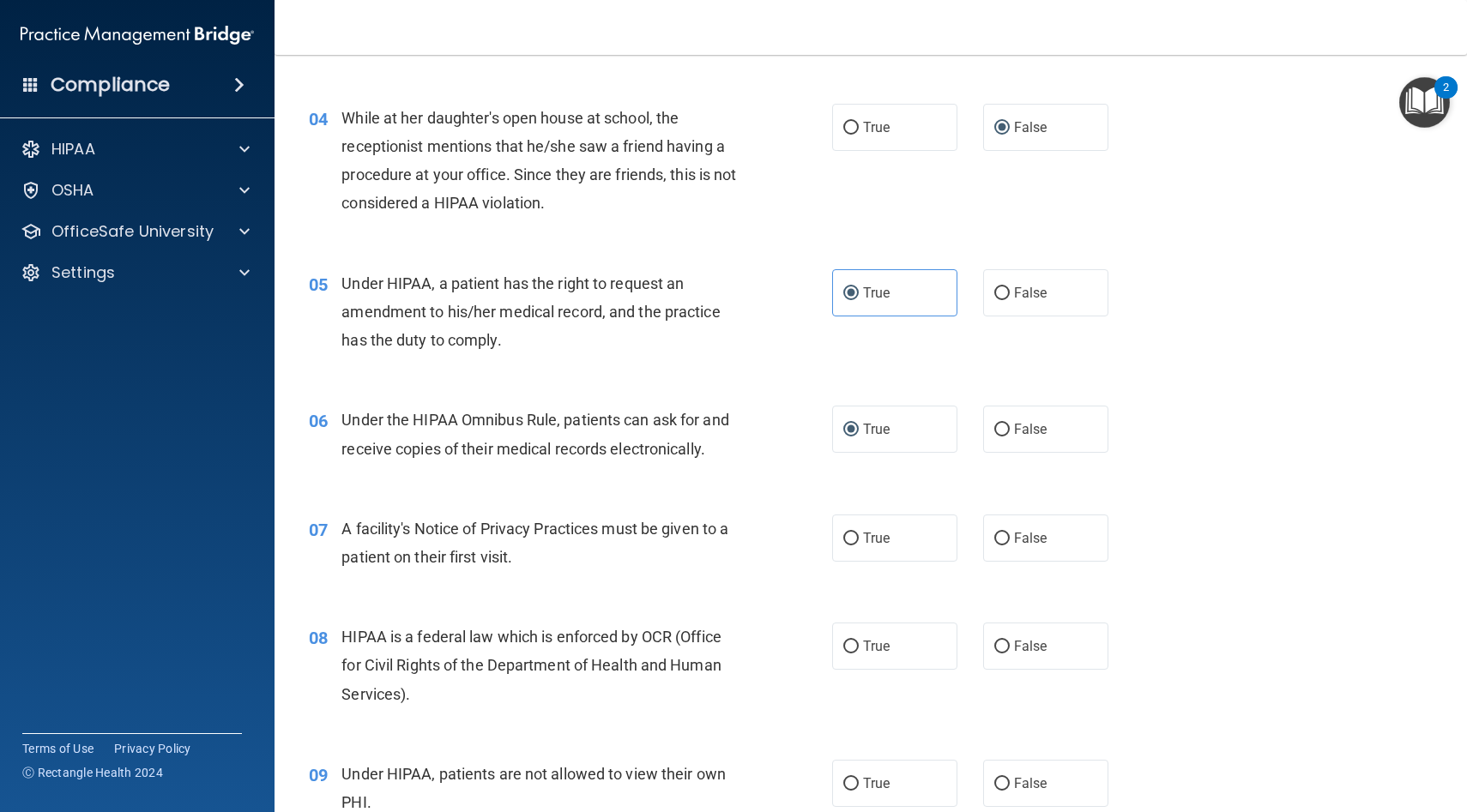 scroll, scrollTop: 502, scrollLeft: 0, axis: vertical 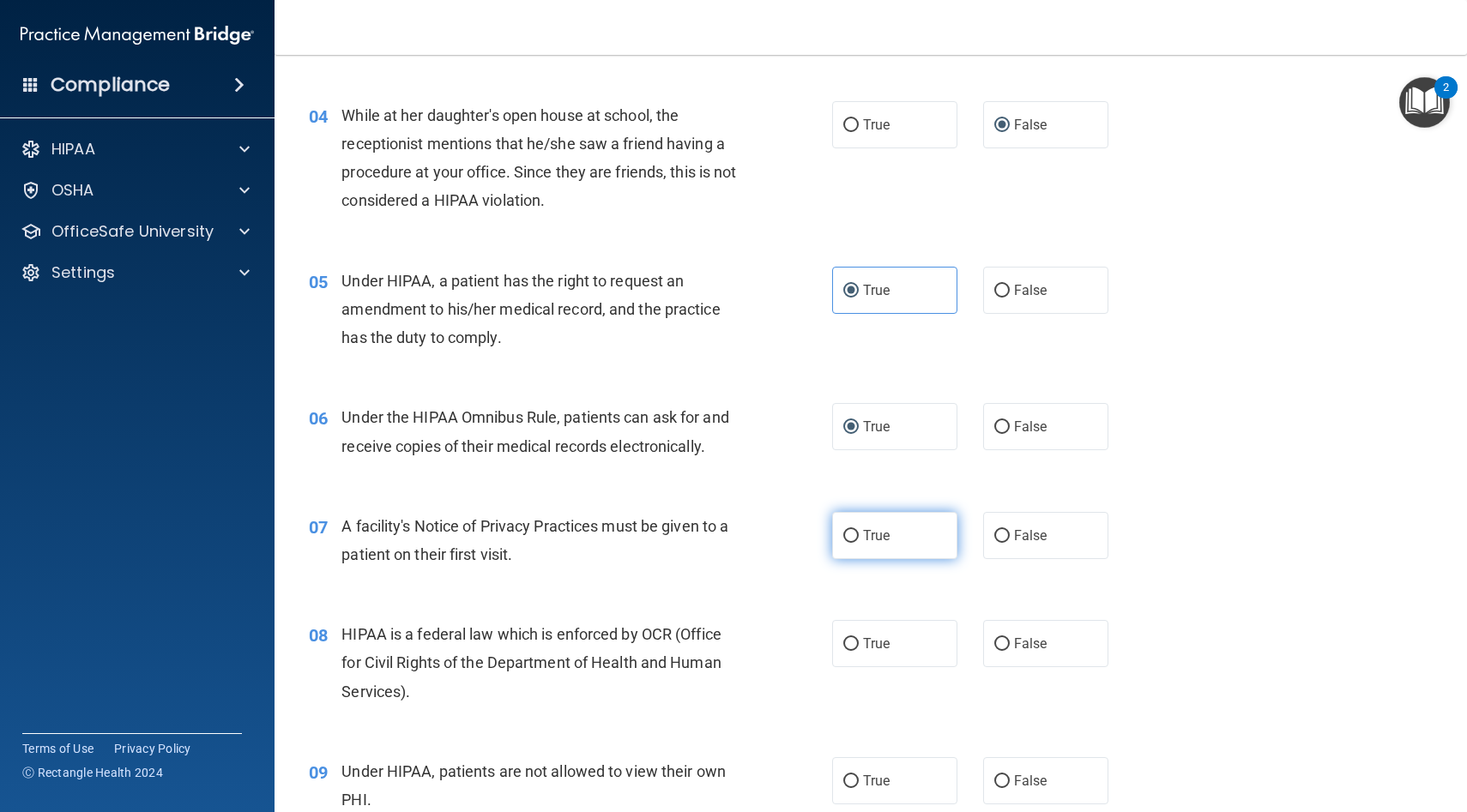 click on "True" at bounding box center (851, 536) 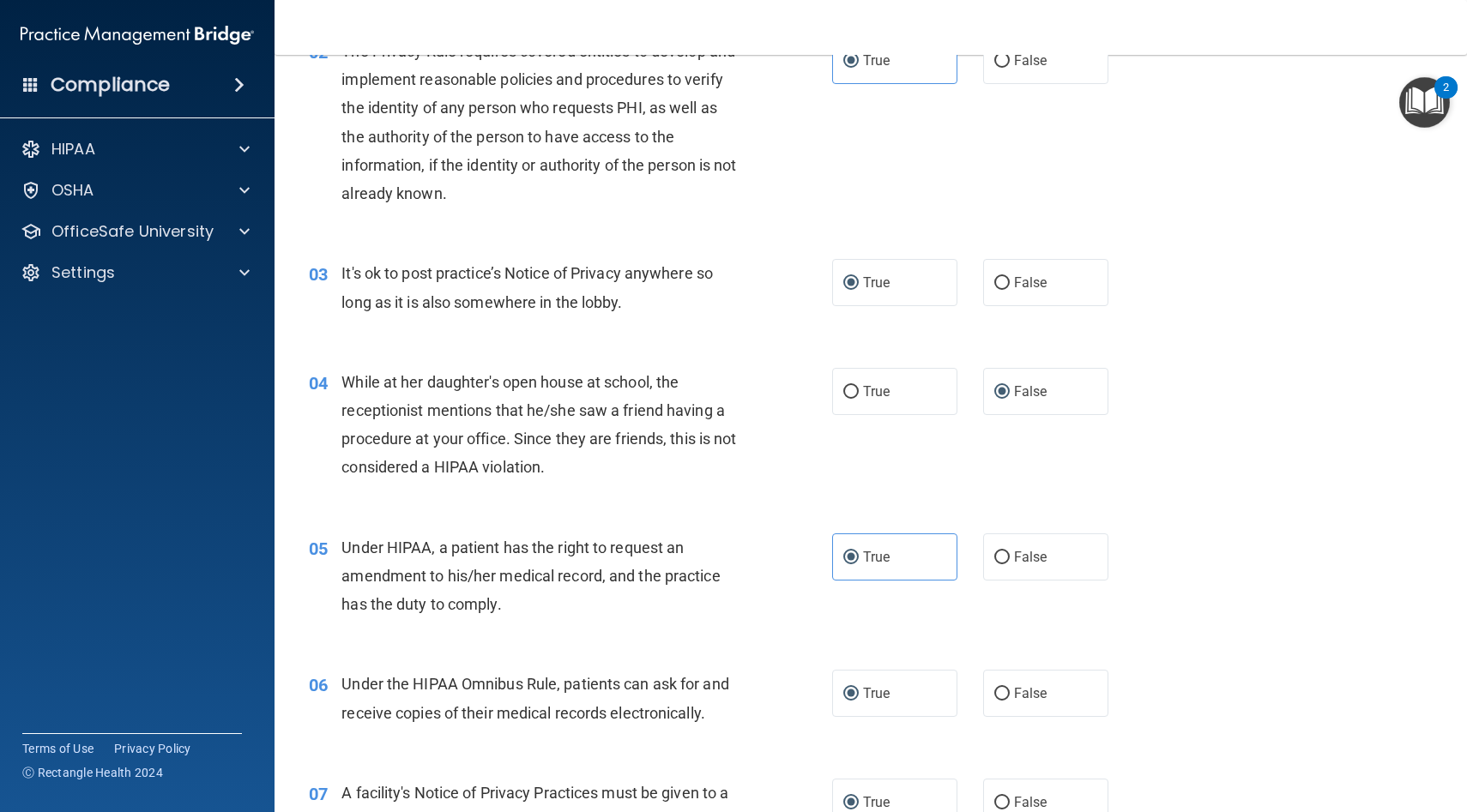 scroll, scrollTop: 224, scrollLeft: 0, axis: vertical 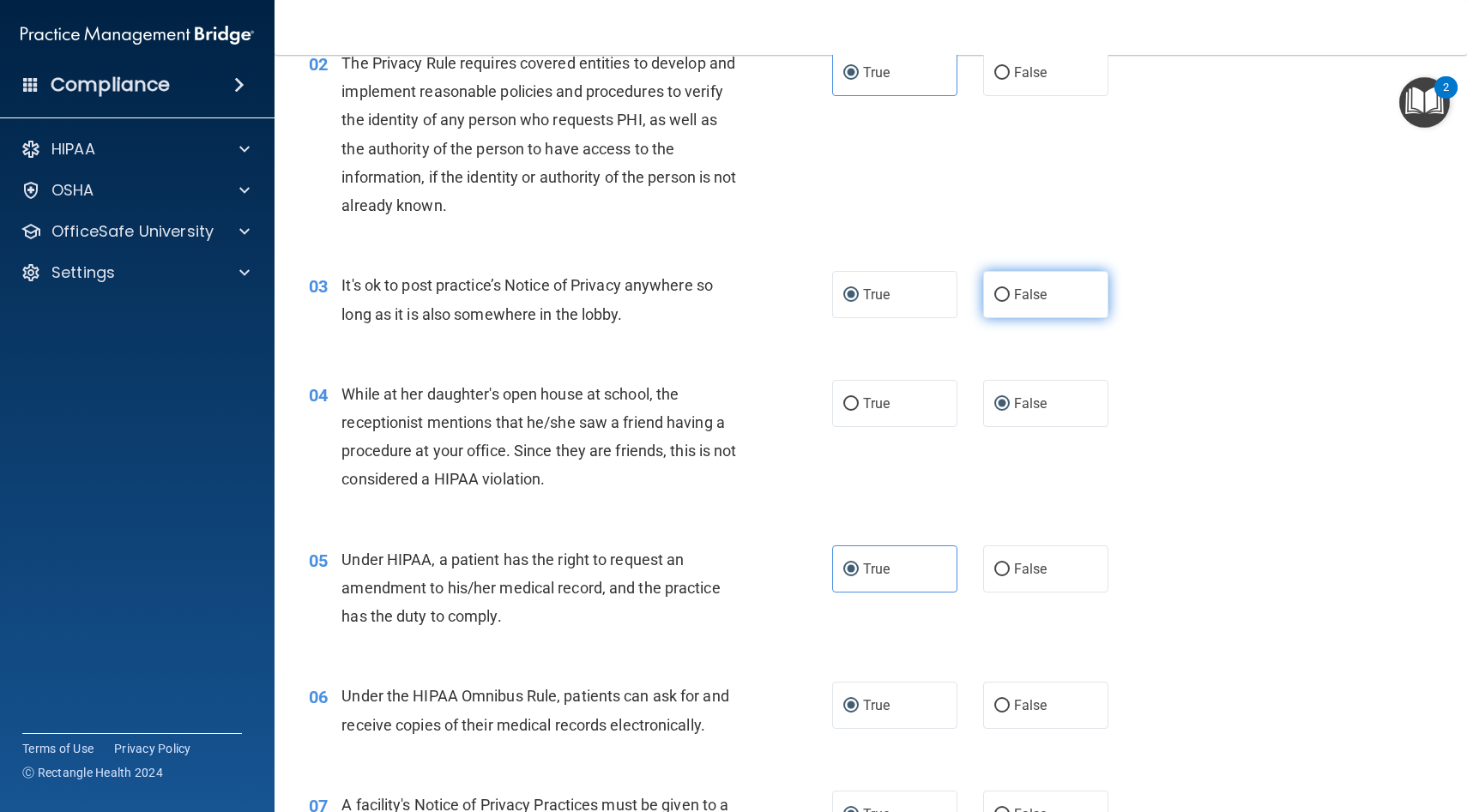 click on "False" at bounding box center (1002, 295) 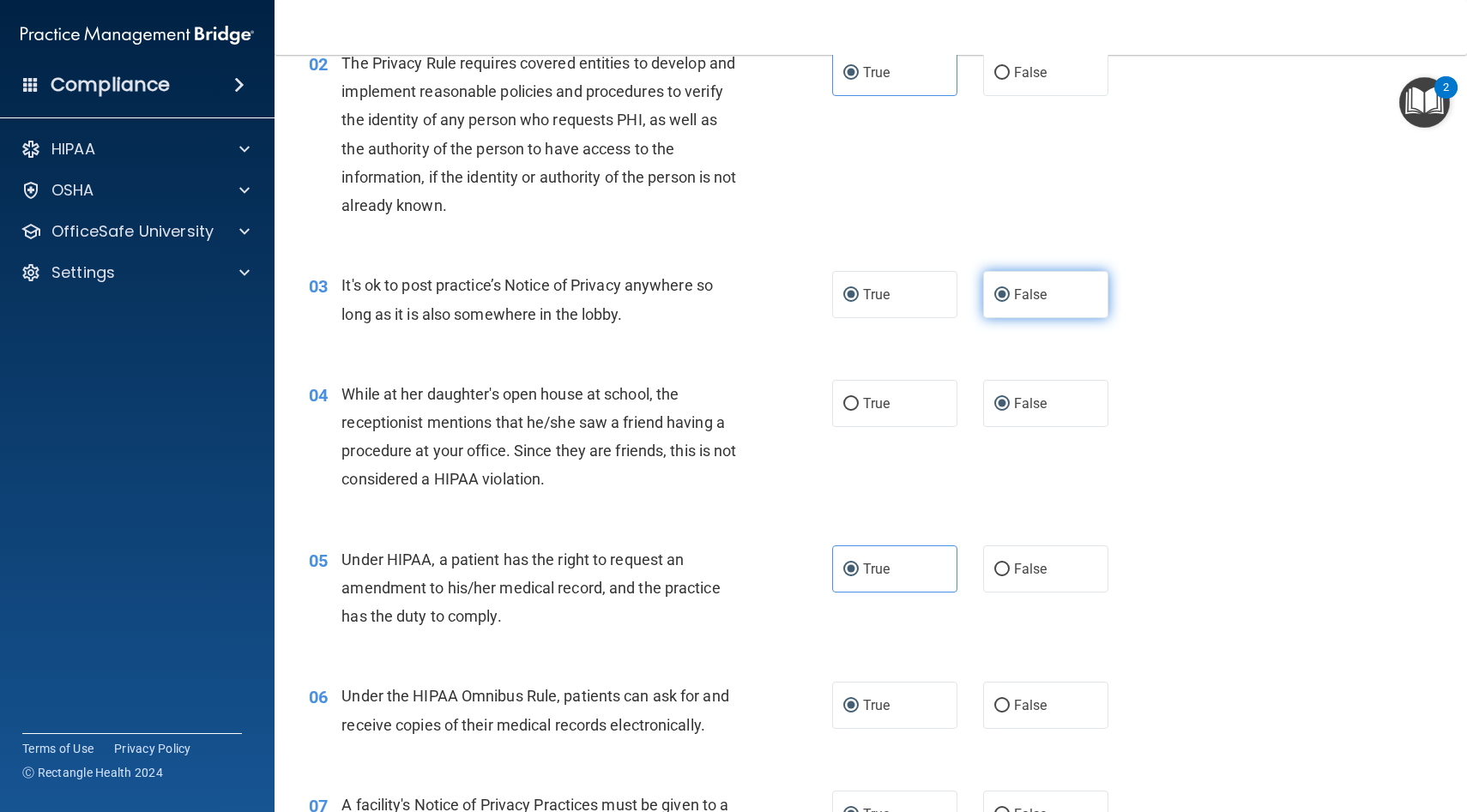 radio on "false" 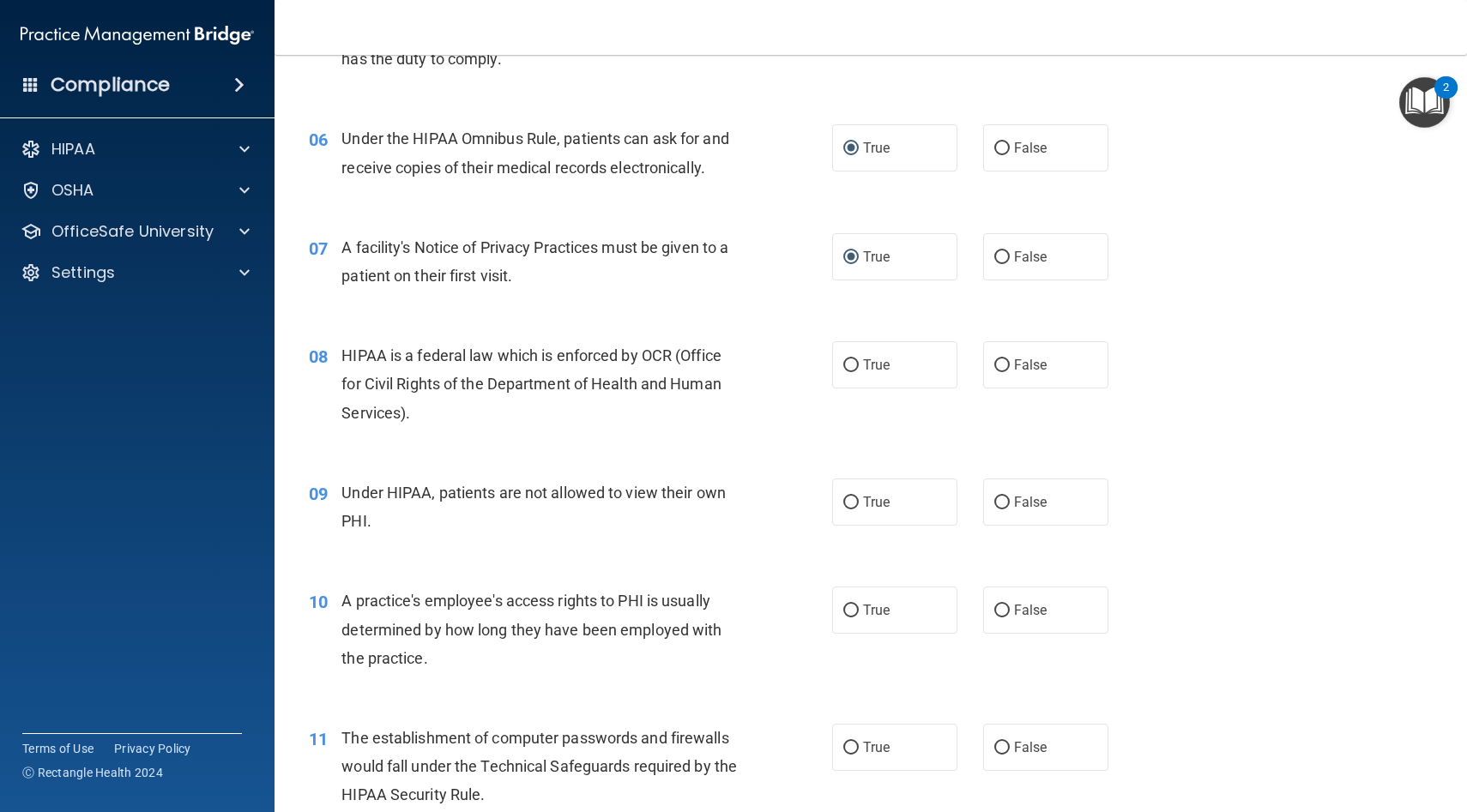 scroll, scrollTop: 785, scrollLeft: 0, axis: vertical 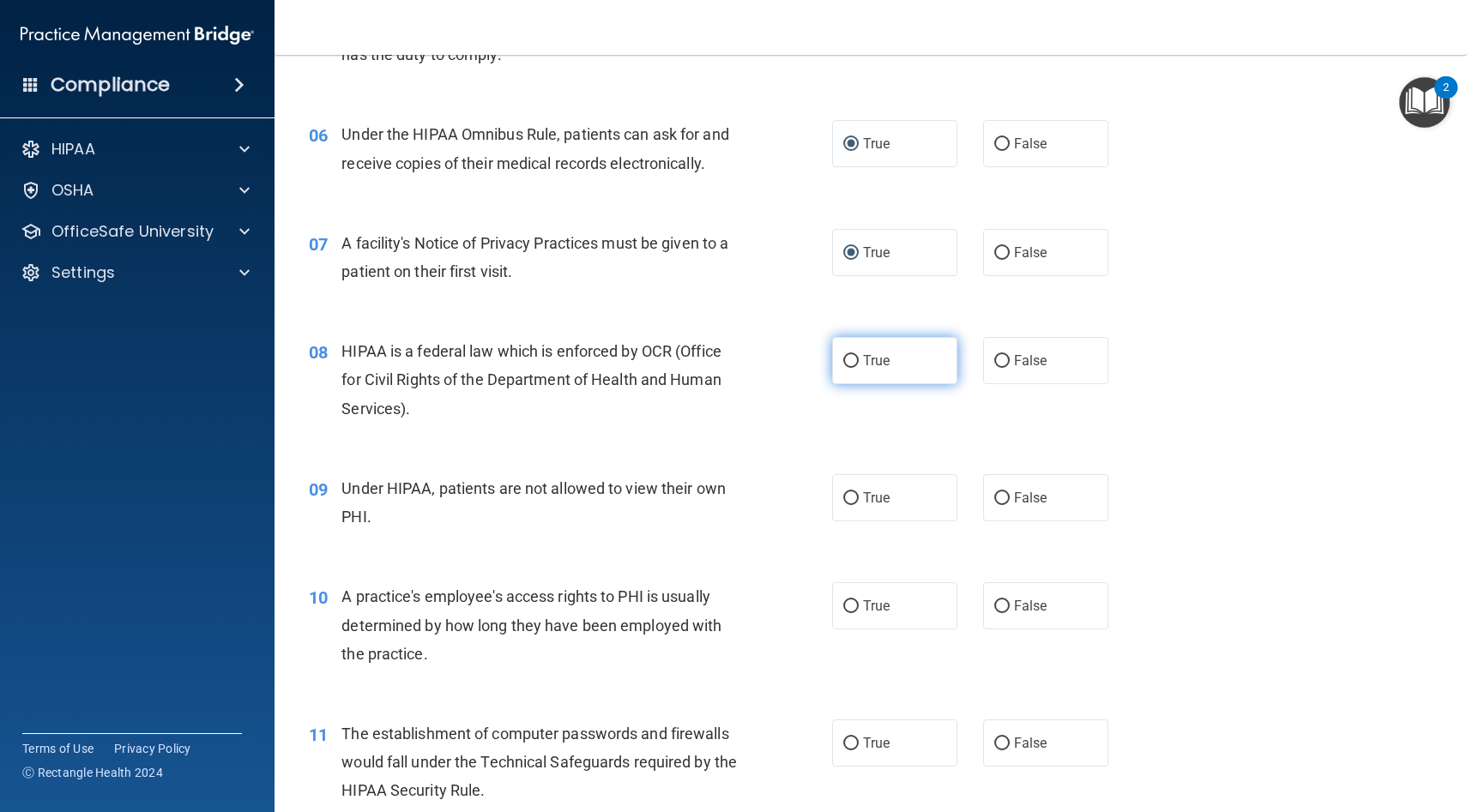 click on "True" at bounding box center (851, 361) 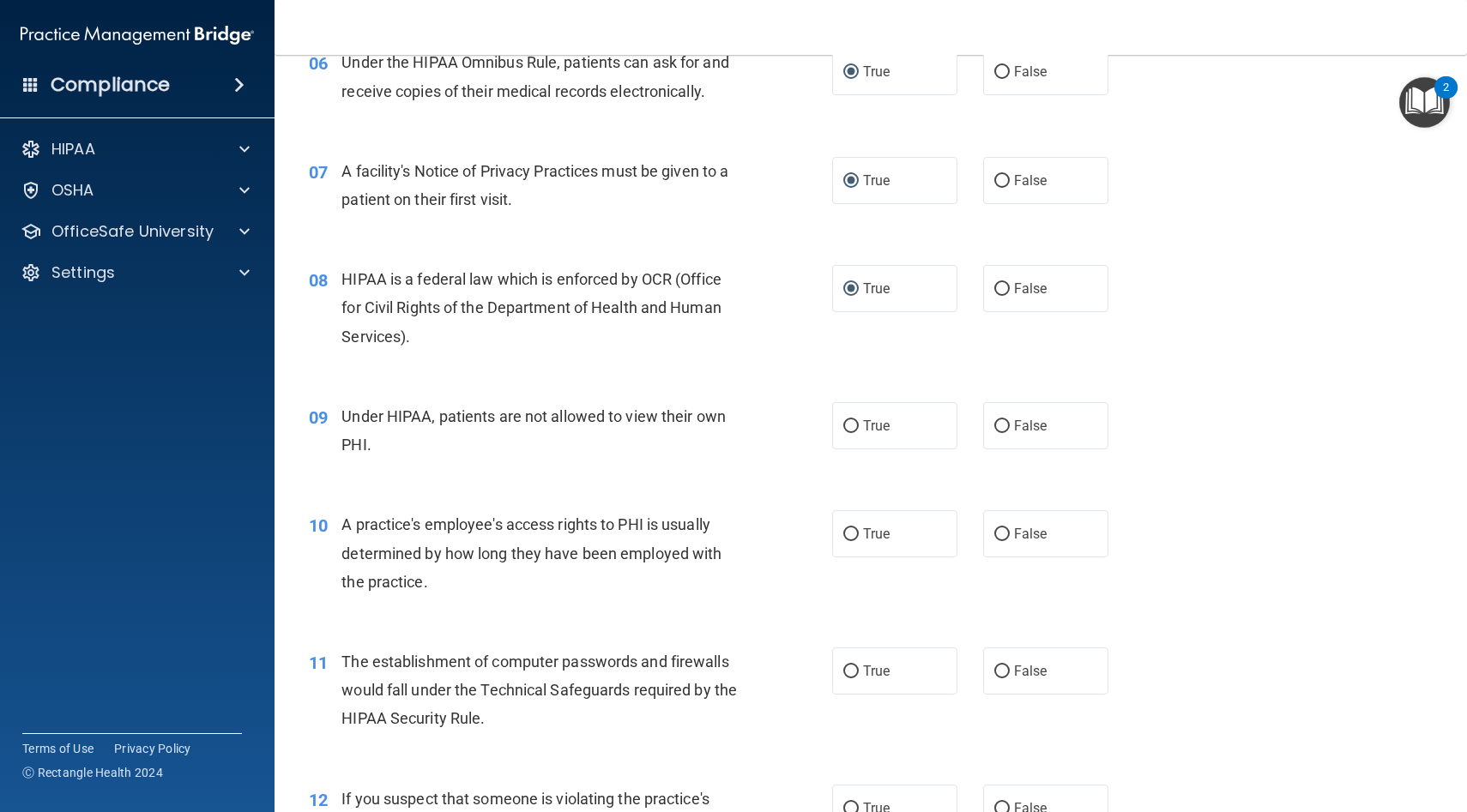 scroll, scrollTop: 860, scrollLeft: 0, axis: vertical 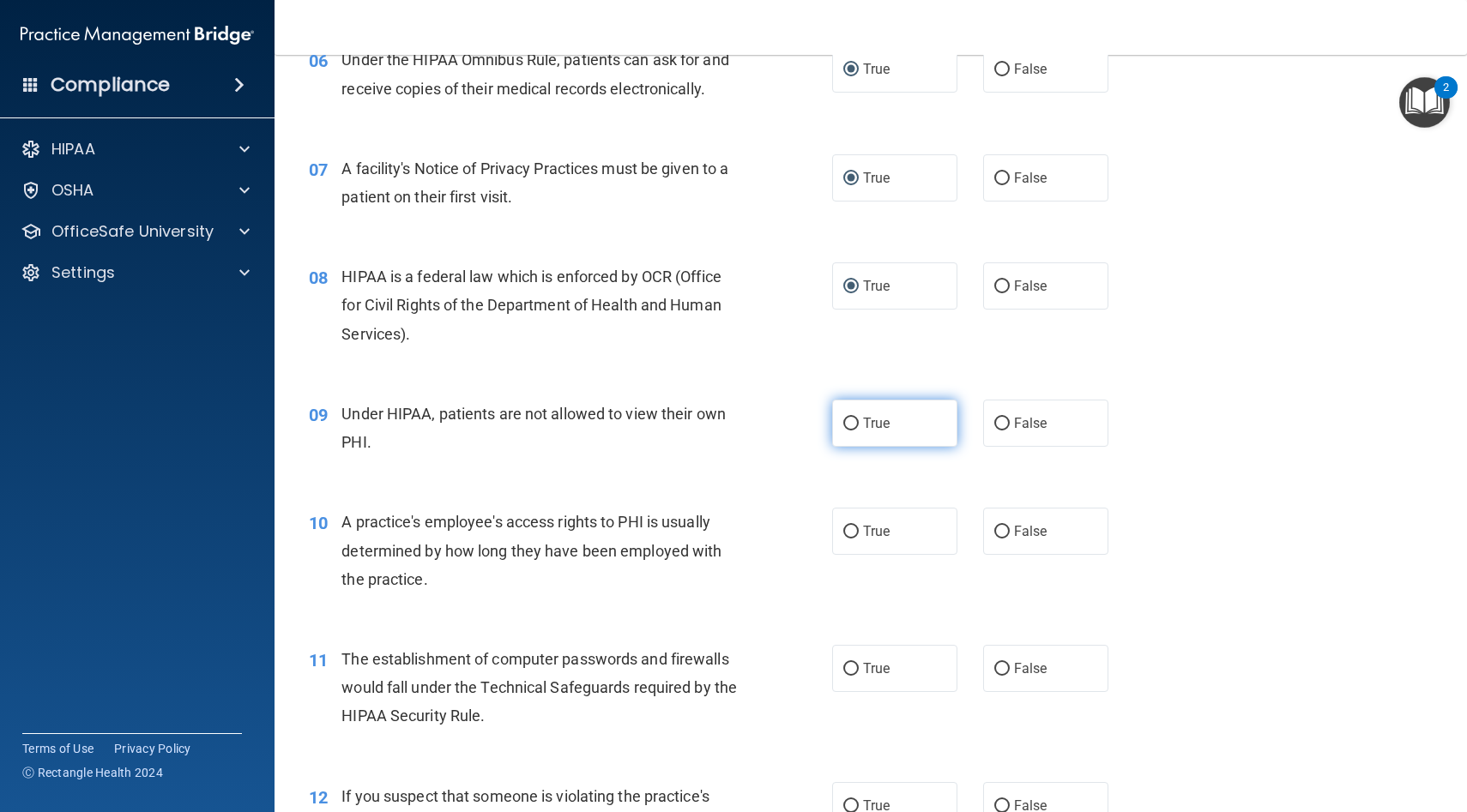click on "True" at bounding box center (851, 424) 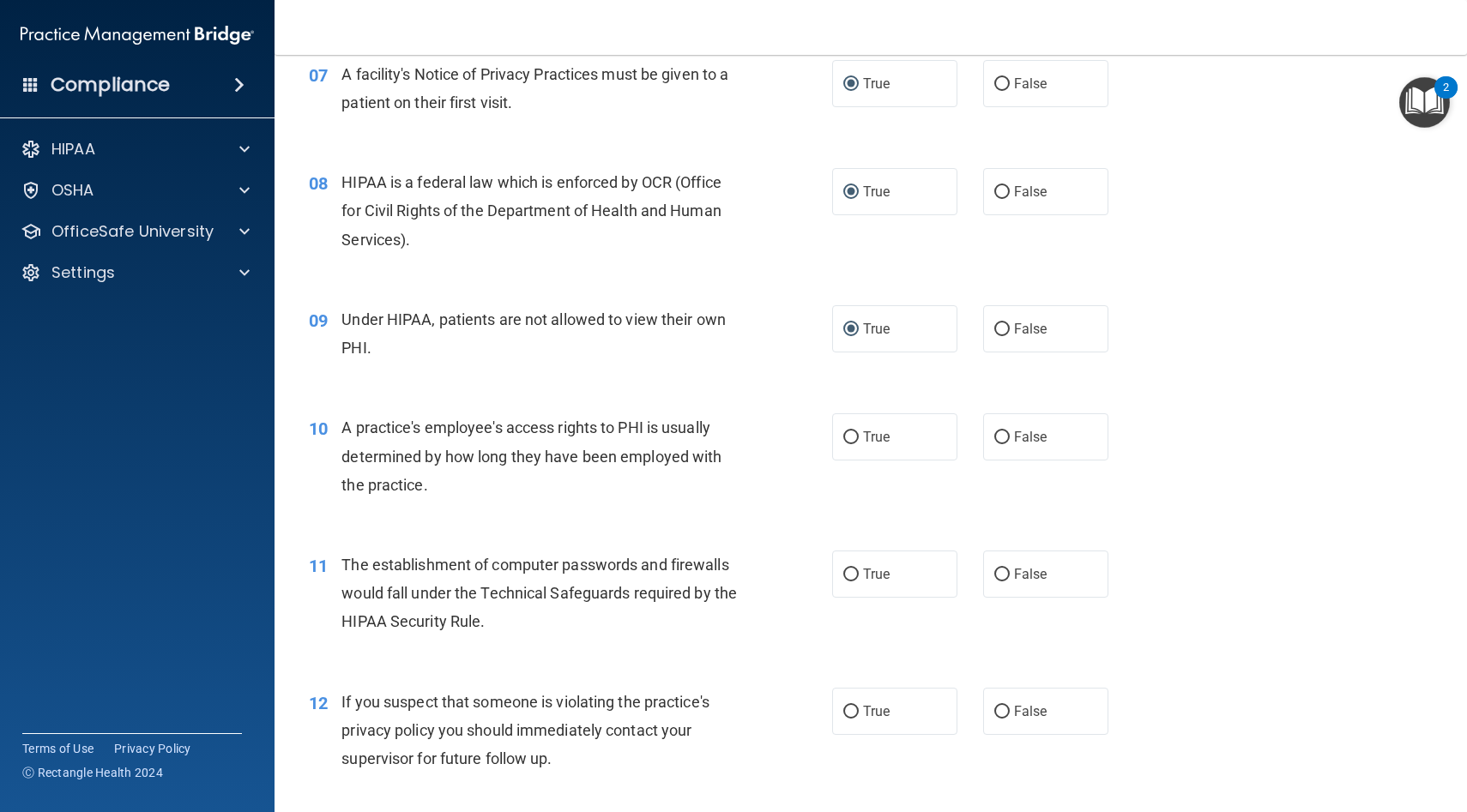 scroll, scrollTop: 953, scrollLeft: 0, axis: vertical 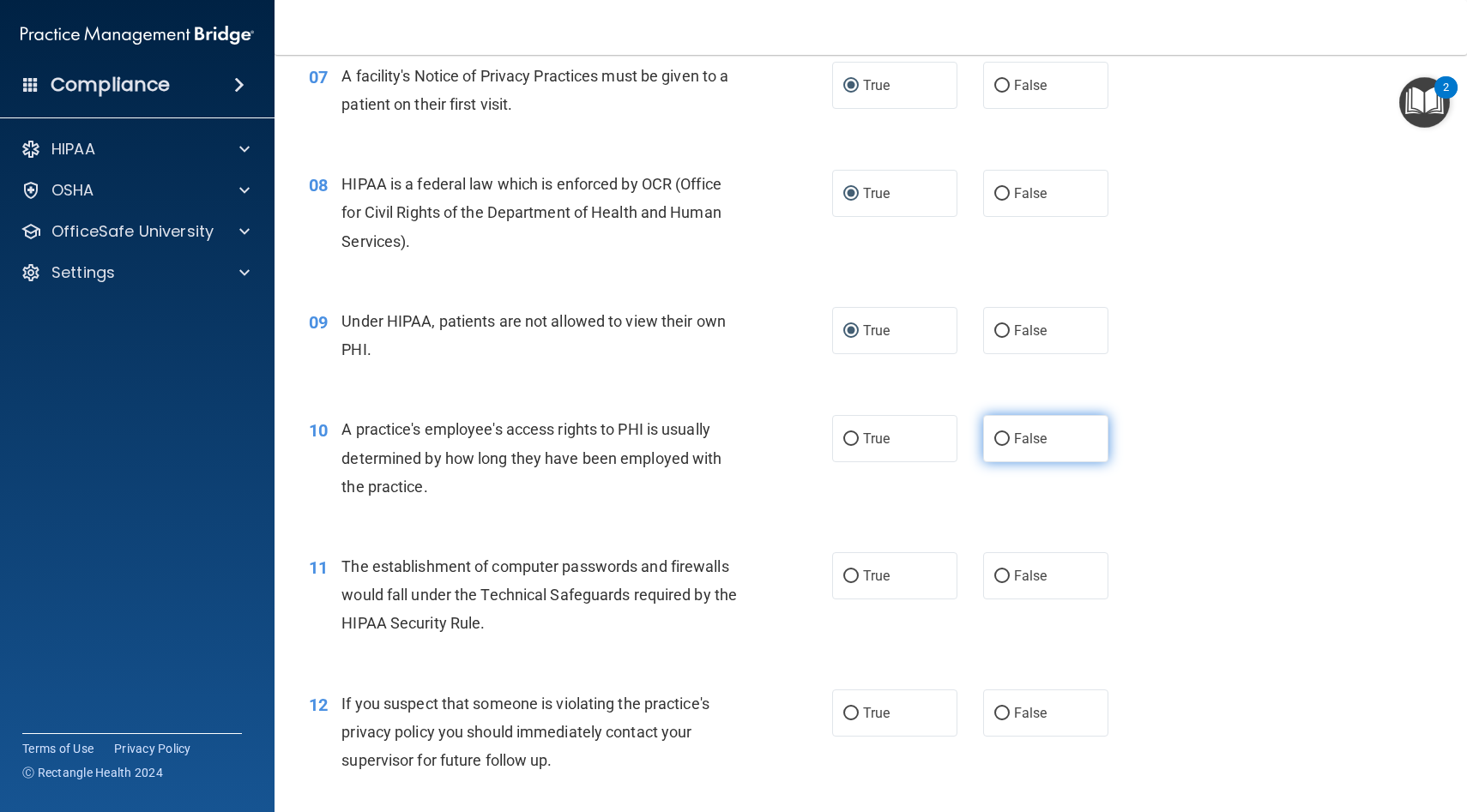 click on "False" at bounding box center [1002, 439] 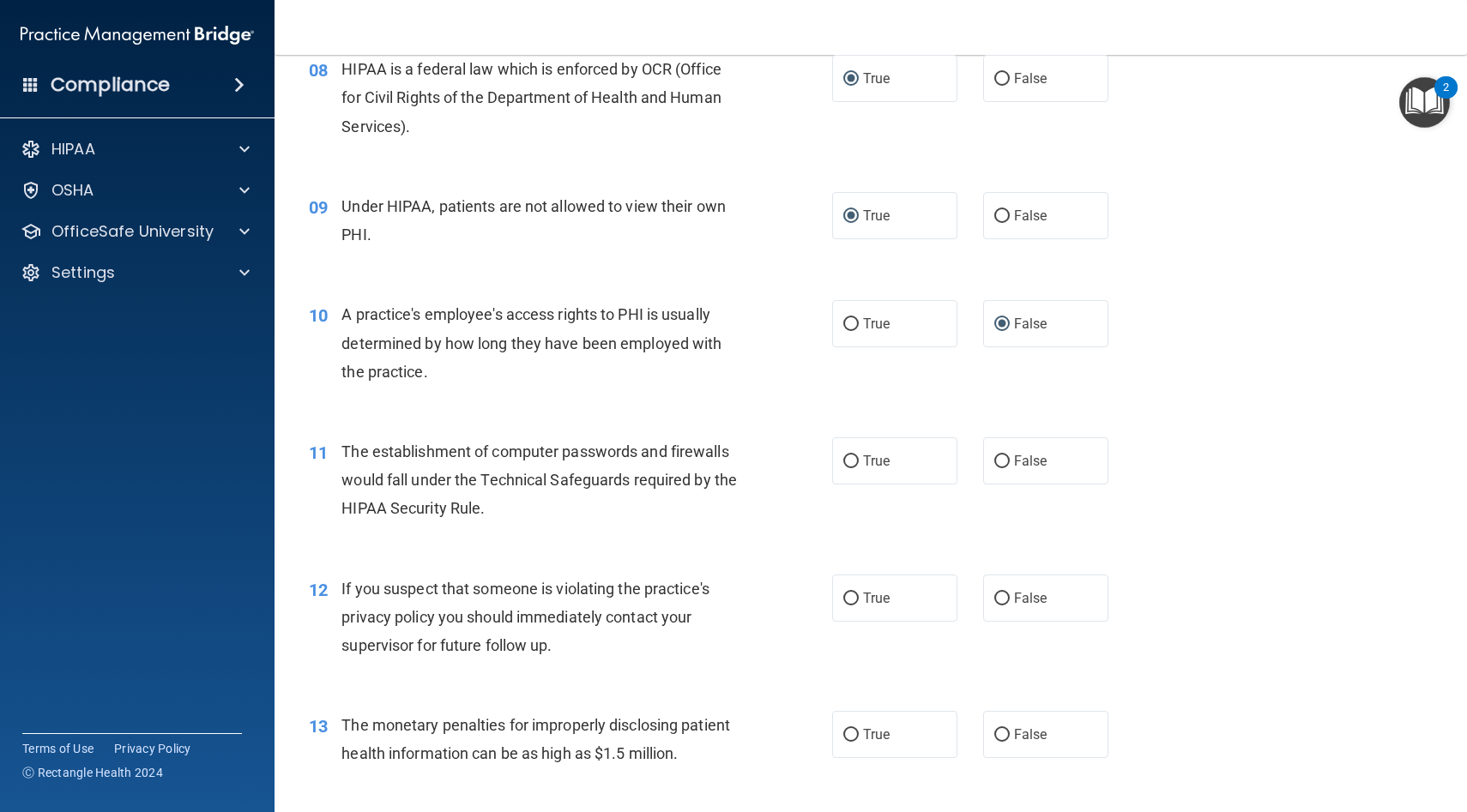 scroll, scrollTop: 1068, scrollLeft: 0, axis: vertical 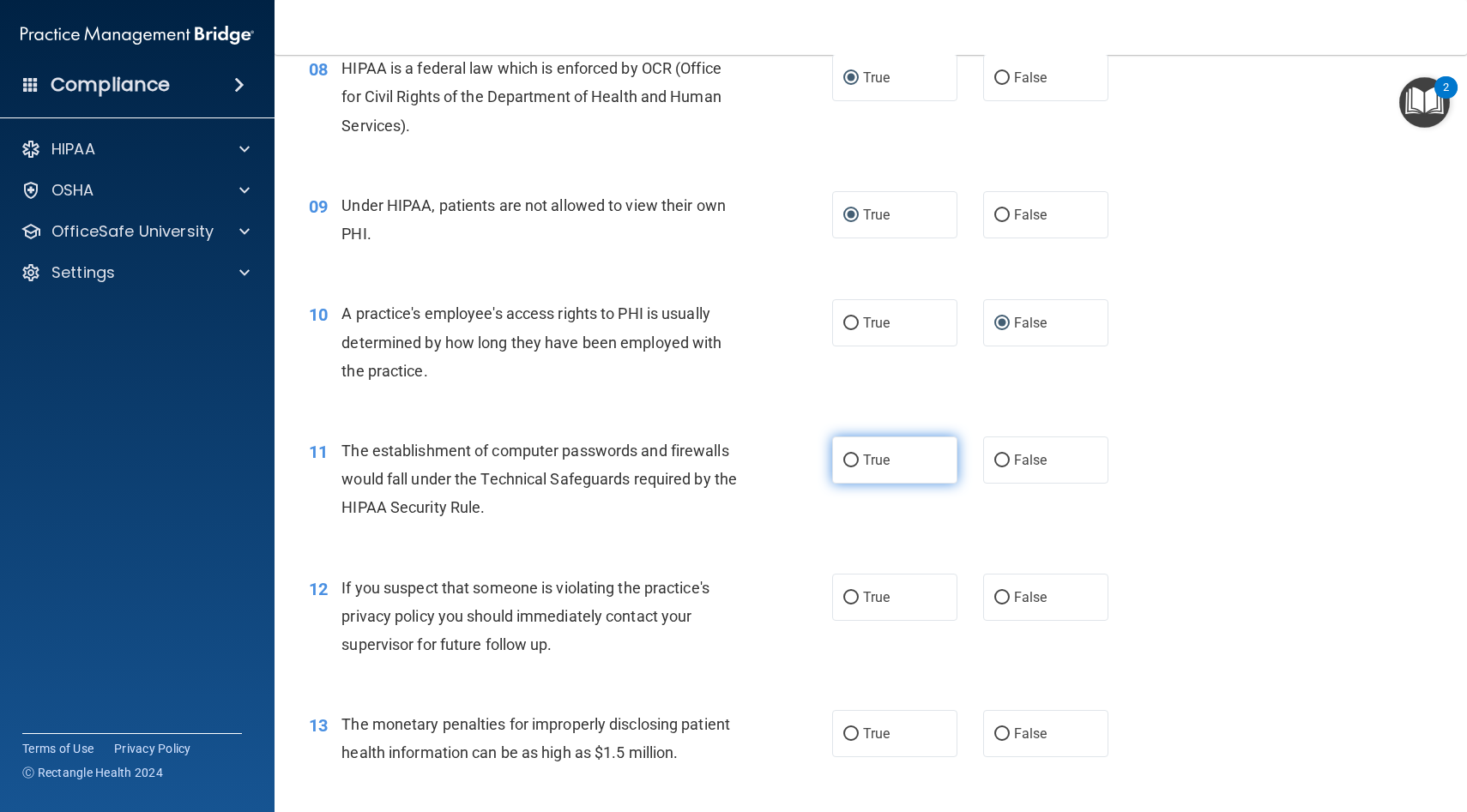 click on "True" at bounding box center (895, 460) 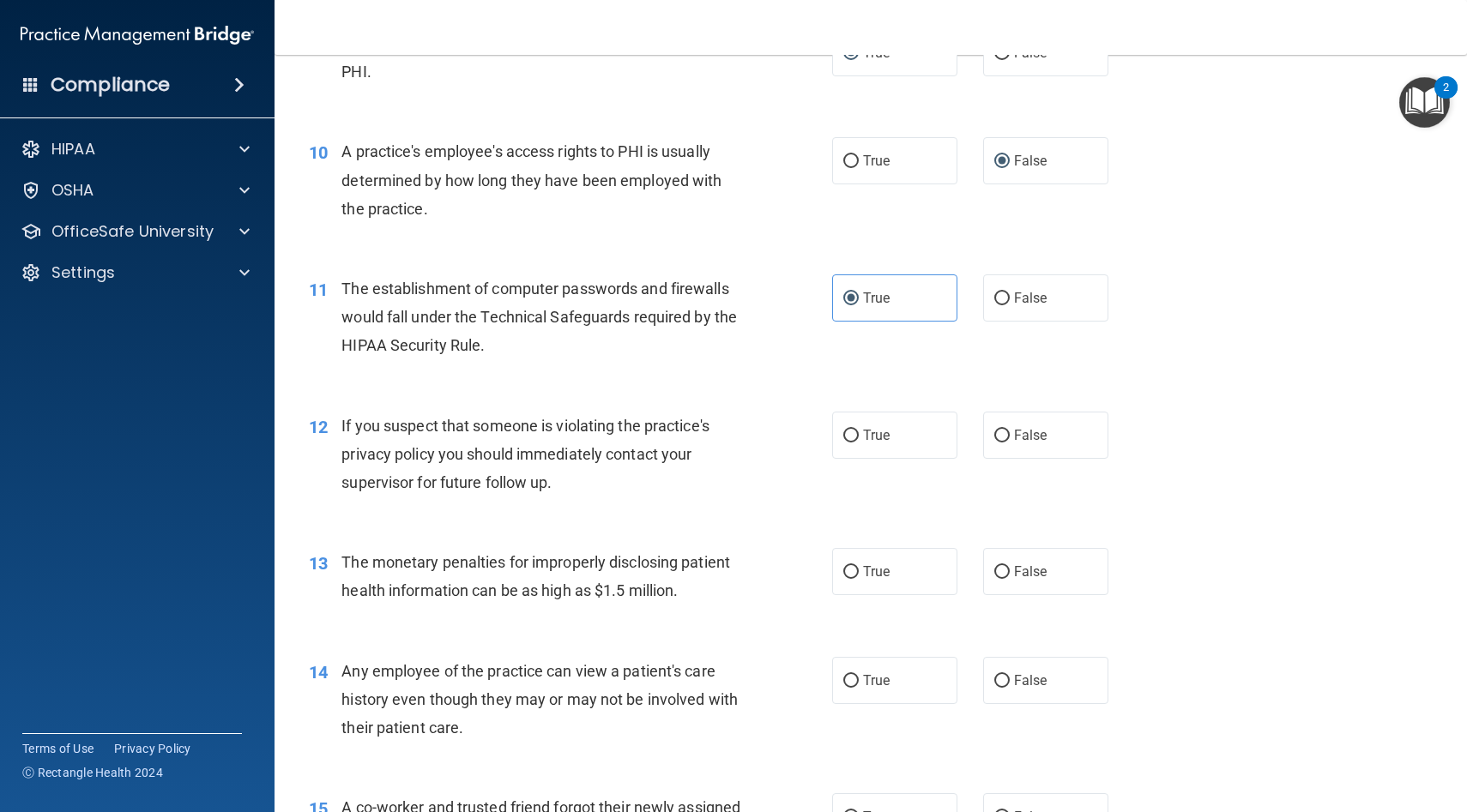 scroll, scrollTop: 1231, scrollLeft: 0, axis: vertical 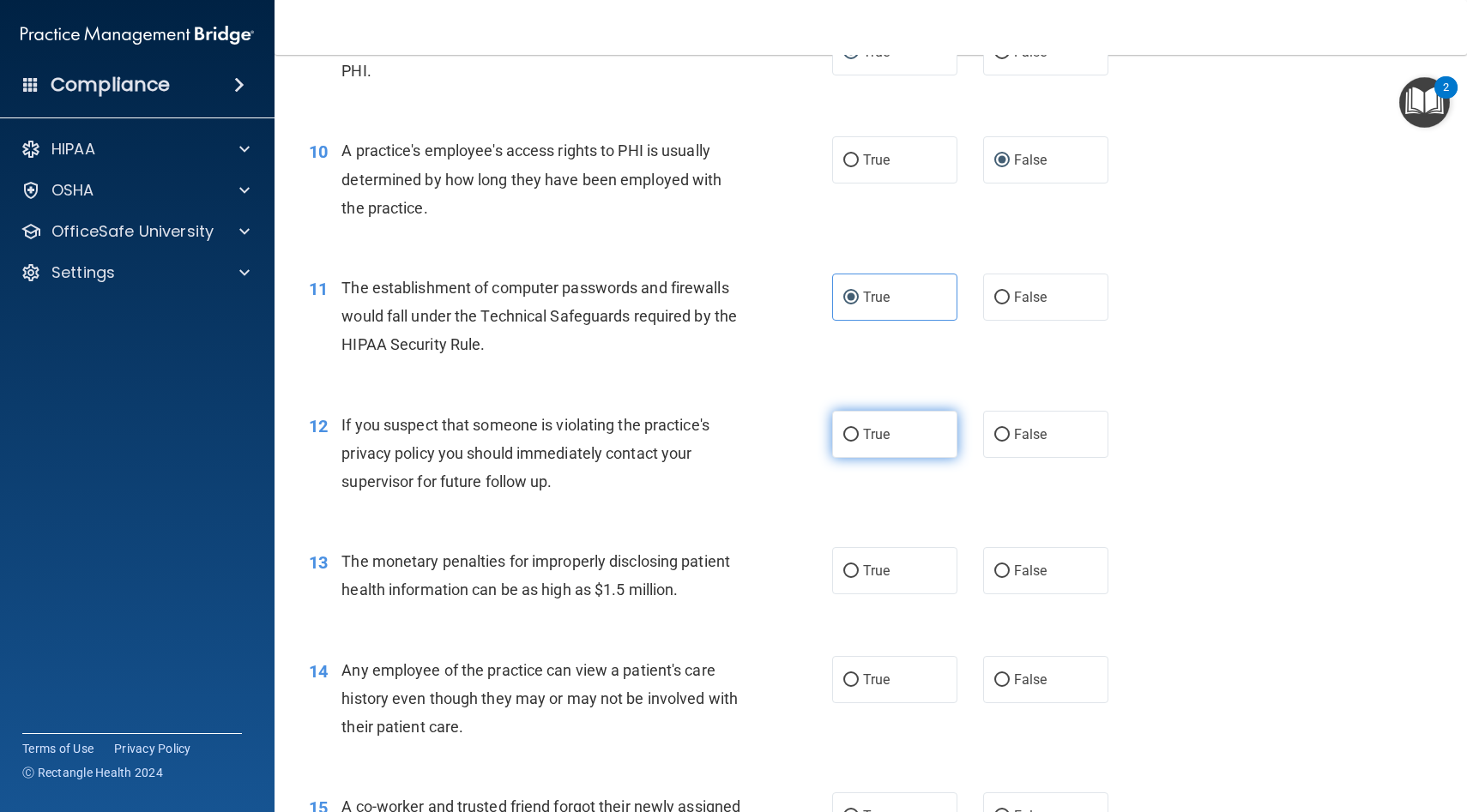click on "True" at bounding box center [851, 435] 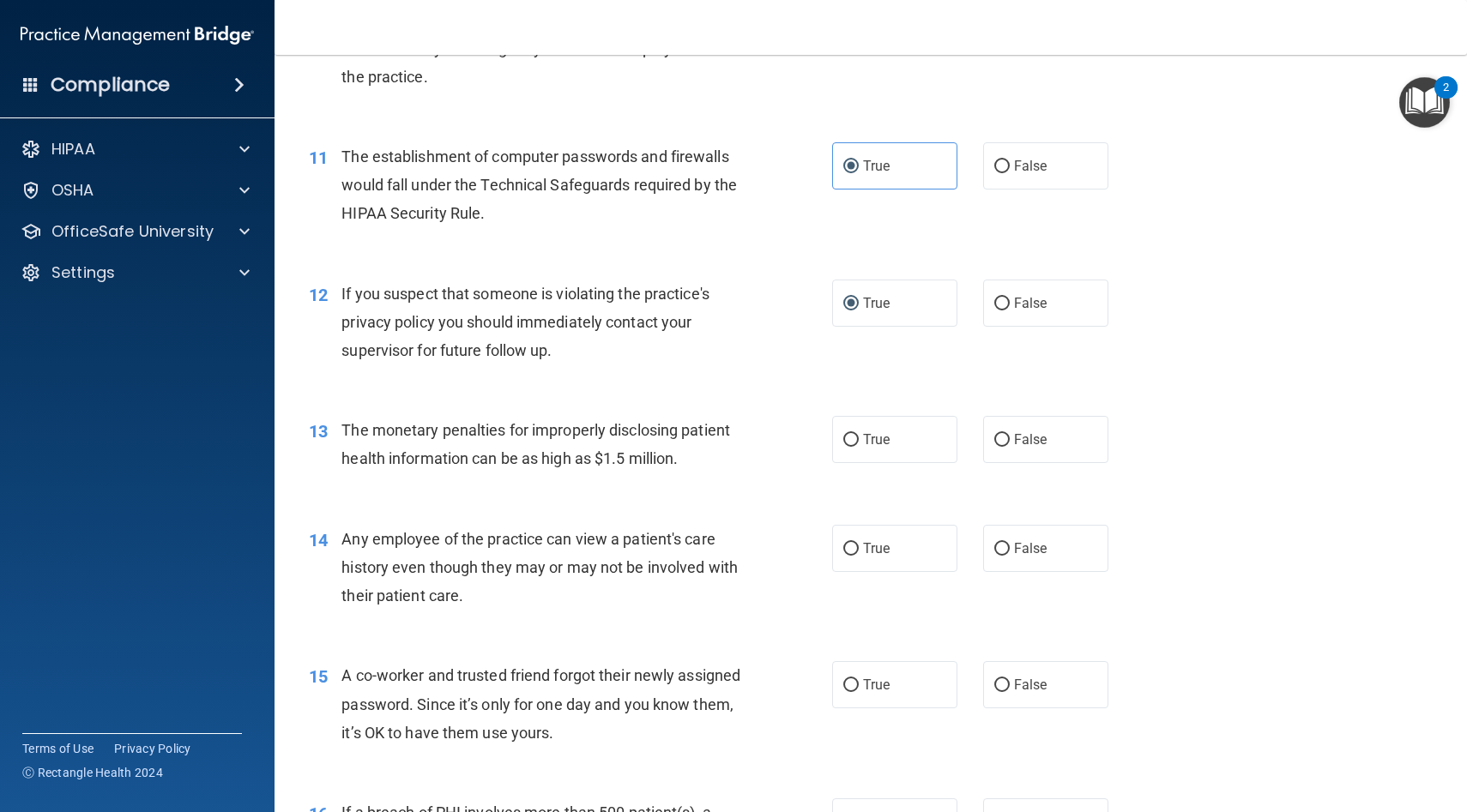 scroll, scrollTop: 1365, scrollLeft: 0, axis: vertical 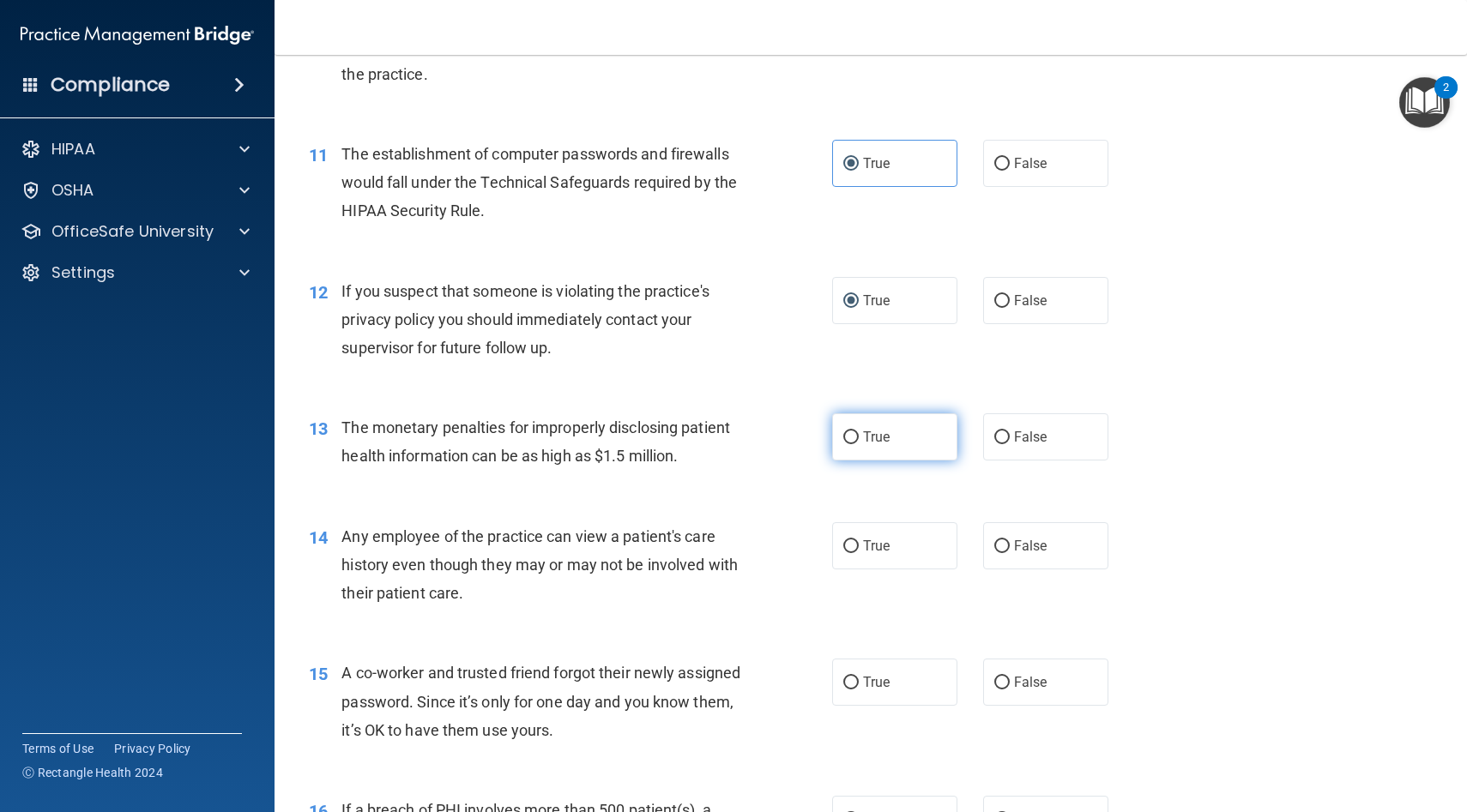 click on "True" at bounding box center [876, 436] 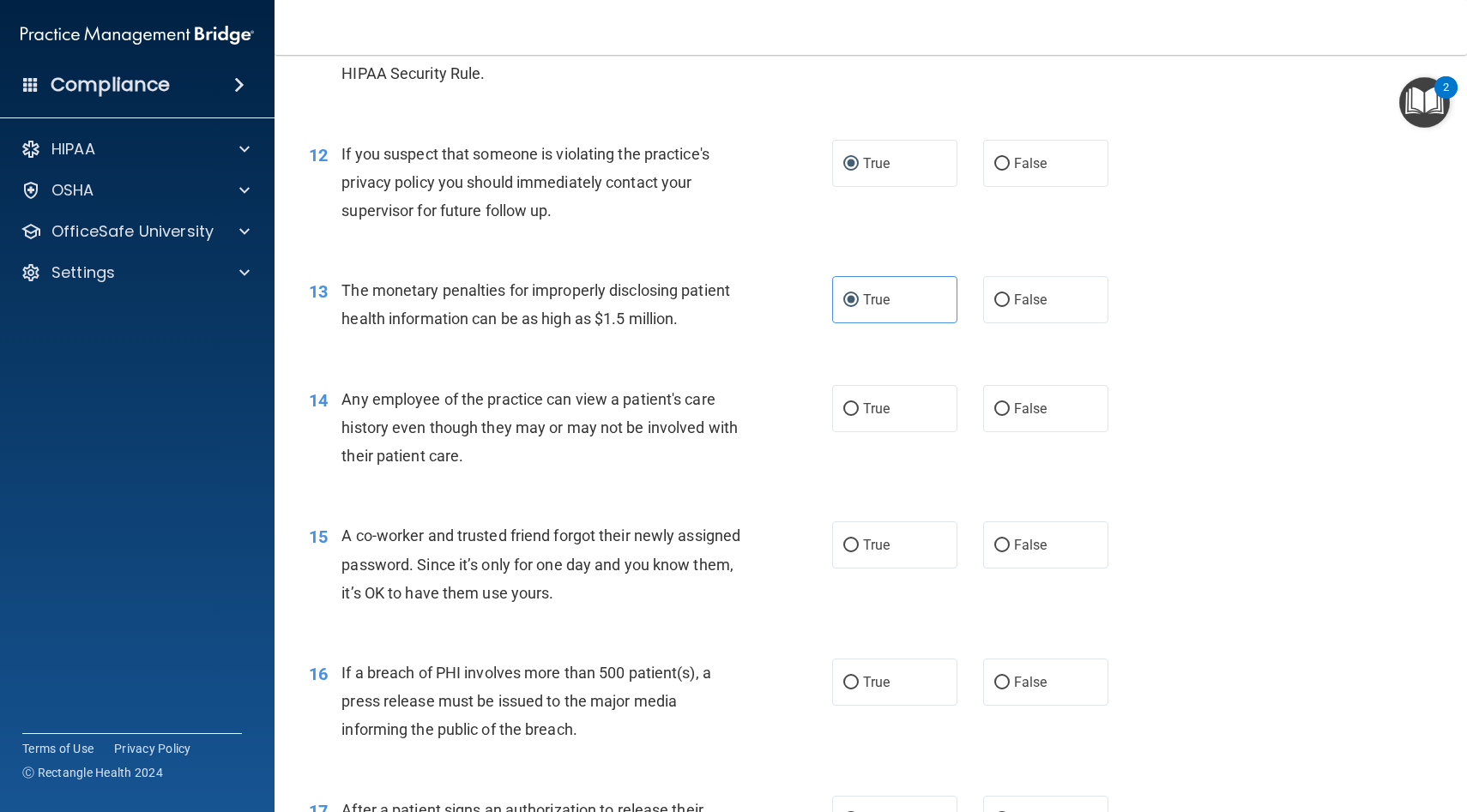 scroll, scrollTop: 1503, scrollLeft: 0, axis: vertical 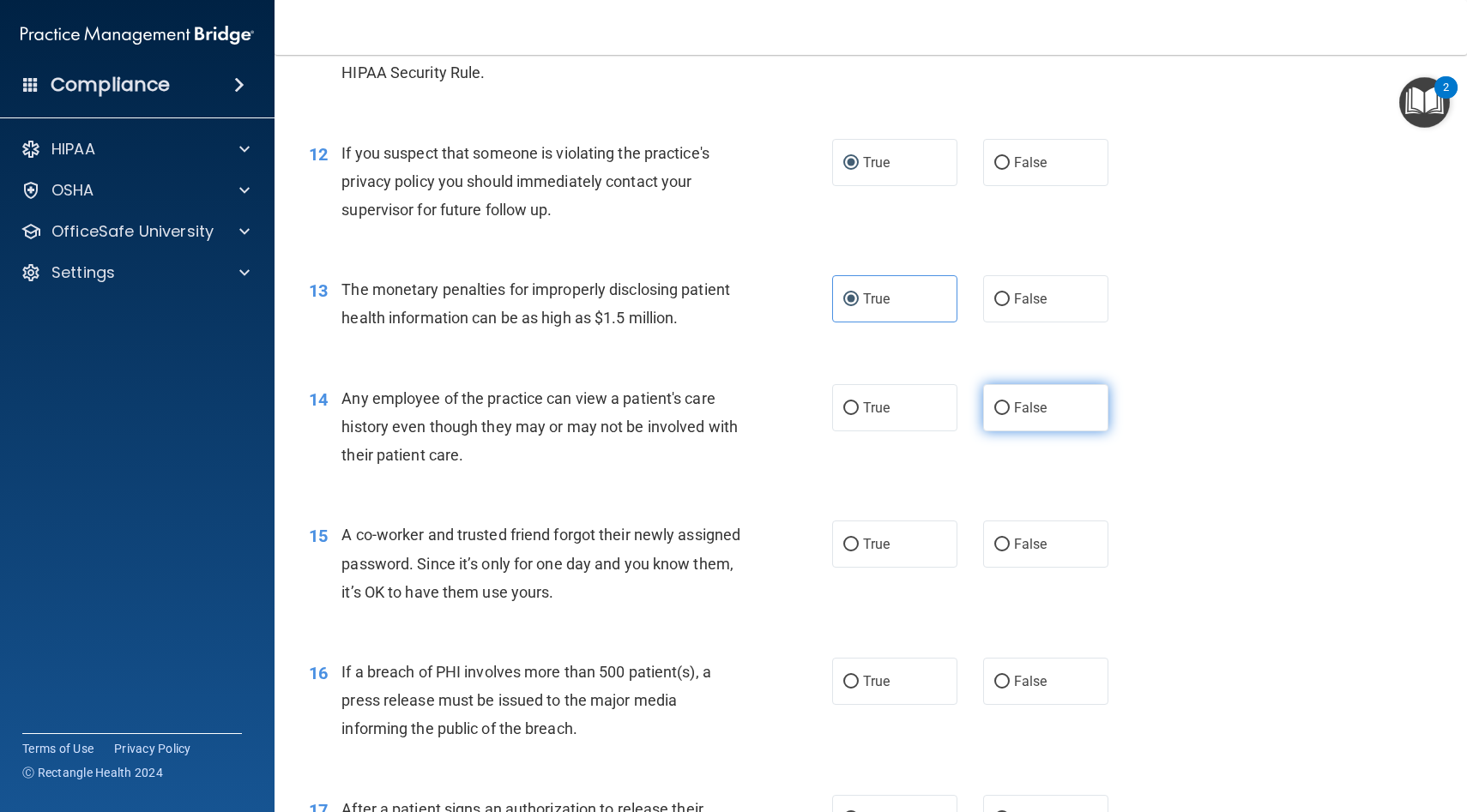 click on "False" at bounding box center [1002, 408] 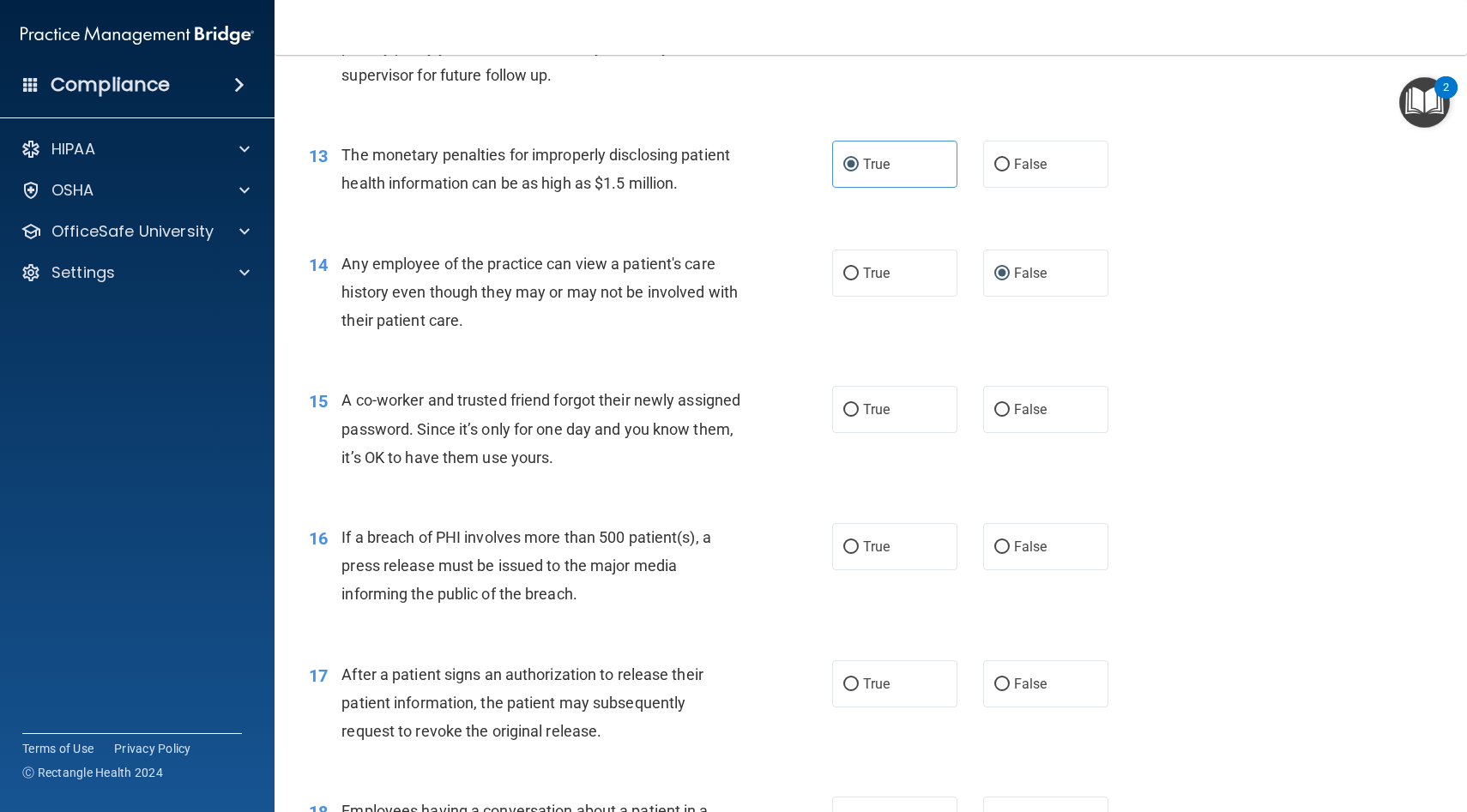 scroll, scrollTop: 1639, scrollLeft: 0, axis: vertical 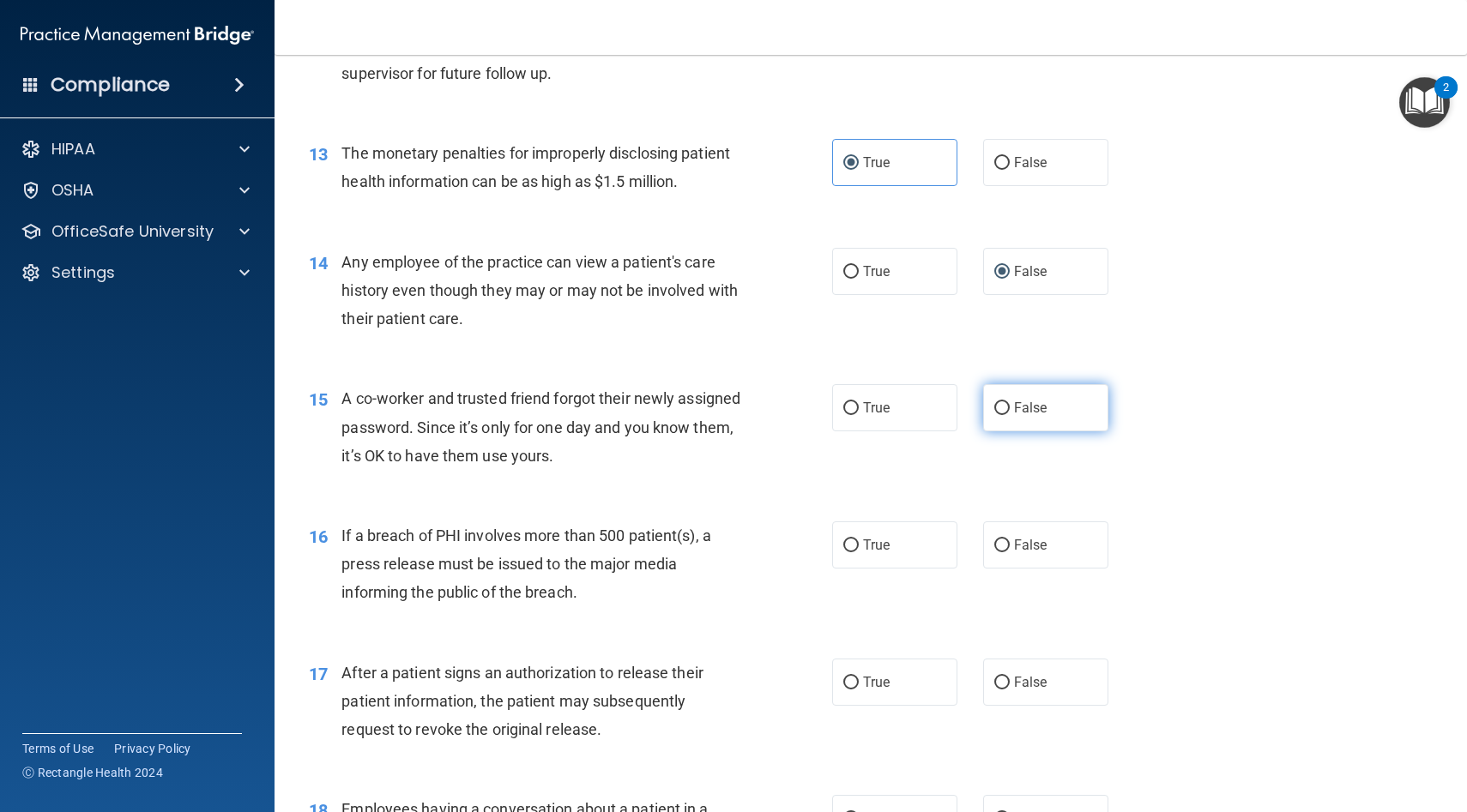 click on "False" at bounding box center [1002, 408] 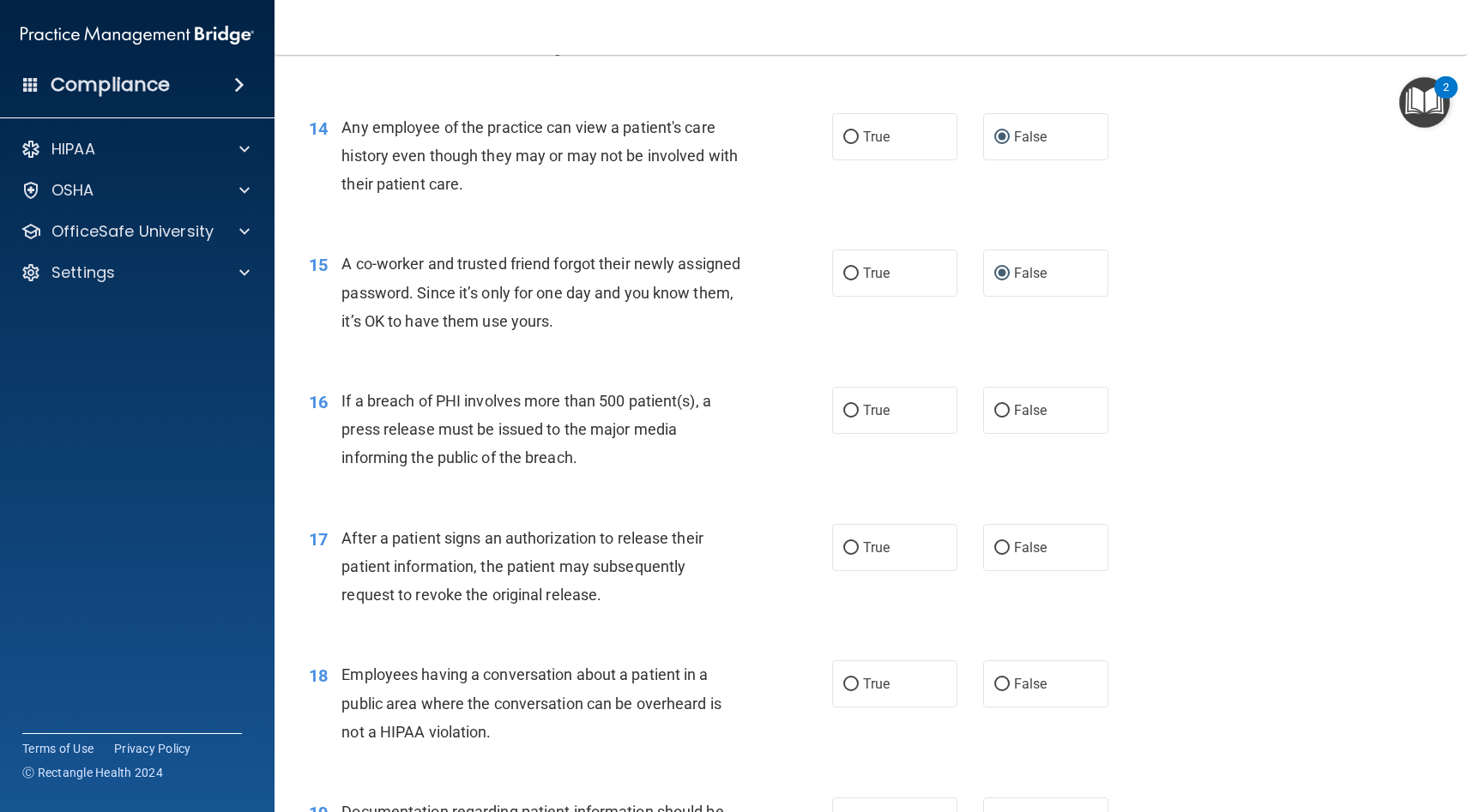 scroll, scrollTop: 1791, scrollLeft: 0, axis: vertical 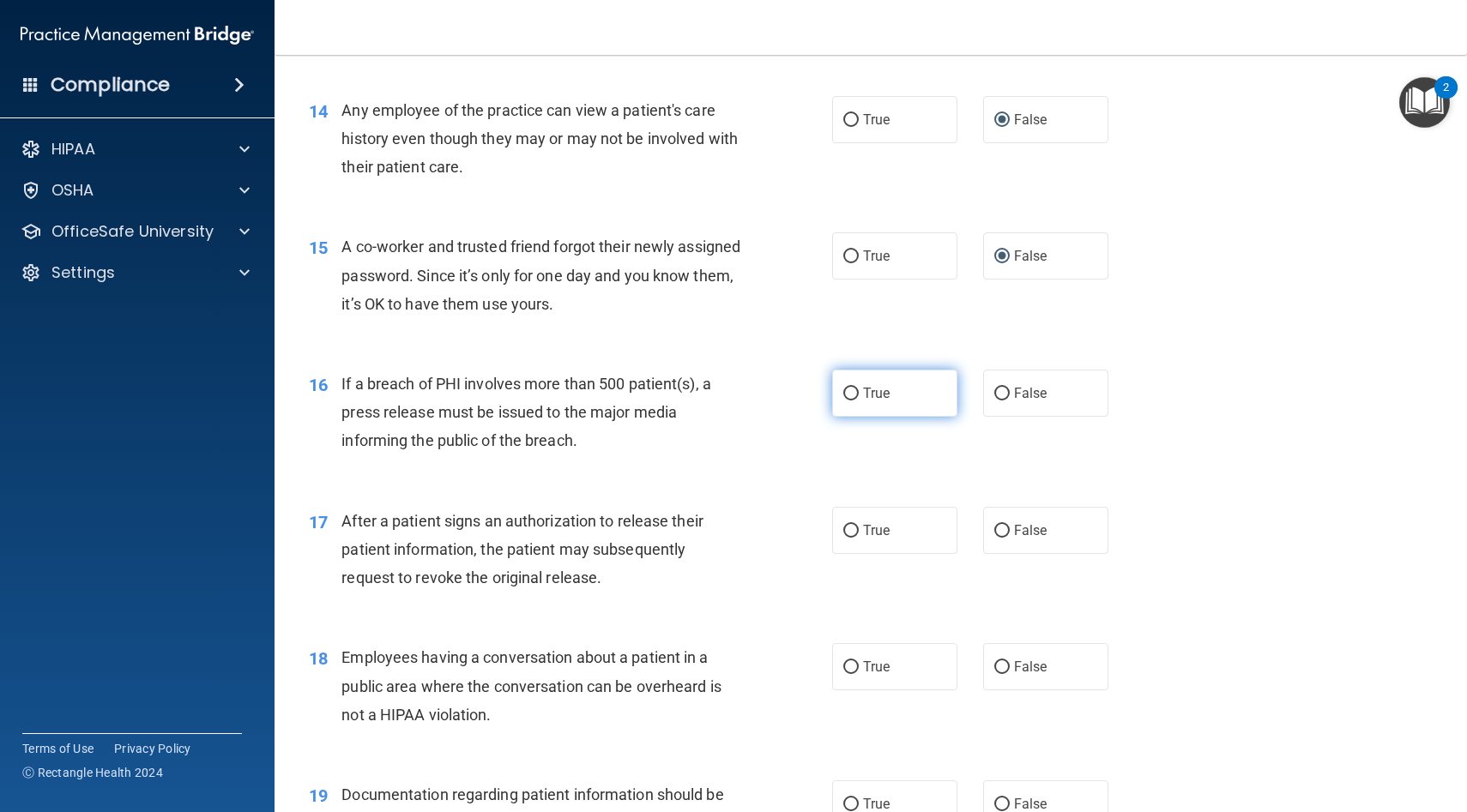 click on "True" at bounding box center (851, 394) 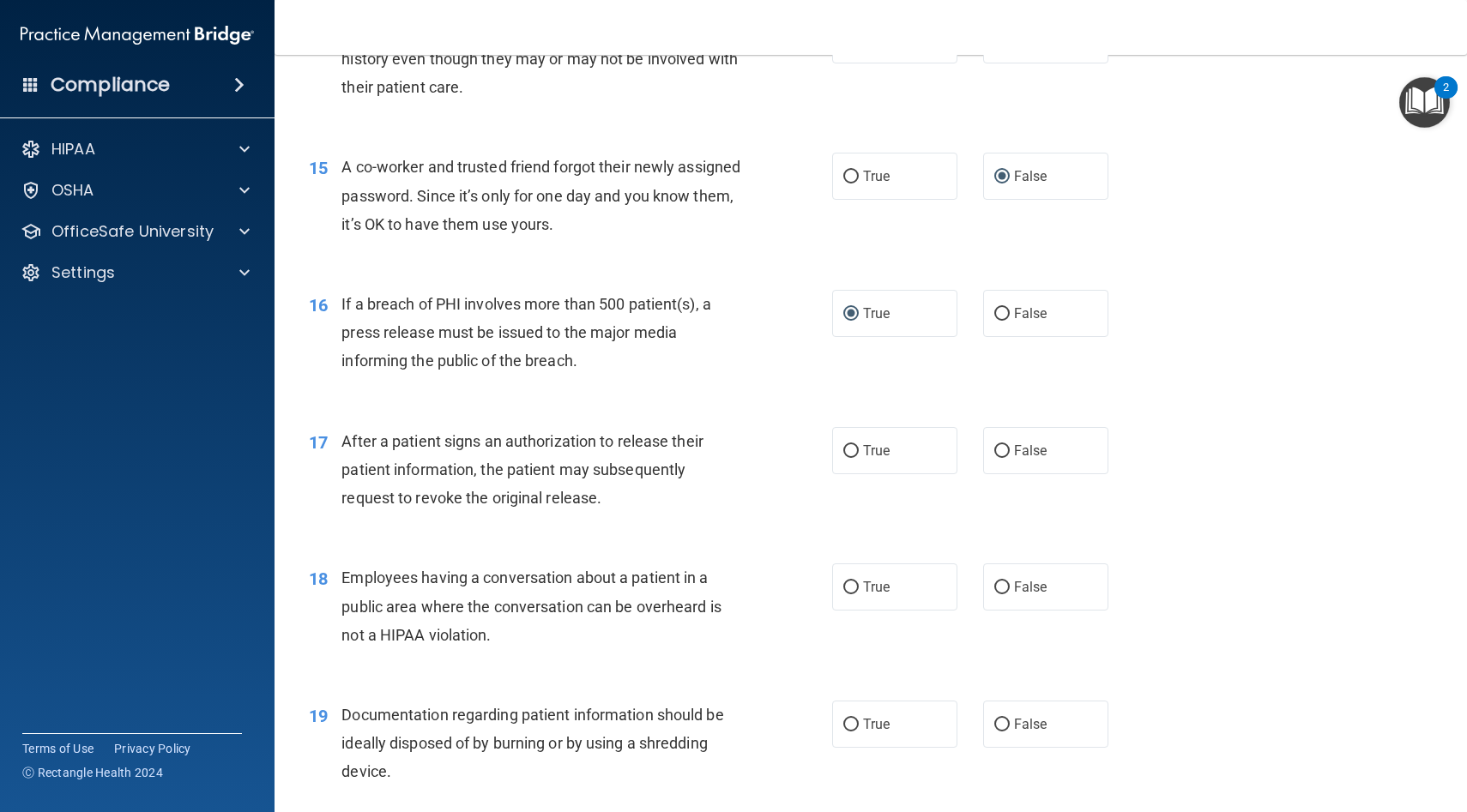 scroll, scrollTop: 1874, scrollLeft: 0, axis: vertical 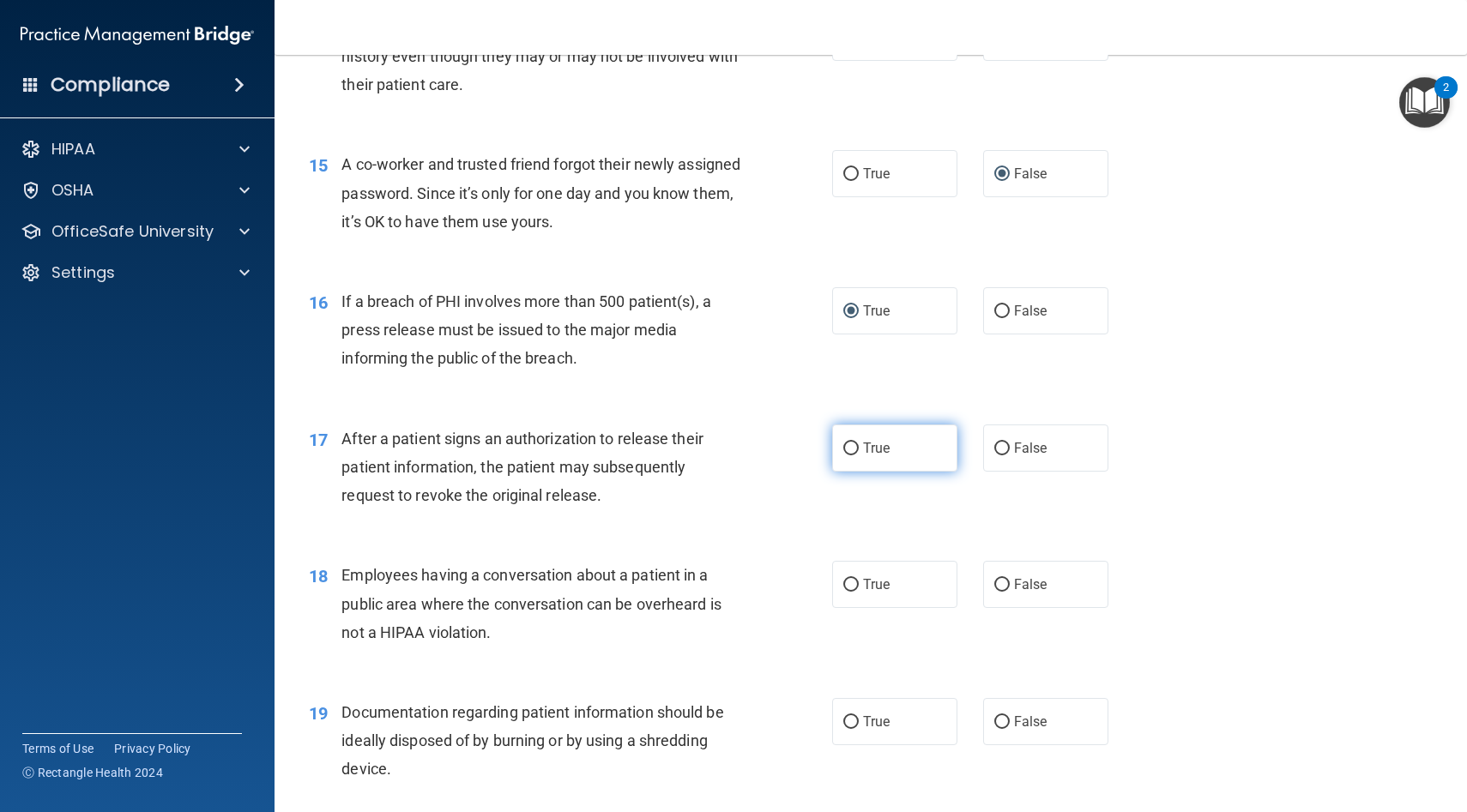 click on "True" at bounding box center [851, 448] 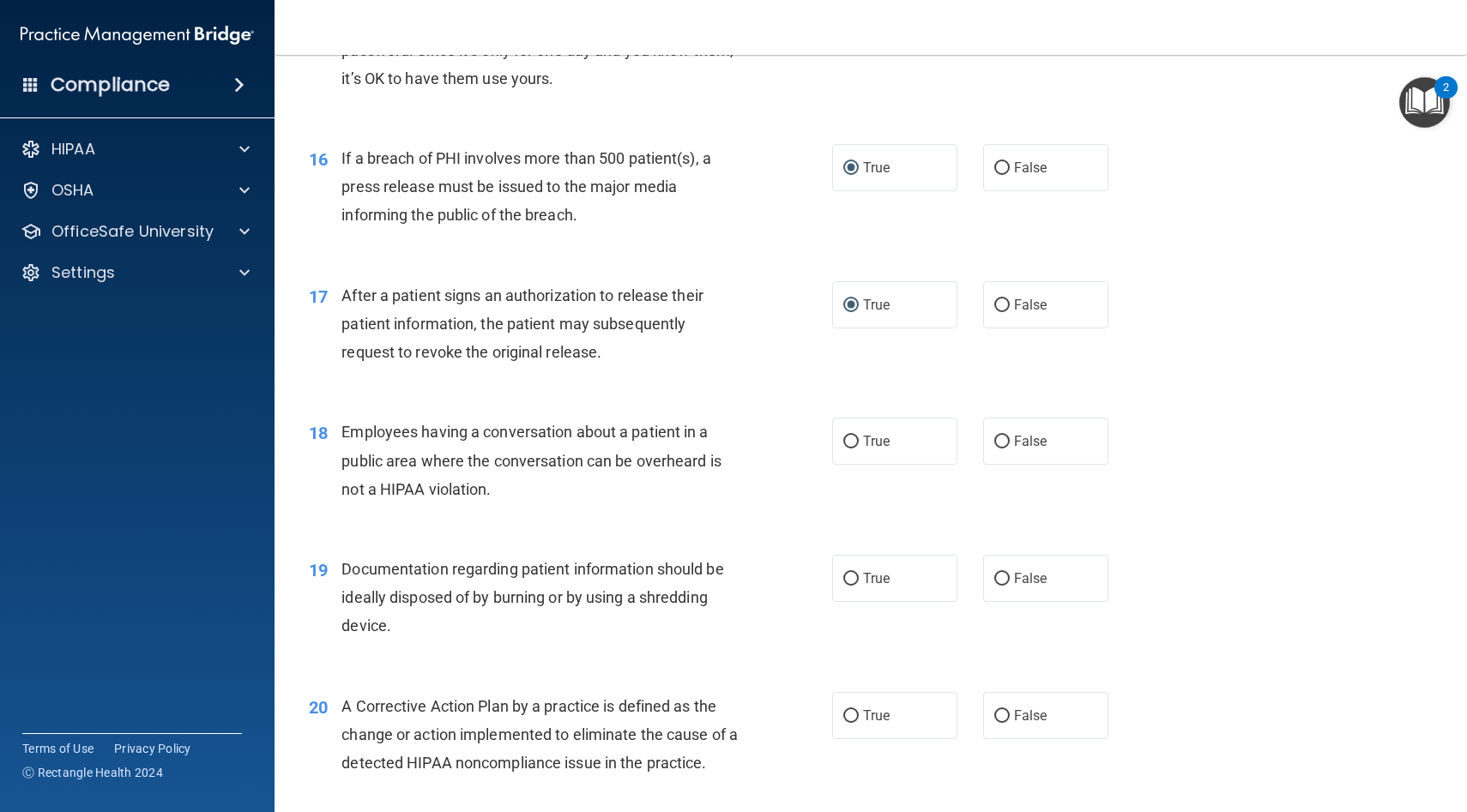 scroll, scrollTop: 2018, scrollLeft: 0, axis: vertical 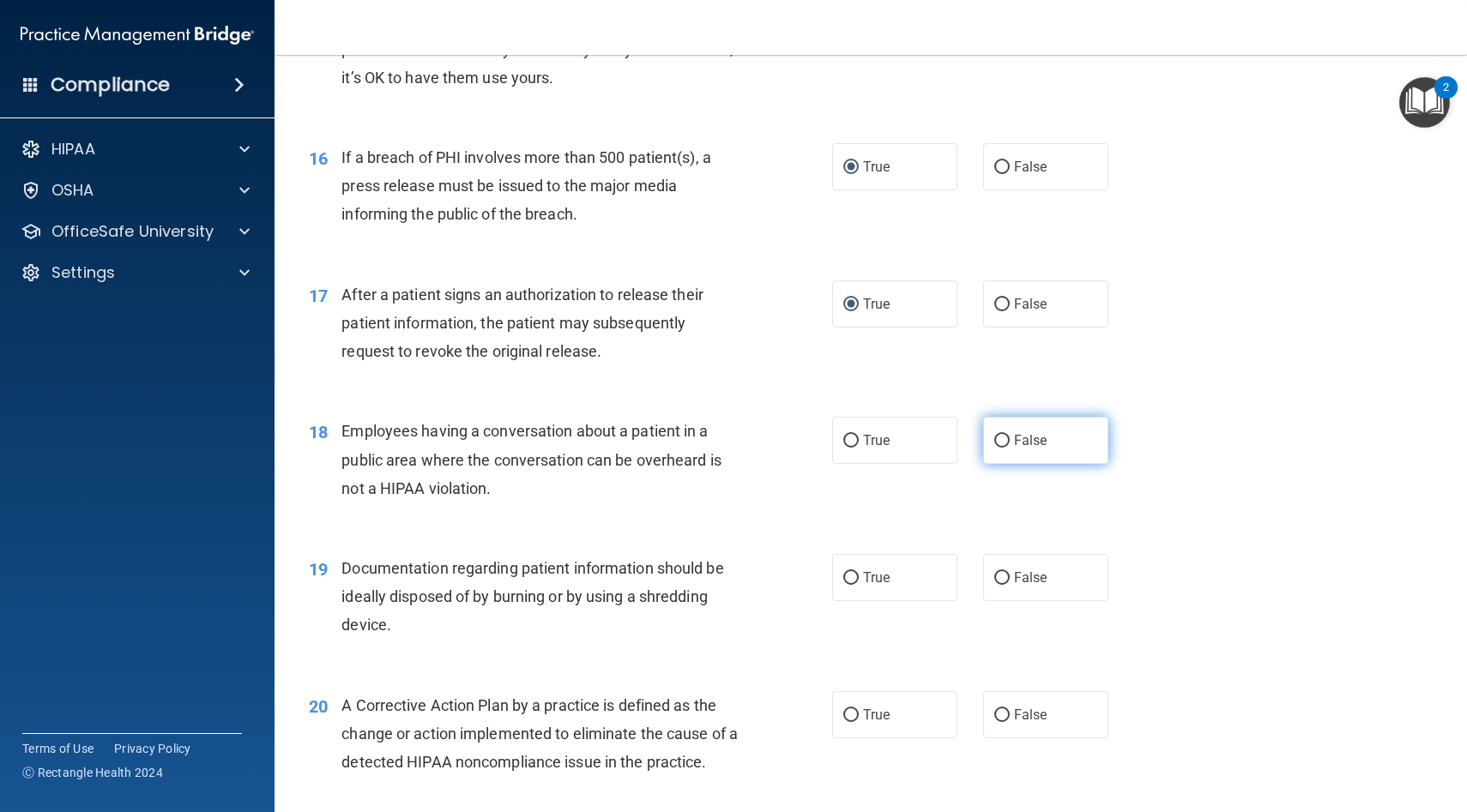 click on "False" at bounding box center [1046, 440] 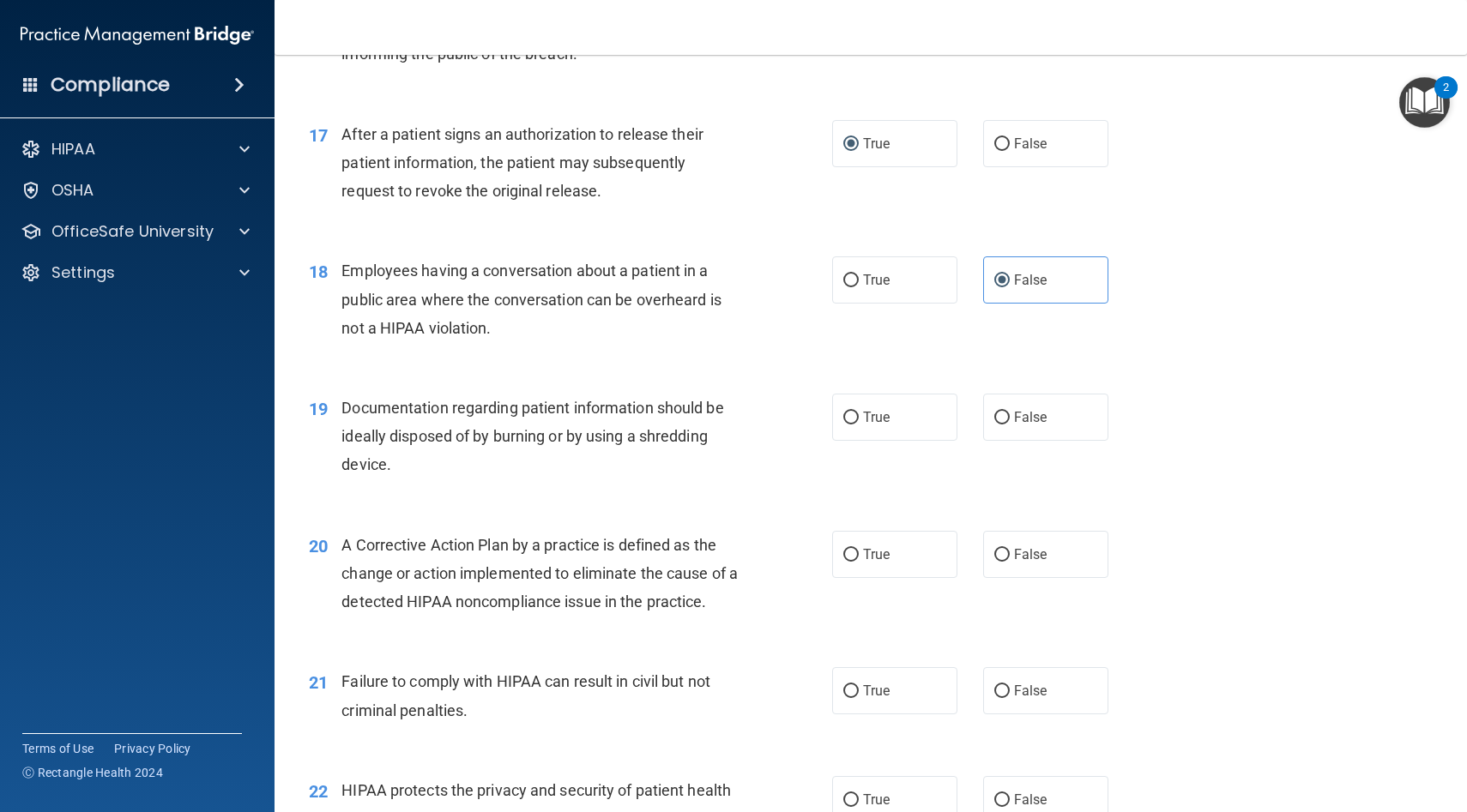scroll, scrollTop: 2179, scrollLeft: 0, axis: vertical 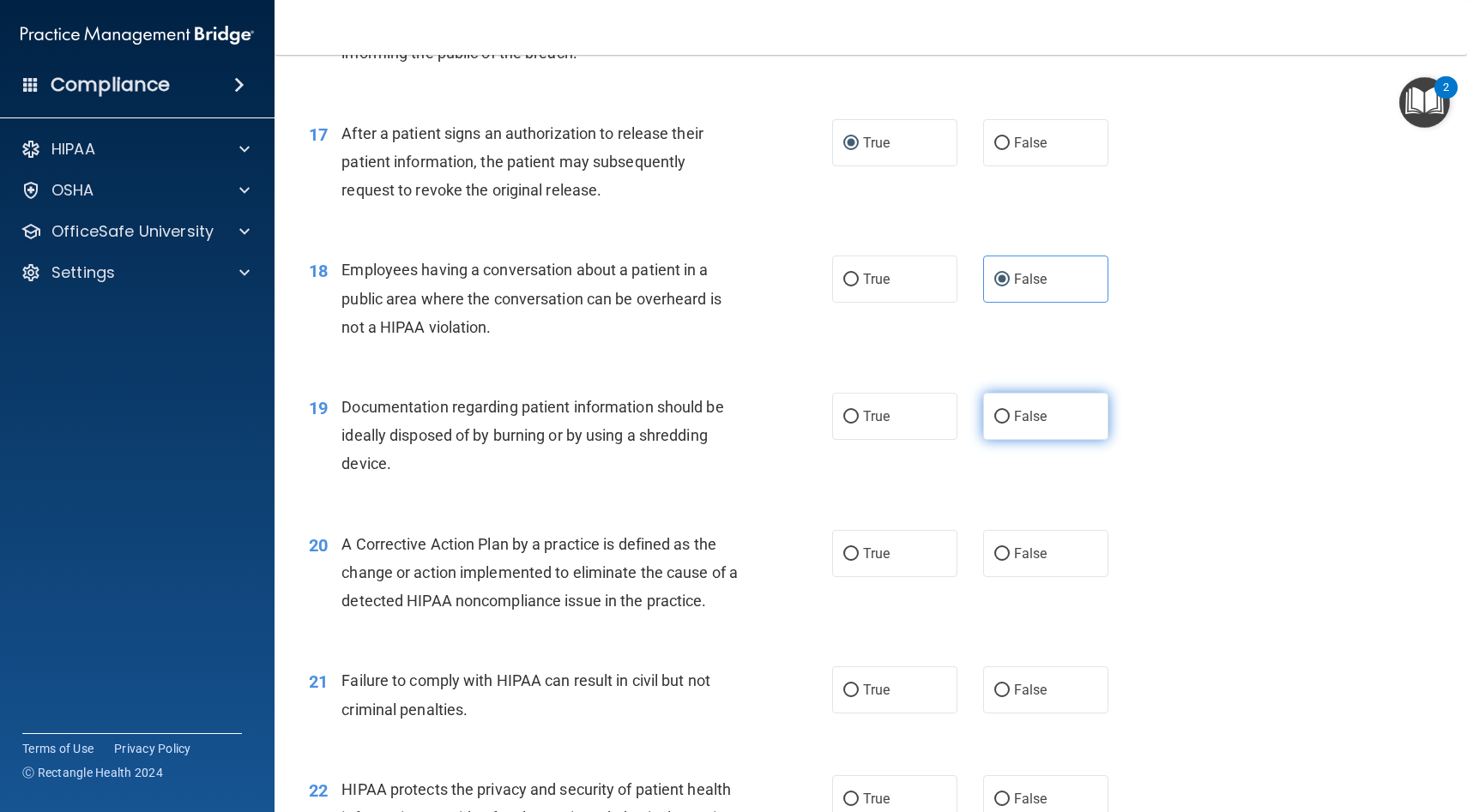 click on "False" at bounding box center (1002, 417) 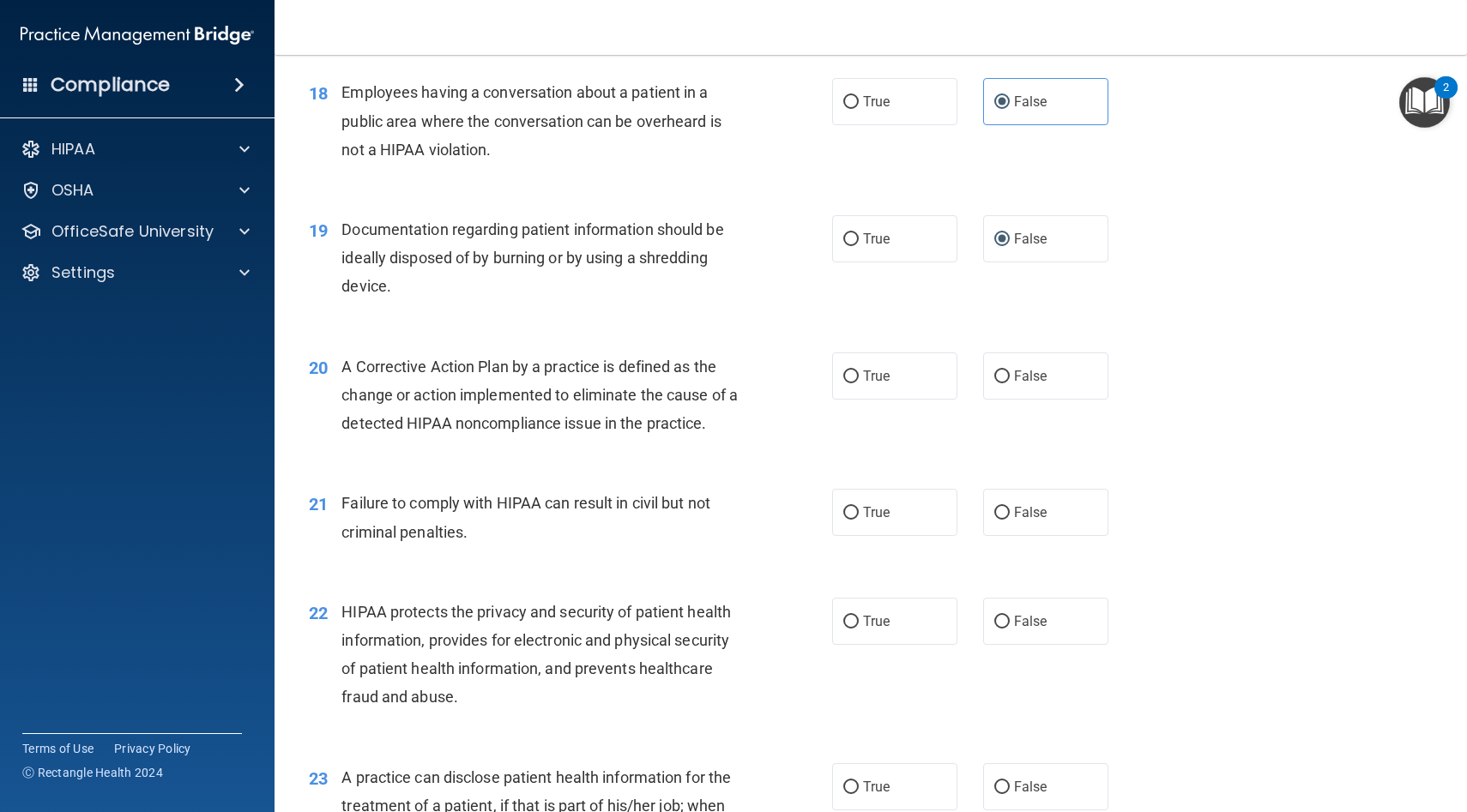 scroll, scrollTop: 2373, scrollLeft: 0, axis: vertical 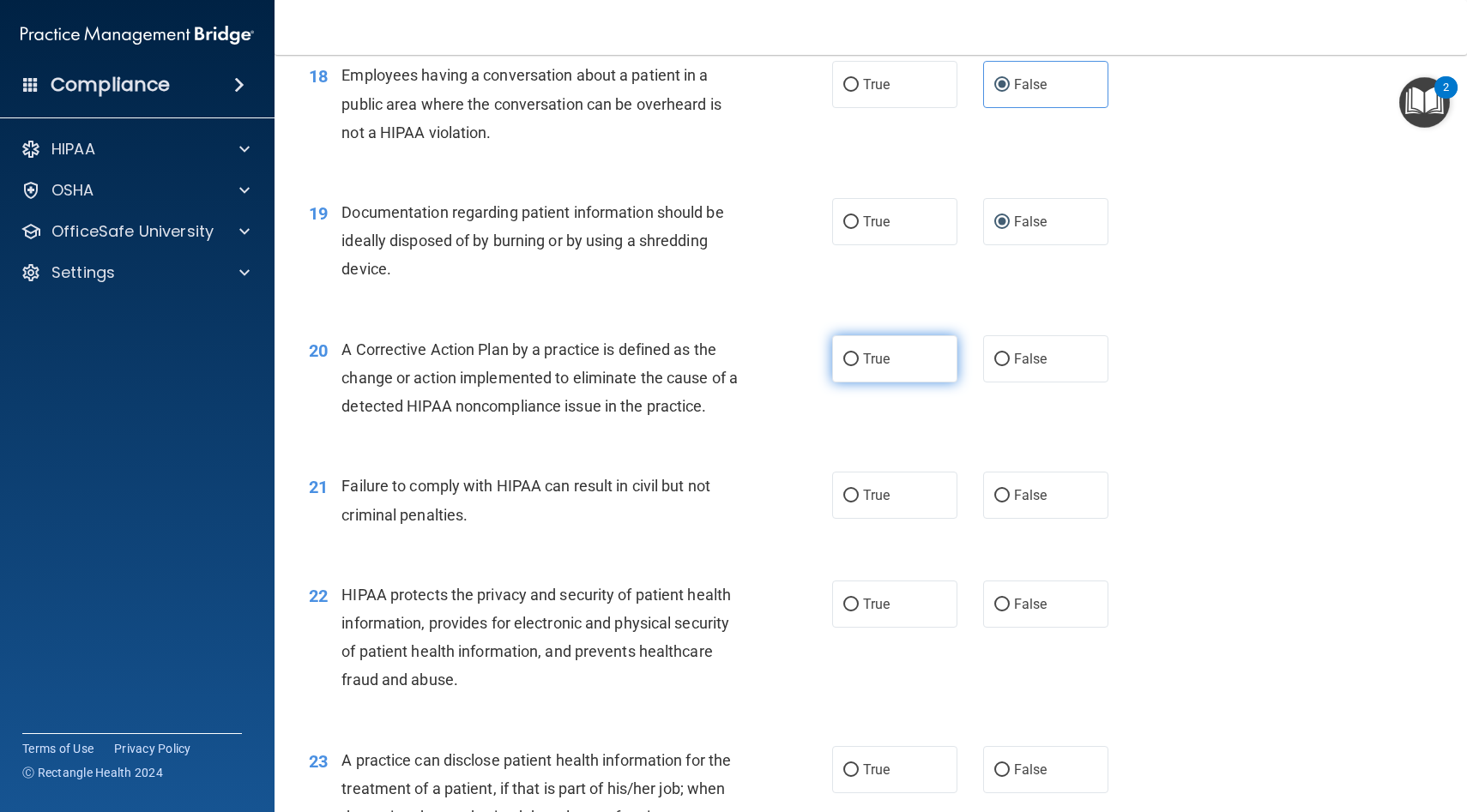 click on "True" at bounding box center (876, 358) 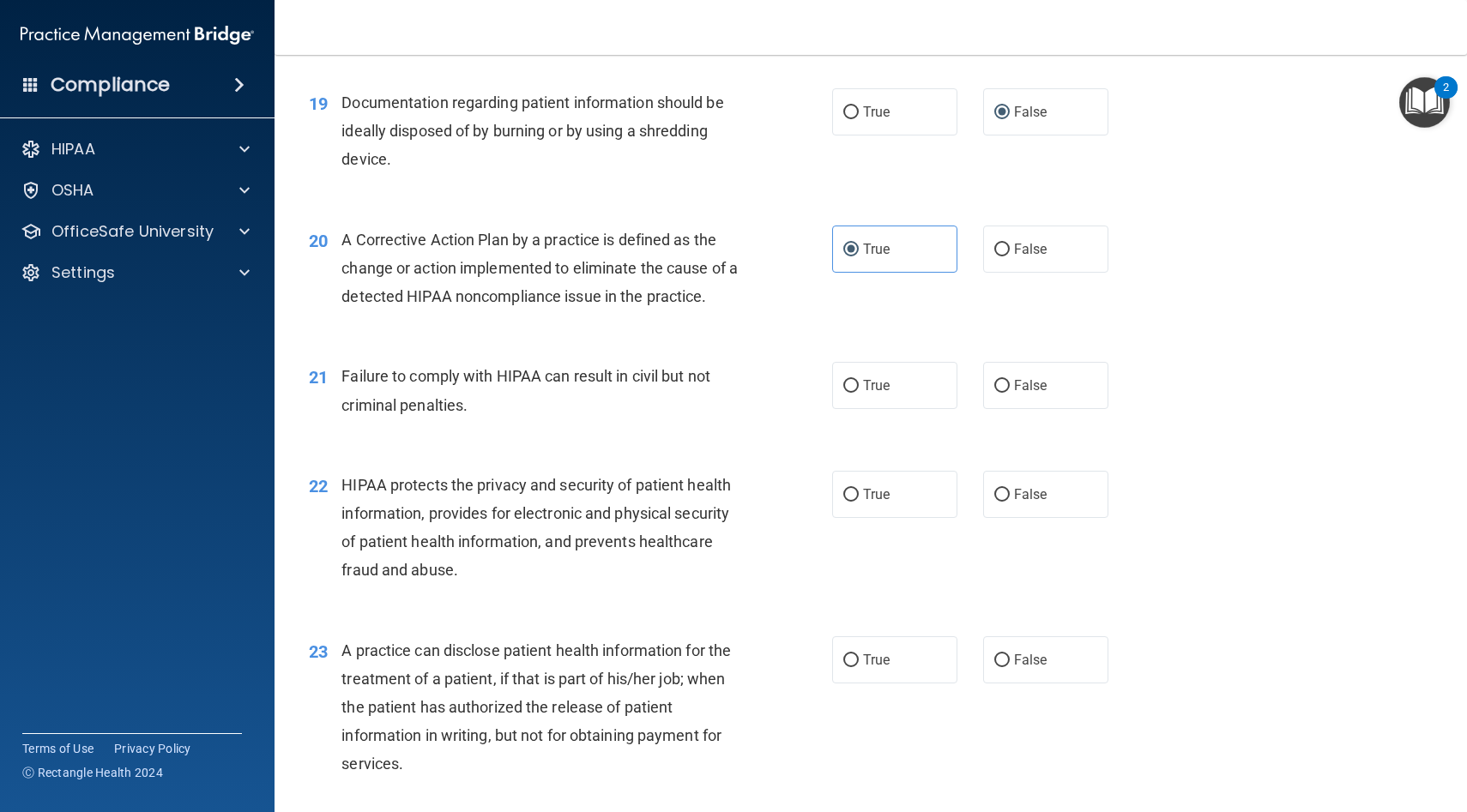 scroll, scrollTop: 2488, scrollLeft: 0, axis: vertical 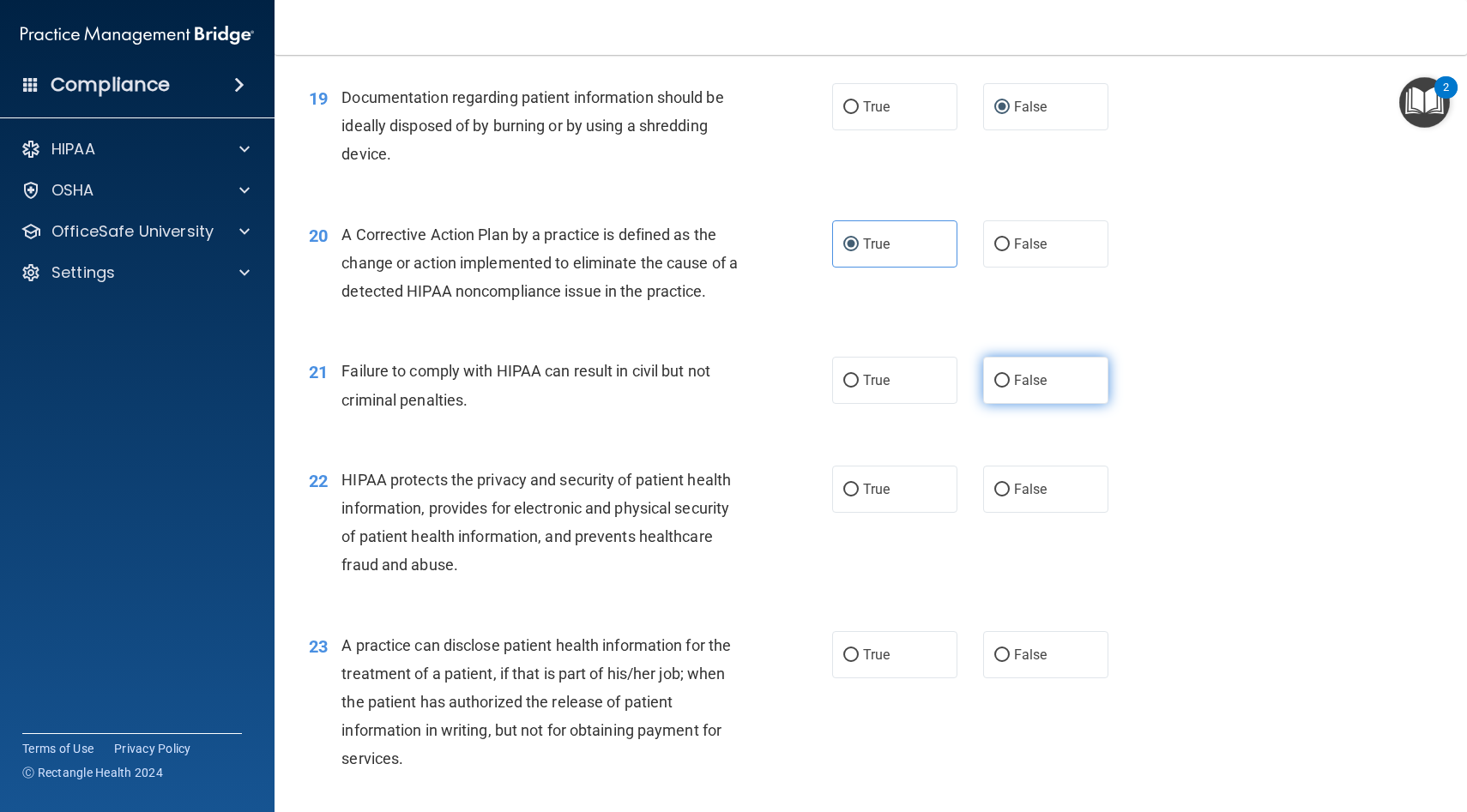 click on "False" at bounding box center [1002, 381] 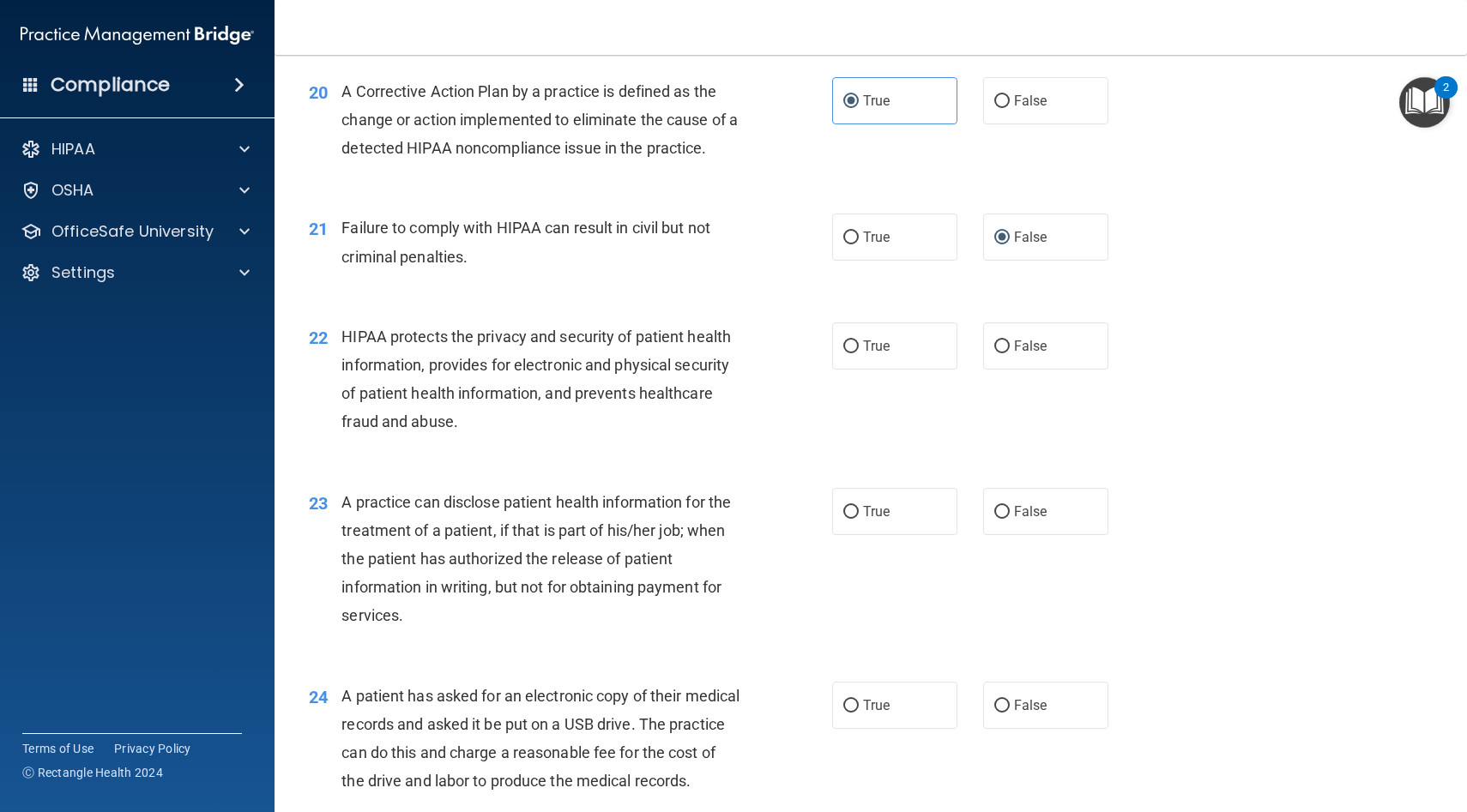 scroll, scrollTop: 2647, scrollLeft: 0, axis: vertical 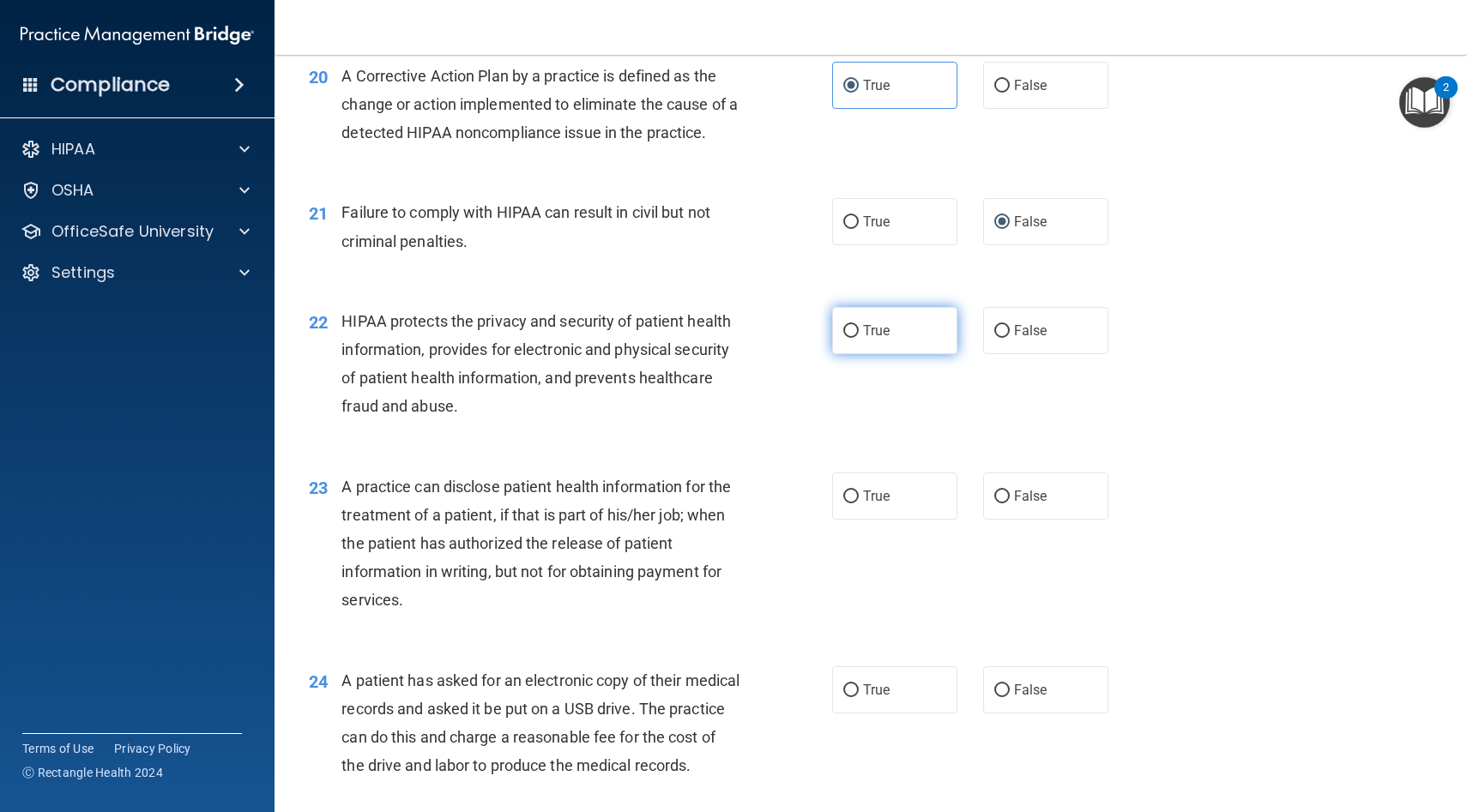 click on "True" at bounding box center [851, 331] 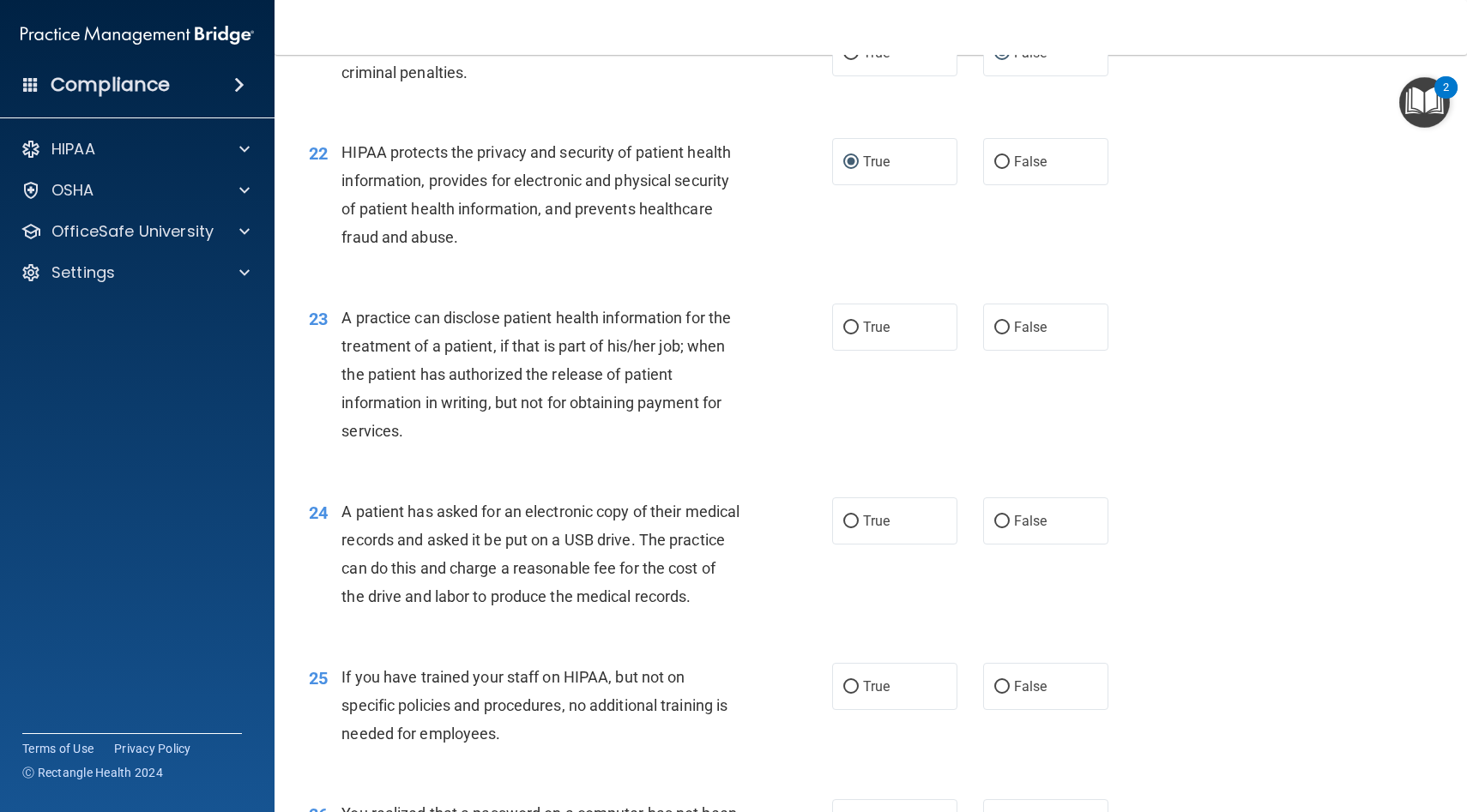 scroll, scrollTop: 2820, scrollLeft: 0, axis: vertical 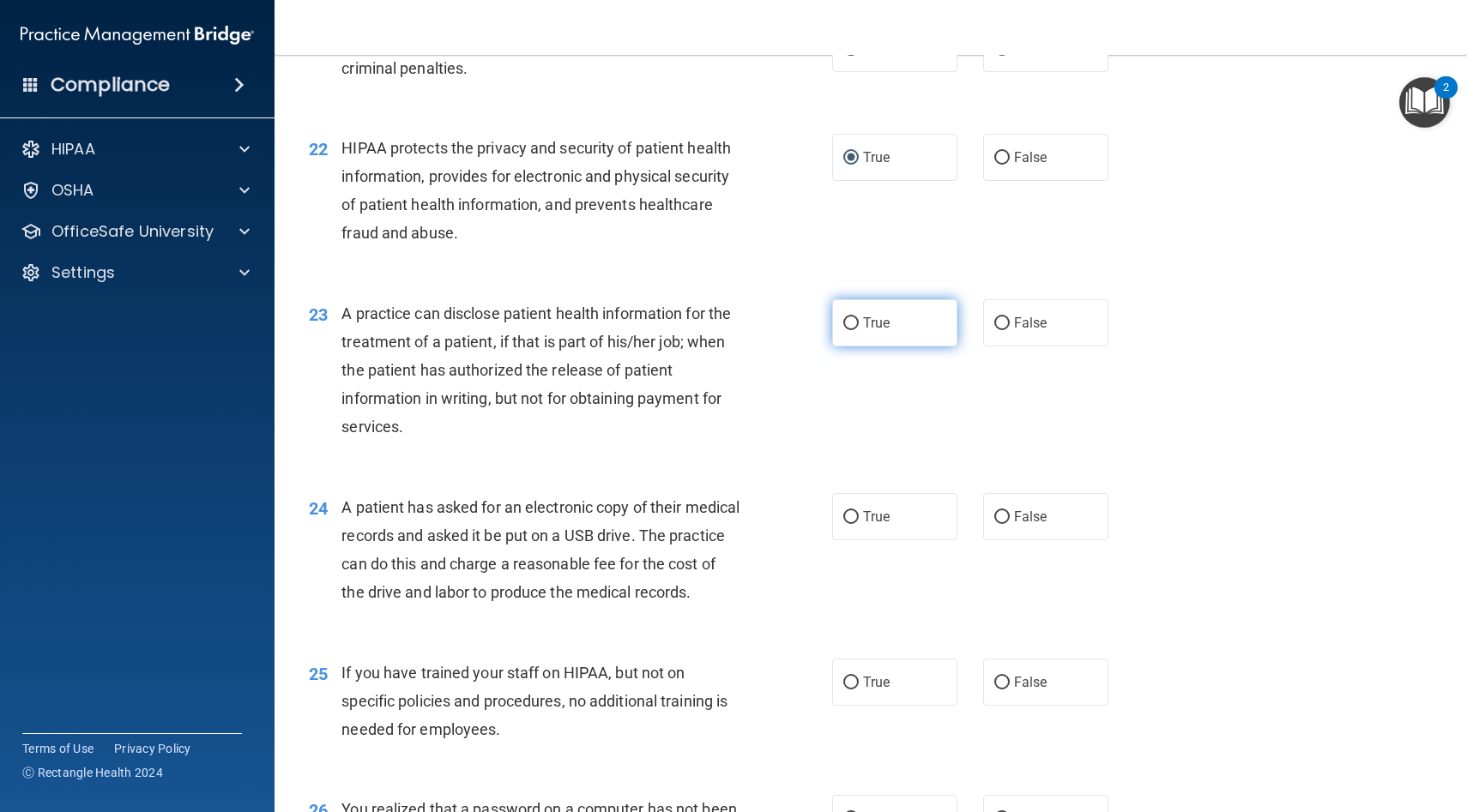 click on "True" at bounding box center (895, 322) 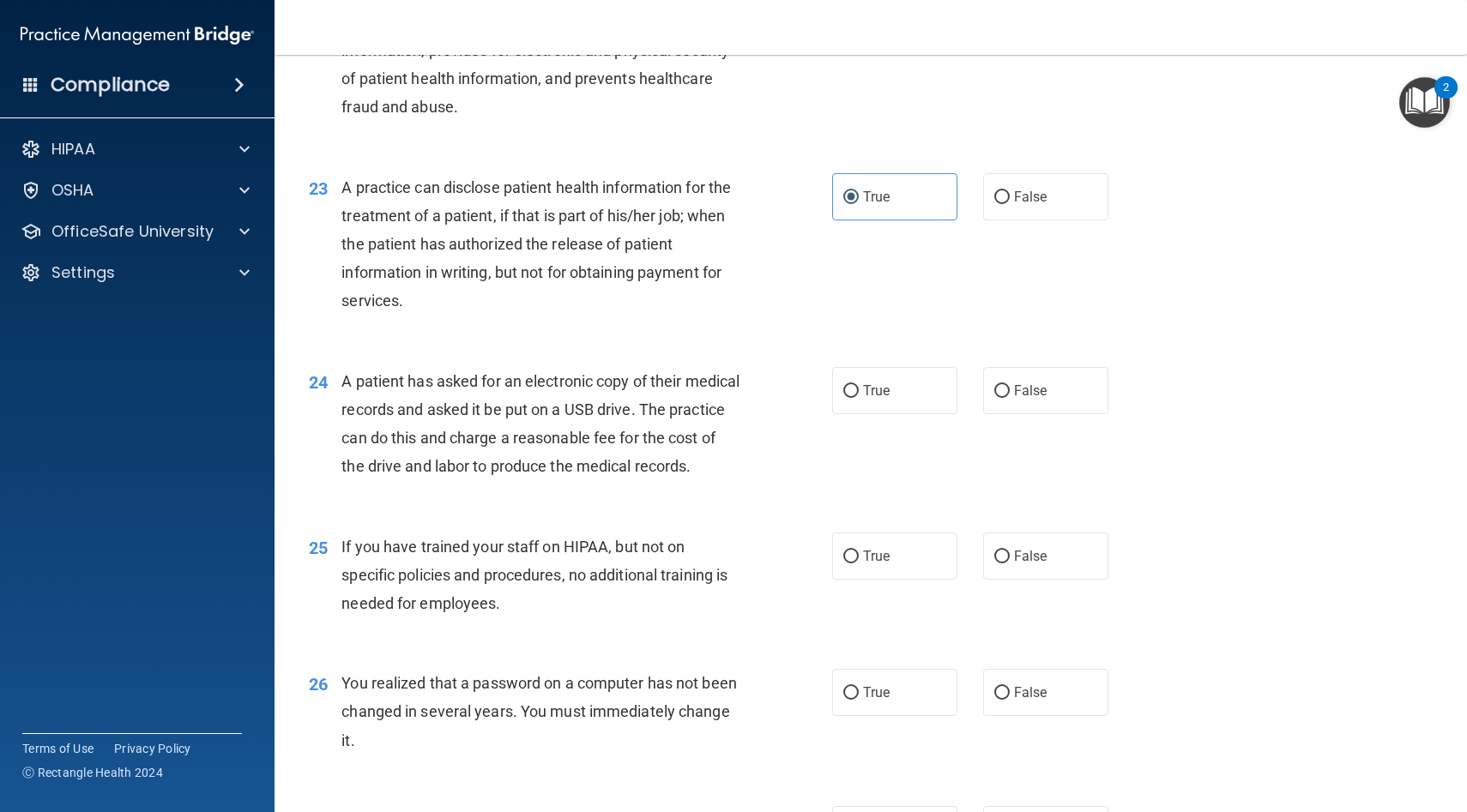 scroll, scrollTop: 2948, scrollLeft: 0, axis: vertical 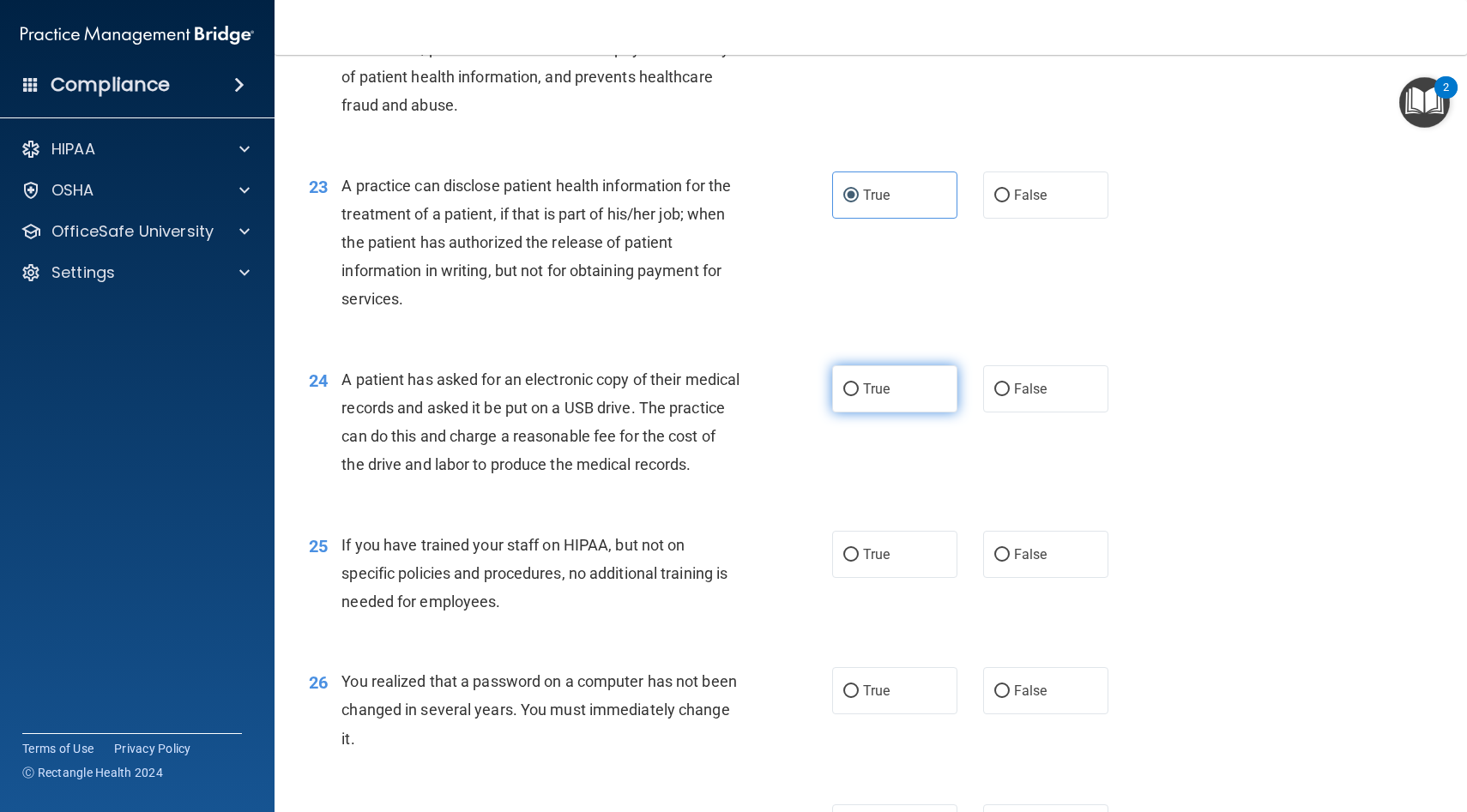 click on "True" at bounding box center [895, 388] 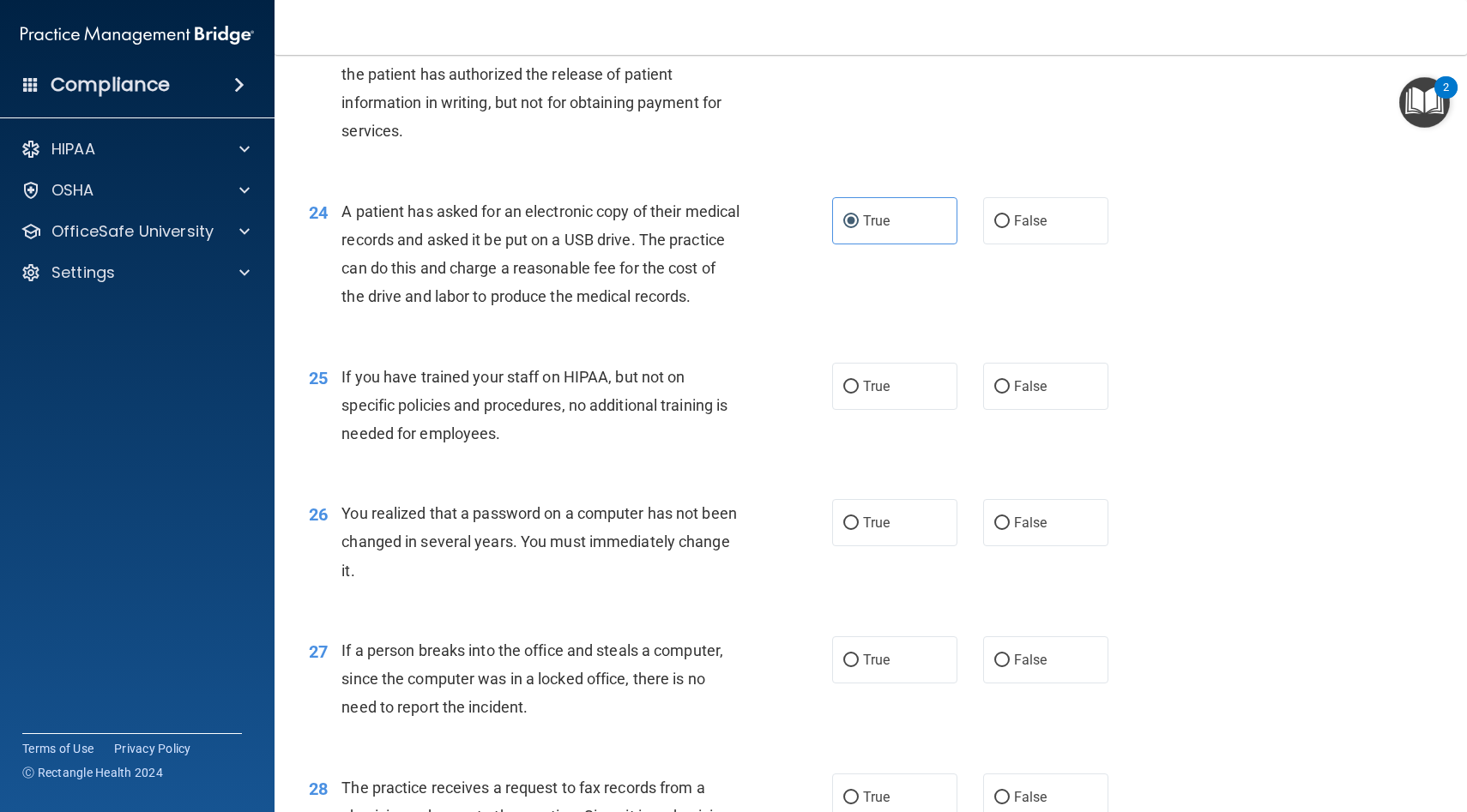 scroll, scrollTop: 3118, scrollLeft: 0, axis: vertical 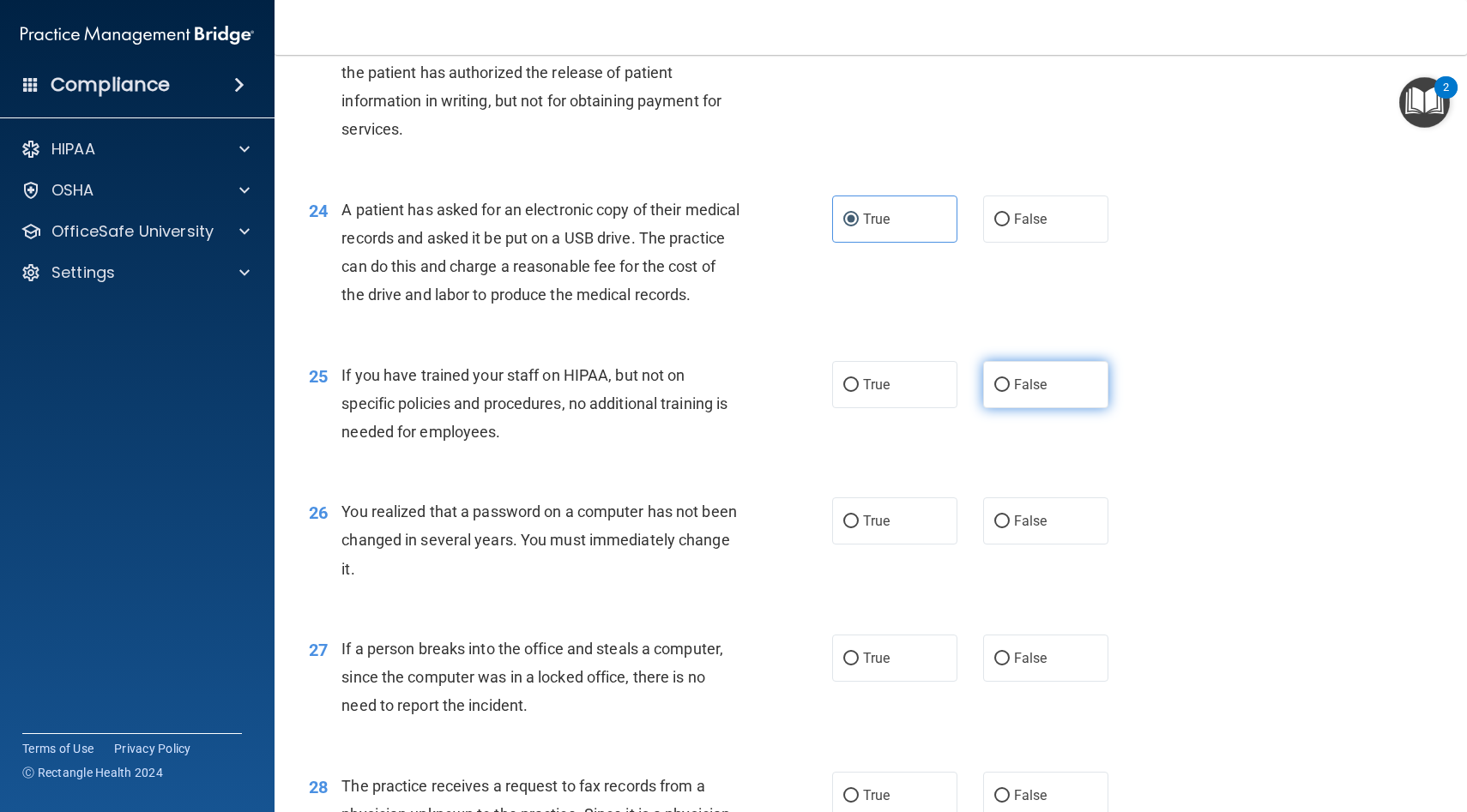 click on "False" at bounding box center (1046, 384) 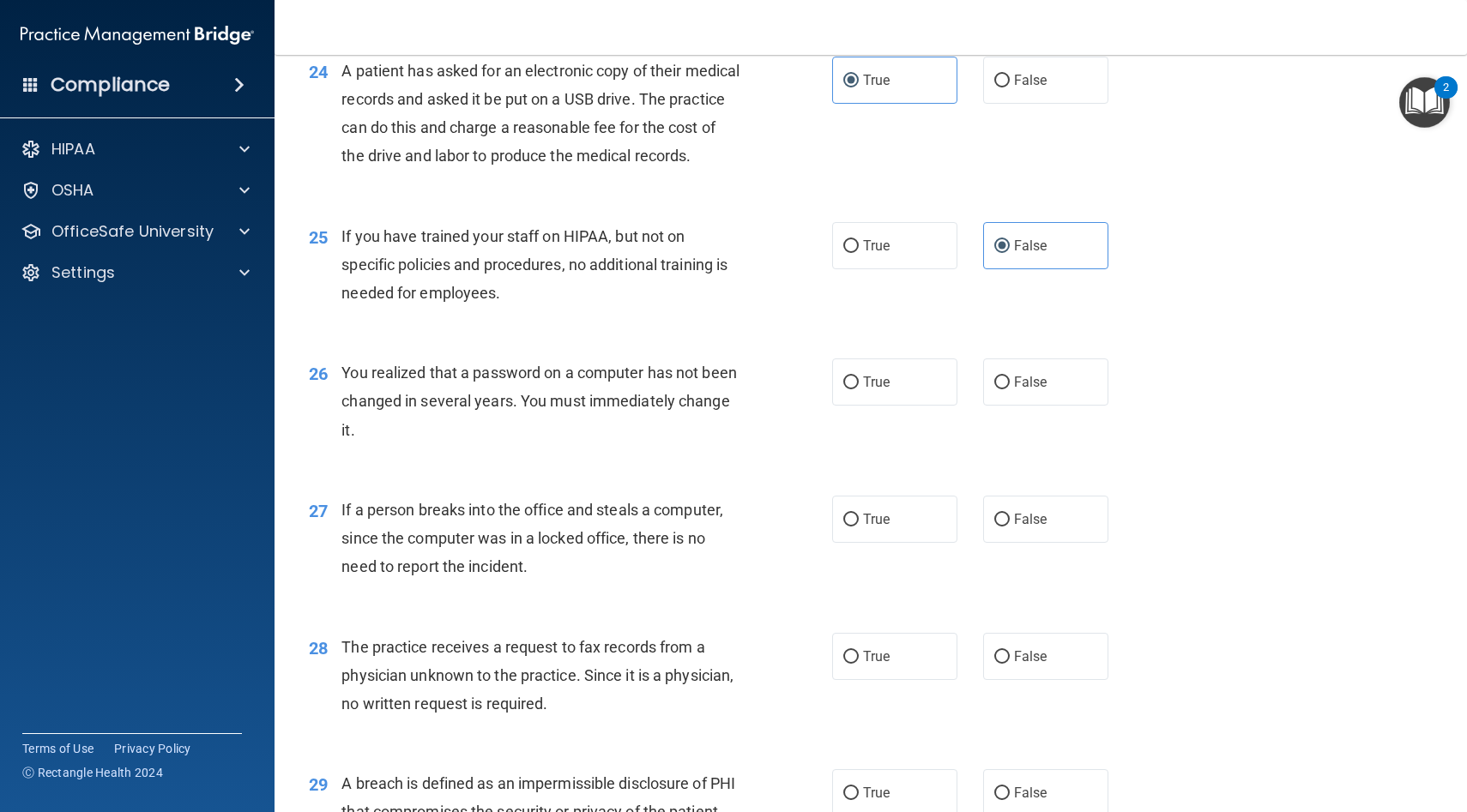 scroll, scrollTop: 3257, scrollLeft: 0, axis: vertical 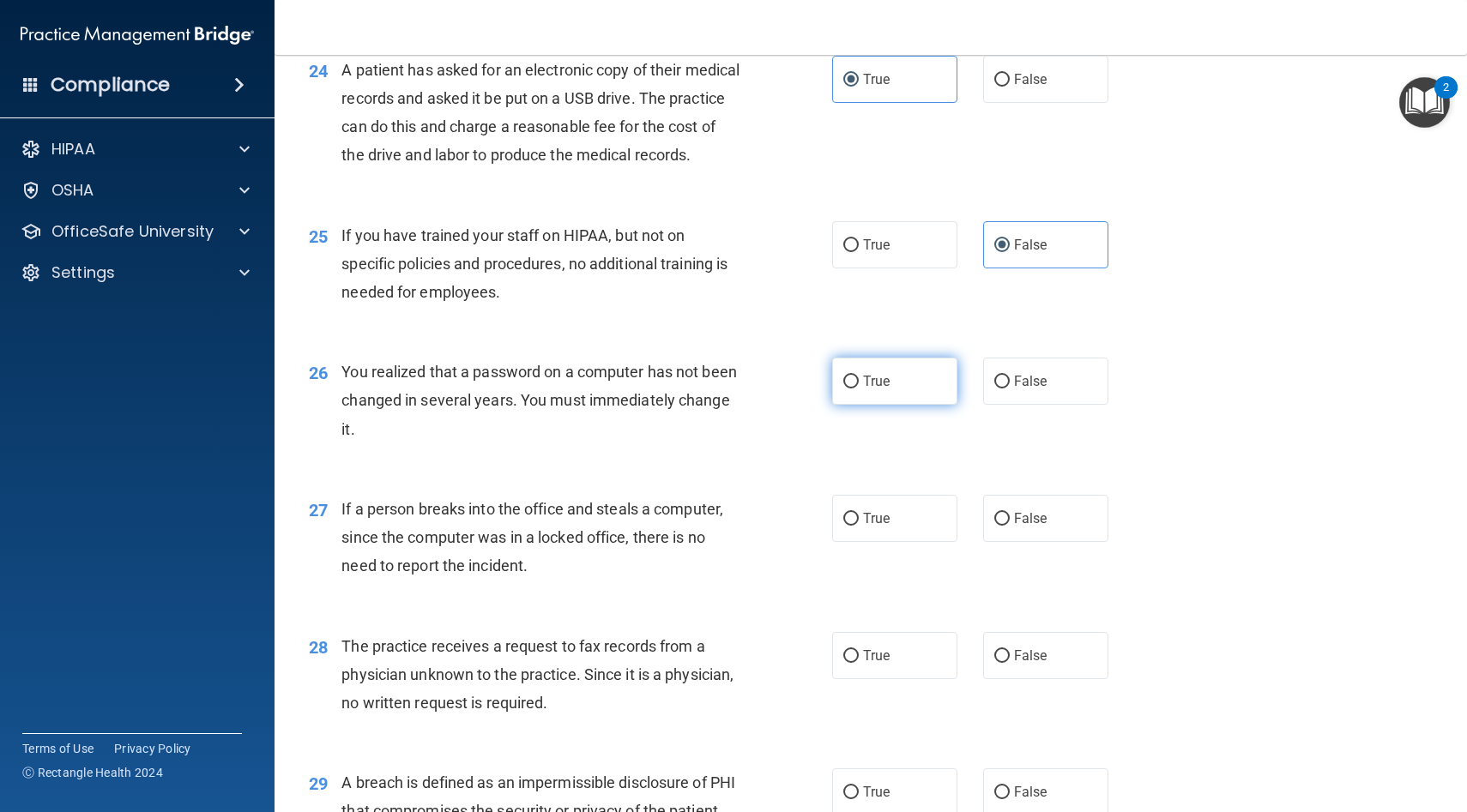 click on "True" at bounding box center (851, 382) 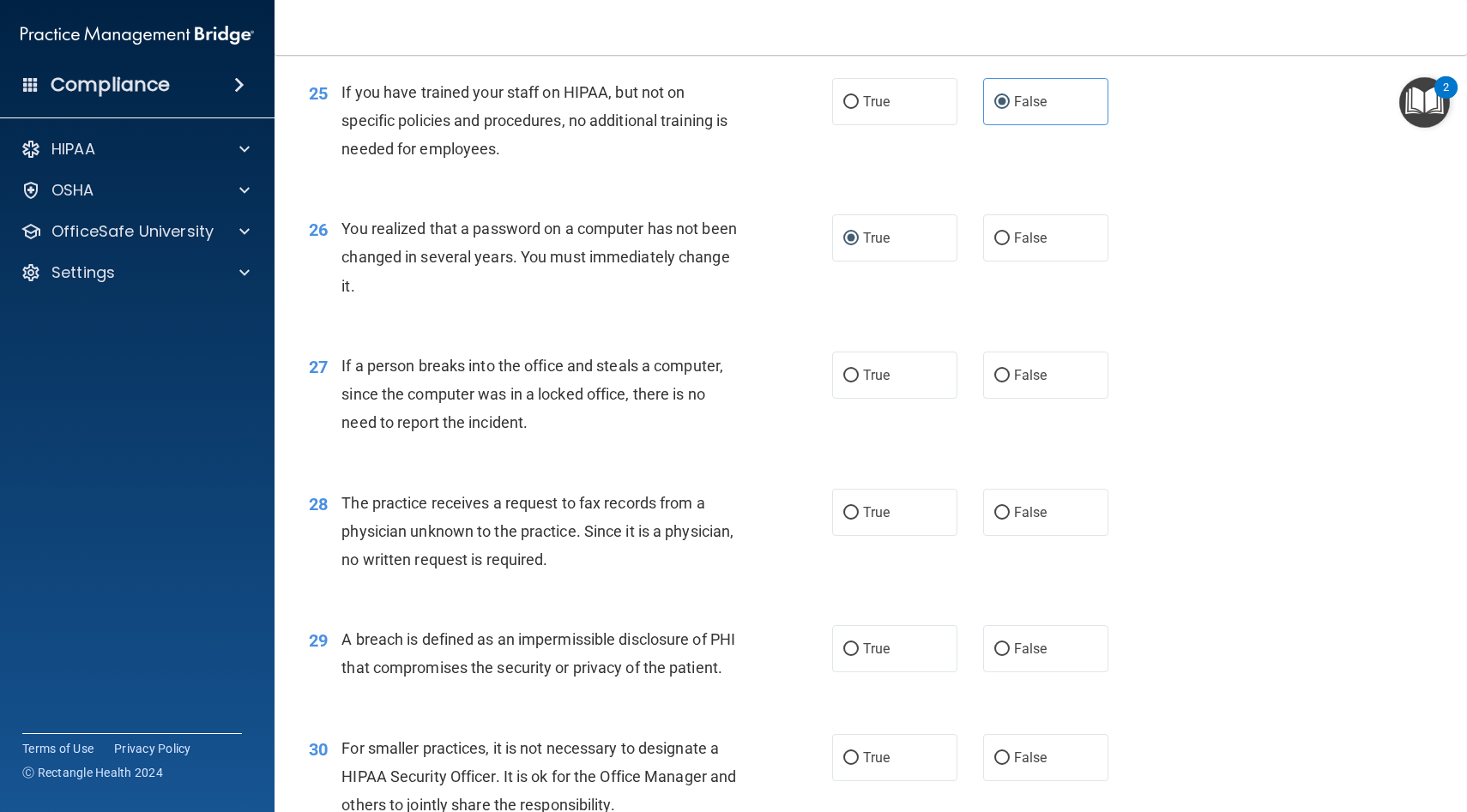 scroll, scrollTop: 3409, scrollLeft: 0, axis: vertical 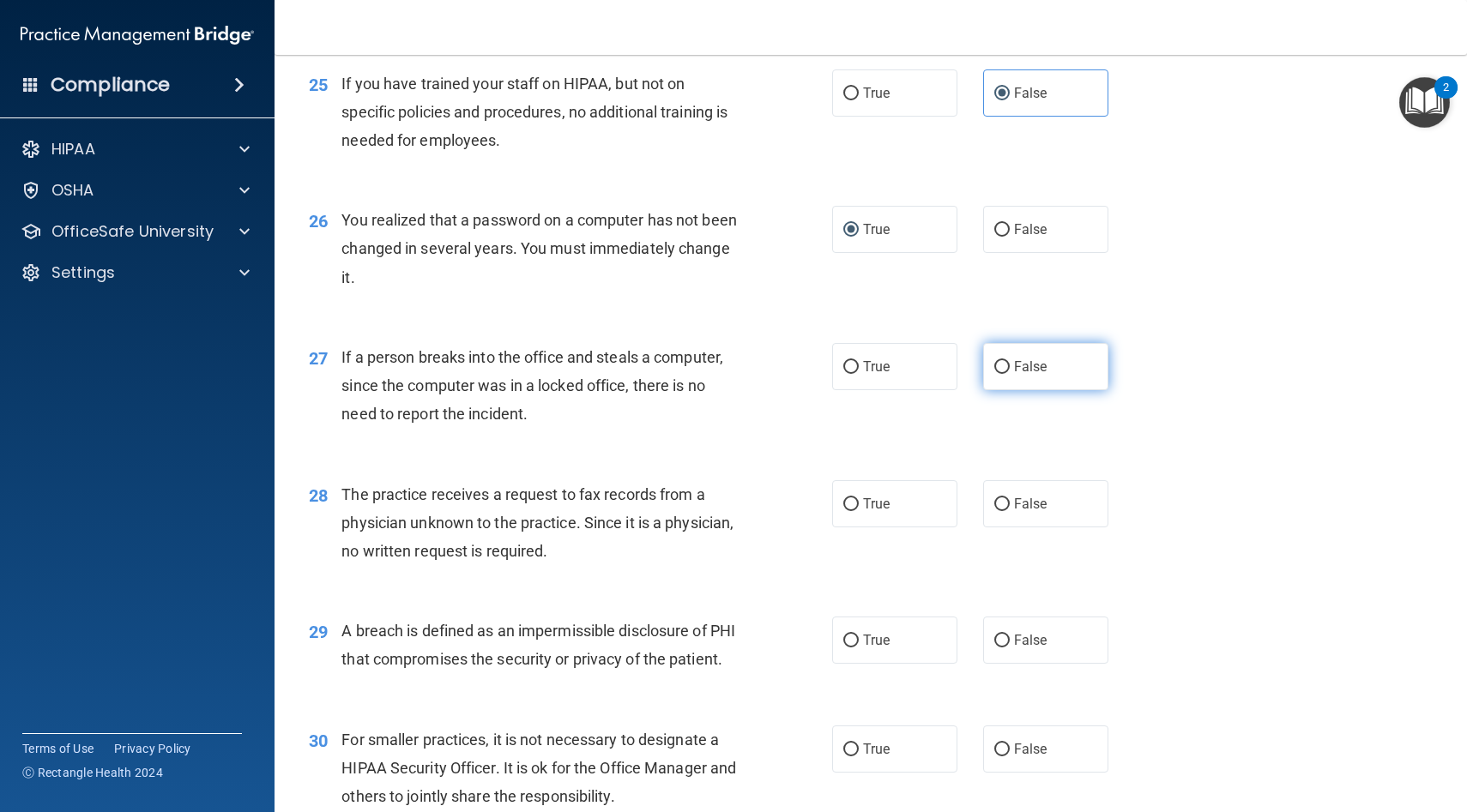 click on "False" at bounding box center (1002, 367) 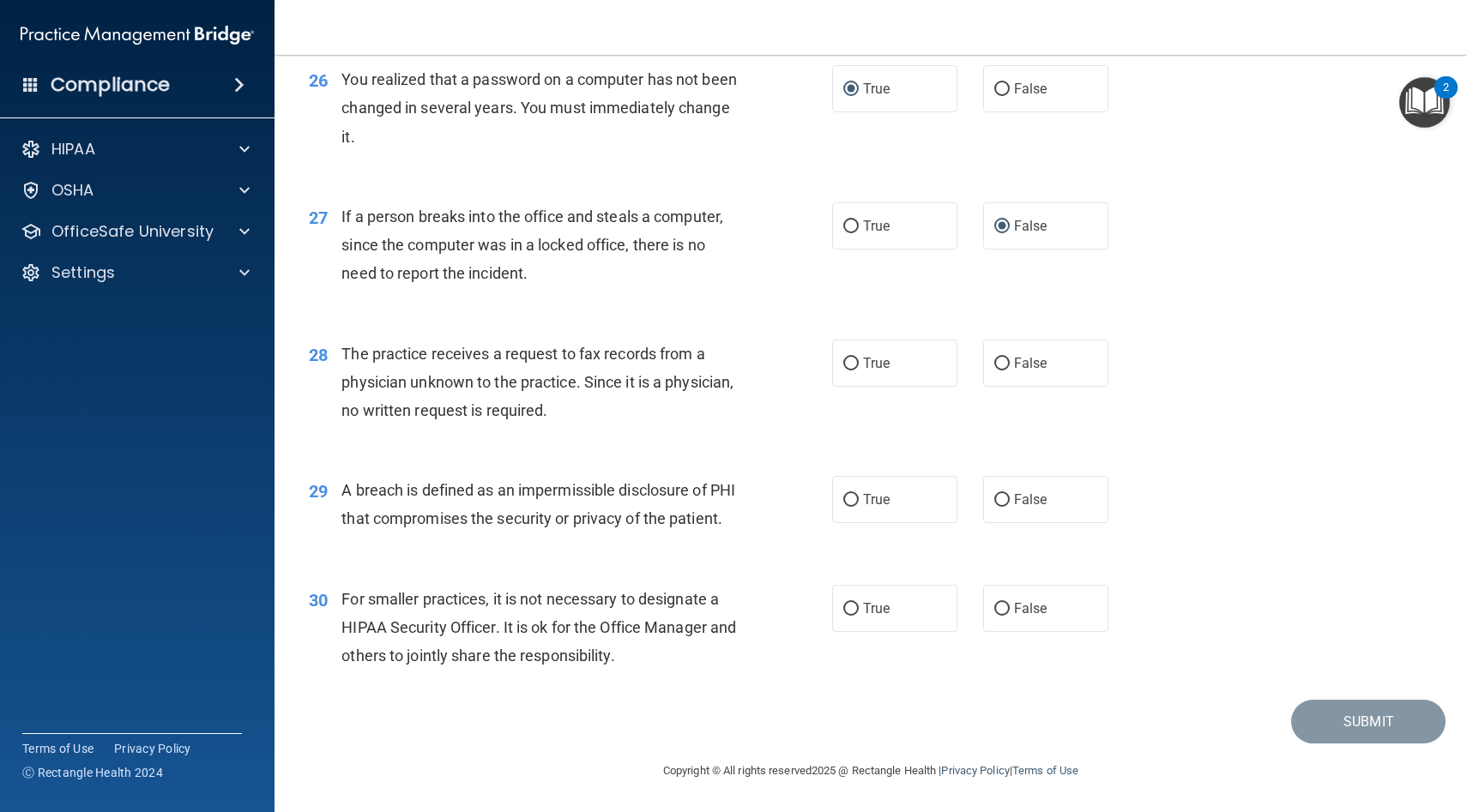 scroll, scrollTop: 3571, scrollLeft: 0, axis: vertical 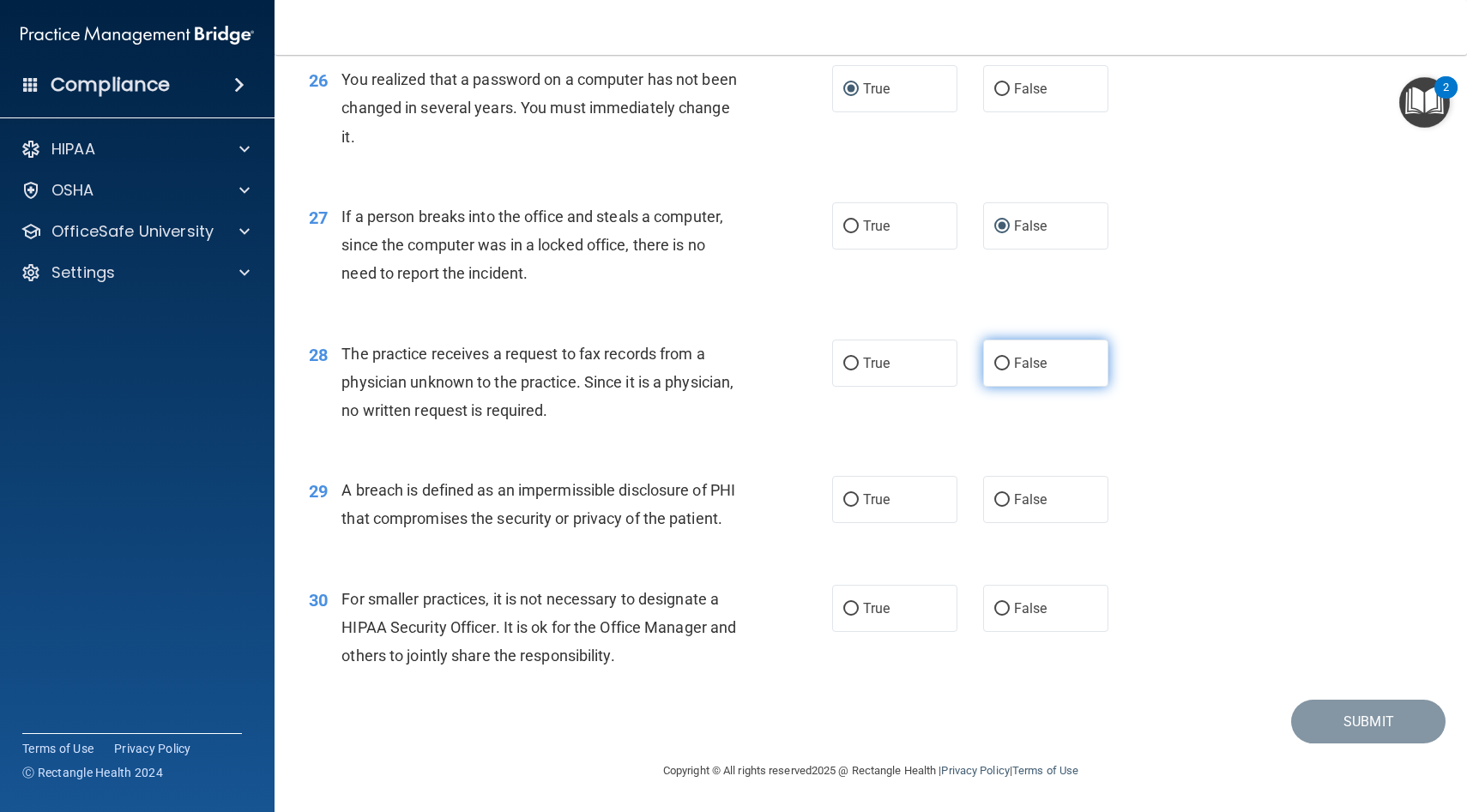 click on "False" at bounding box center [1002, 364] 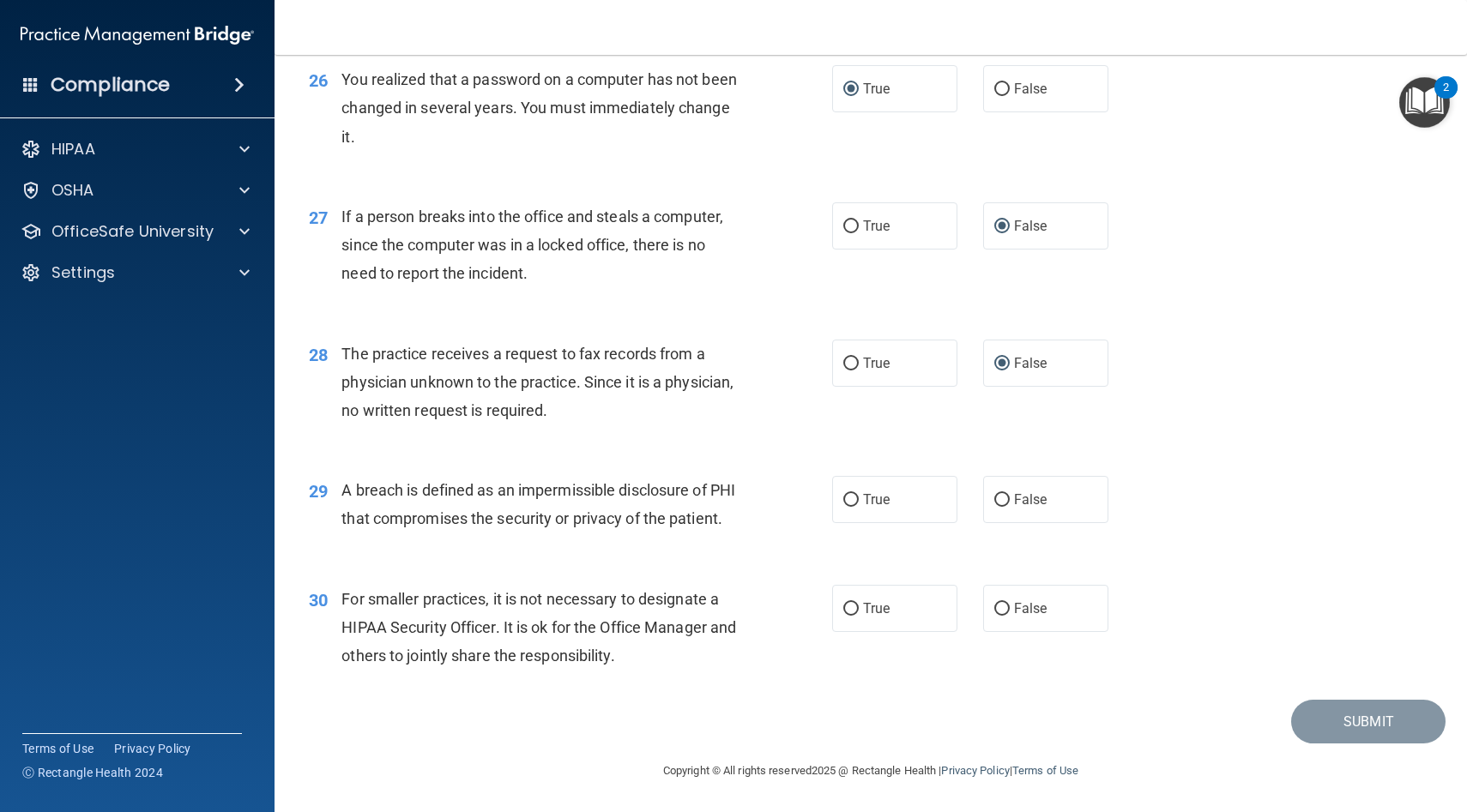 scroll, scrollTop: 3607, scrollLeft: 0, axis: vertical 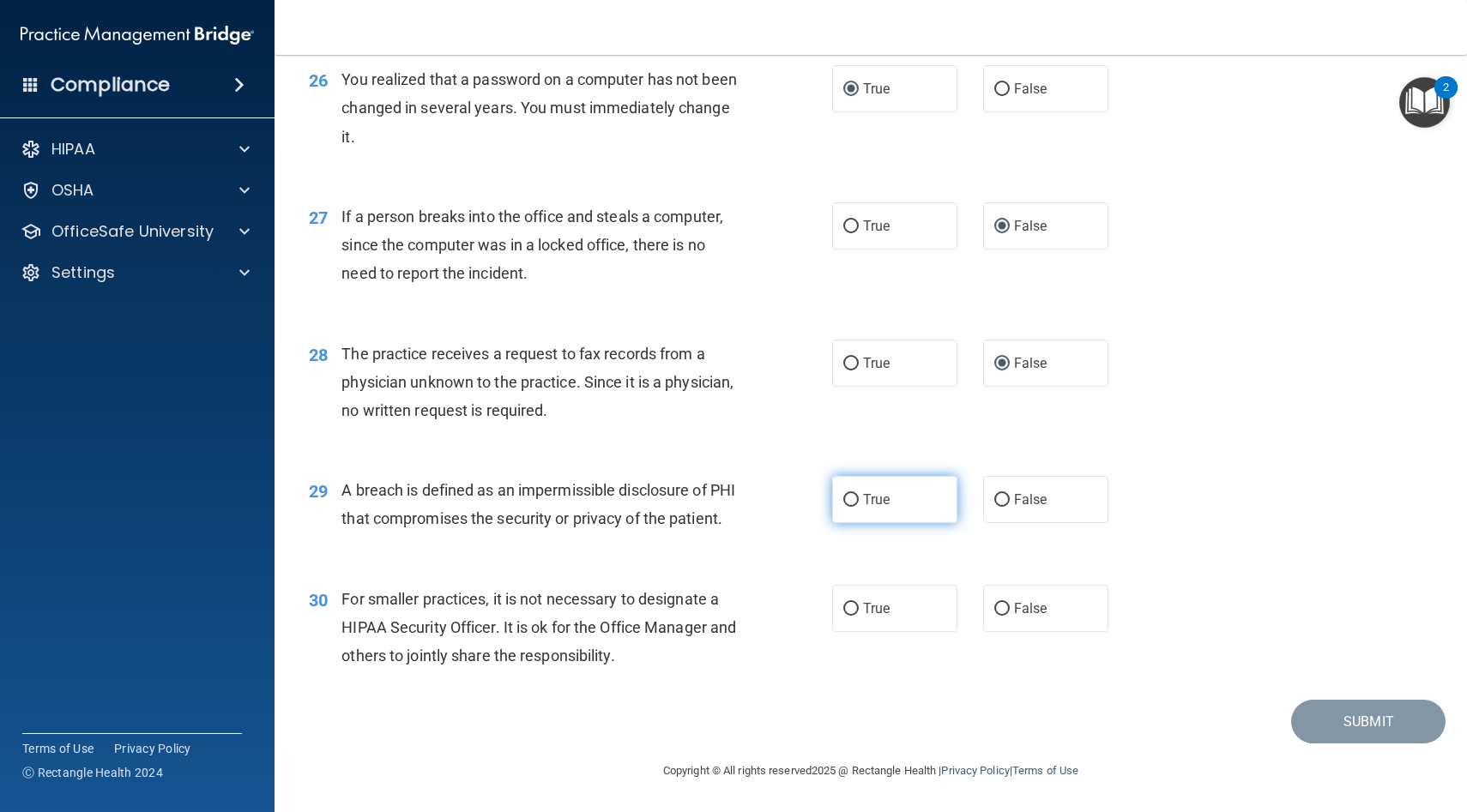 click on "True" at bounding box center (851, 500) 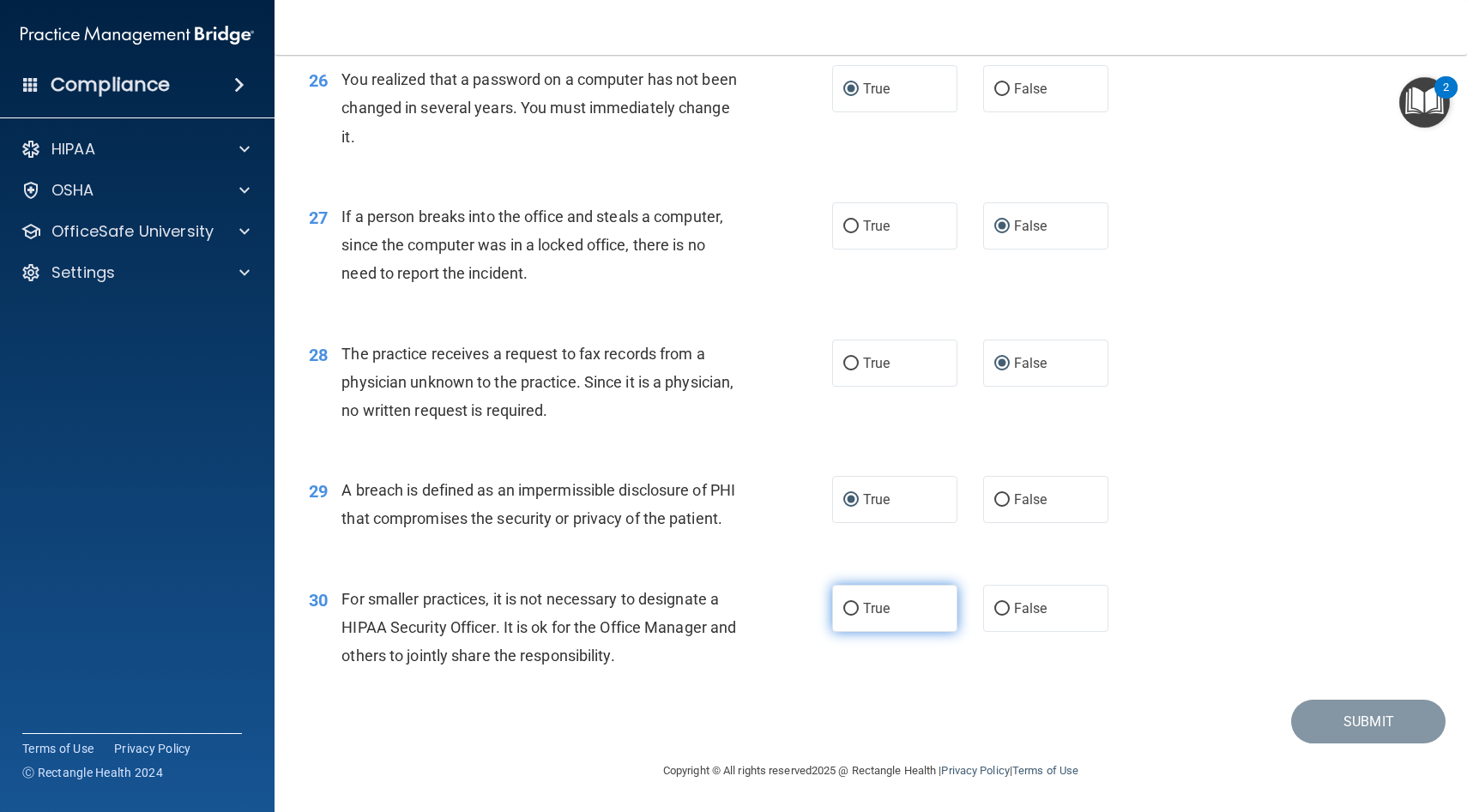 click on "True" at bounding box center (851, 609) 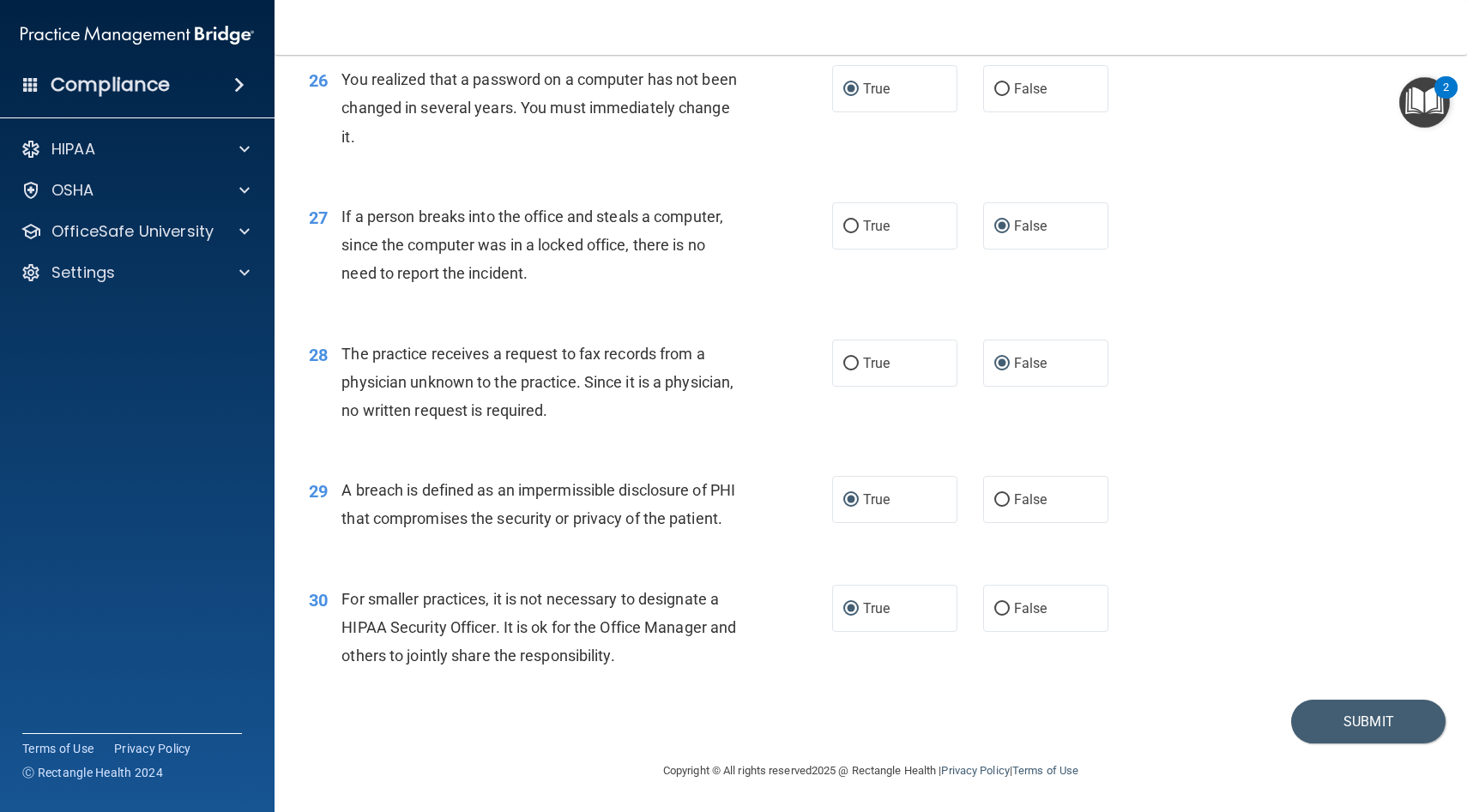 scroll, scrollTop: 3607, scrollLeft: 0, axis: vertical 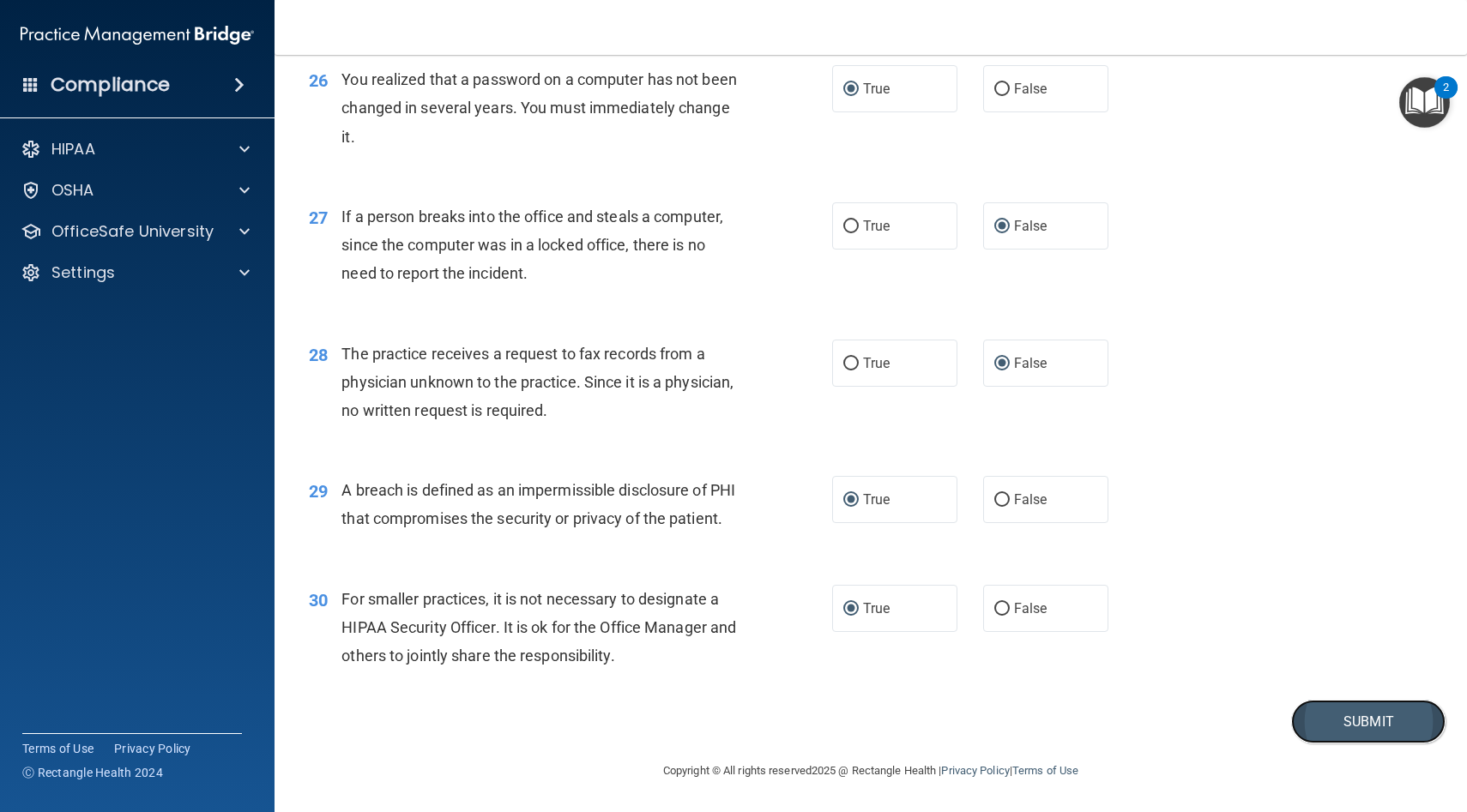 click on "Submit" at bounding box center (1368, 721) 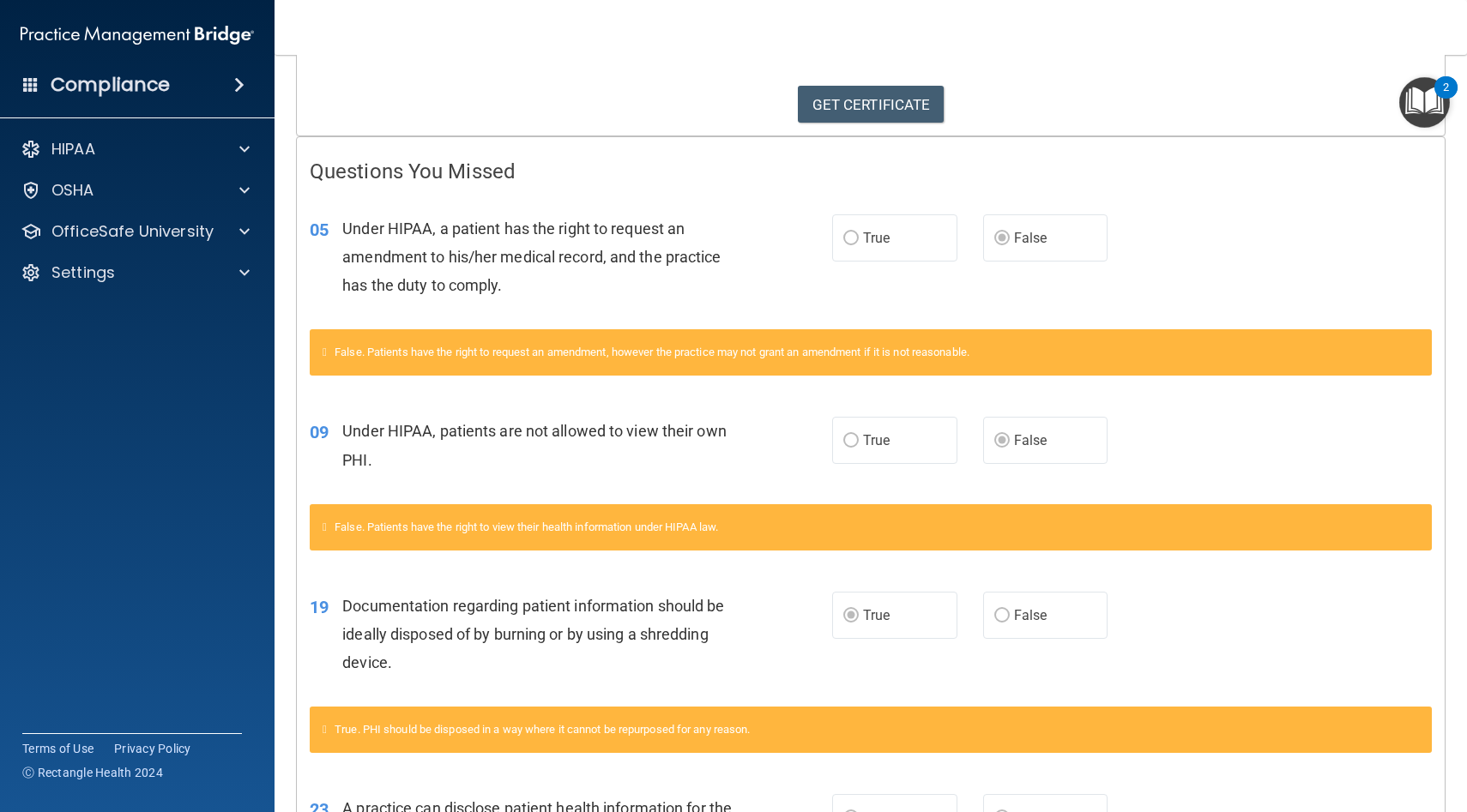 scroll, scrollTop: 0, scrollLeft: 0, axis: both 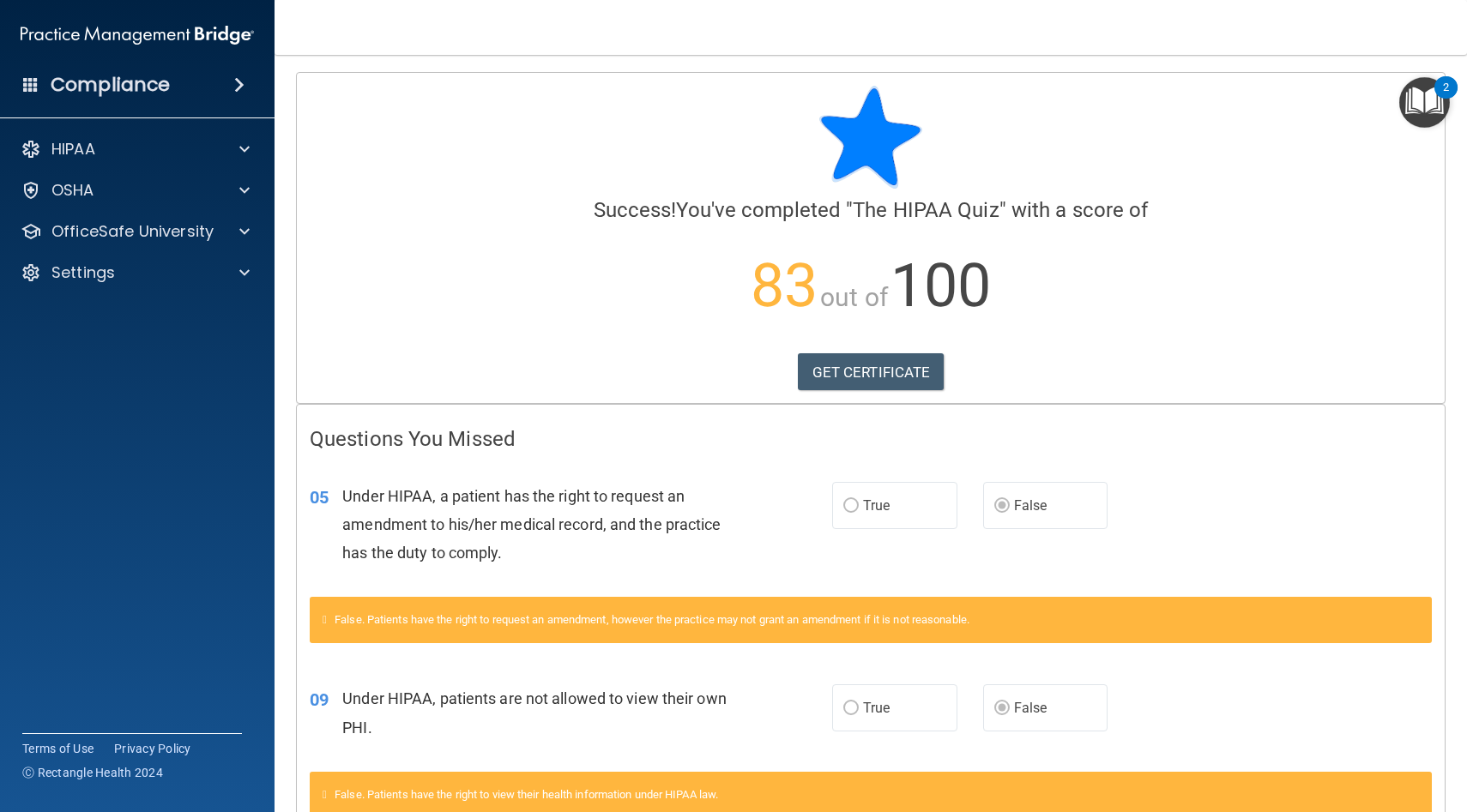 click at bounding box center (239, 85) 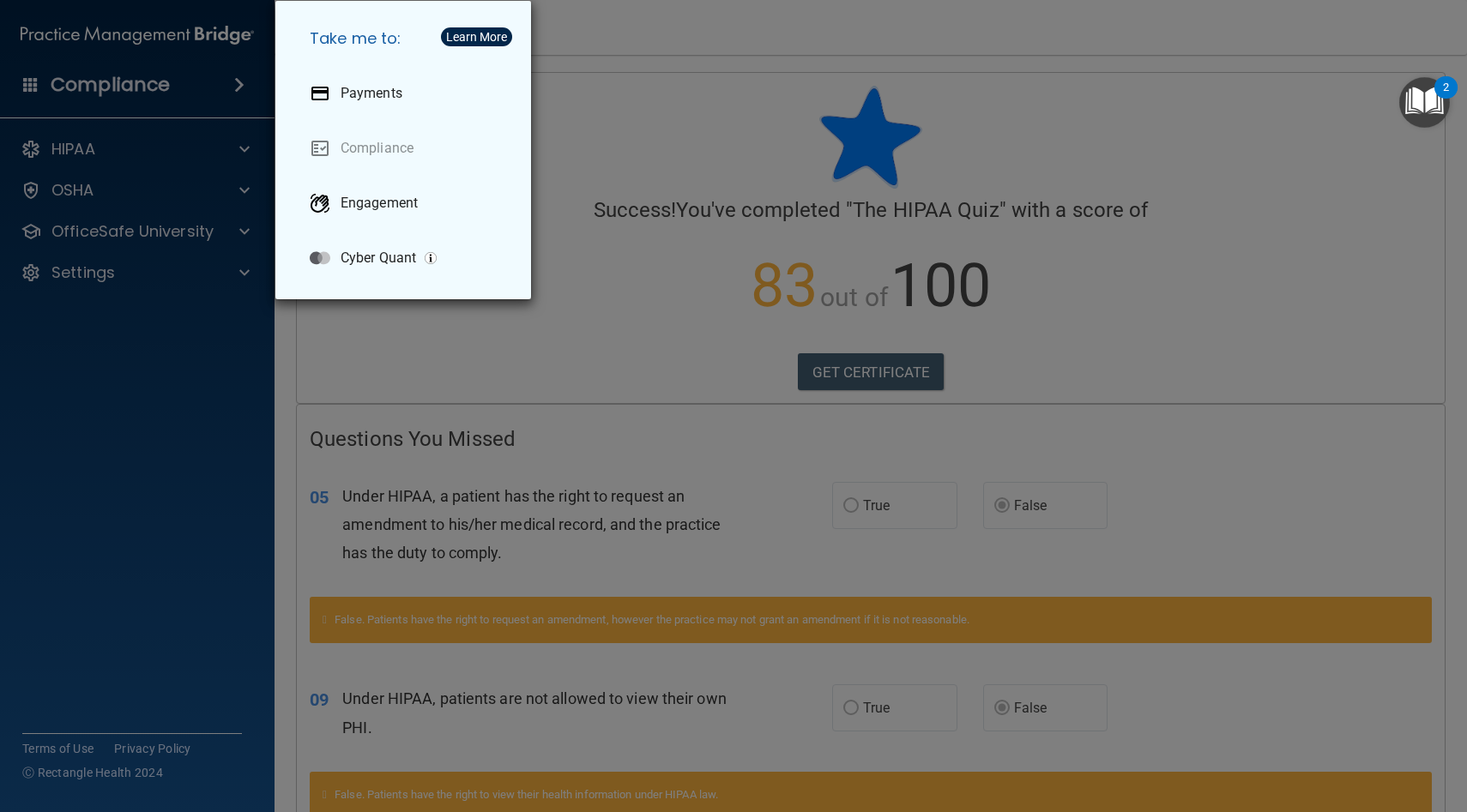 click on "Take me to:             Payments                   Compliance                     Engagement                     Cyber Quant" at bounding box center [734, 406] 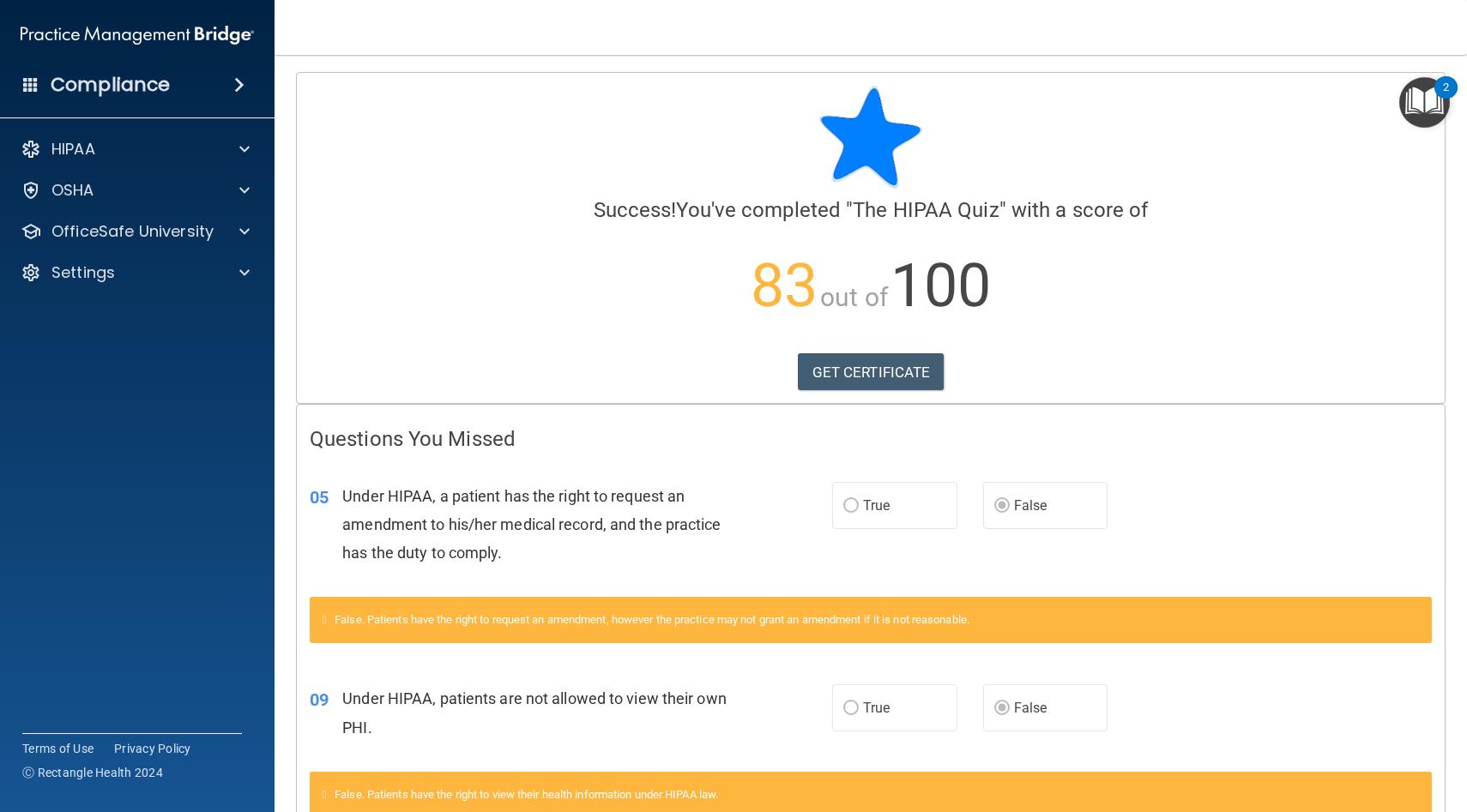 click on "2" at bounding box center (1446, 99) 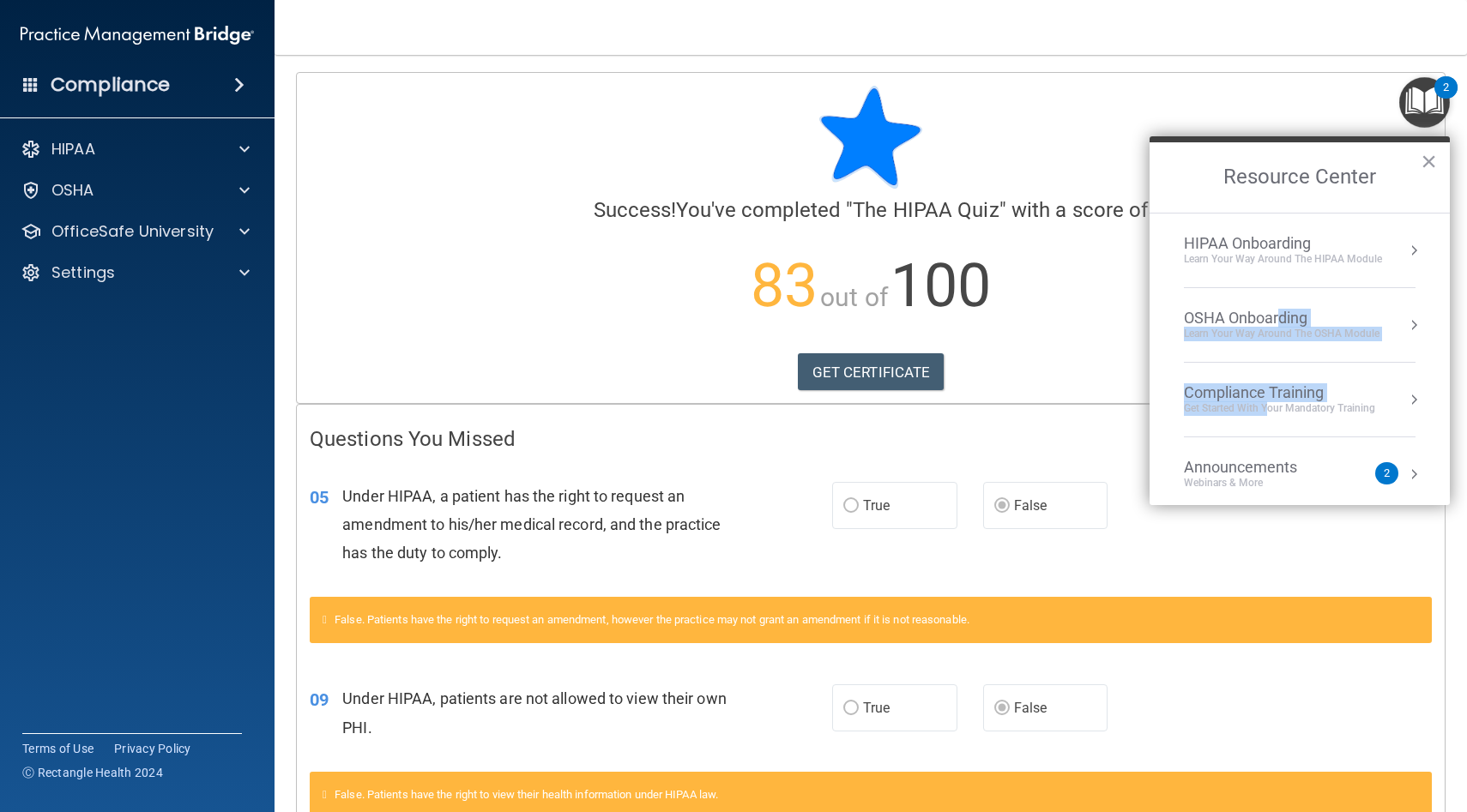drag, startPoint x: 1280, startPoint y: 320, endPoint x: 1270, endPoint y: 408, distance: 88.56636 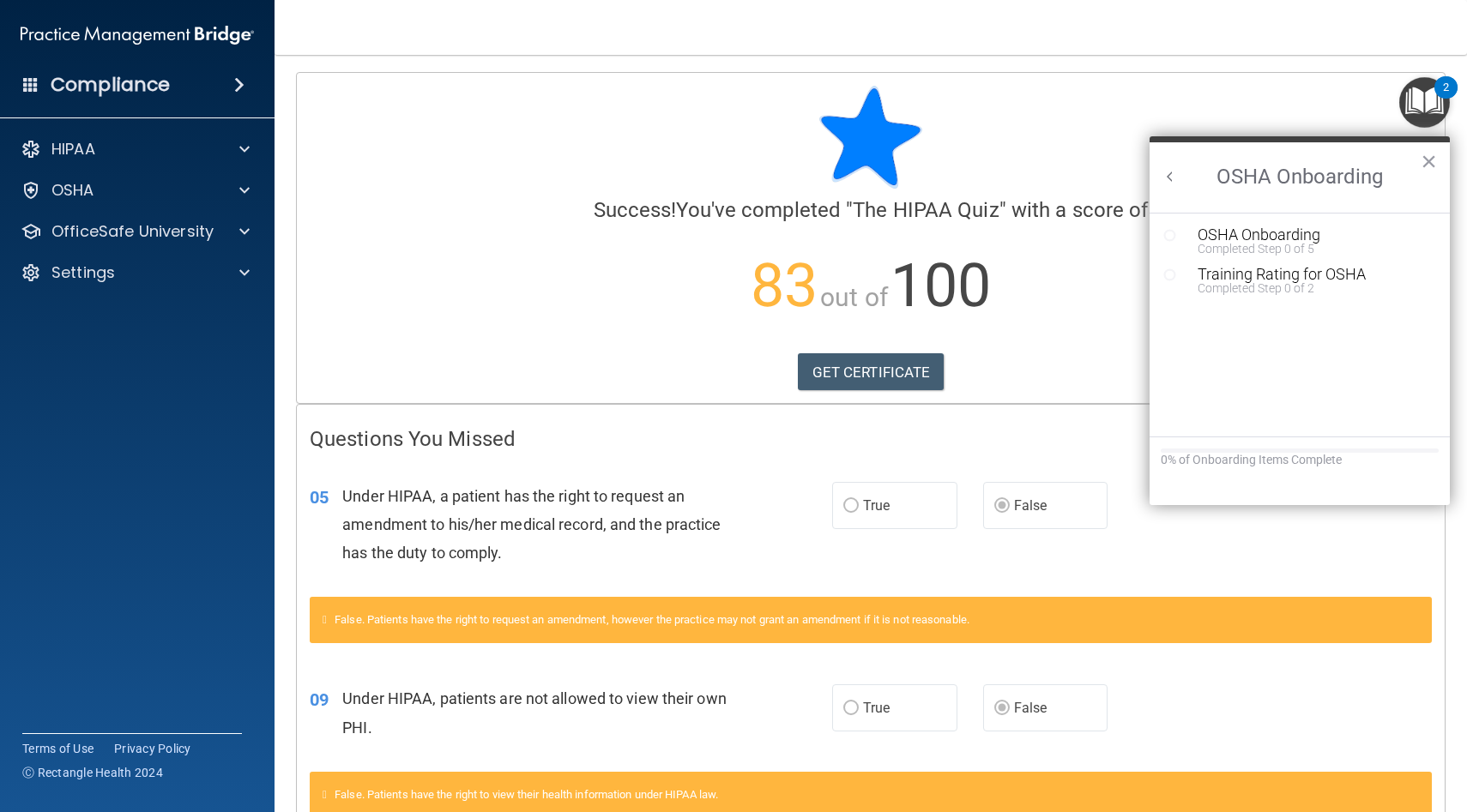 scroll, scrollTop: 0, scrollLeft: 0, axis: both 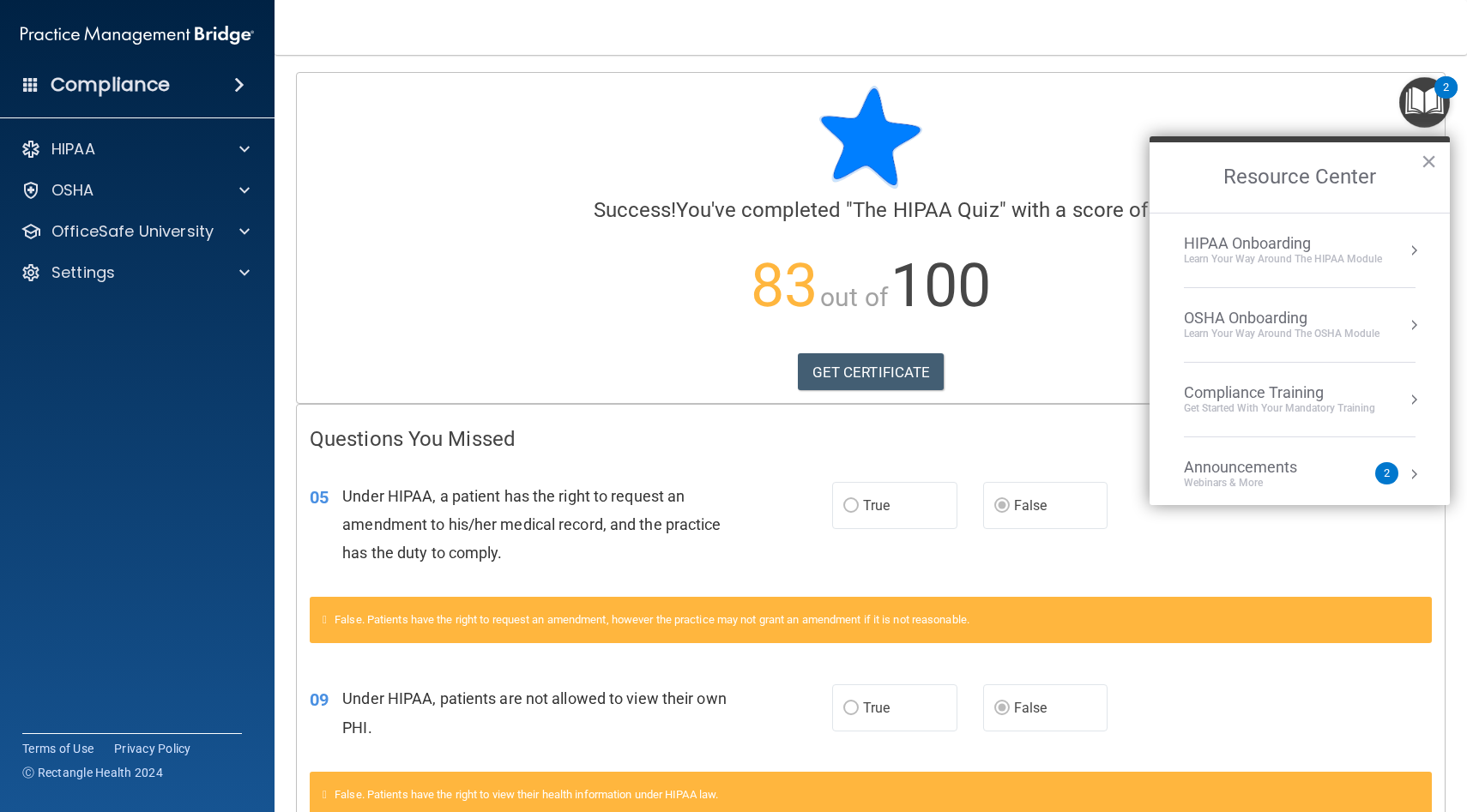 click on "Get Started with your mandatory training" at bounding box center [1279, 408] 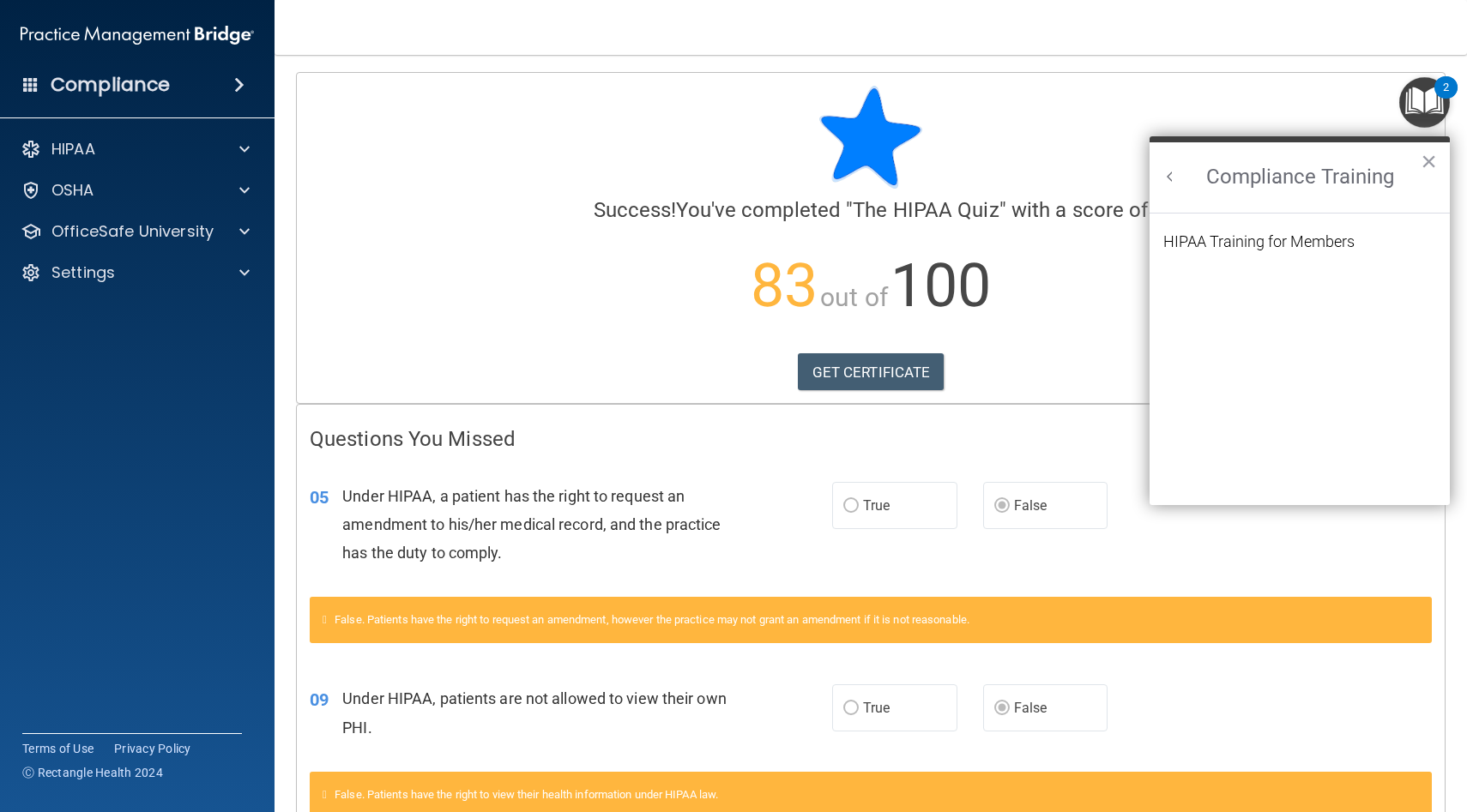 scroll, scrollTop: 0, scrollLeft: 0, axis: both 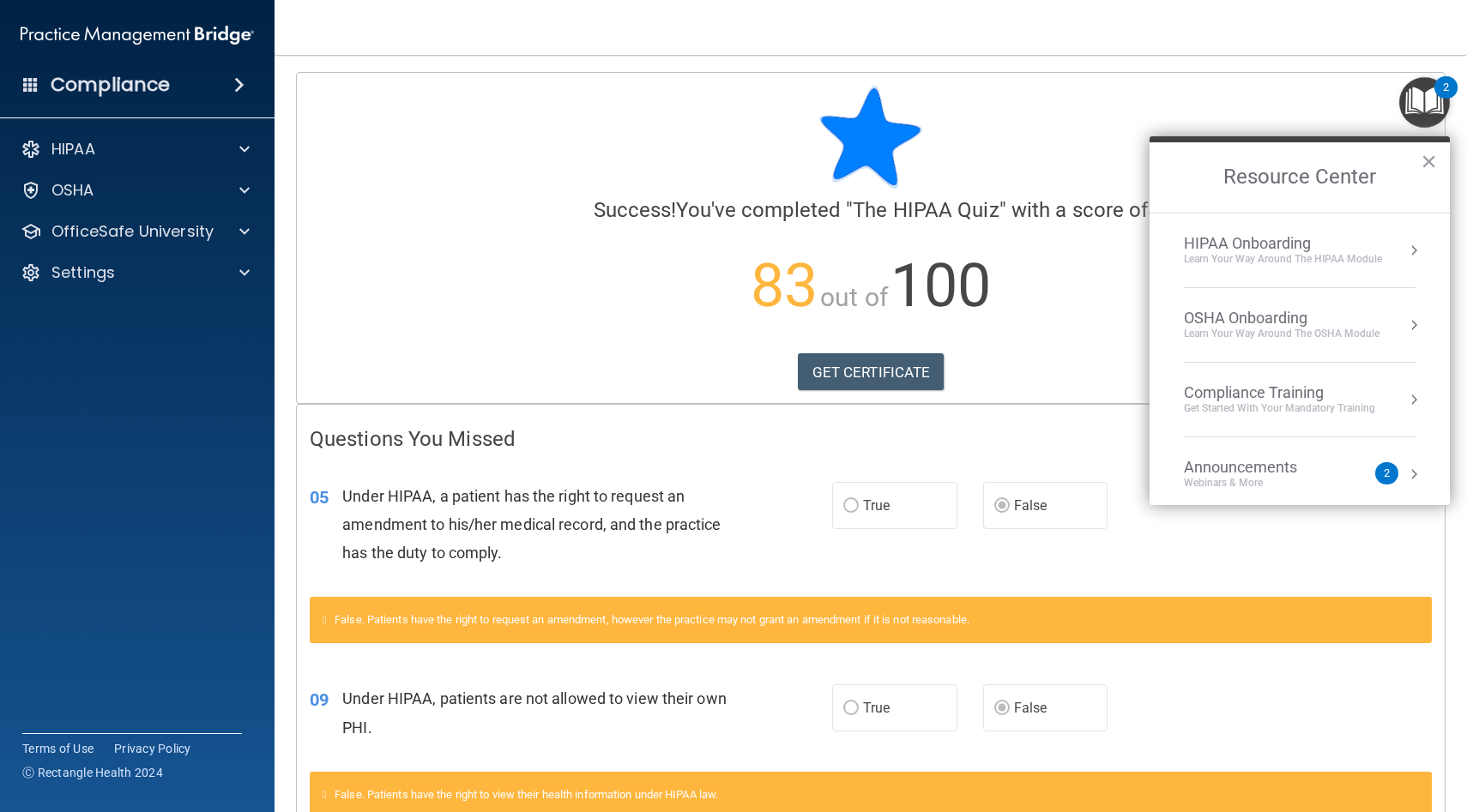 click on "OSHA Onboarding" at bounding box center (1282, 318) 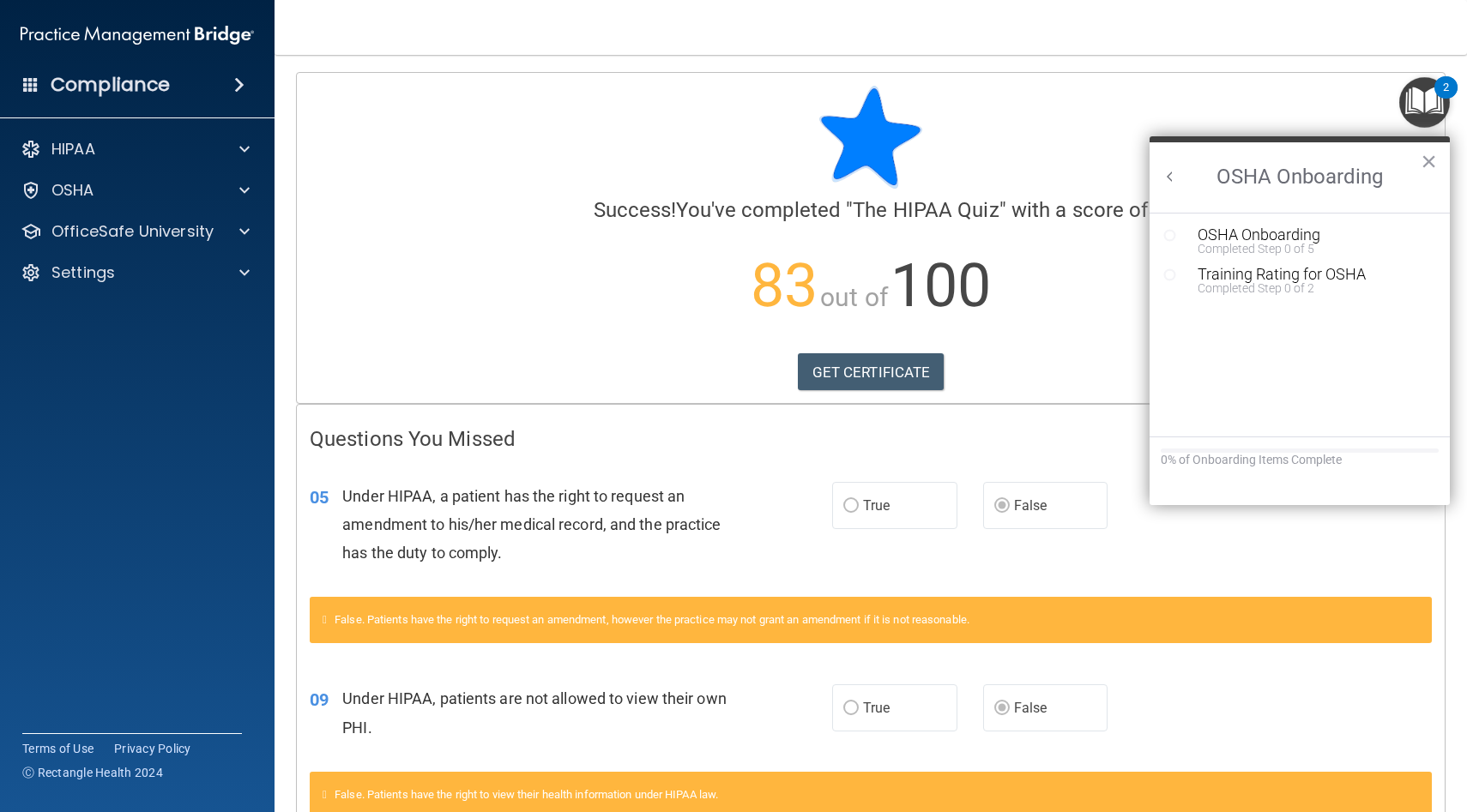 scroll, scrollTop: 0, scrollLeft: 0, axis: both 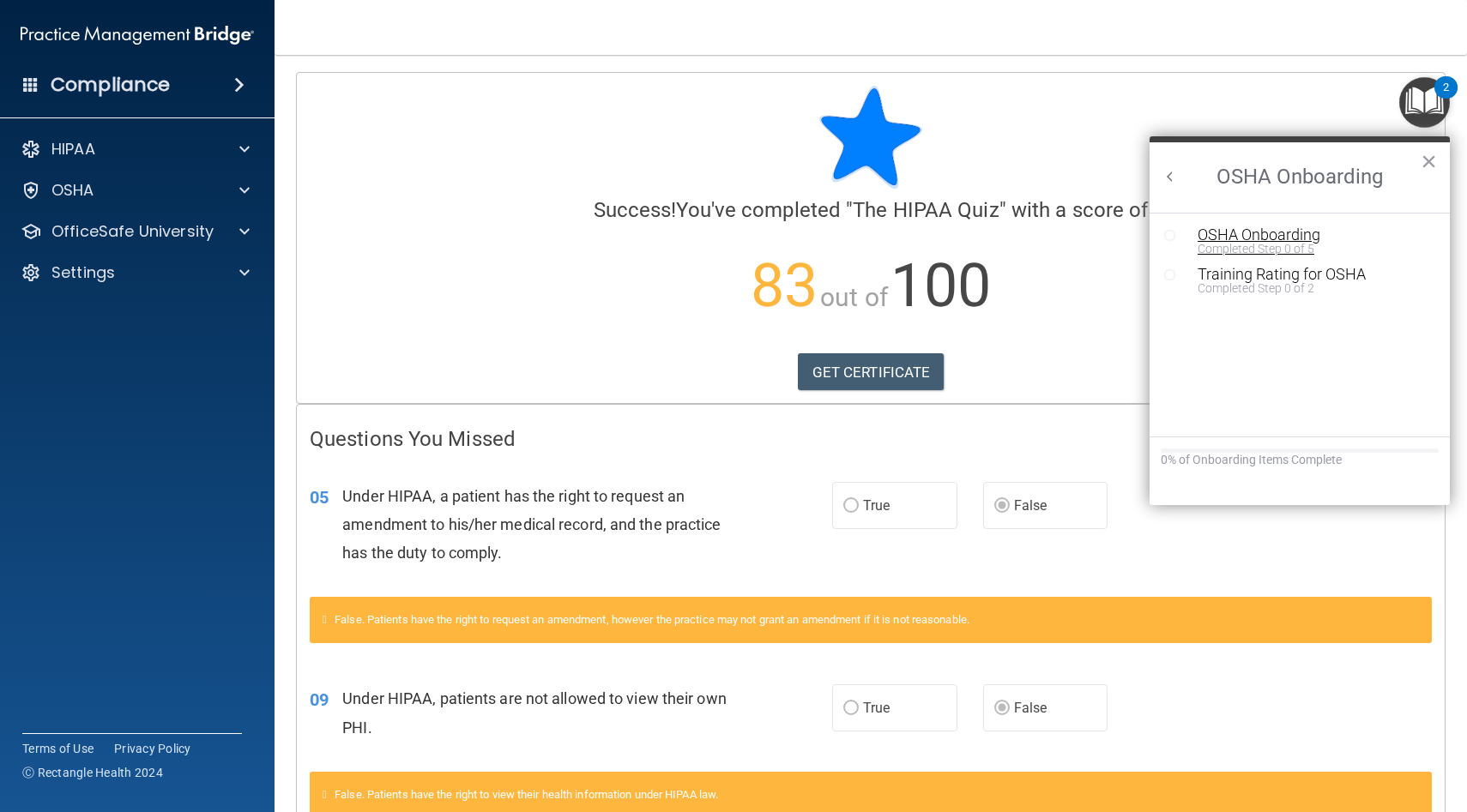click on "OSHA Onboarding" at bounding box center [1313, 235] 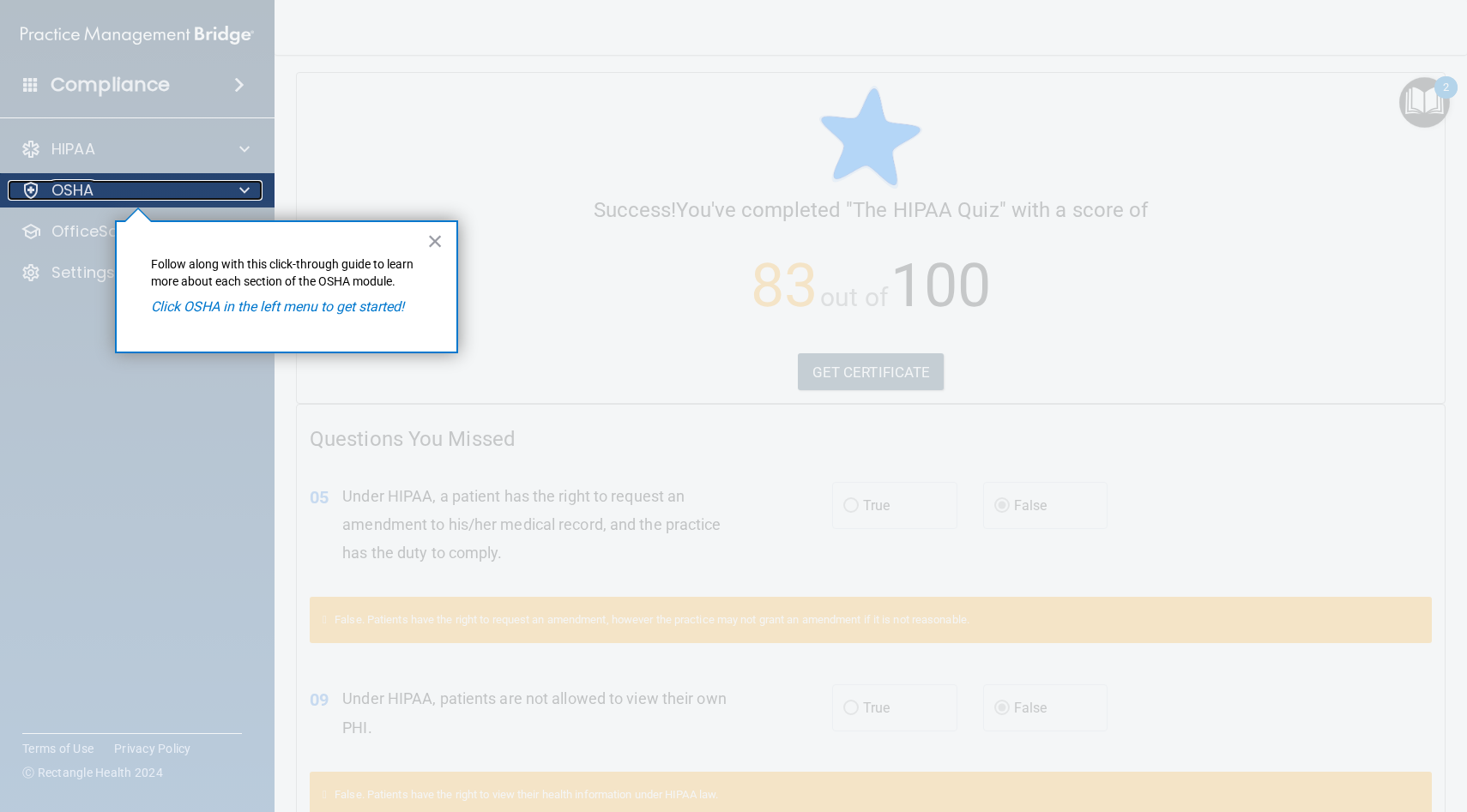 click at bounding box center (244, 190) 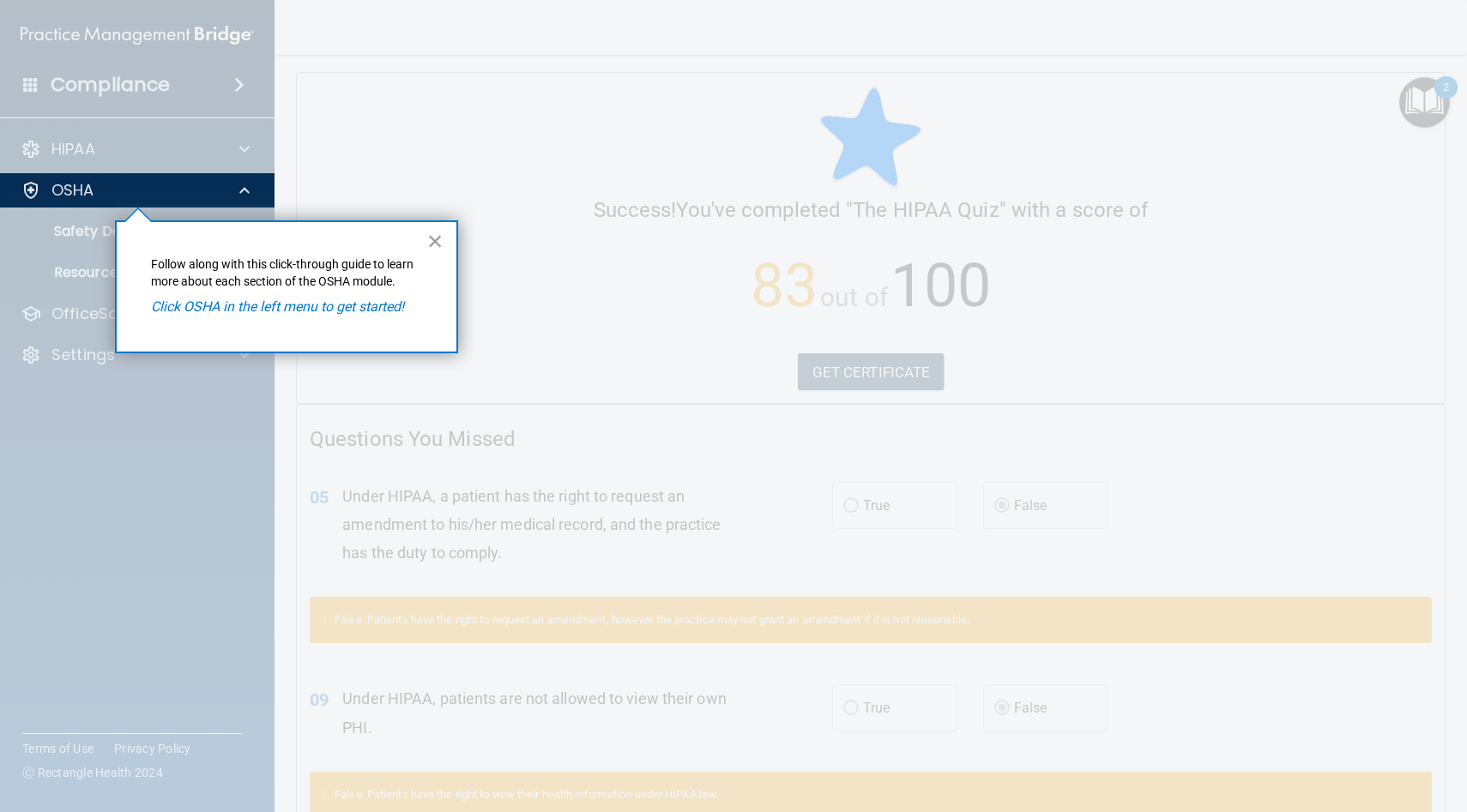 click at bounding box center [137, 509] 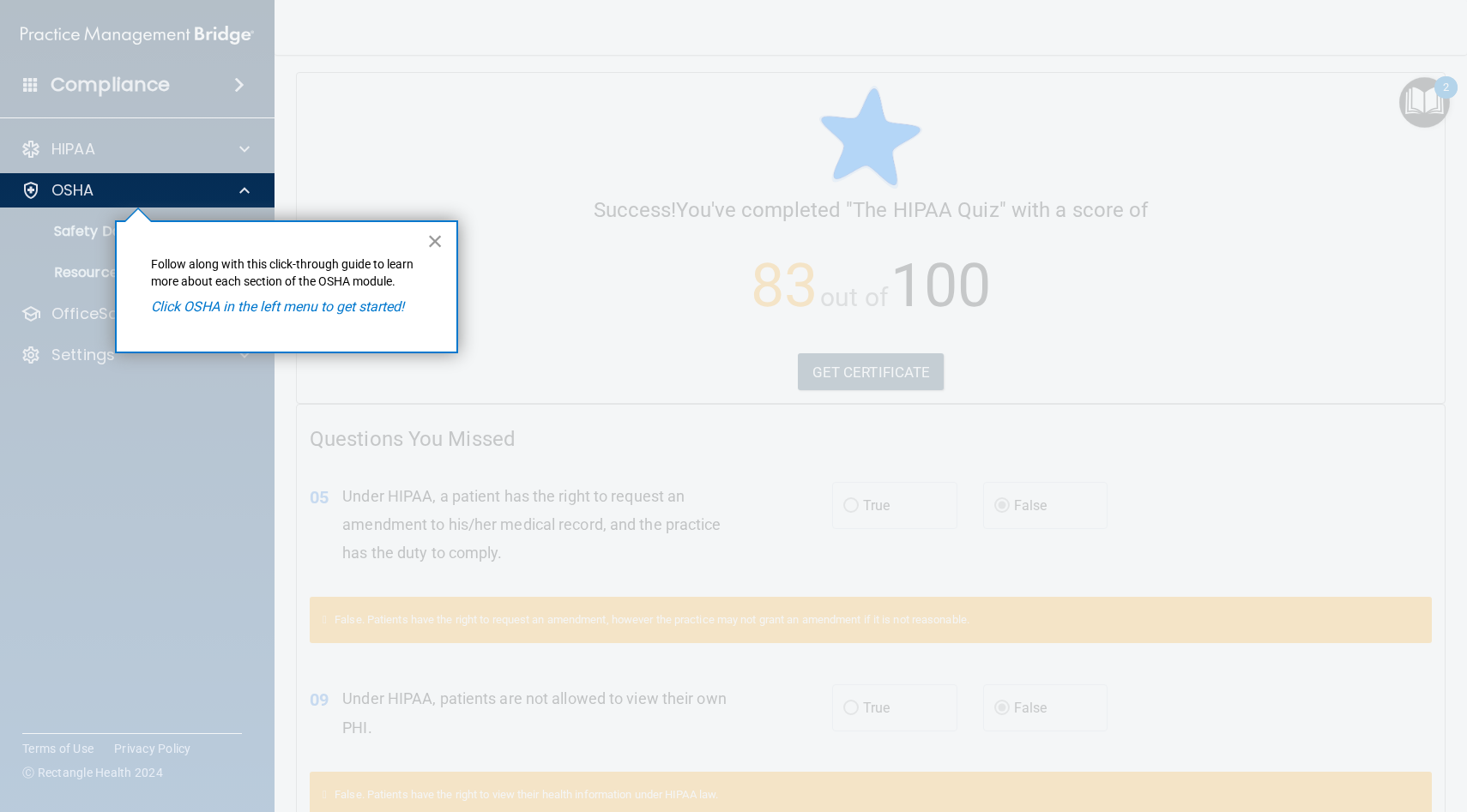 click on "×" at bounding box center (435, 241) 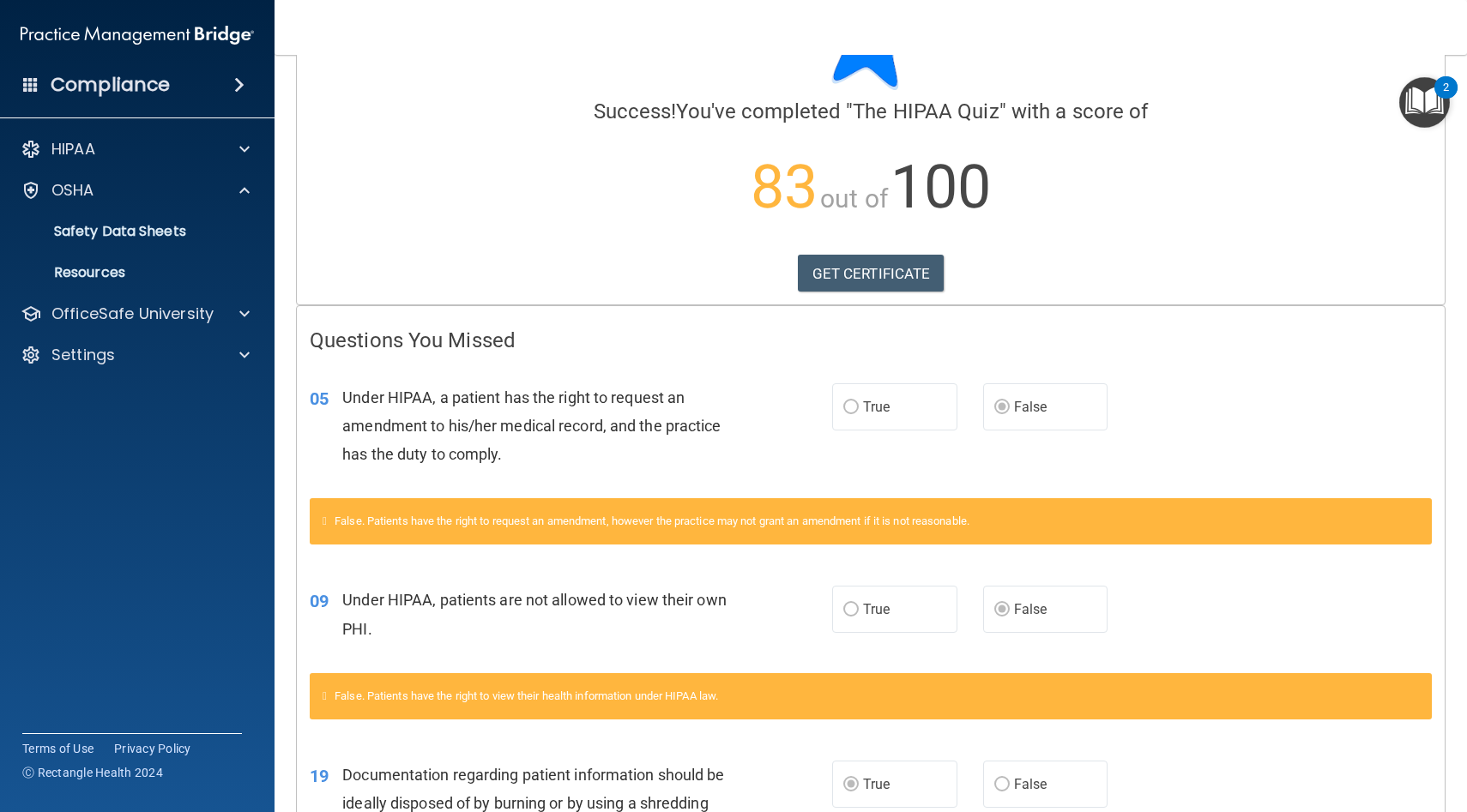 scroll, scrollTop: 0, scrollLeft: 0, axis: both 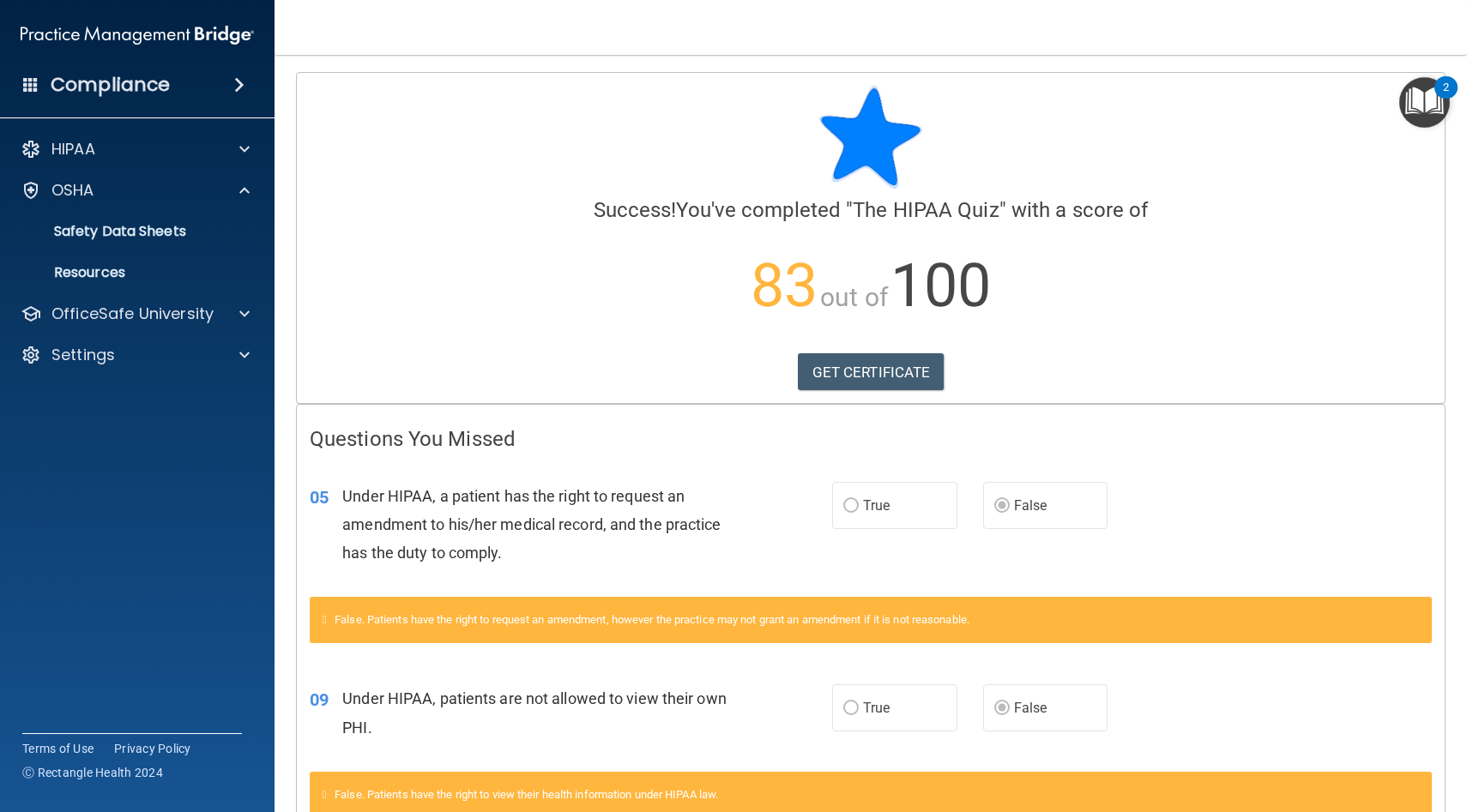 click at bounding box center [1424, 102] 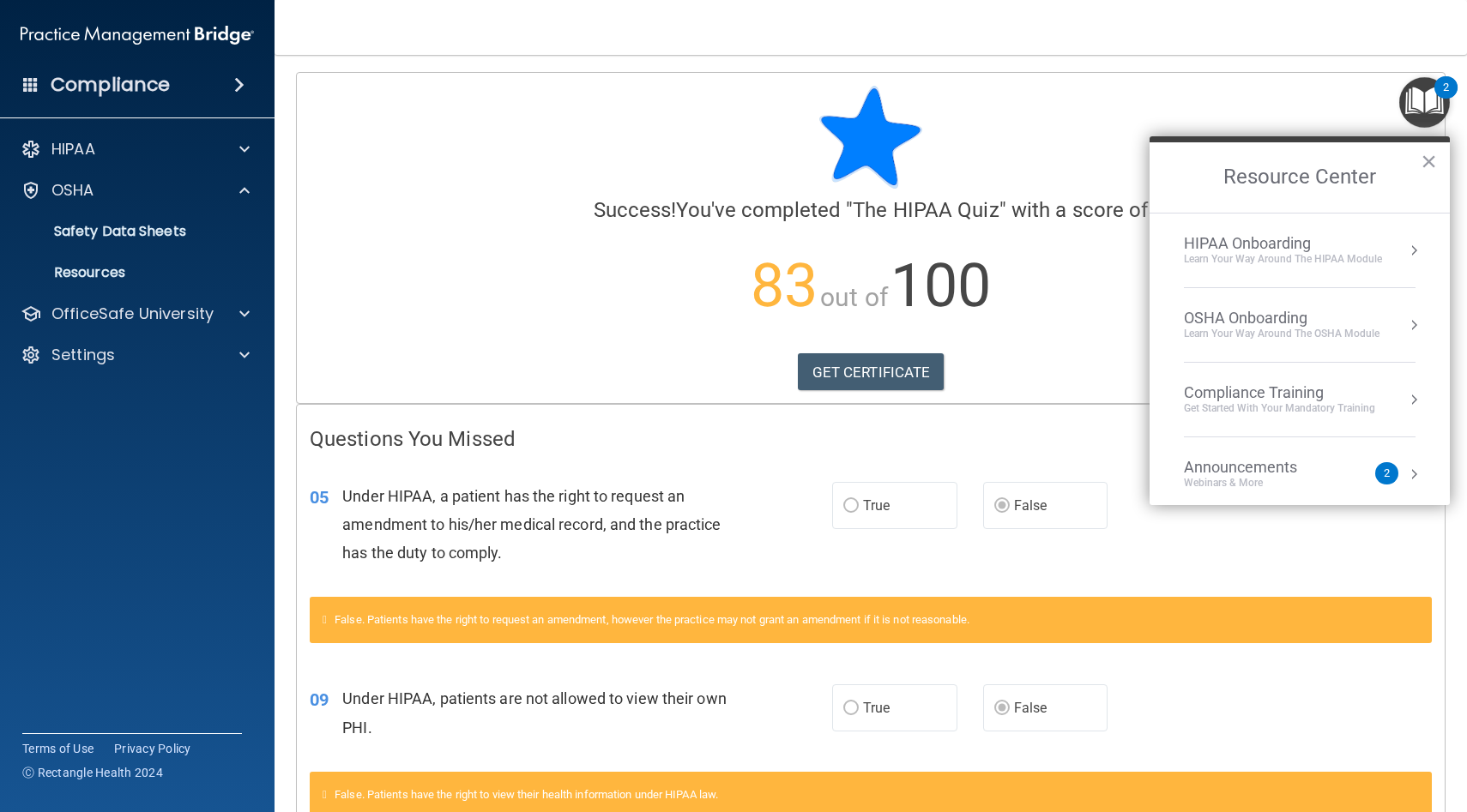 click at bounding box center [1414, 400] 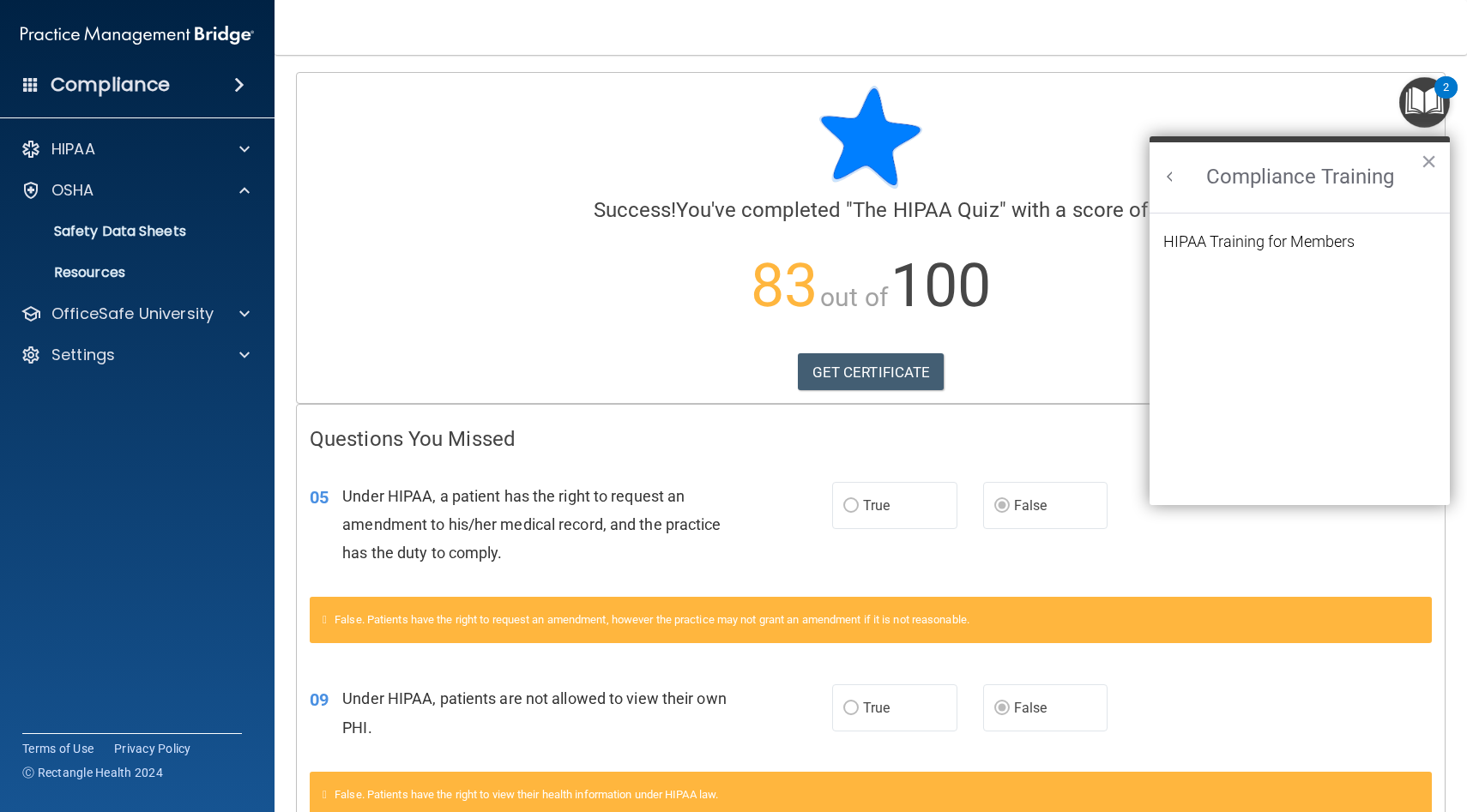 scroll, scrollTop: 0, scrollLeft: 0, axis: both 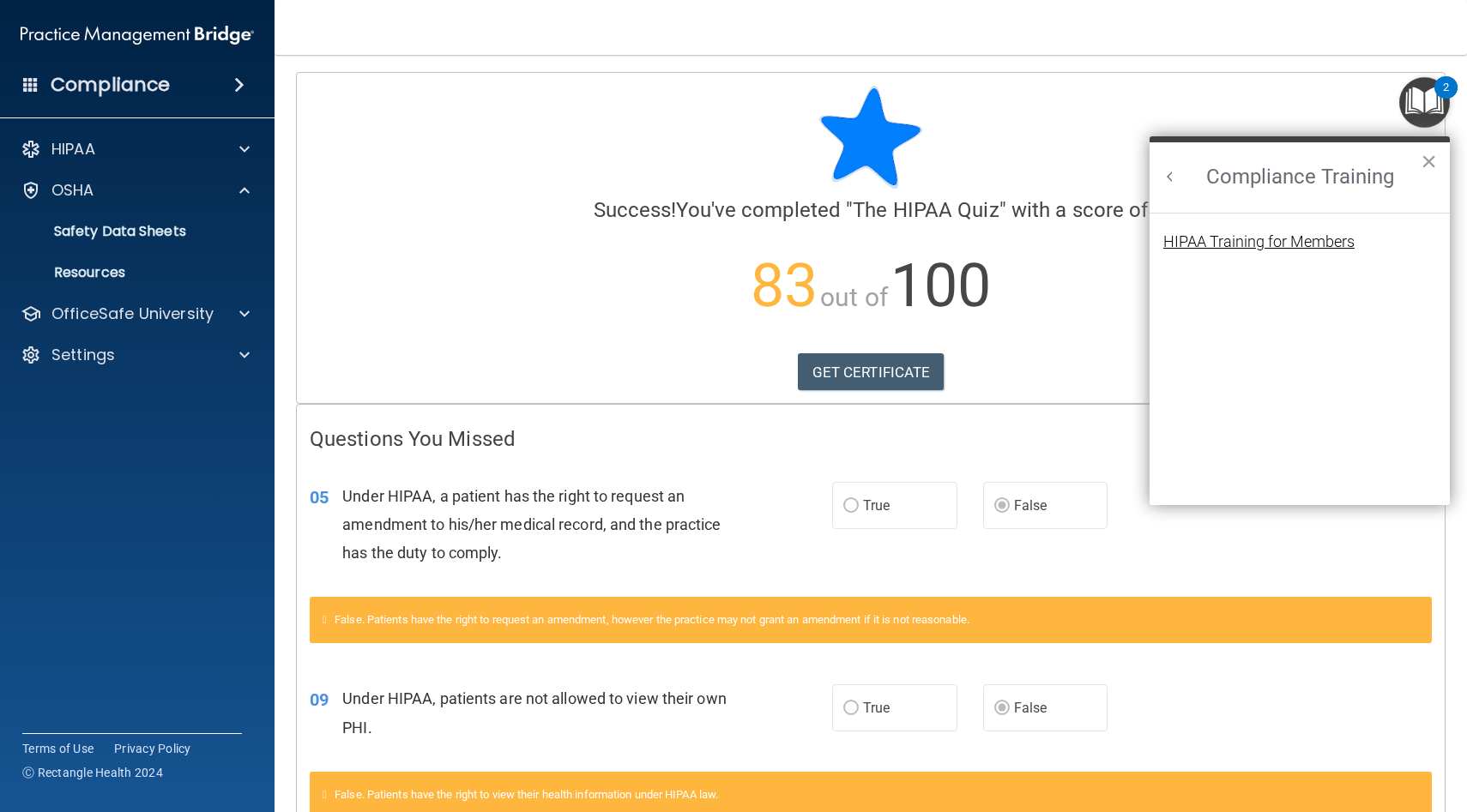 click on "HIPAA Training for Members" at bounding box center [1259, 242] 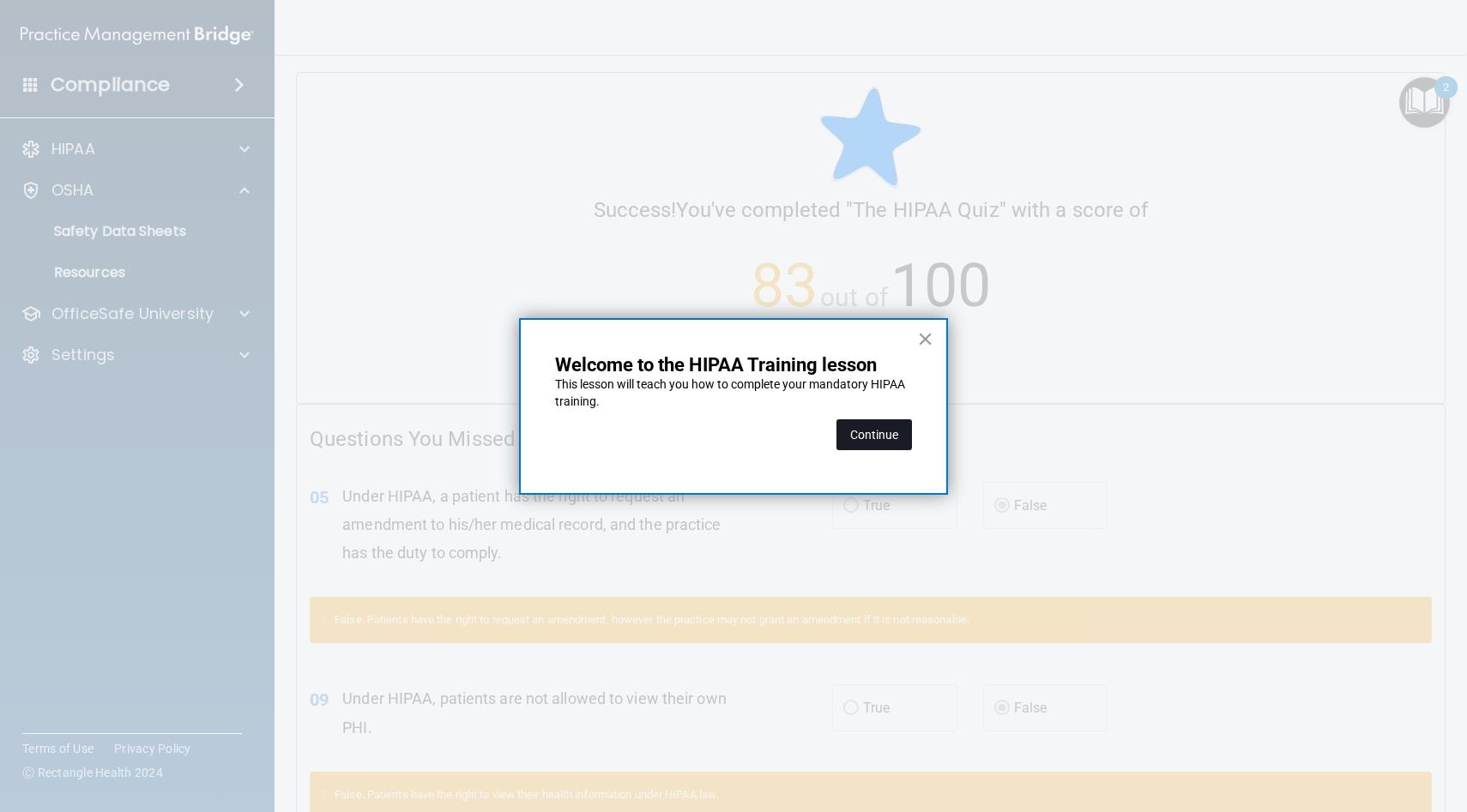 click on "Continue" at bounding box center [874, 435] 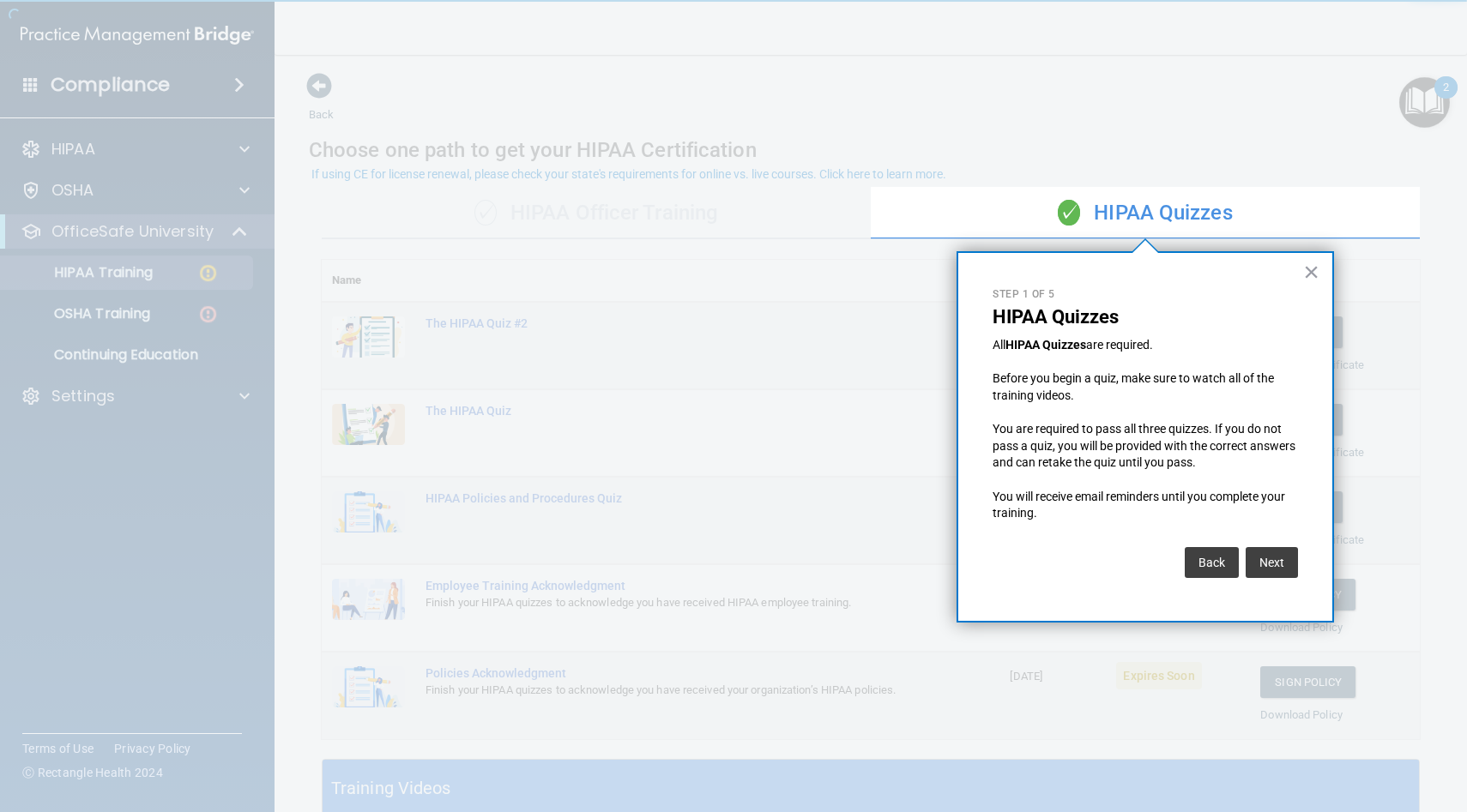 click at bounding box center [435, 406] 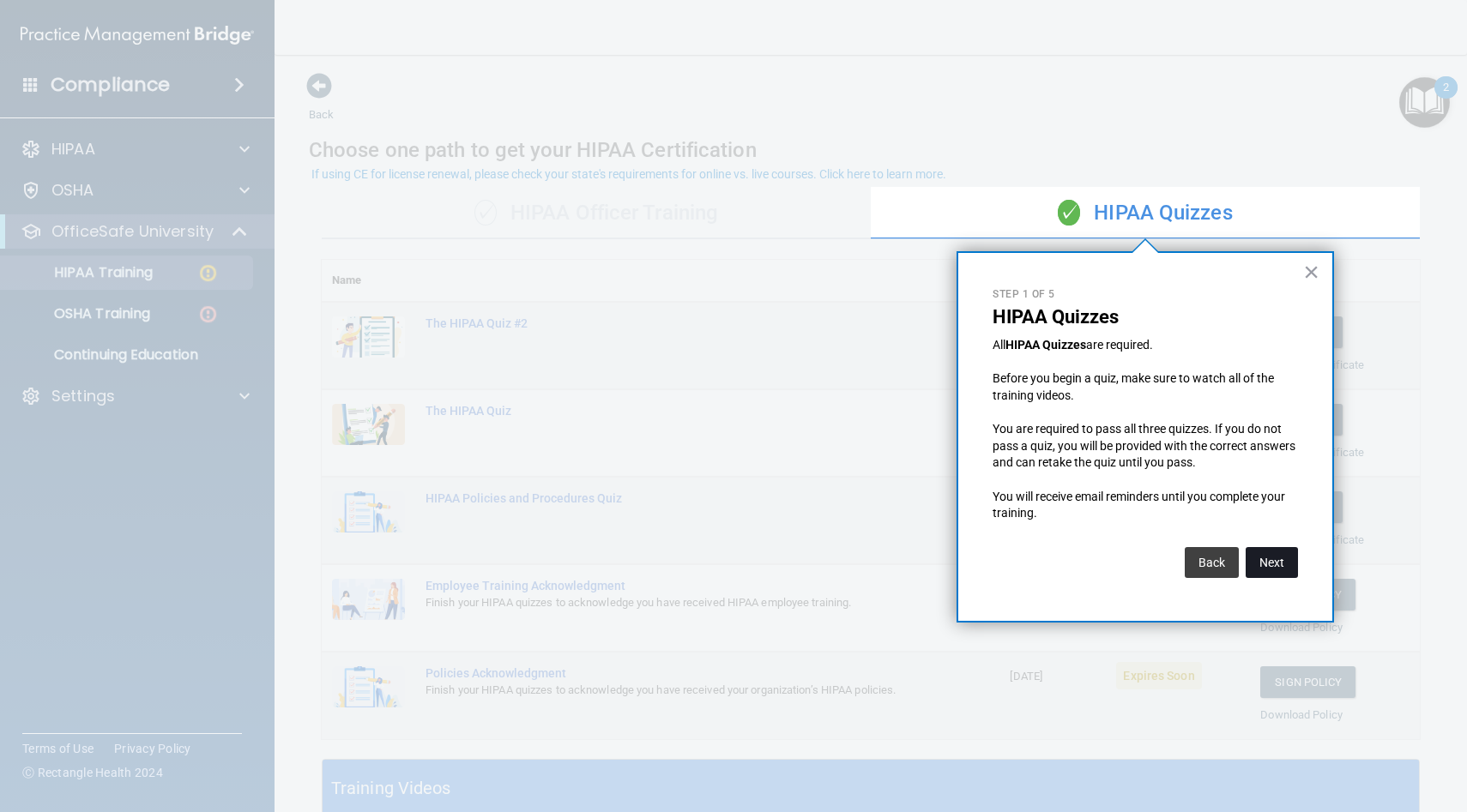 click on "Next" at bounding box center (1271, 562) 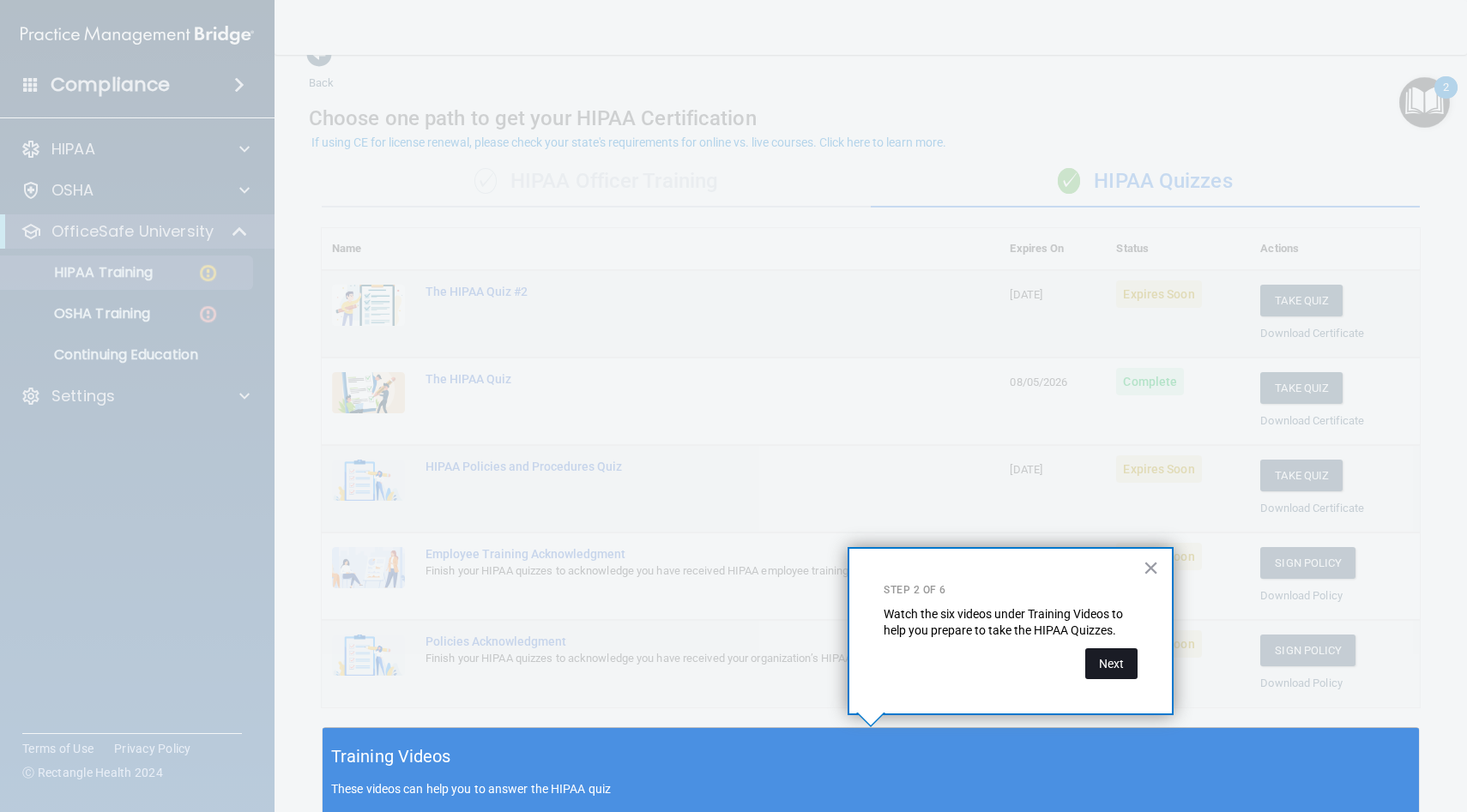 click on "Next" at bounding box center (1111, 664) 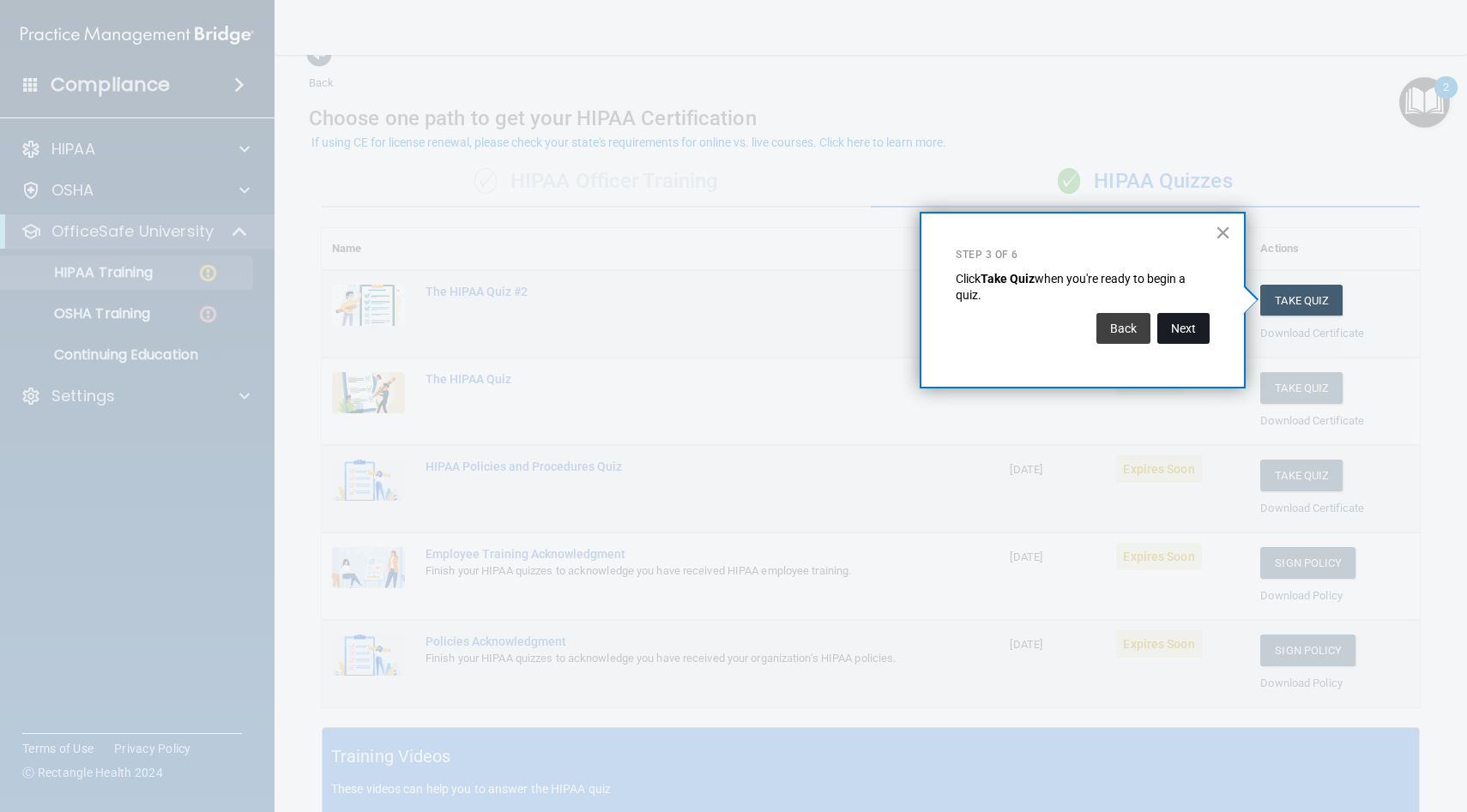 click on "Next" at bounding box center (1183, 328) 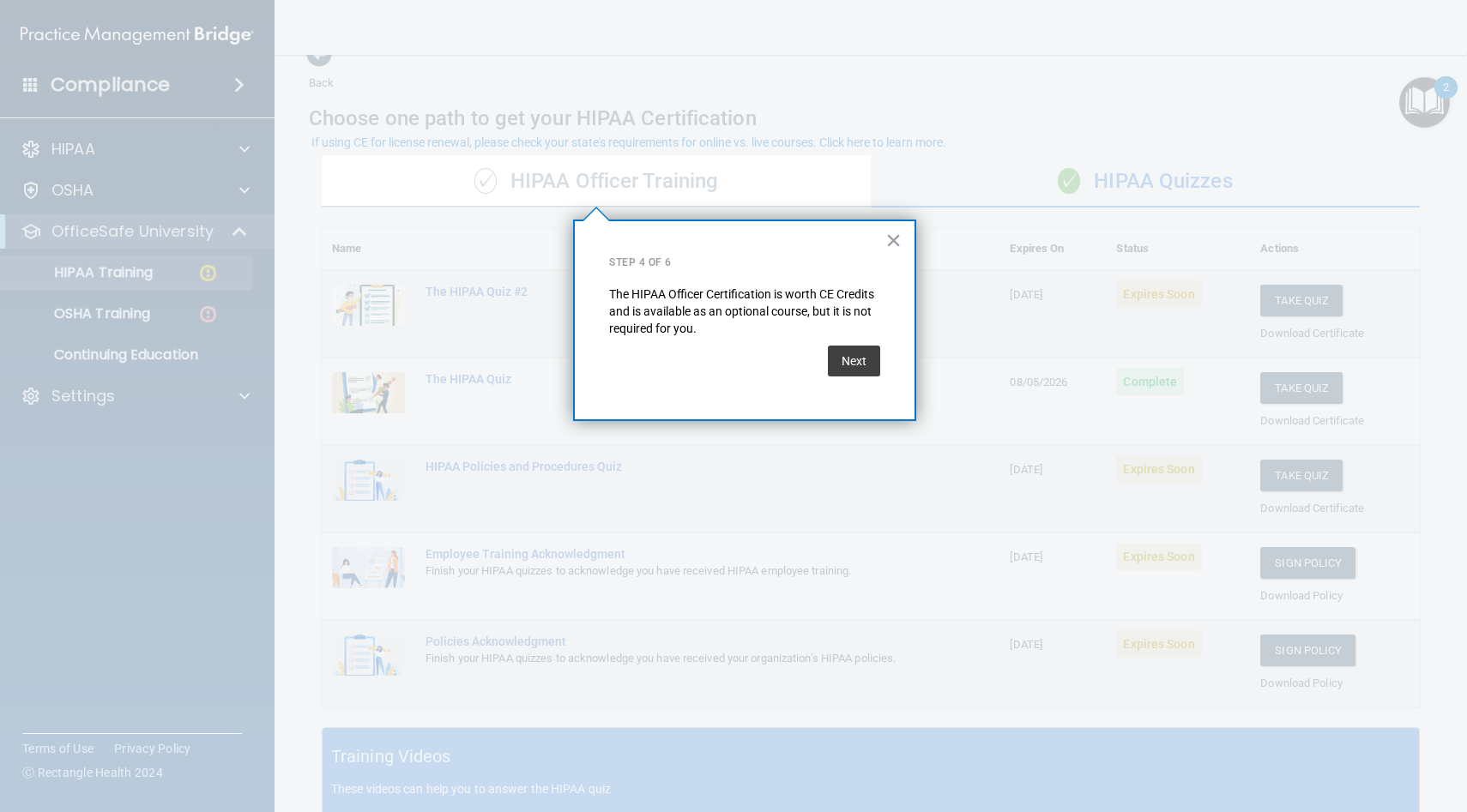 click on "× Step 4 of 6 The HIPAA Officer Certification is worth CE Credits and is available as an optional course, but it is not required for you. Next" at bounding box center (745, 320) 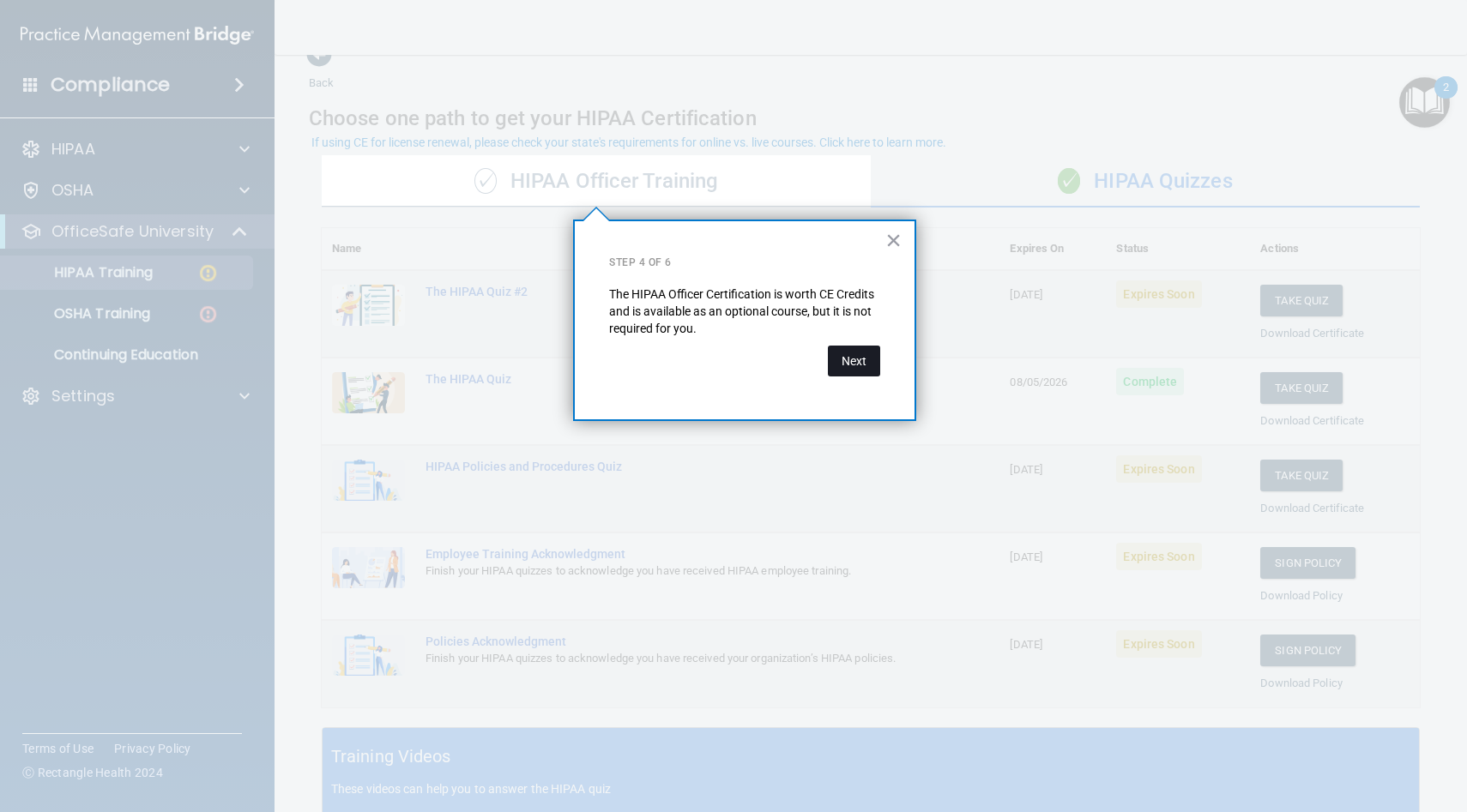 click on "Next" at bounding box center [854, 361] 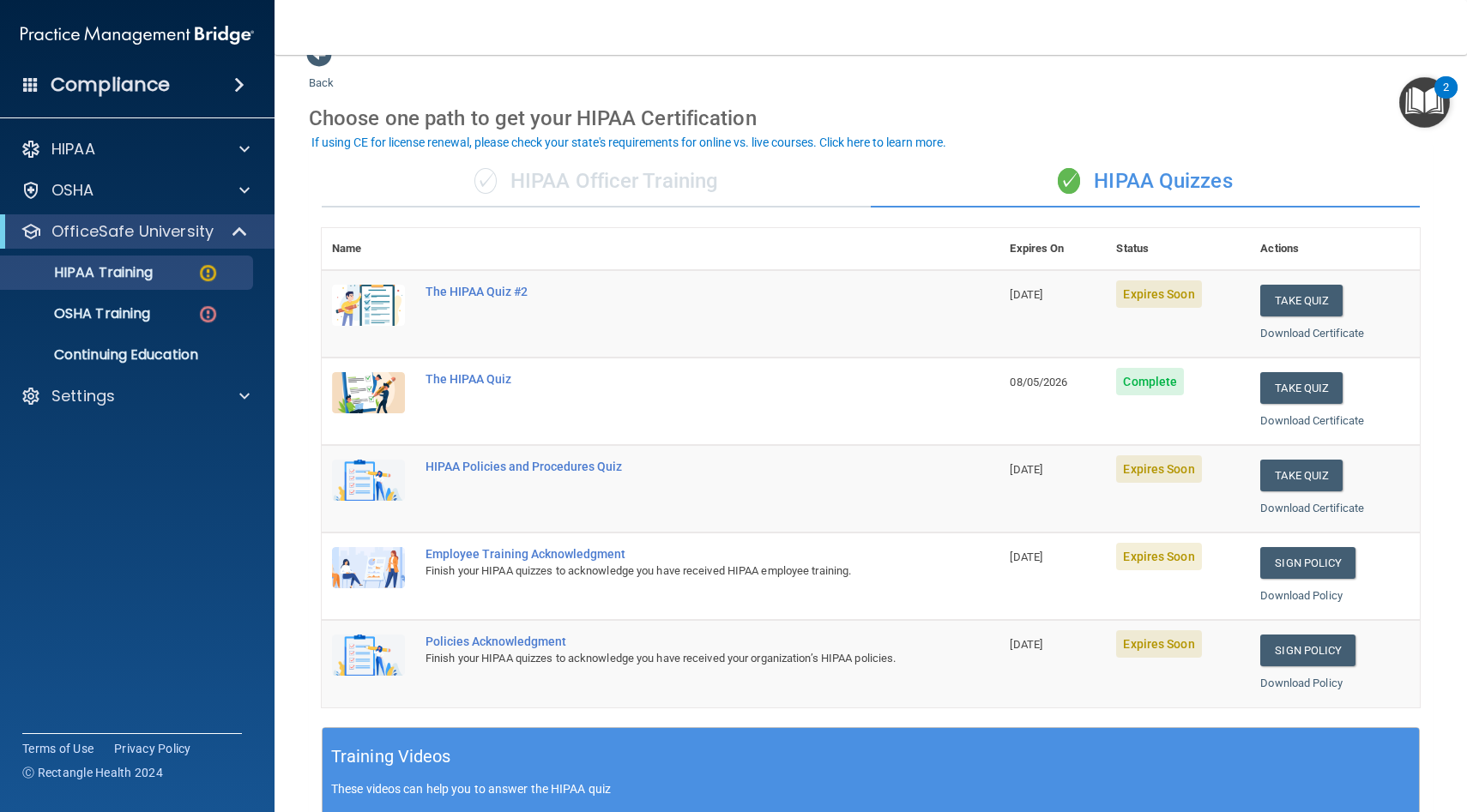 scroll, scrollTop: 0, scrollLeft: 0, axis: both 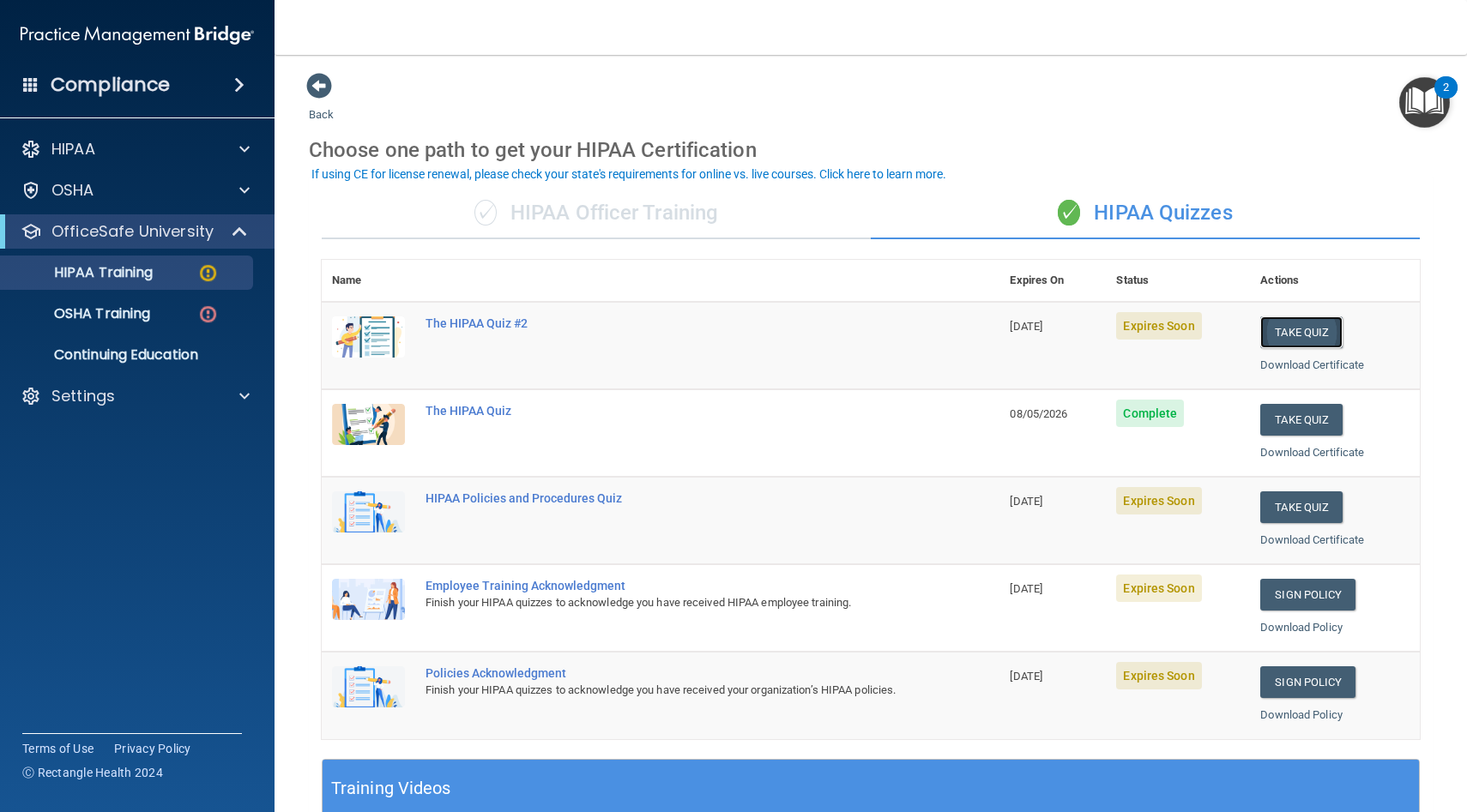 click on "Take Quiz" at bounding box center (1301, 332) 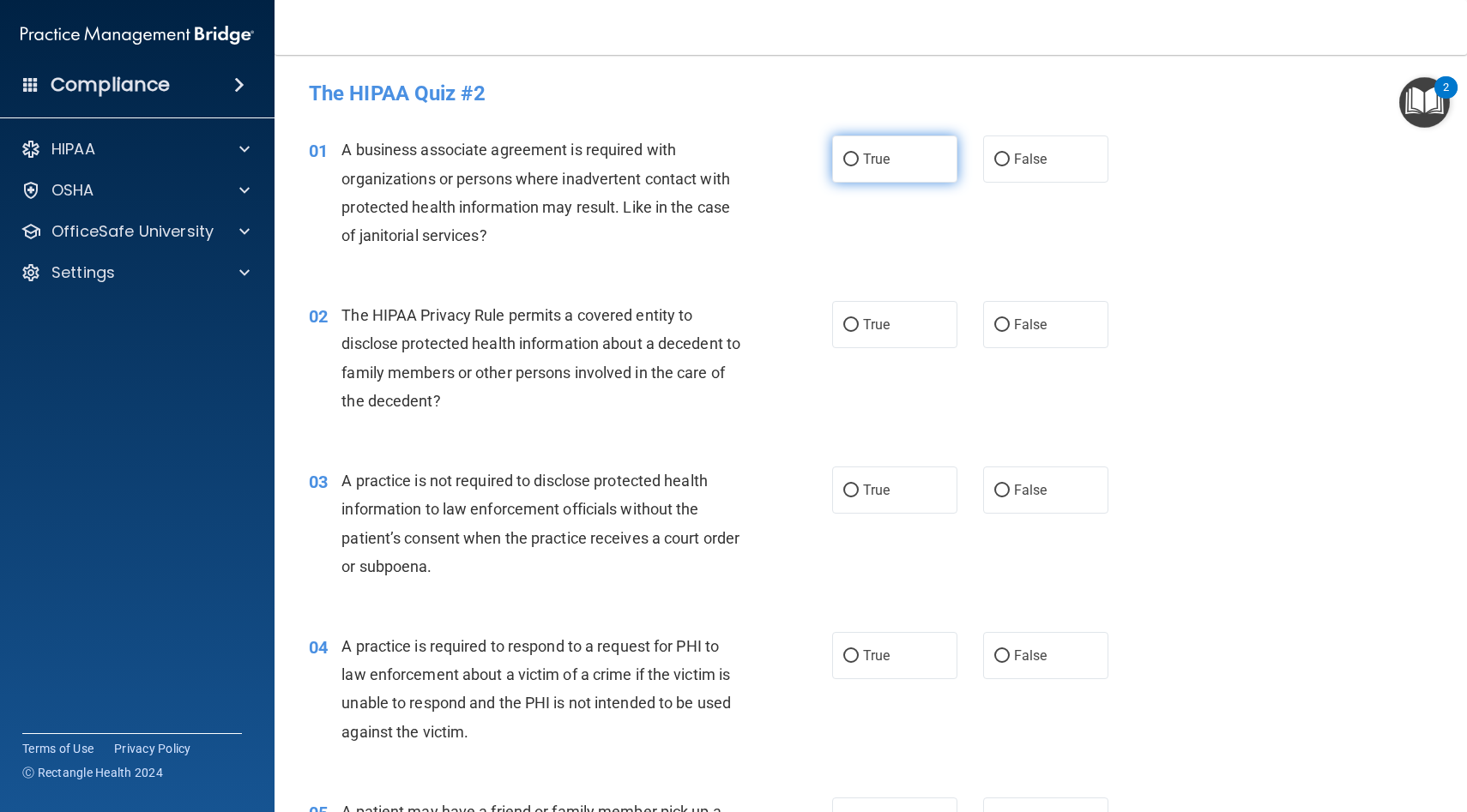 click on "True" at bounding box center (851, 159) 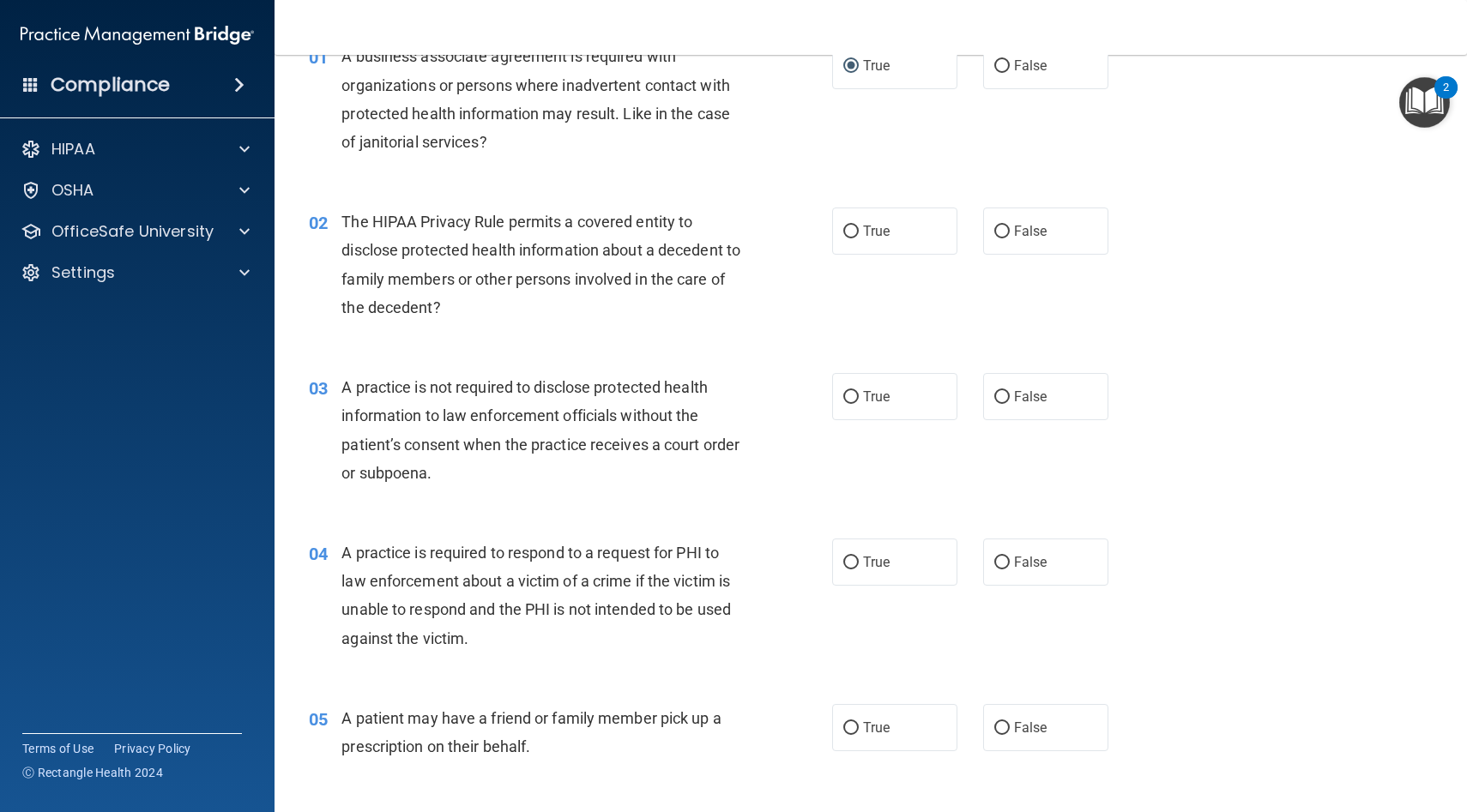 scroll, scrollTop: 97, scrollLeft: 0, axis: vertical 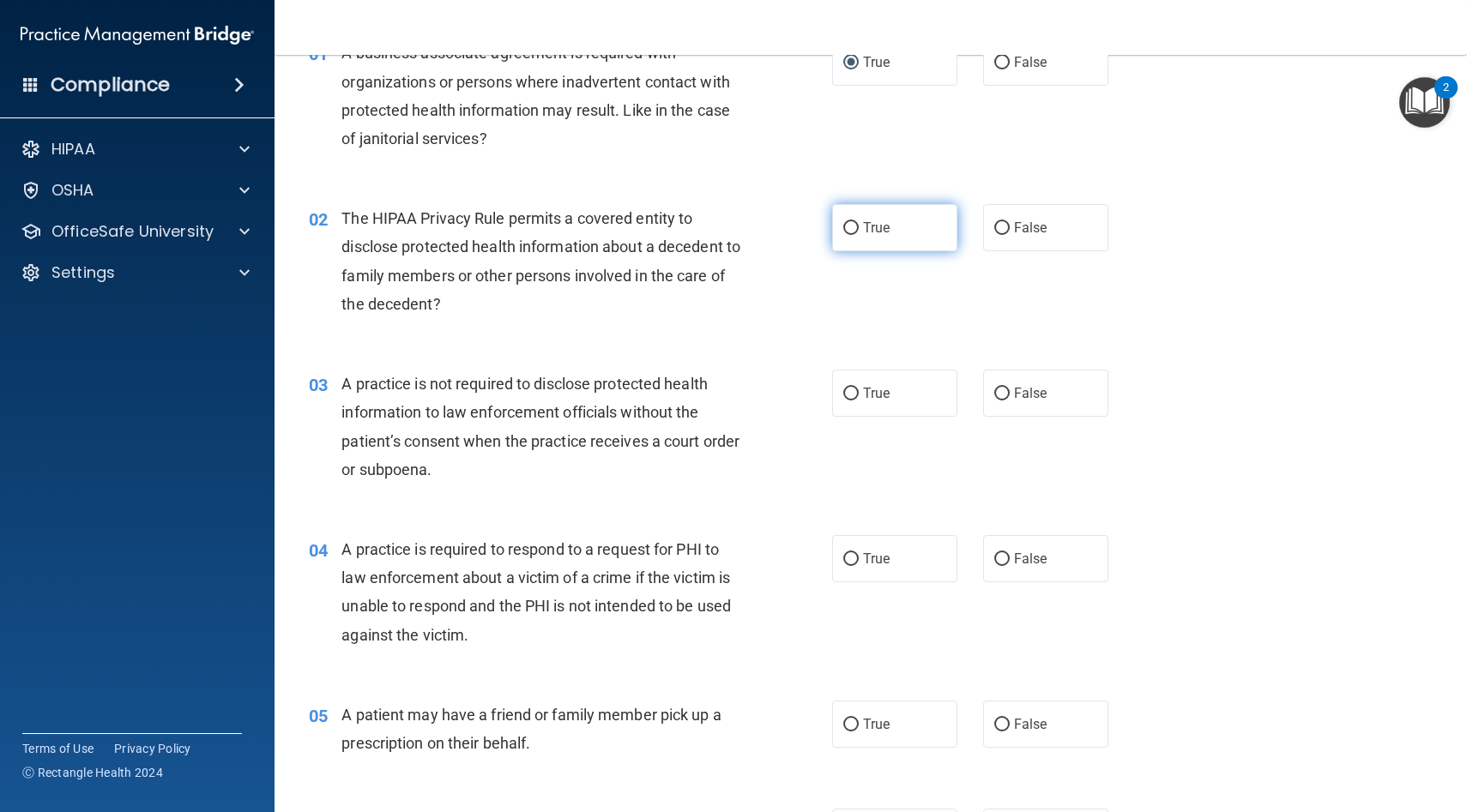 click on "True" at bounding box center (895, 227) 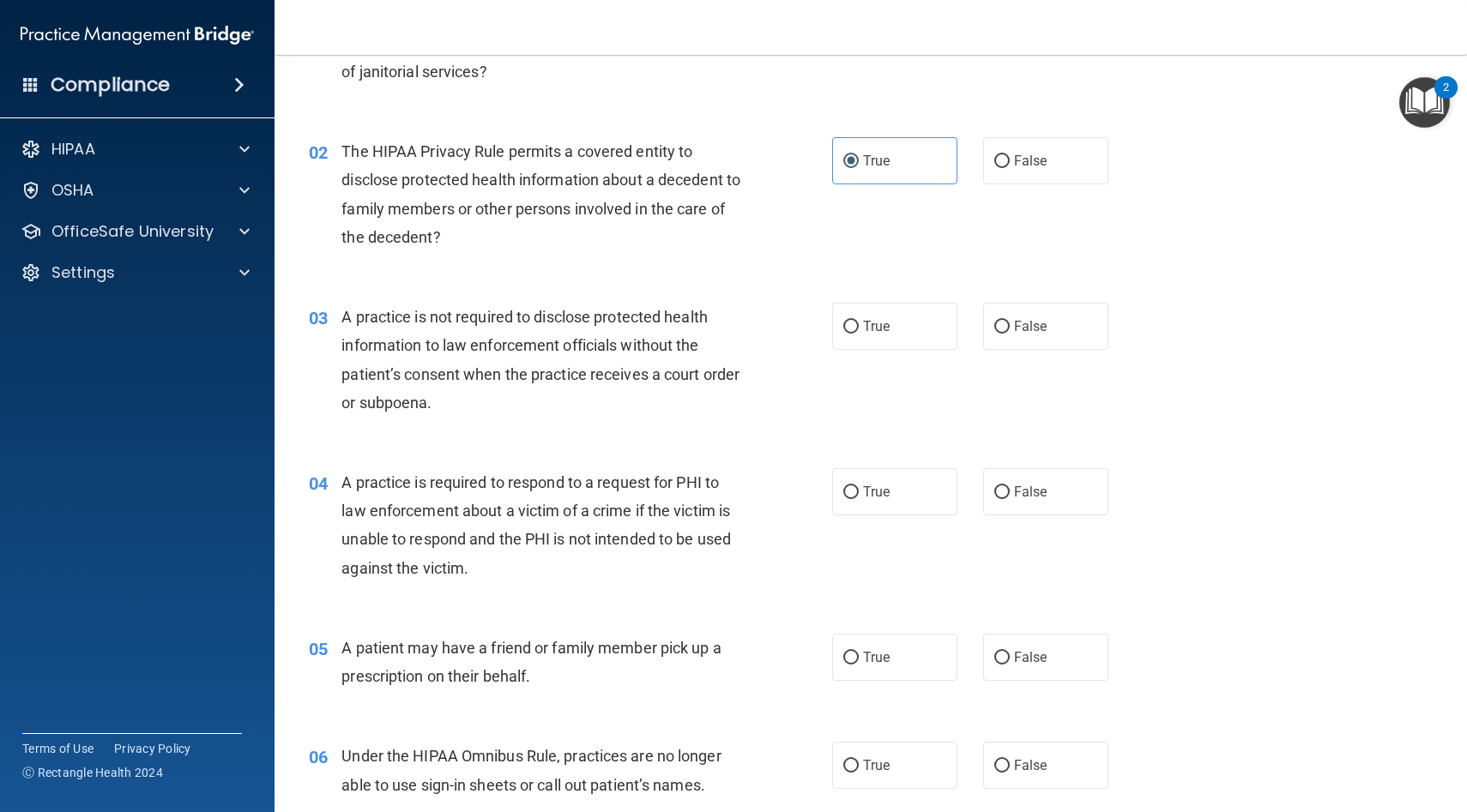 scroll, scrollTop: 162, scrollLeft: 0, axis: vertical 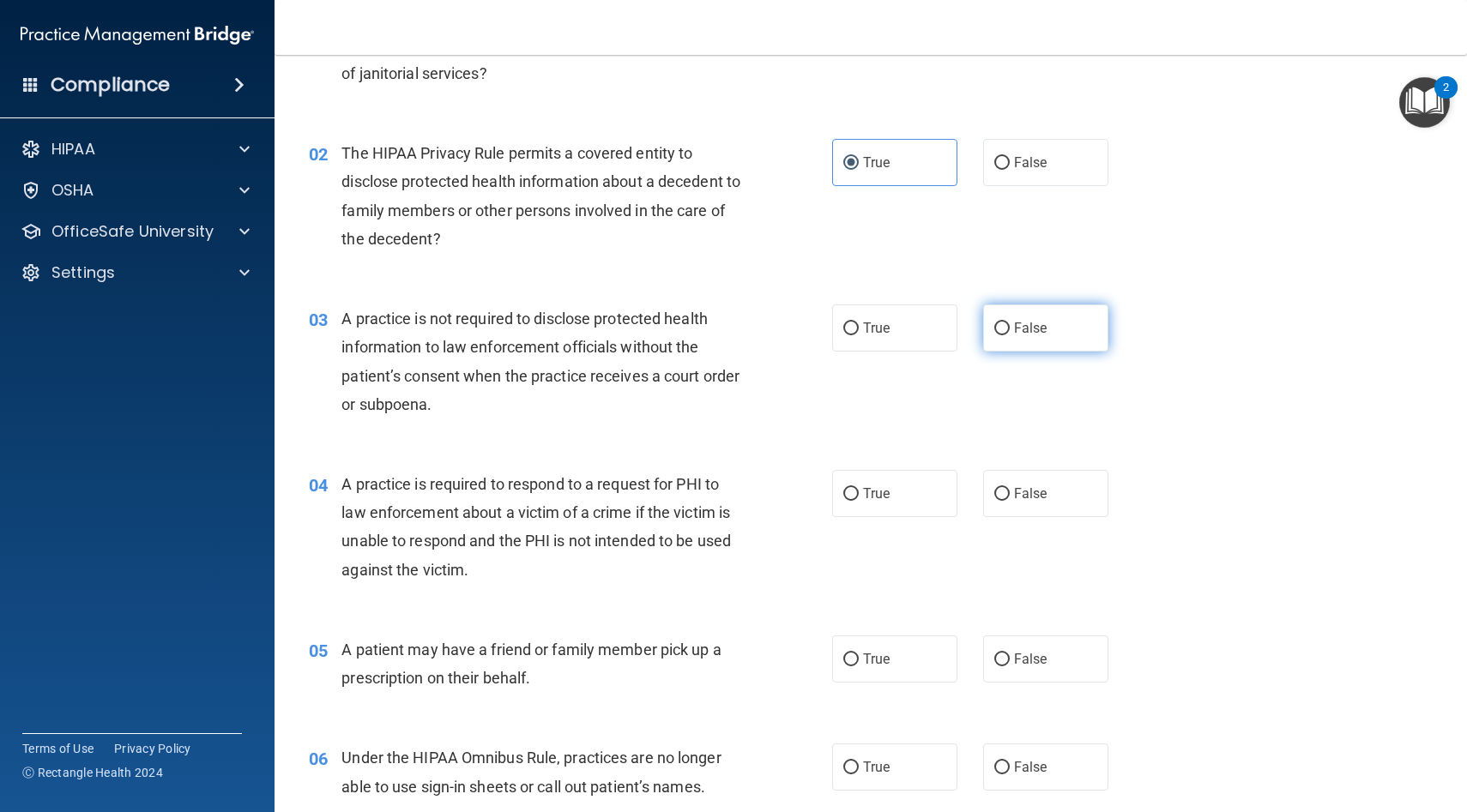 click on "False" at bounding box center (1046, 328) 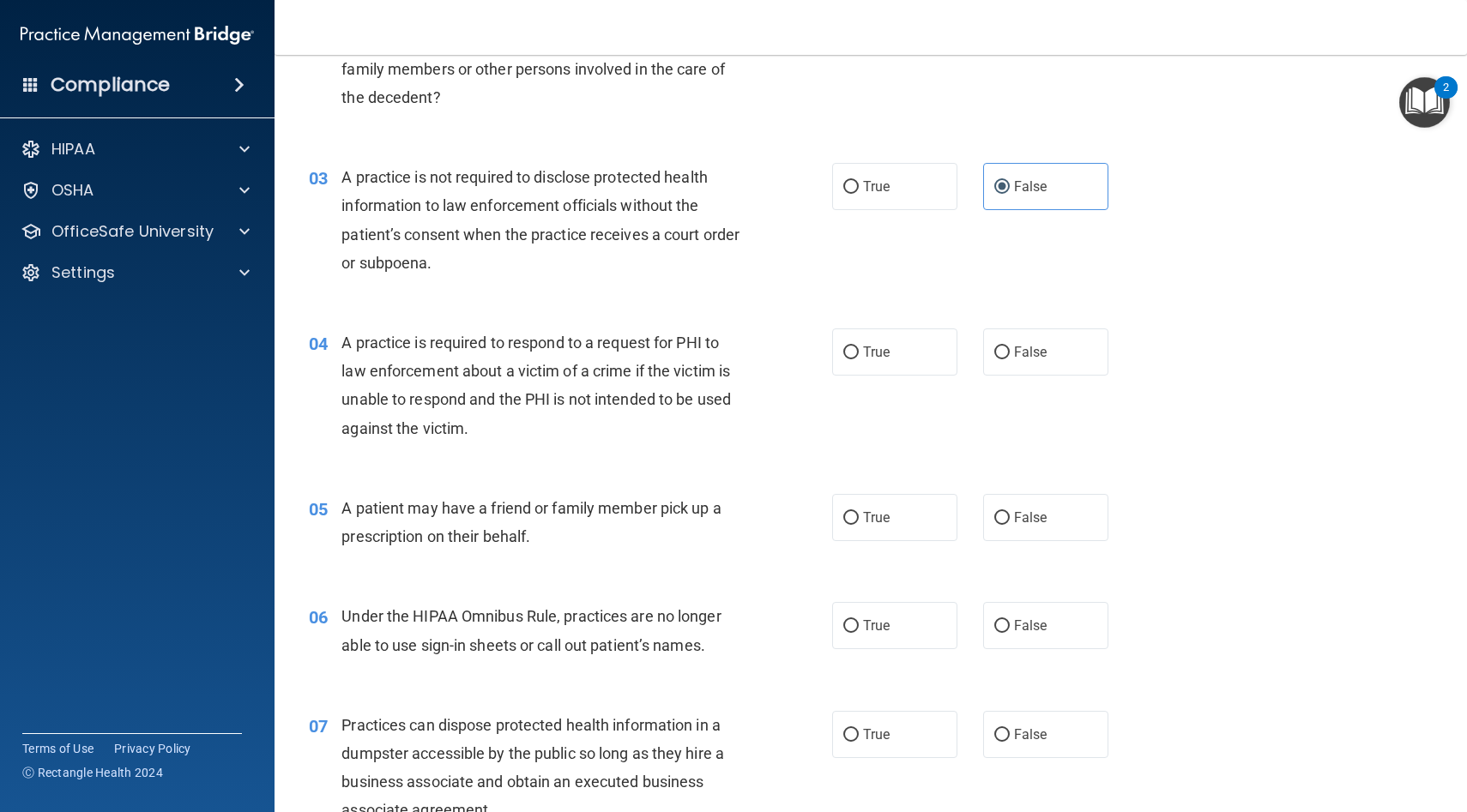 scroll, scrollTop: 305, scrollLeft: 0, axis: vertical 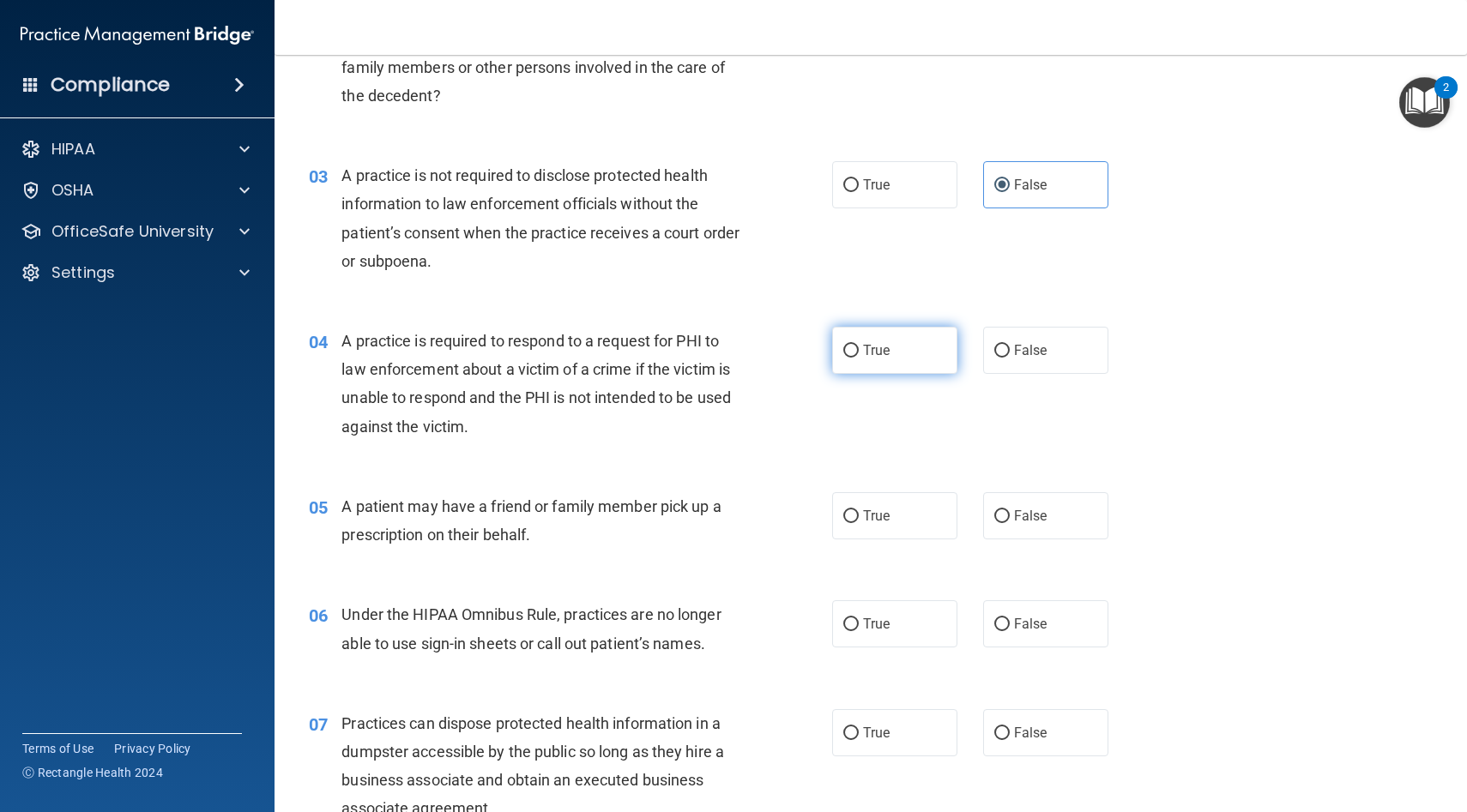 click on "True" at bounding box center [851, 351] 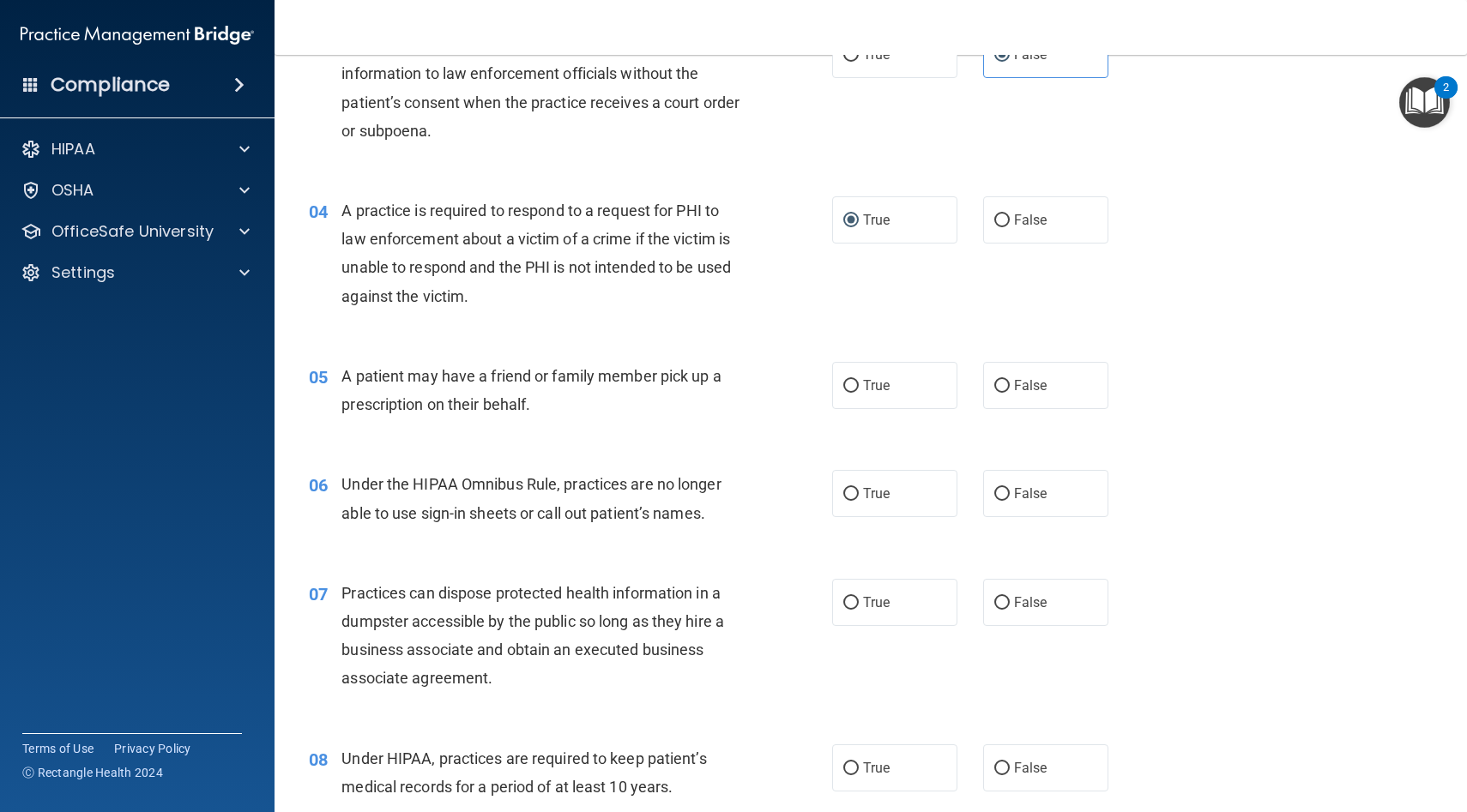 scroll, scrollTop: 442, scrollLeft: 0, axis: vertical 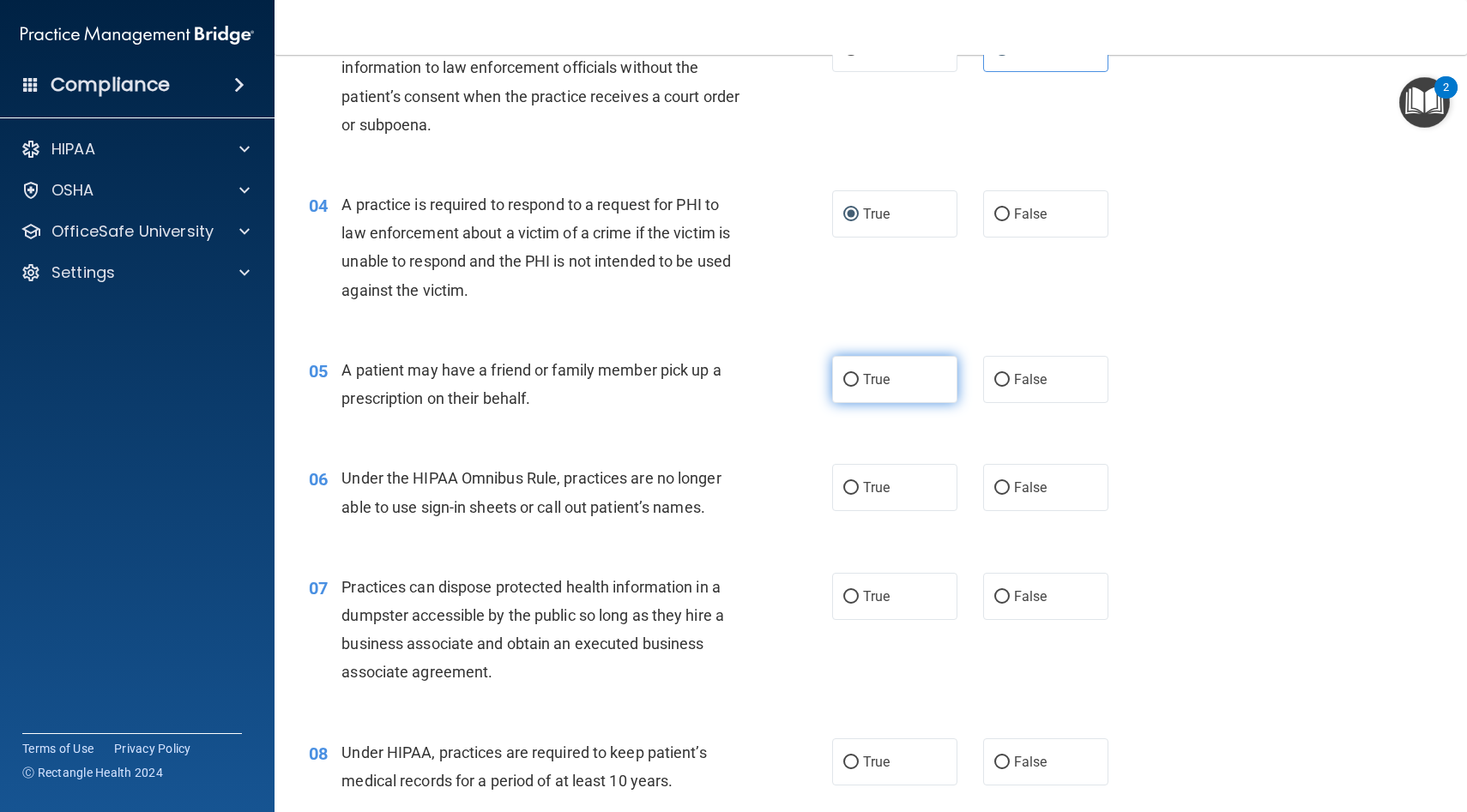 click on "True" at bounding box center (851, 380) 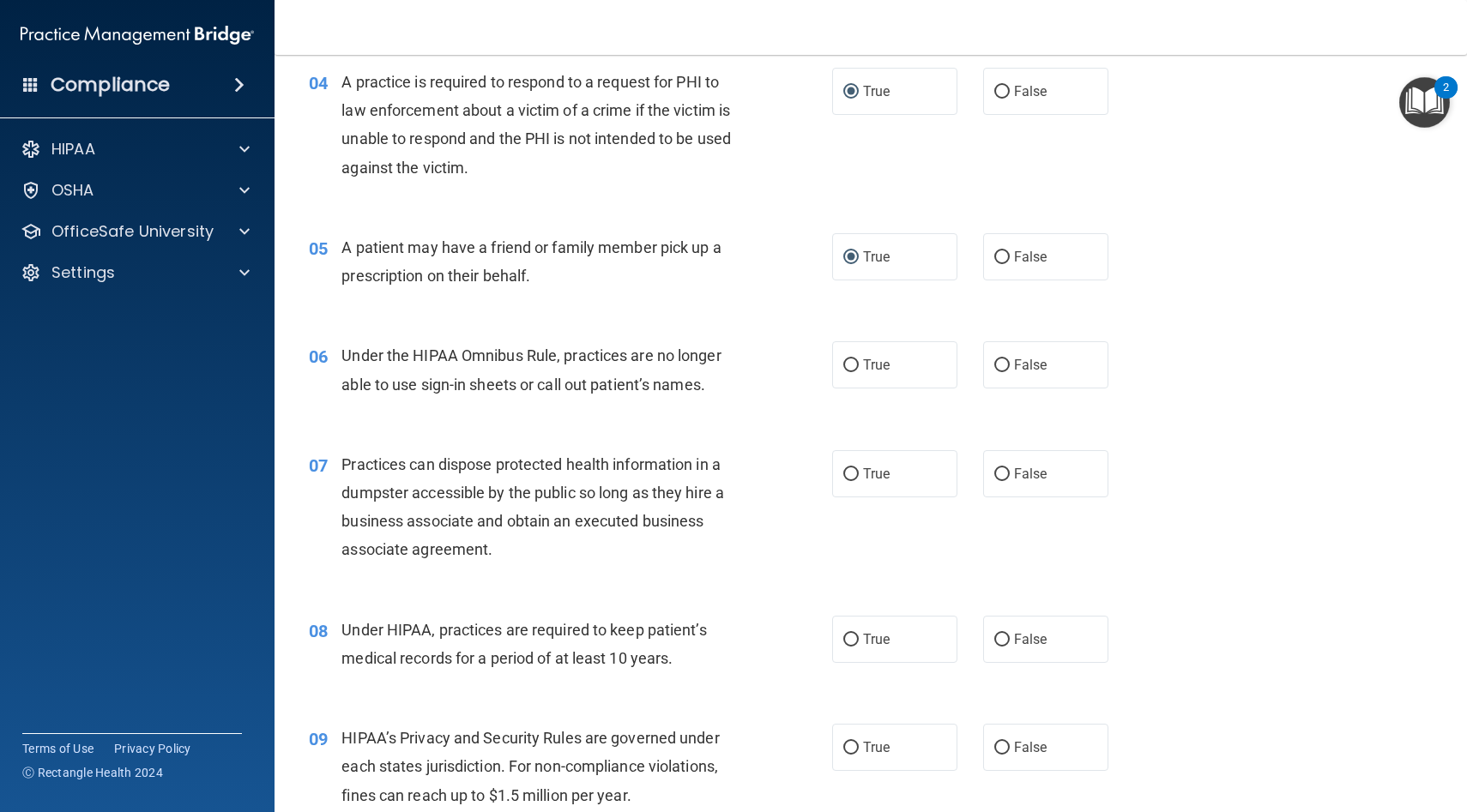 scroll, scrollTop: 572, scrollLeft: 0, axis: vertical 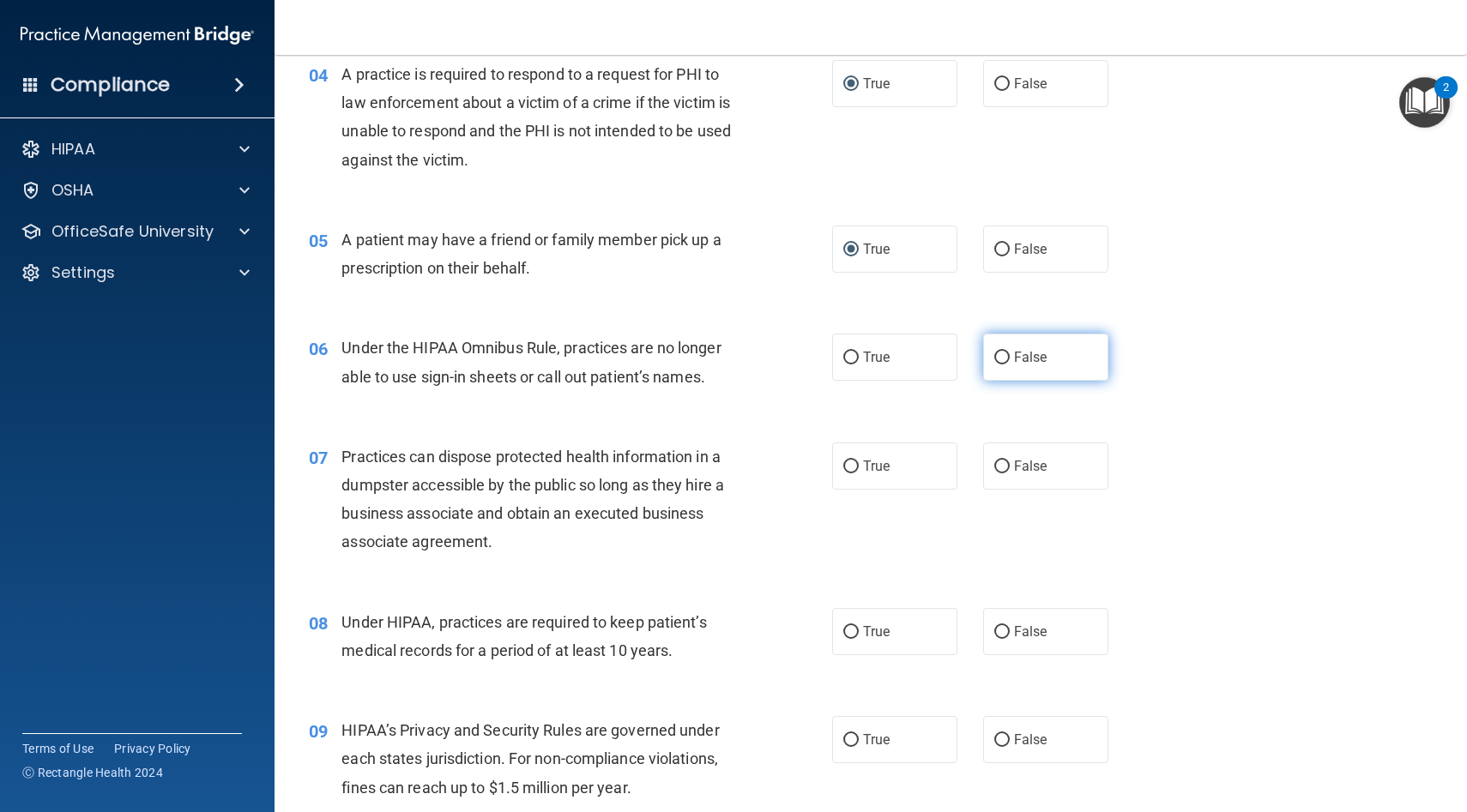 click on "False" at bounding box center (1002, 358) 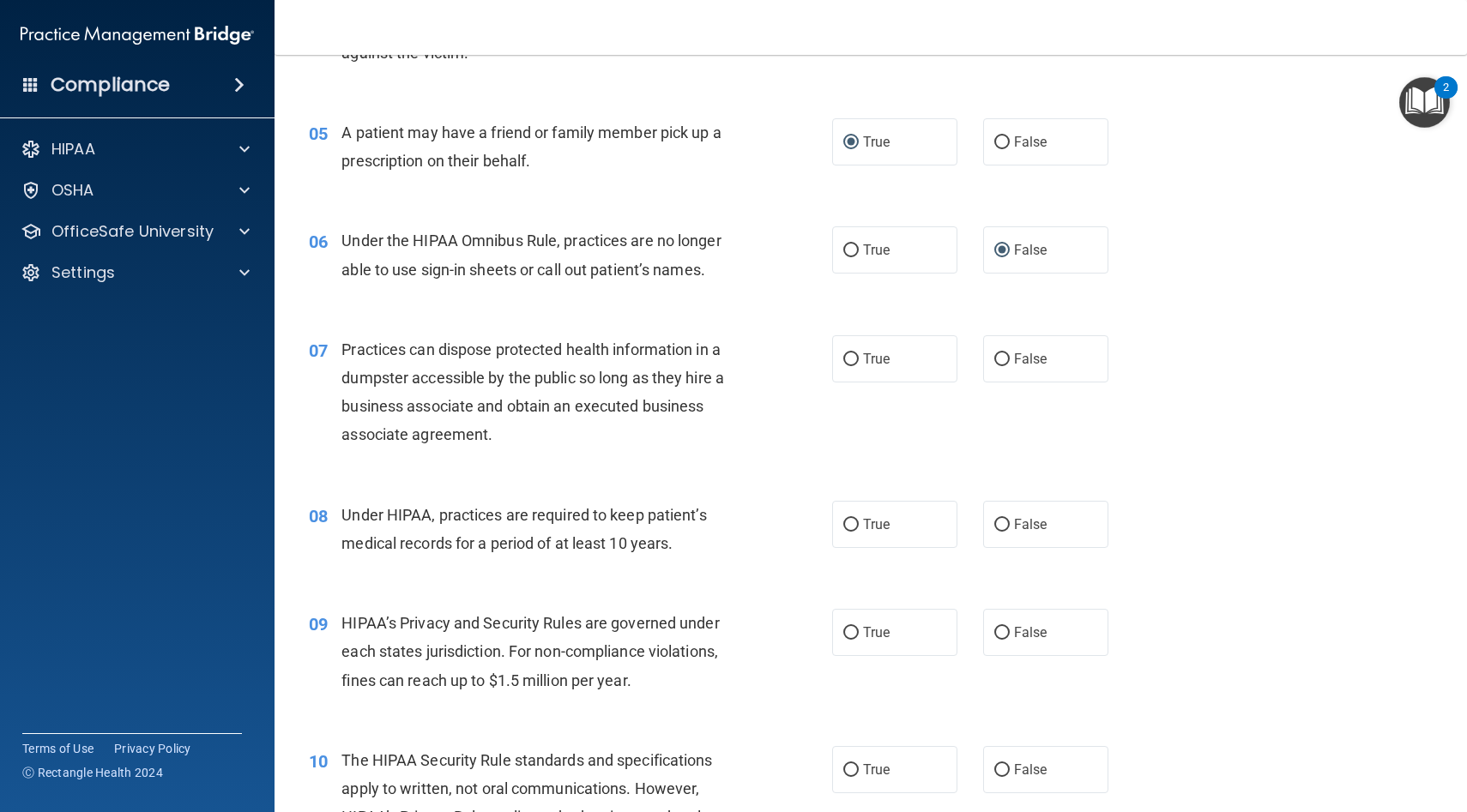 scroll, scrollTop: 681, scrollLeft: 0, axis: vertical 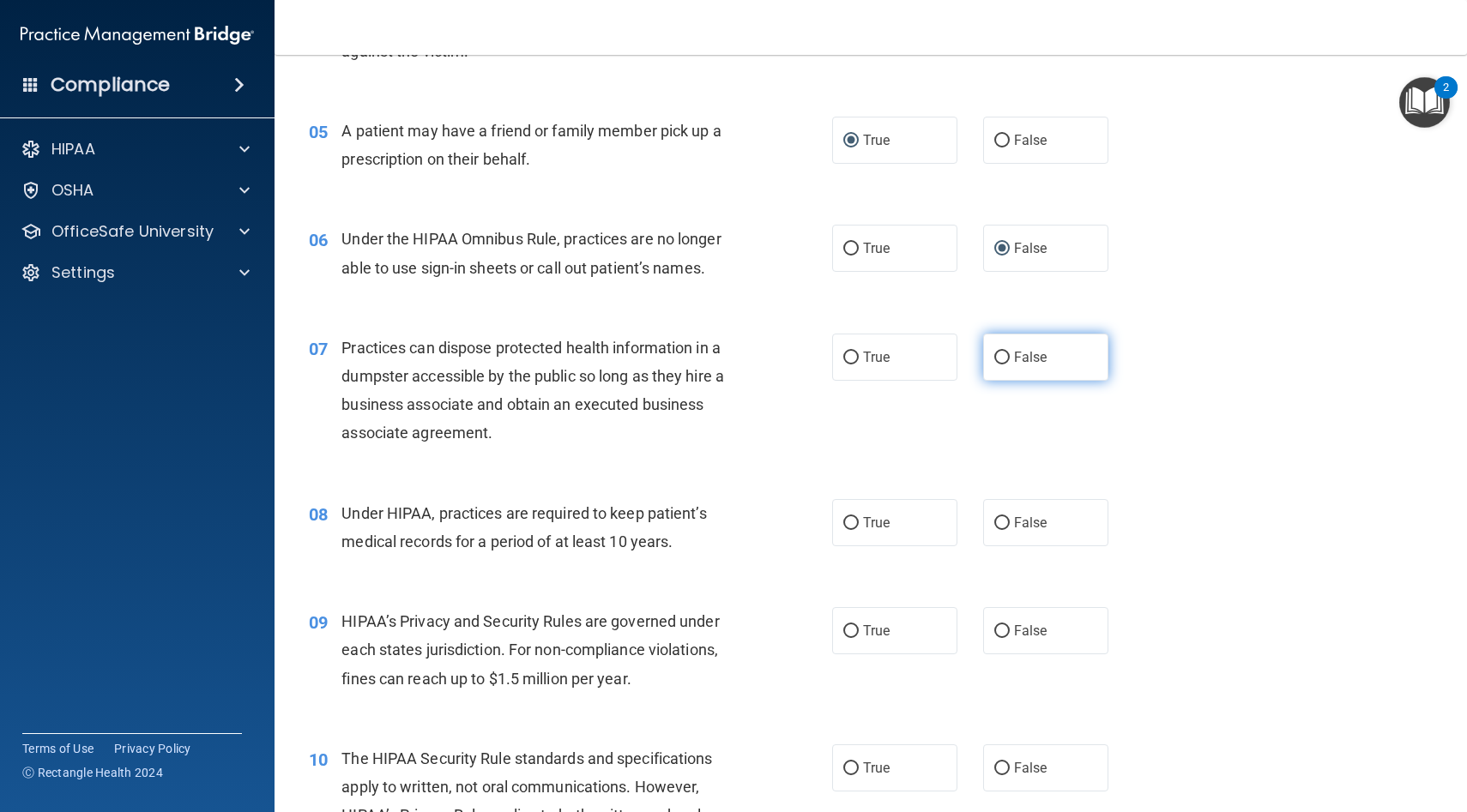 click on "False" at bounding box center (1046, 357) 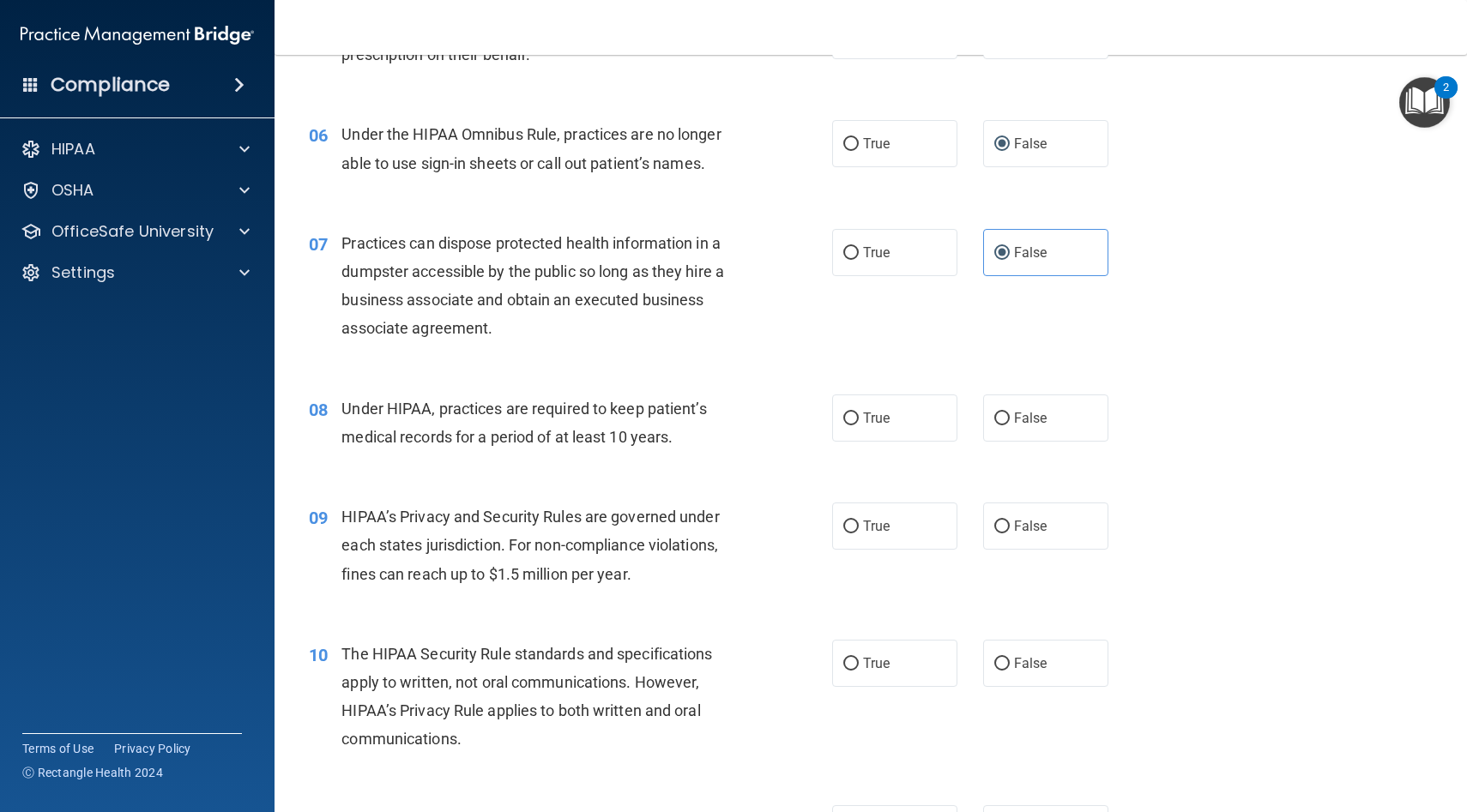 scroll, scrollTop: 780, scrollLeft: 0, axis: vertical 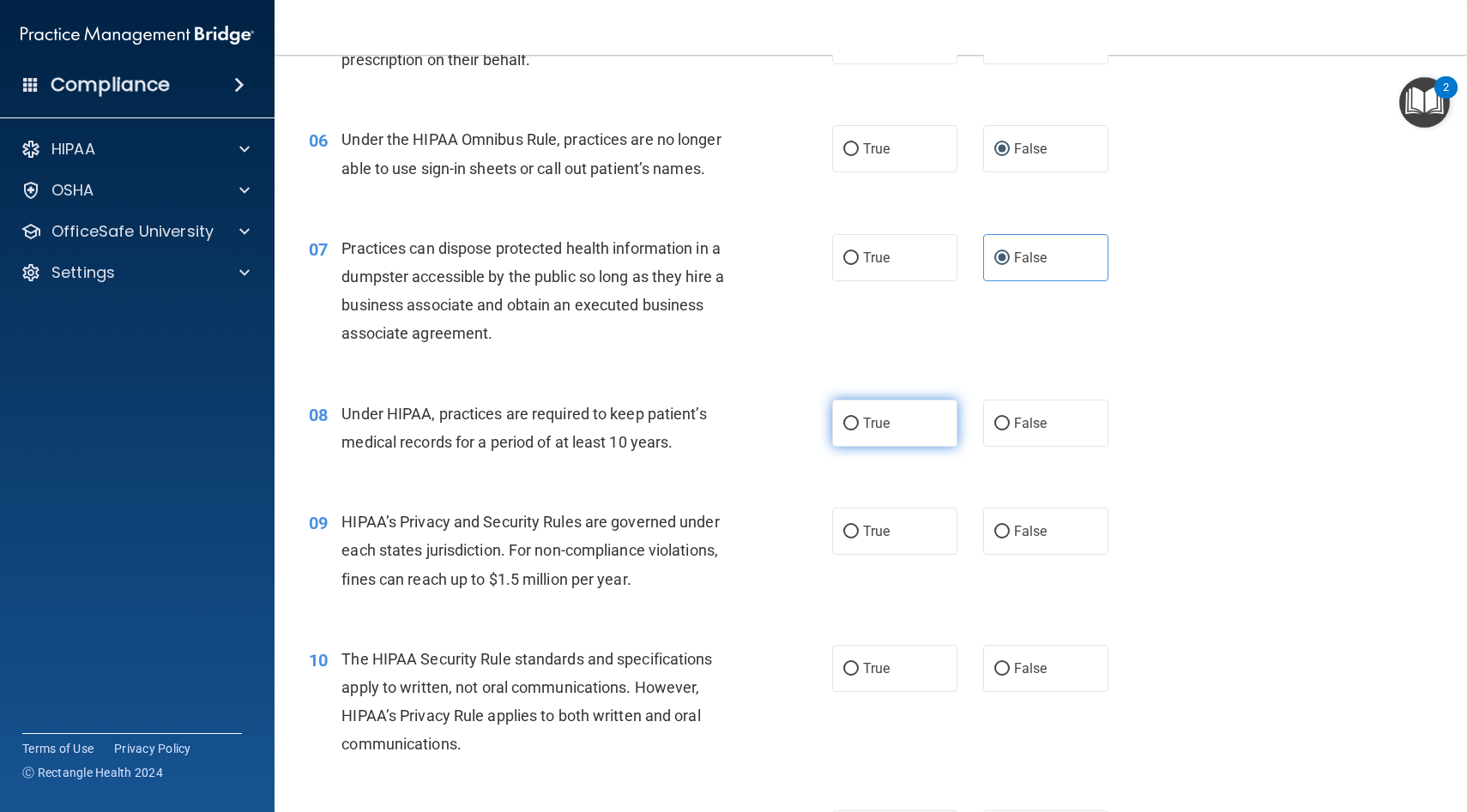 click on "True" at bounding box center [851, 424] 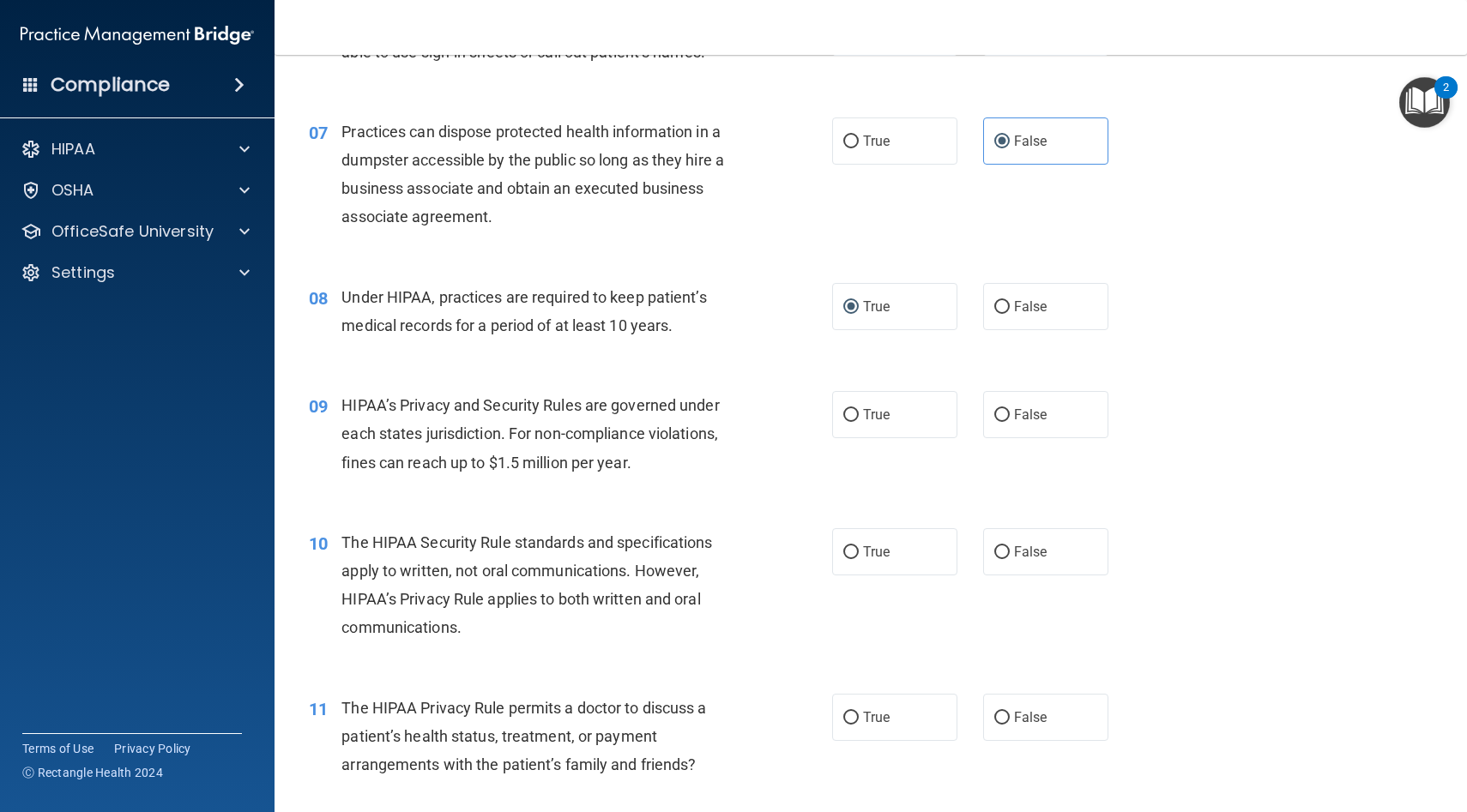 scroll, scrollTop: 899, scrollLeft: 0, axis: vertical 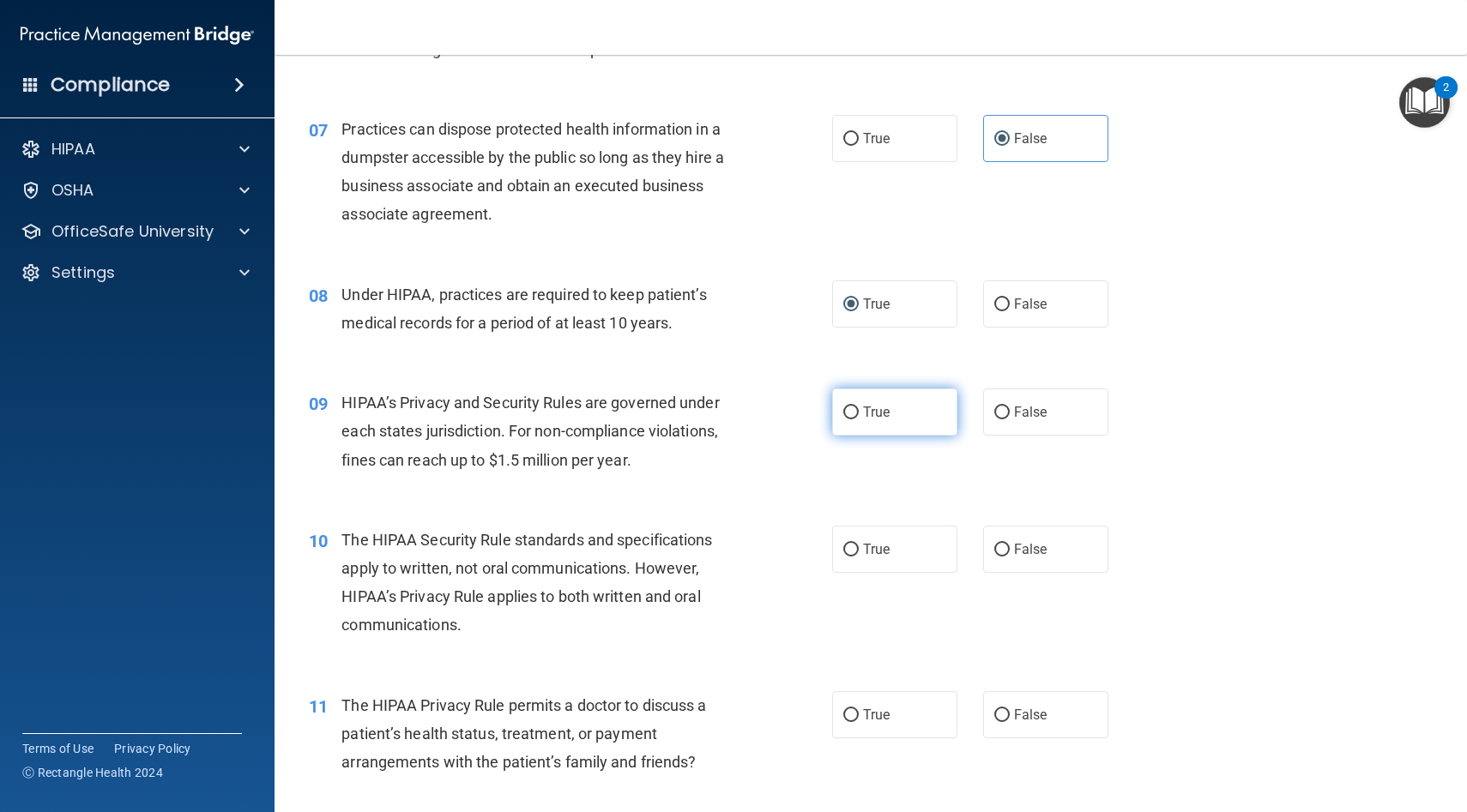 click on "True" at bounding box center [851, 412] 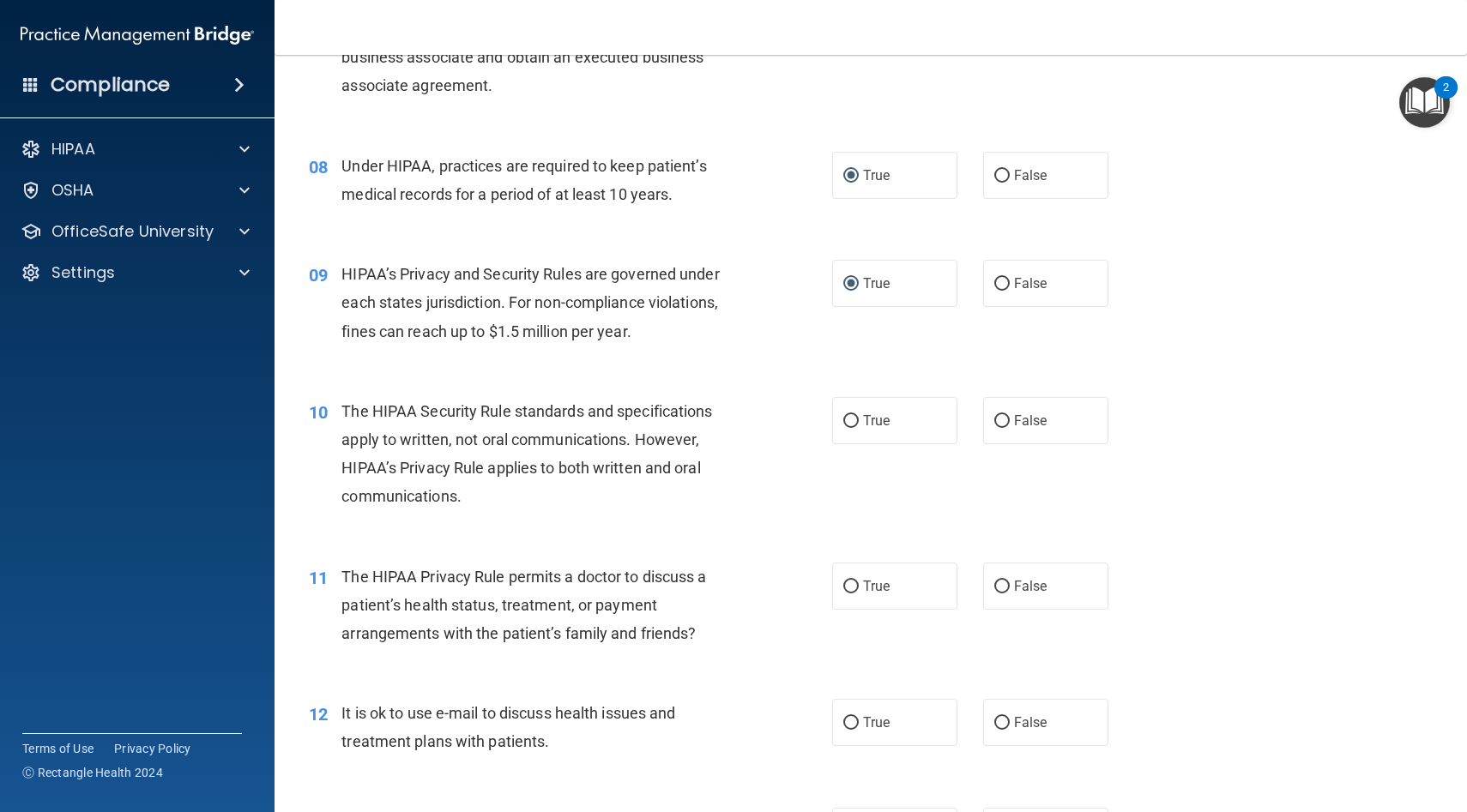 scroll, scrollTop: 1037, scrollLeft: 0, axis: vertical 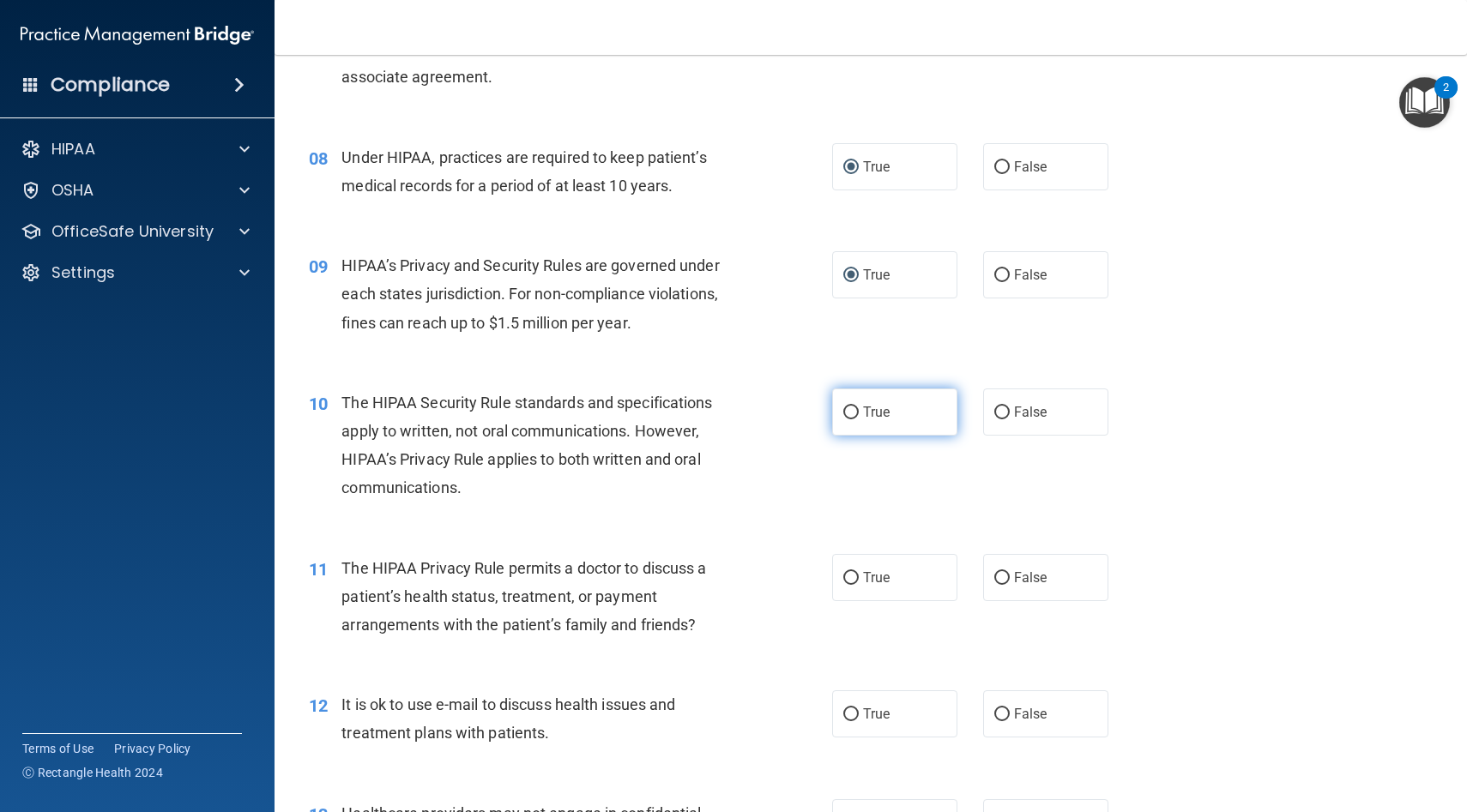 click on "True" at bounding box center [851, 412] 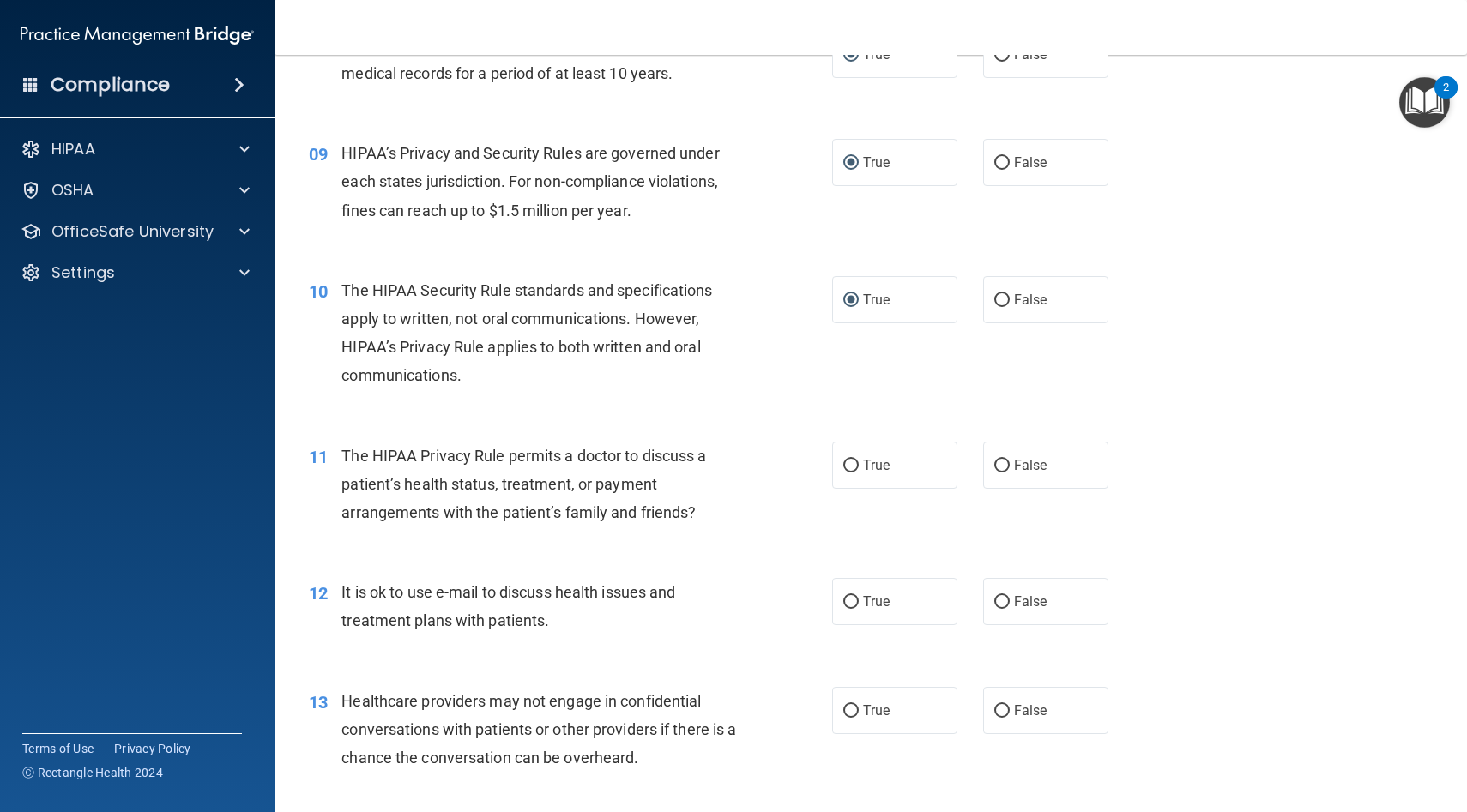 scroll, scrollTop: 1150, scrollLeft: 0, axis: vertical 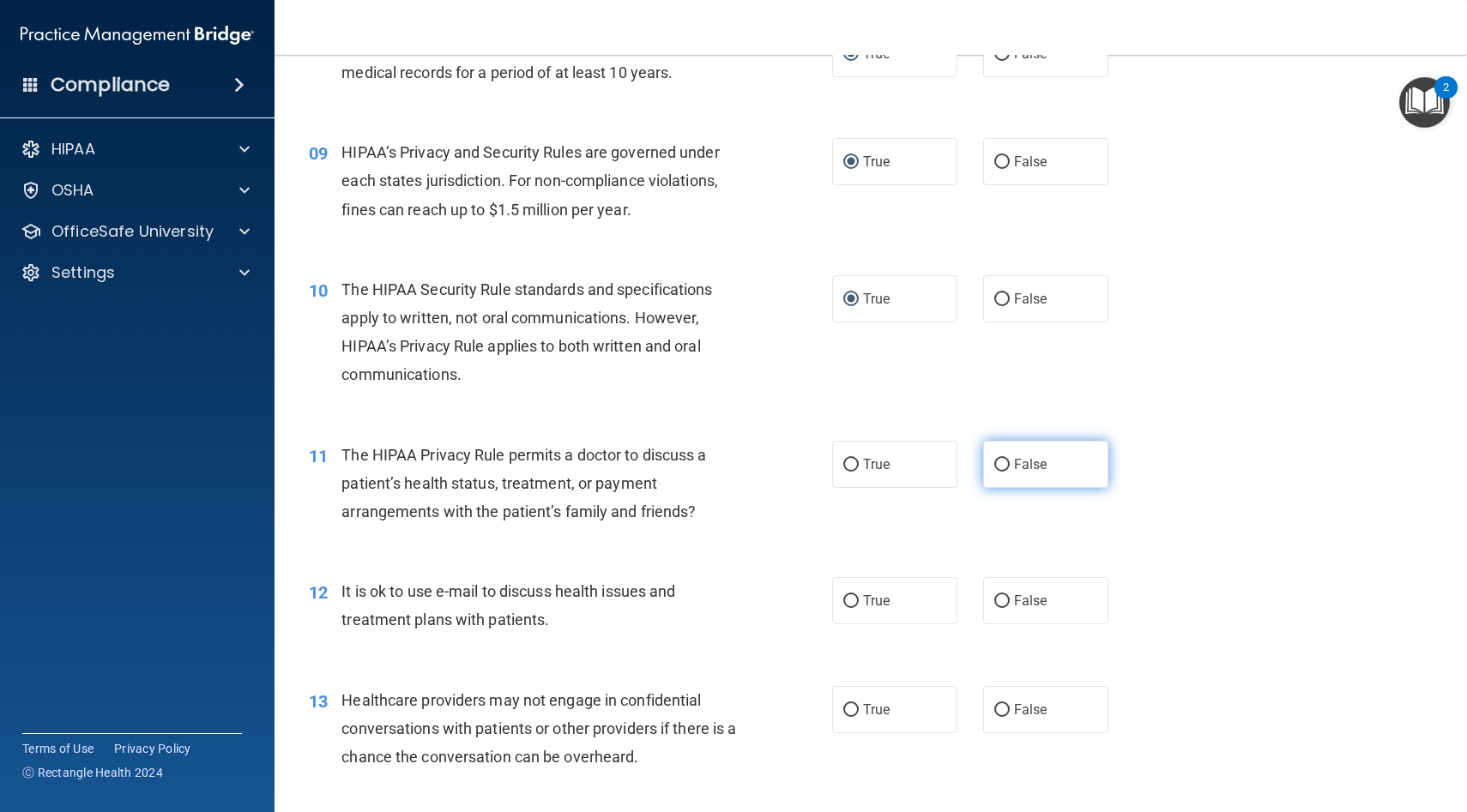 click on "False" at bounding box center [1002, 465] 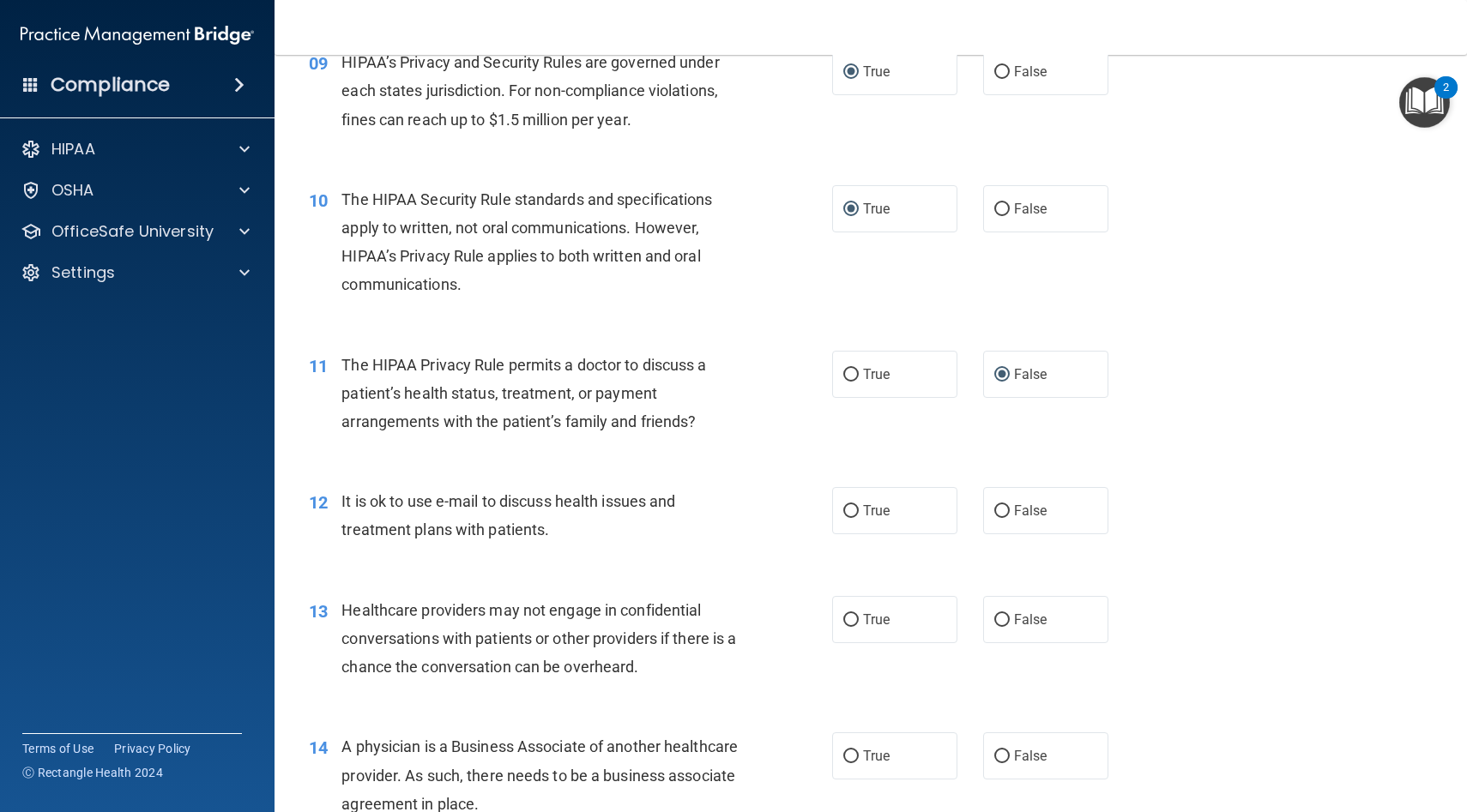 scroll, scrollTop: 1248, scrollLeft: 0, axis: vertical 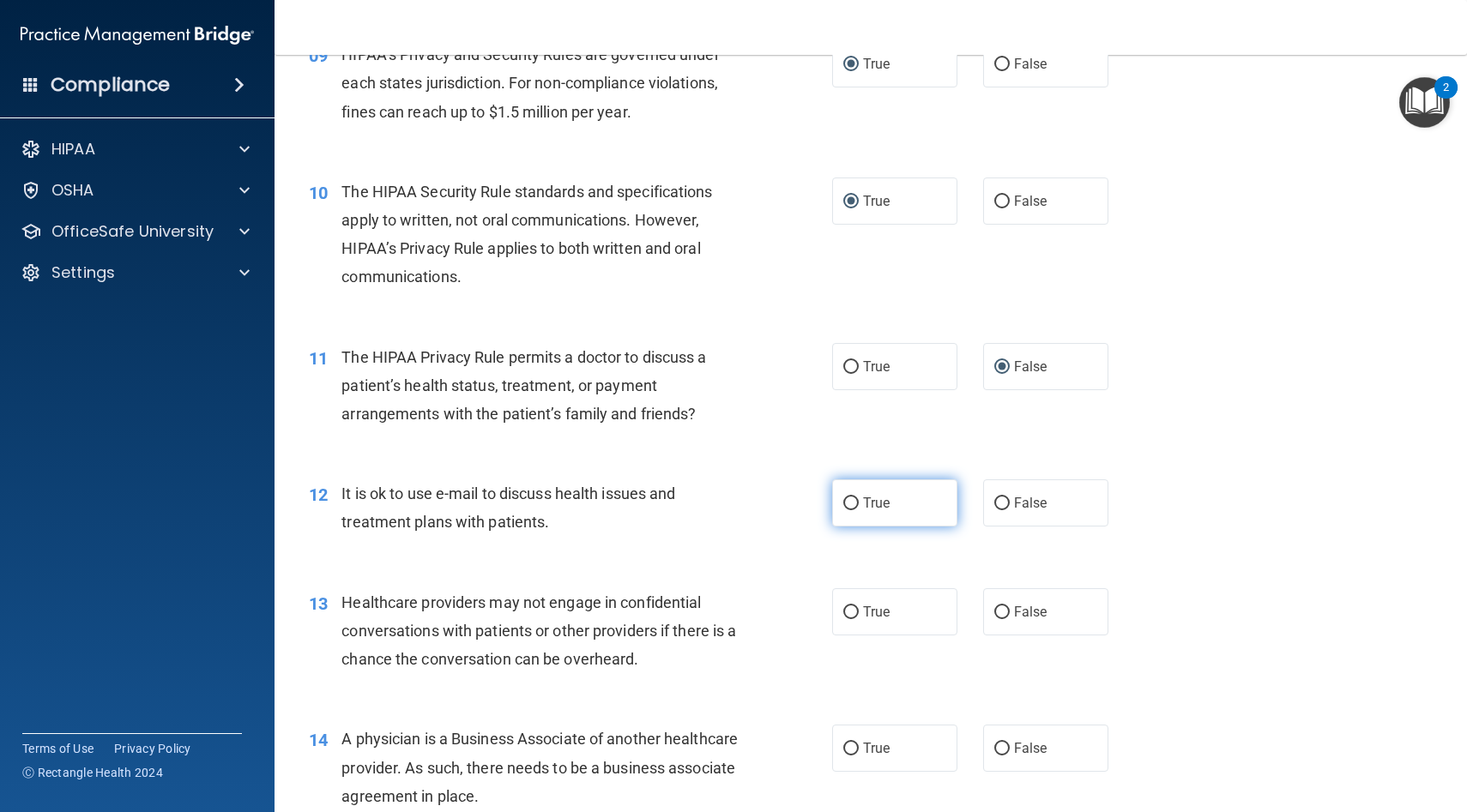click on "True" at bounding box center [851, 503] 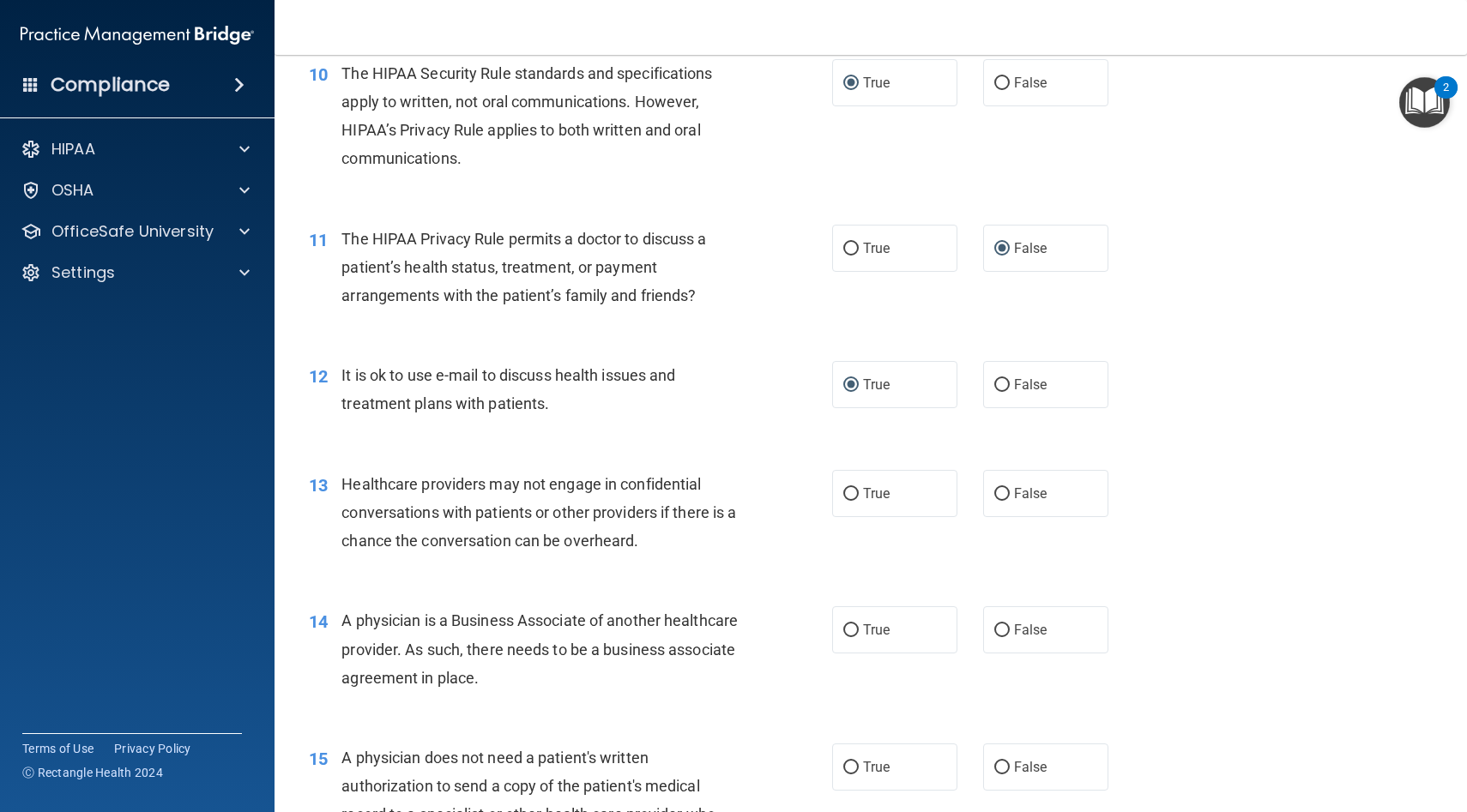 scroll, scrollTop: 1374, scrollLeft: 0, axis: vertical 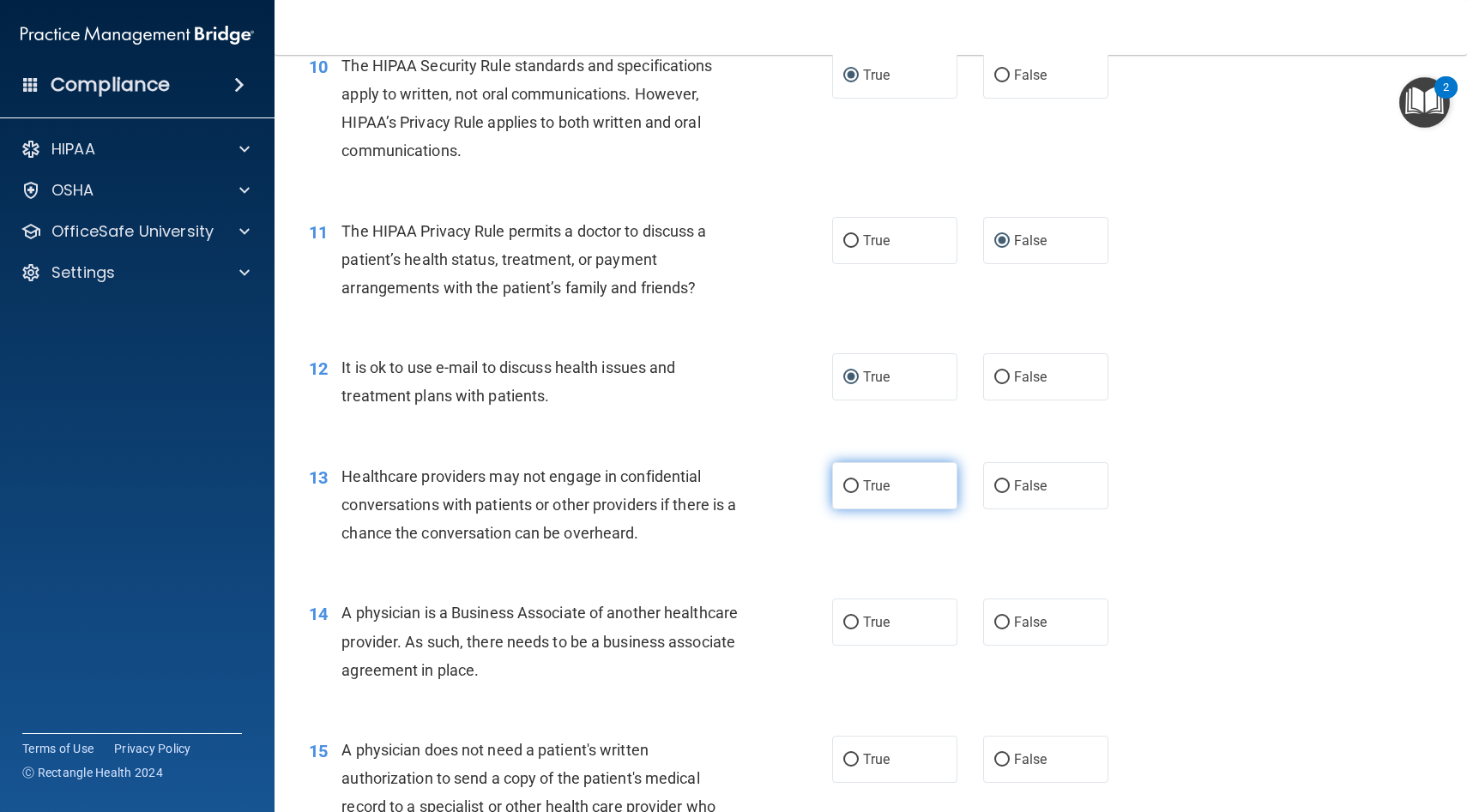 click on "True" at bounding box center [851, 486] 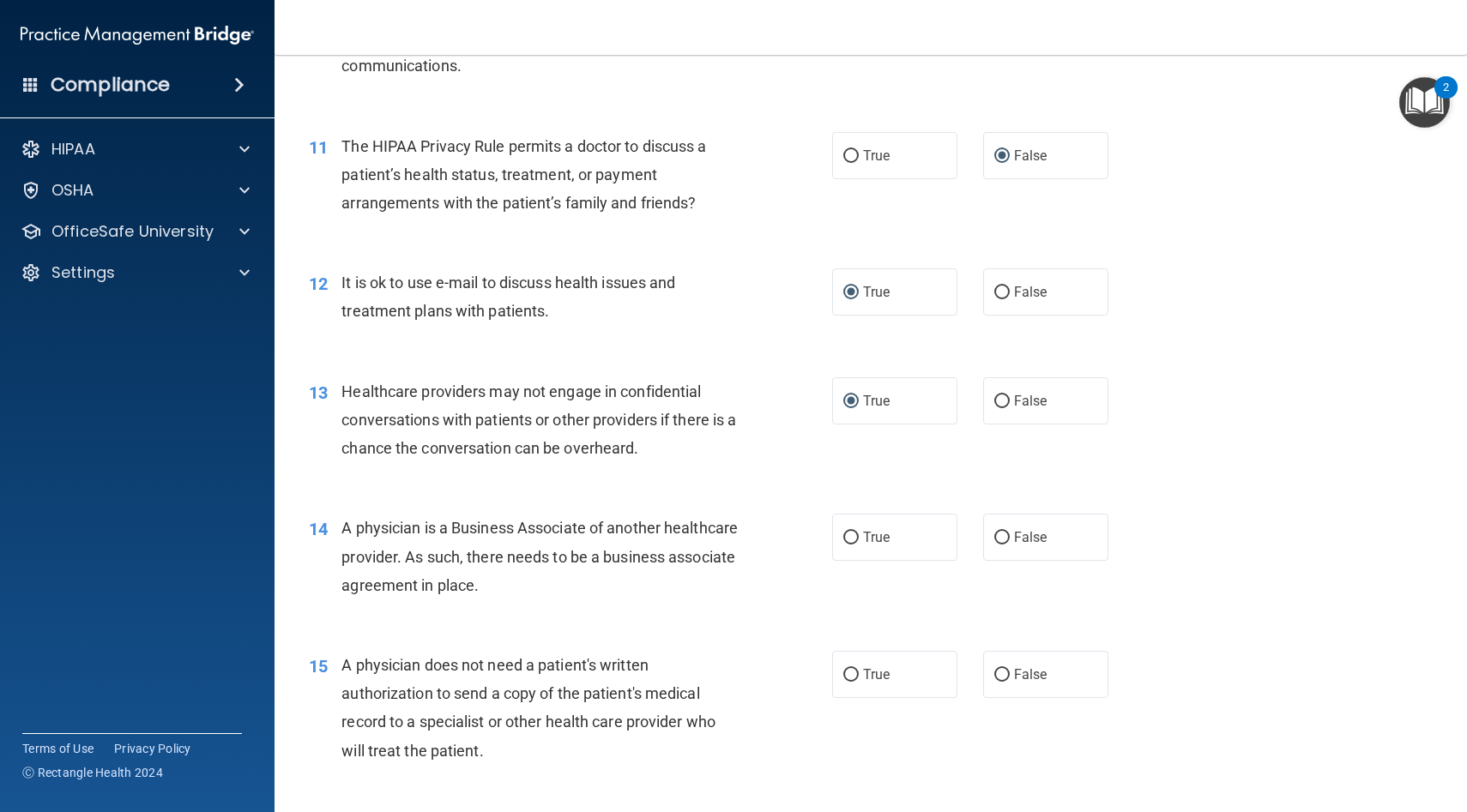 scroll, scrollTop: 1460, scrollLeft: 0, axis: vertical 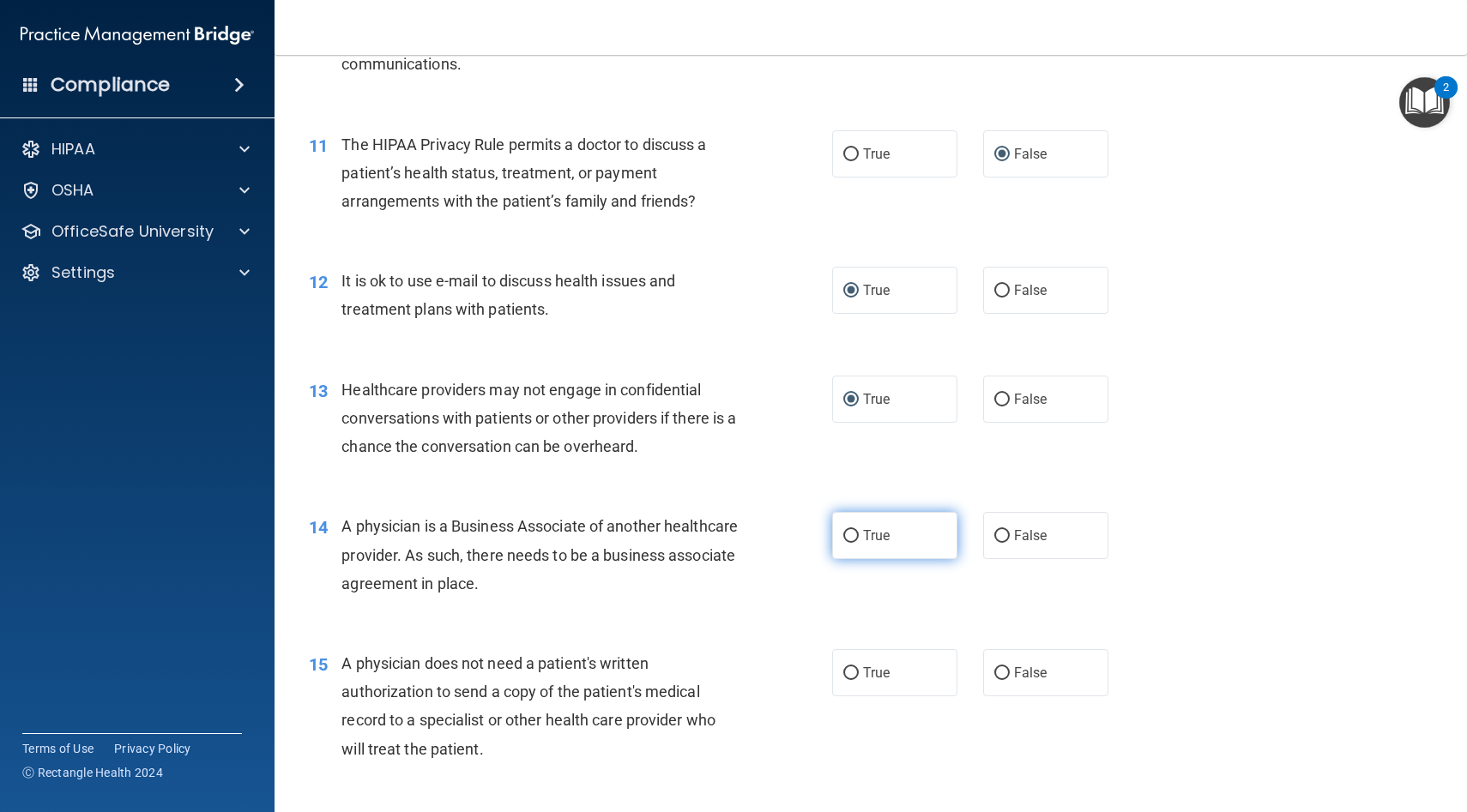 click on "True" at bounding box center [851, 536] 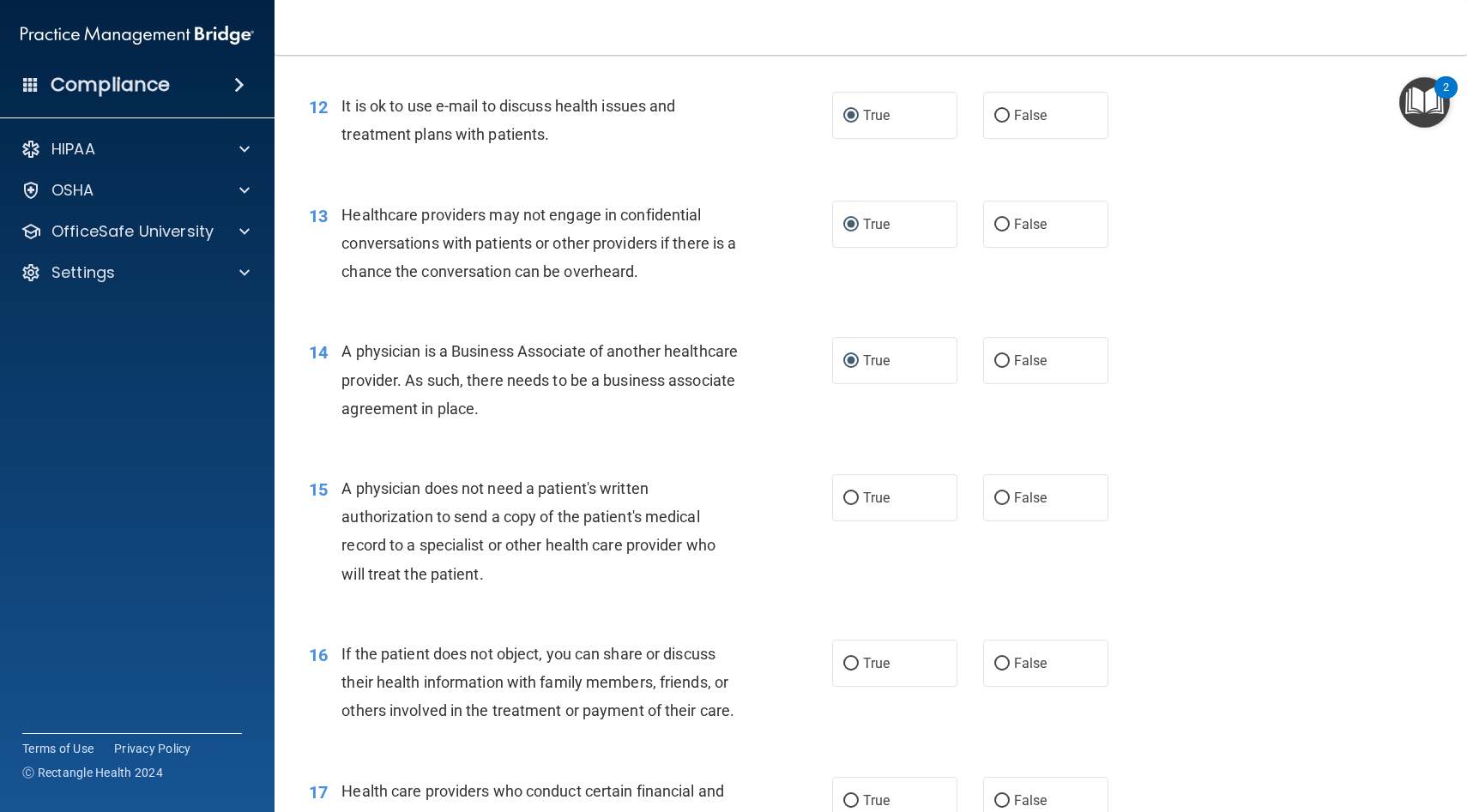 scroll, scrollTop: 1637, scrollLeft: 0, axis: vertical 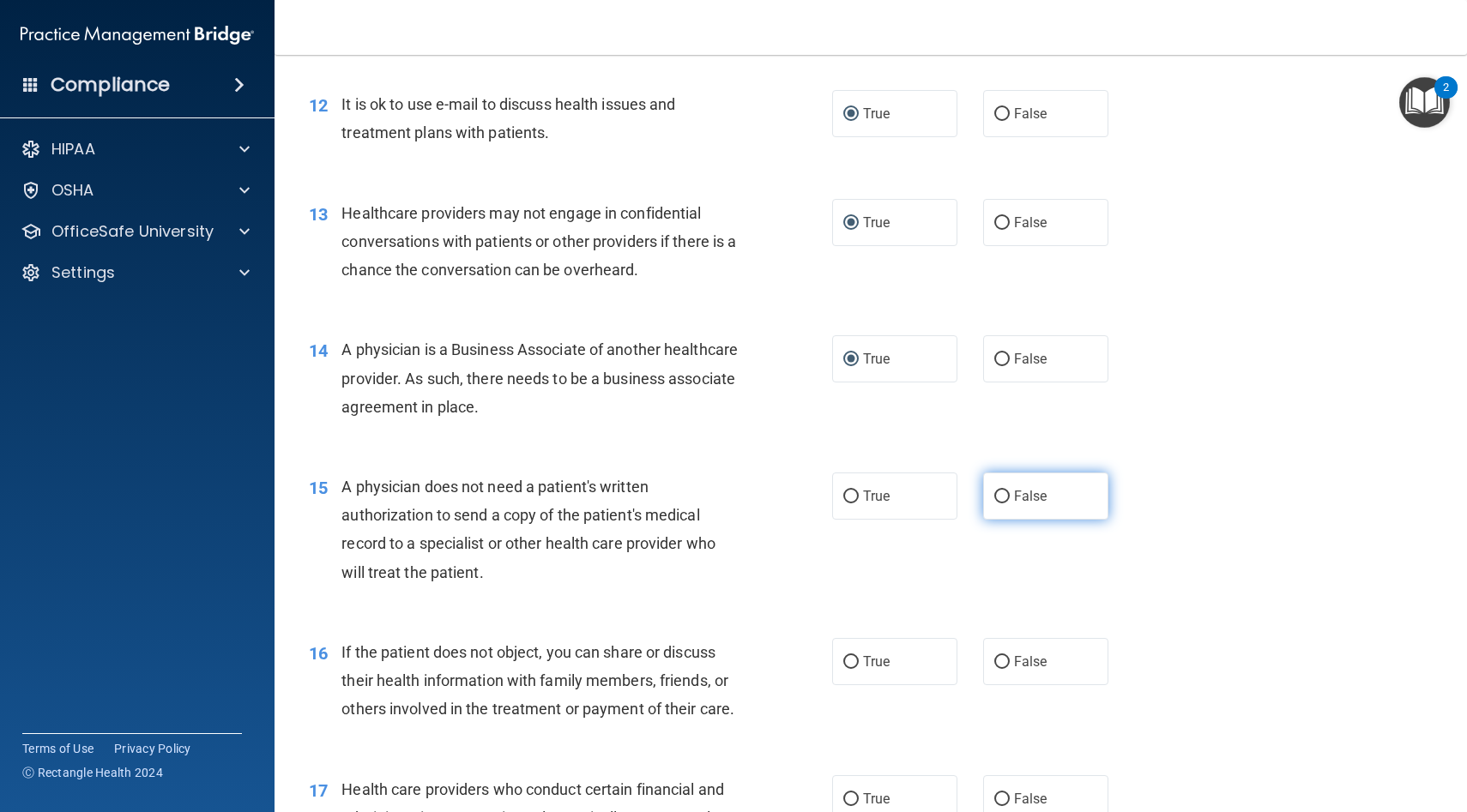 click on "False" at bounding box center (1002, 496) 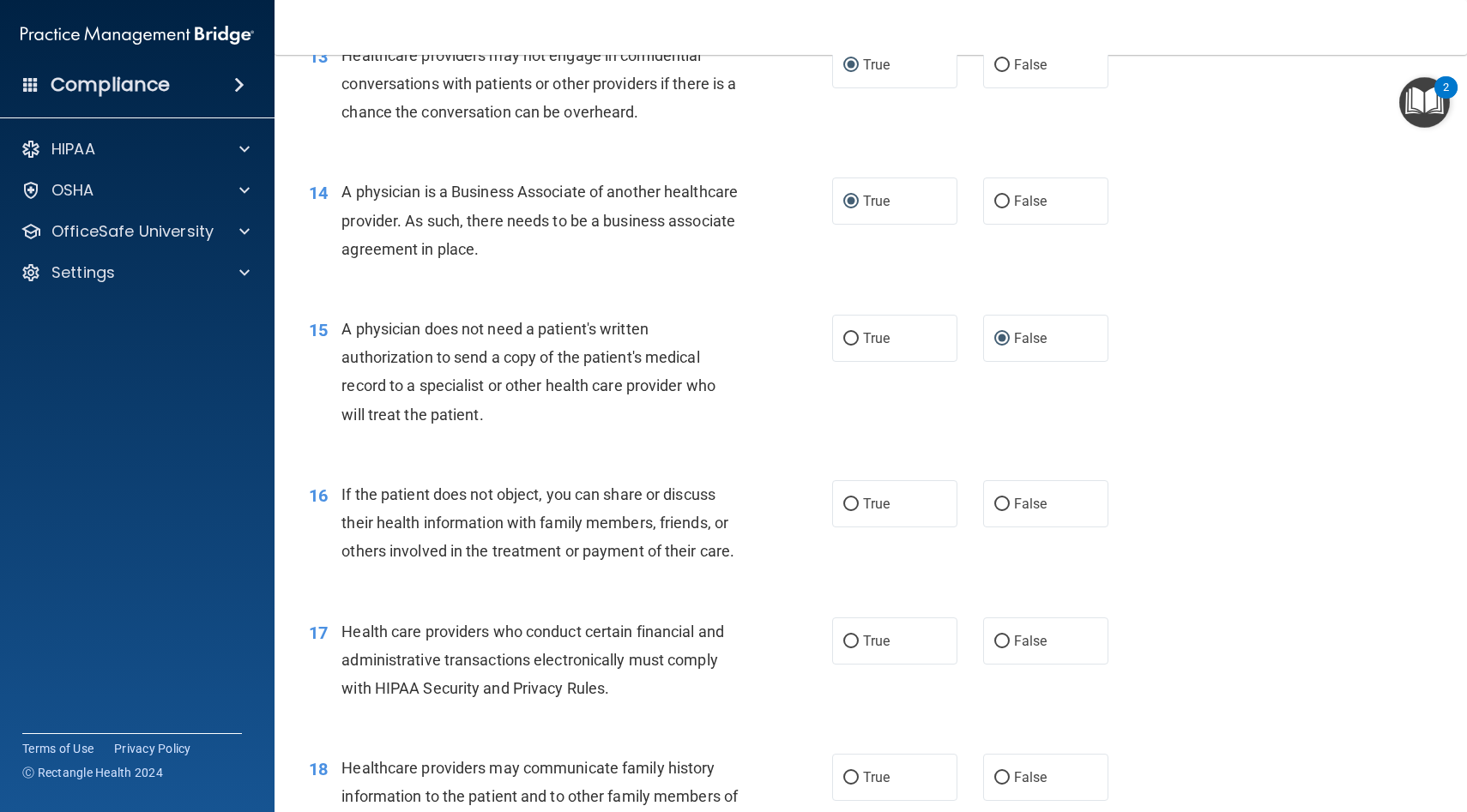 scroll, scrollTop: 1795, scrollLeft: 0, axis: vertical 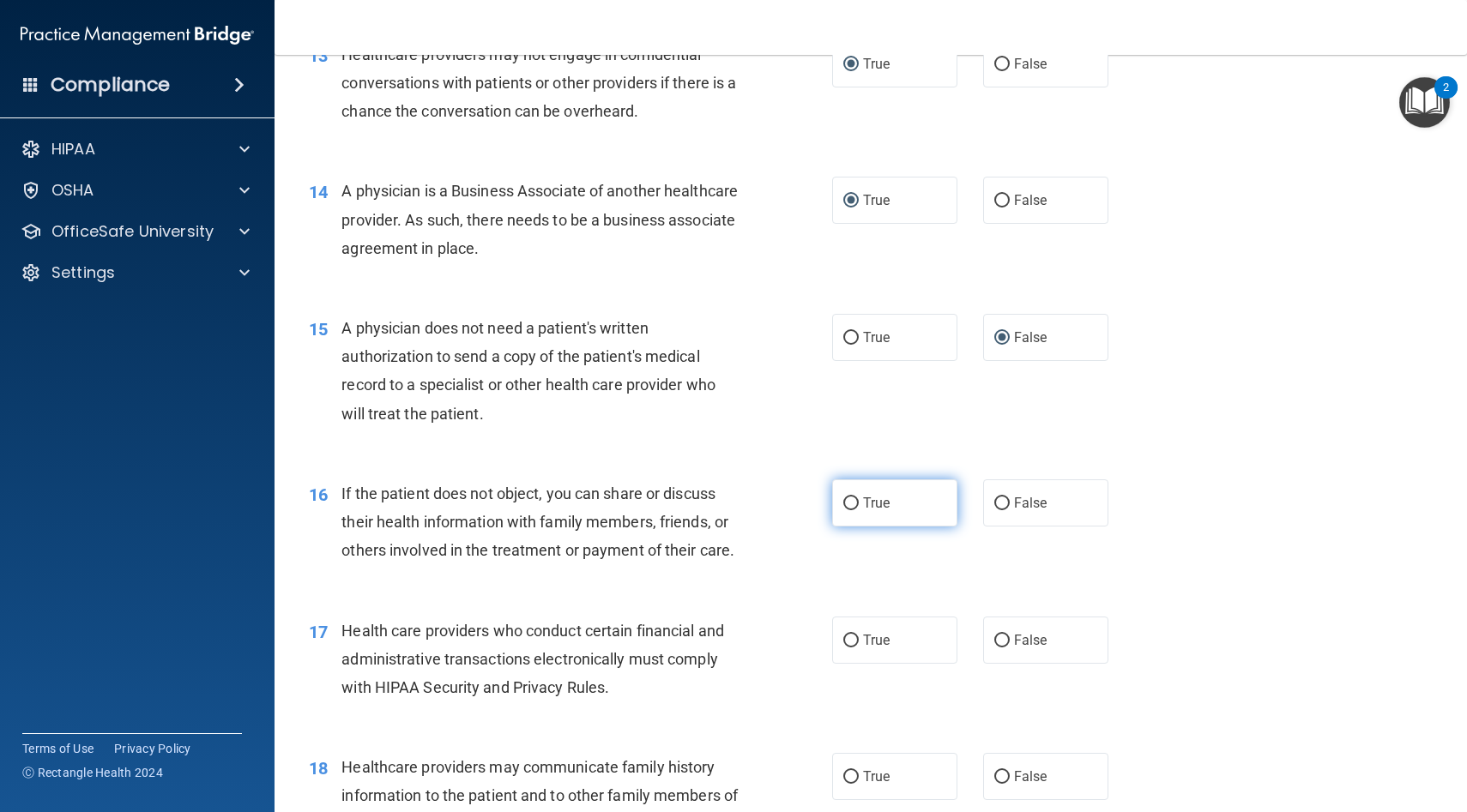 click on "True" at bounding box center [851, 503] 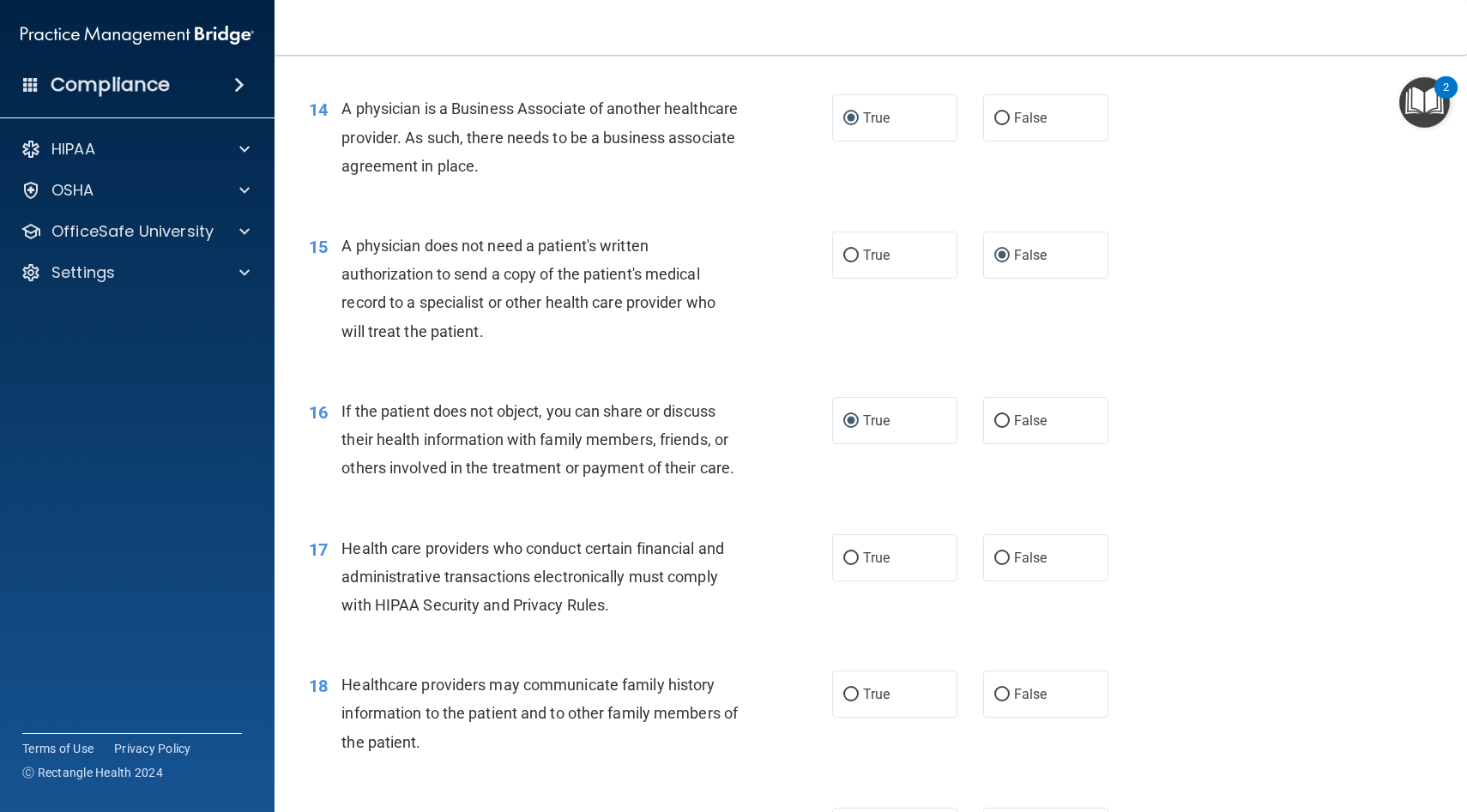scroll, scrollTop: 1934, scrollLeft: 0, axis: vertical 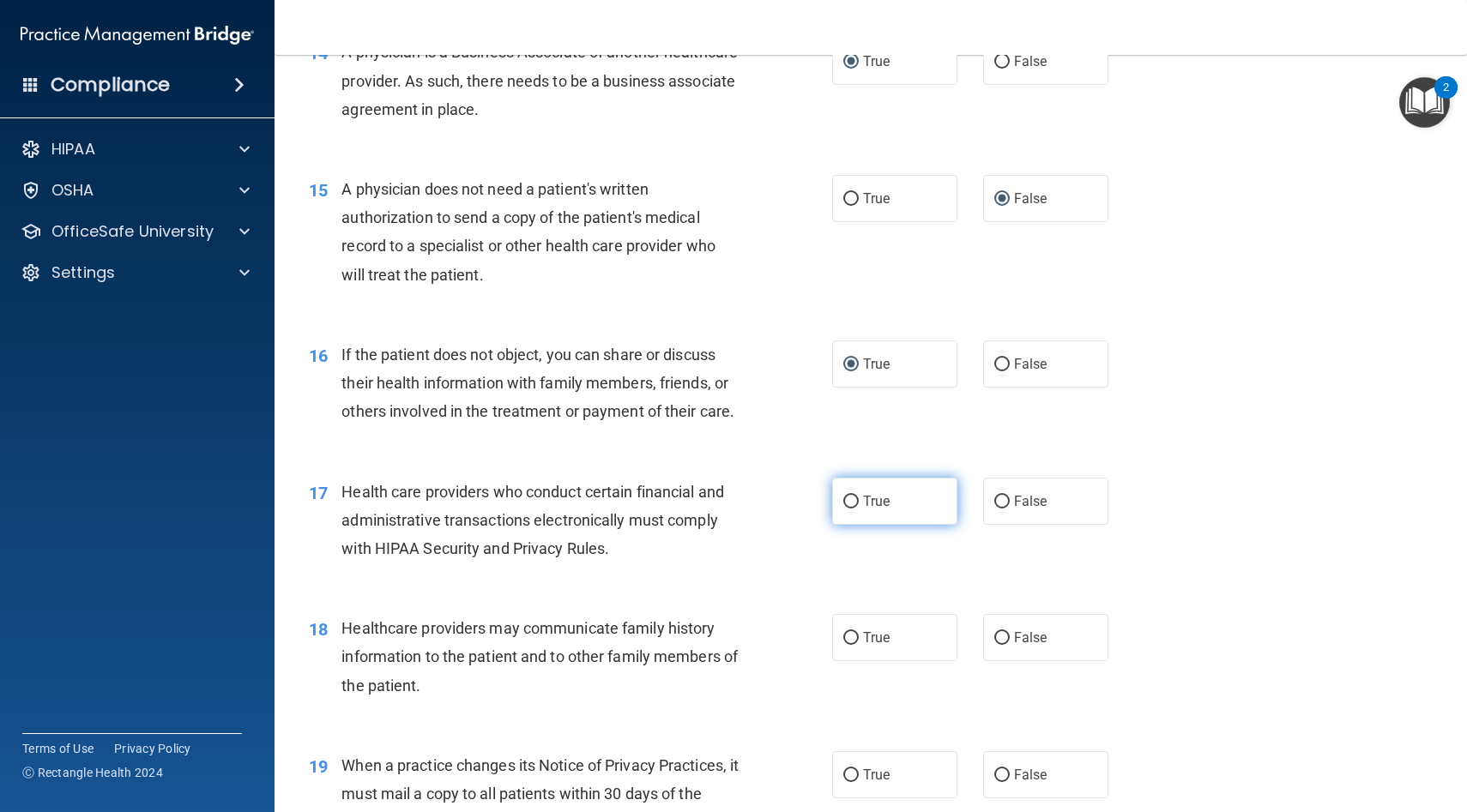 click on "True" at bounding box center [851, 502] 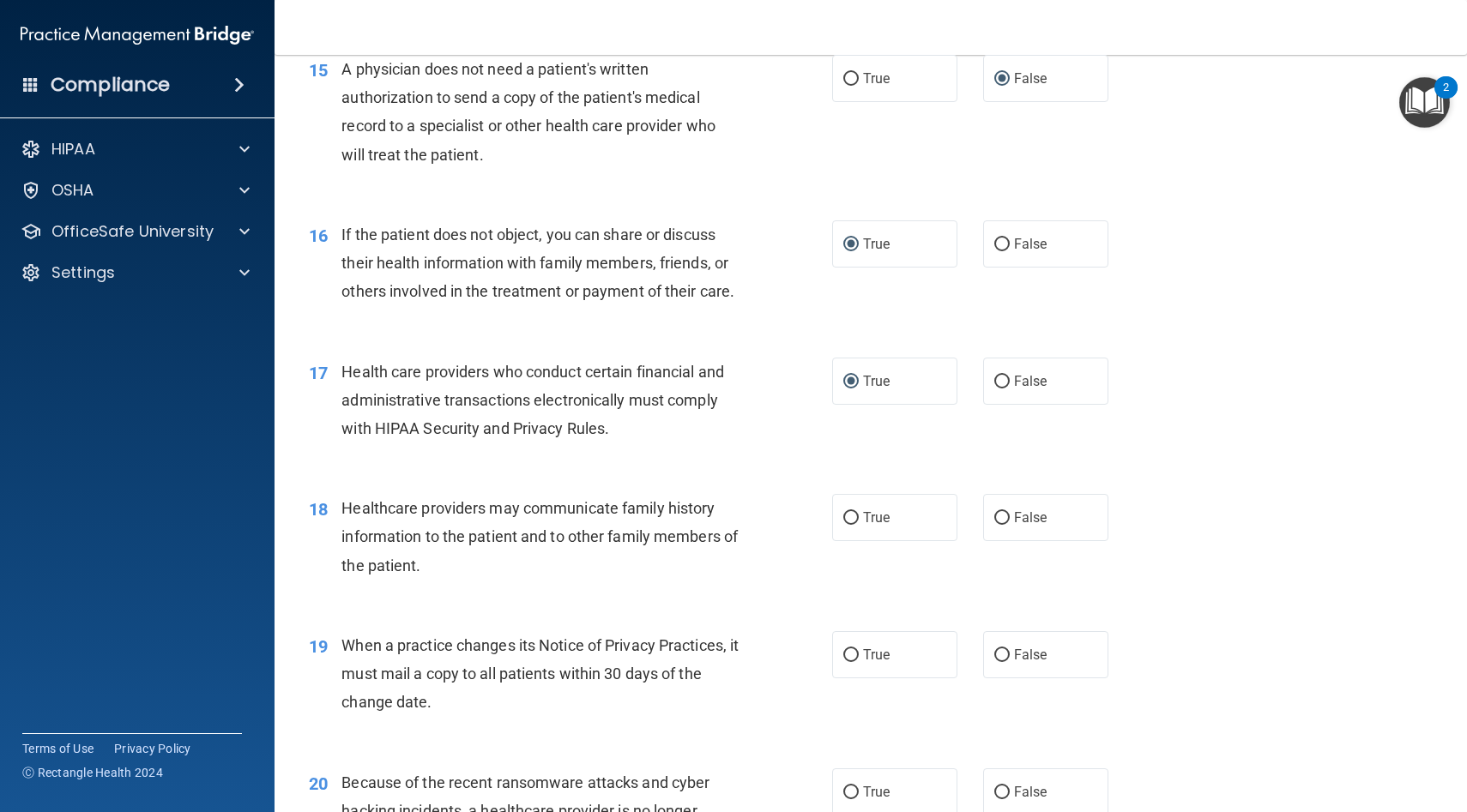 scroll, scrollTop: 2055, scrollLeft: 0, axis: vertical 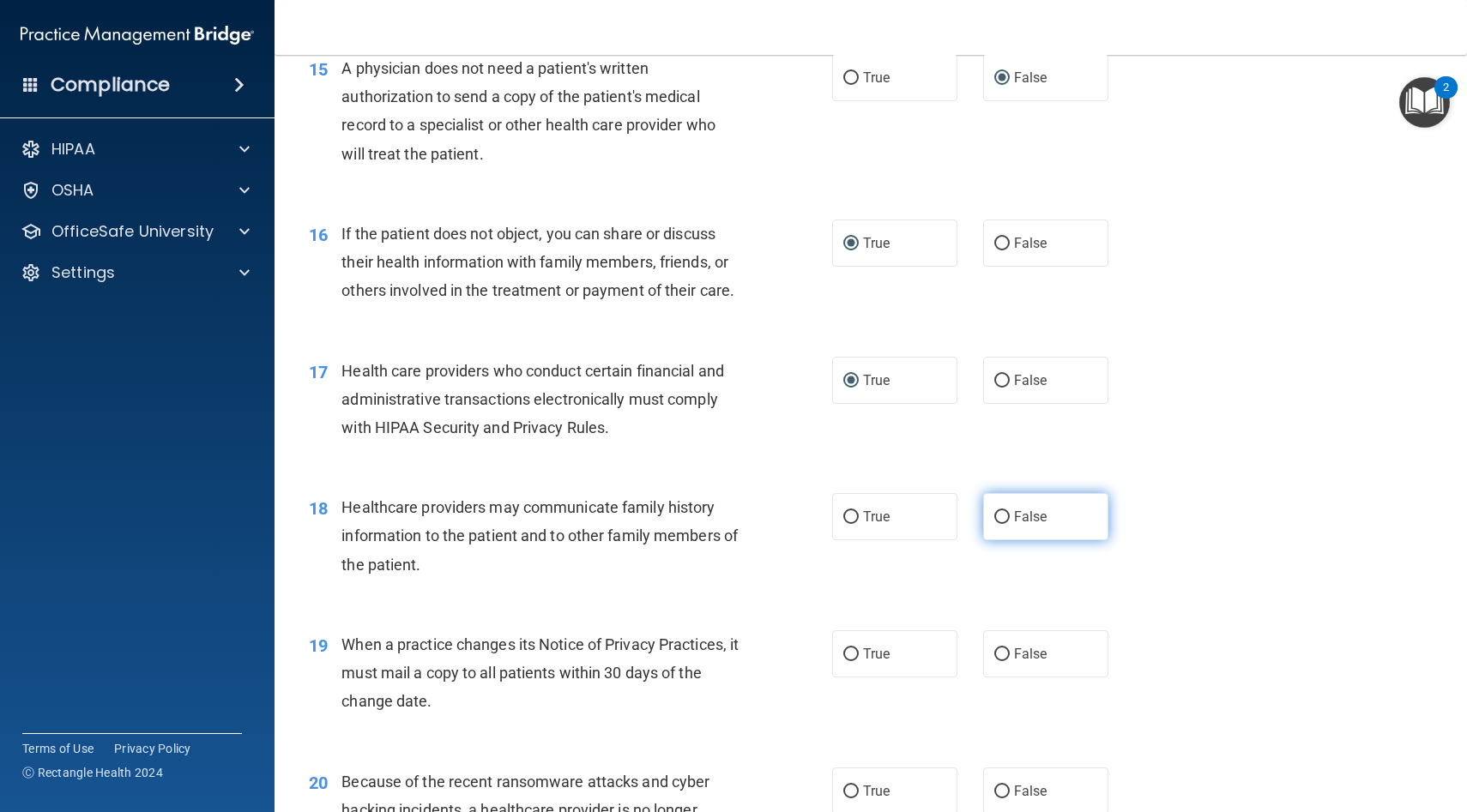 click on "False" at bounding box center [1046, 516] 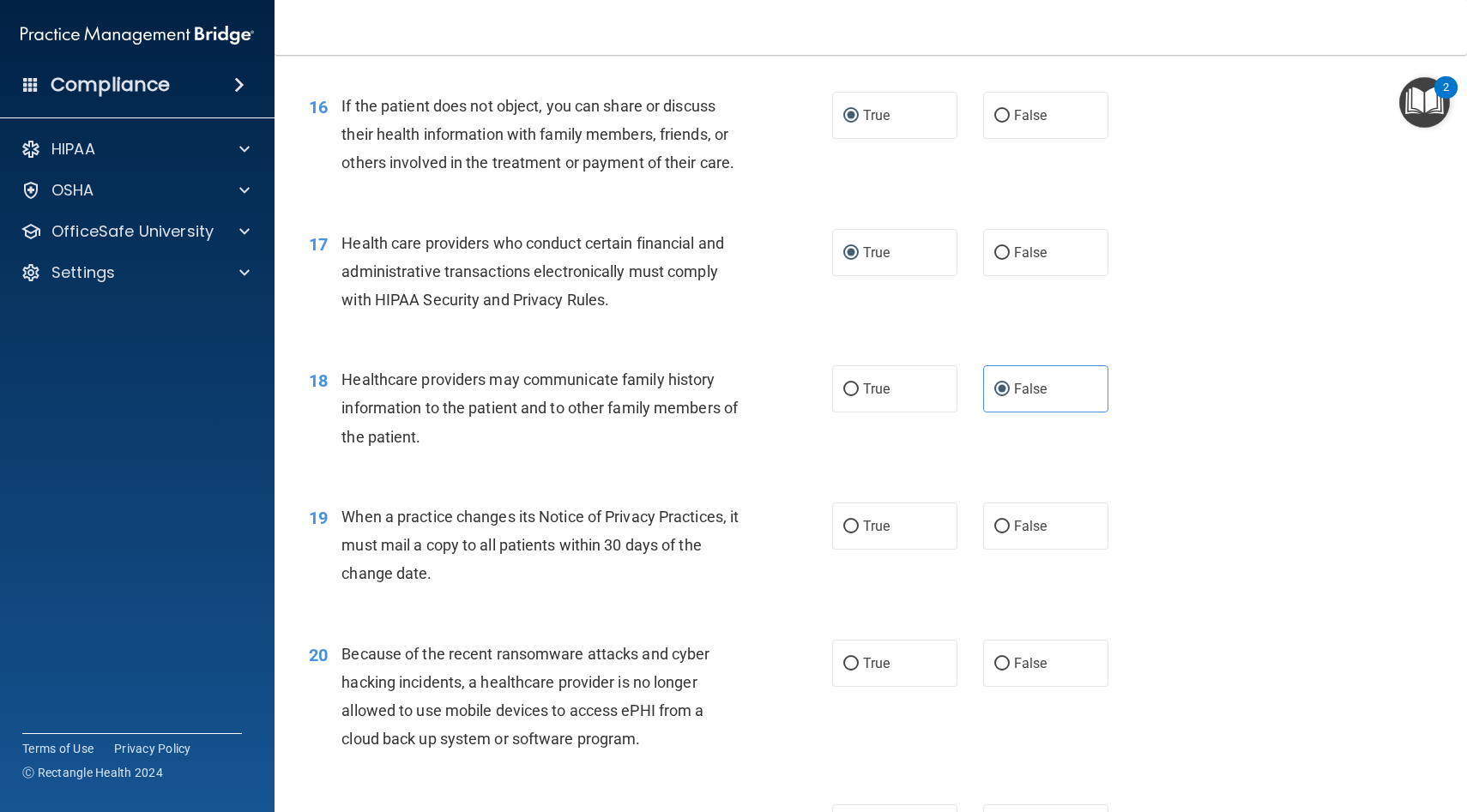scroll, scrollTop: 2187, scrollLeft: 0, axis: vertical 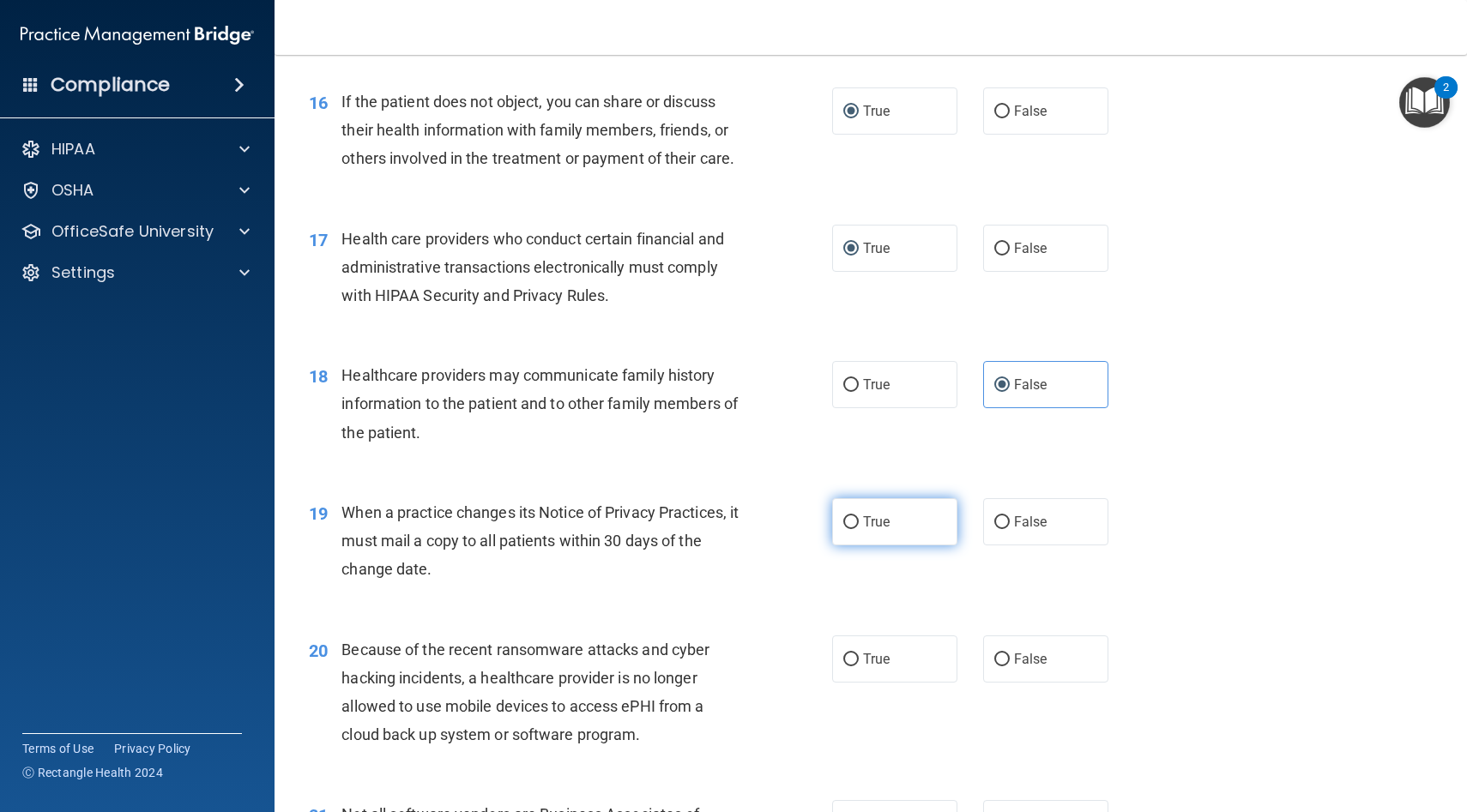 click on "True" at bounding box center (851, 522) 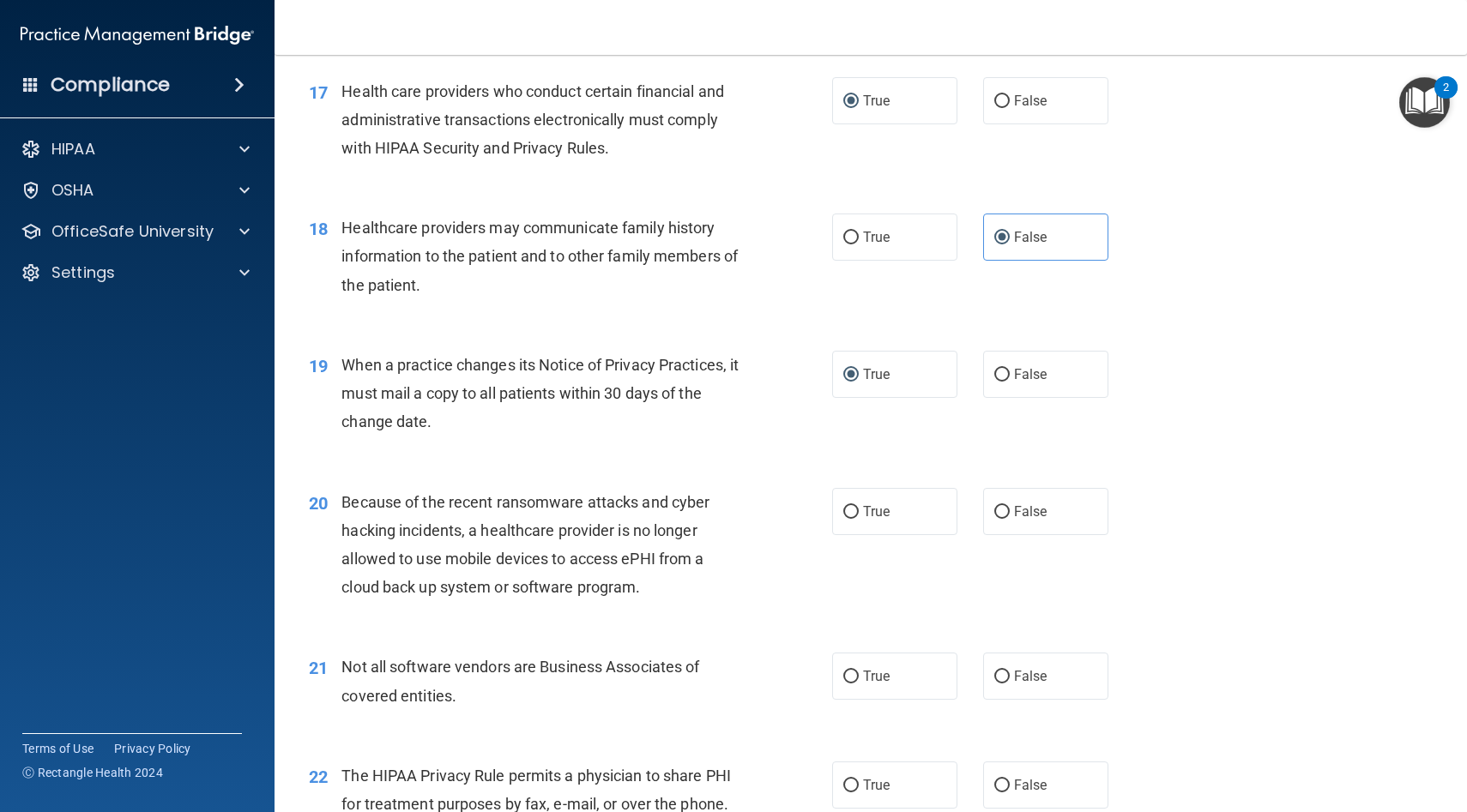 scroll, scrollTop: 2340, scrollLeft: 0, axis: vertical 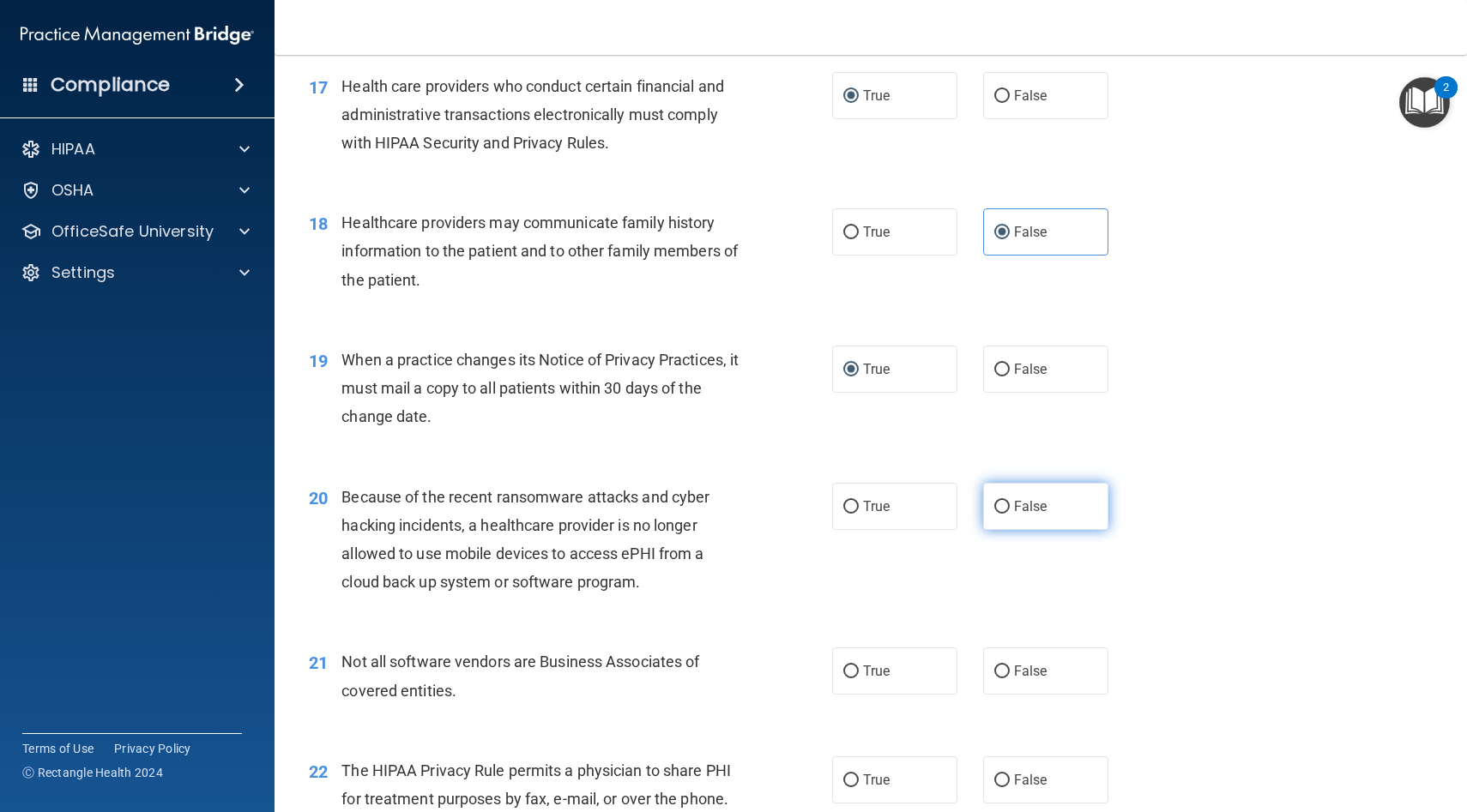 click on "False" at bounding box center [1046, 506] 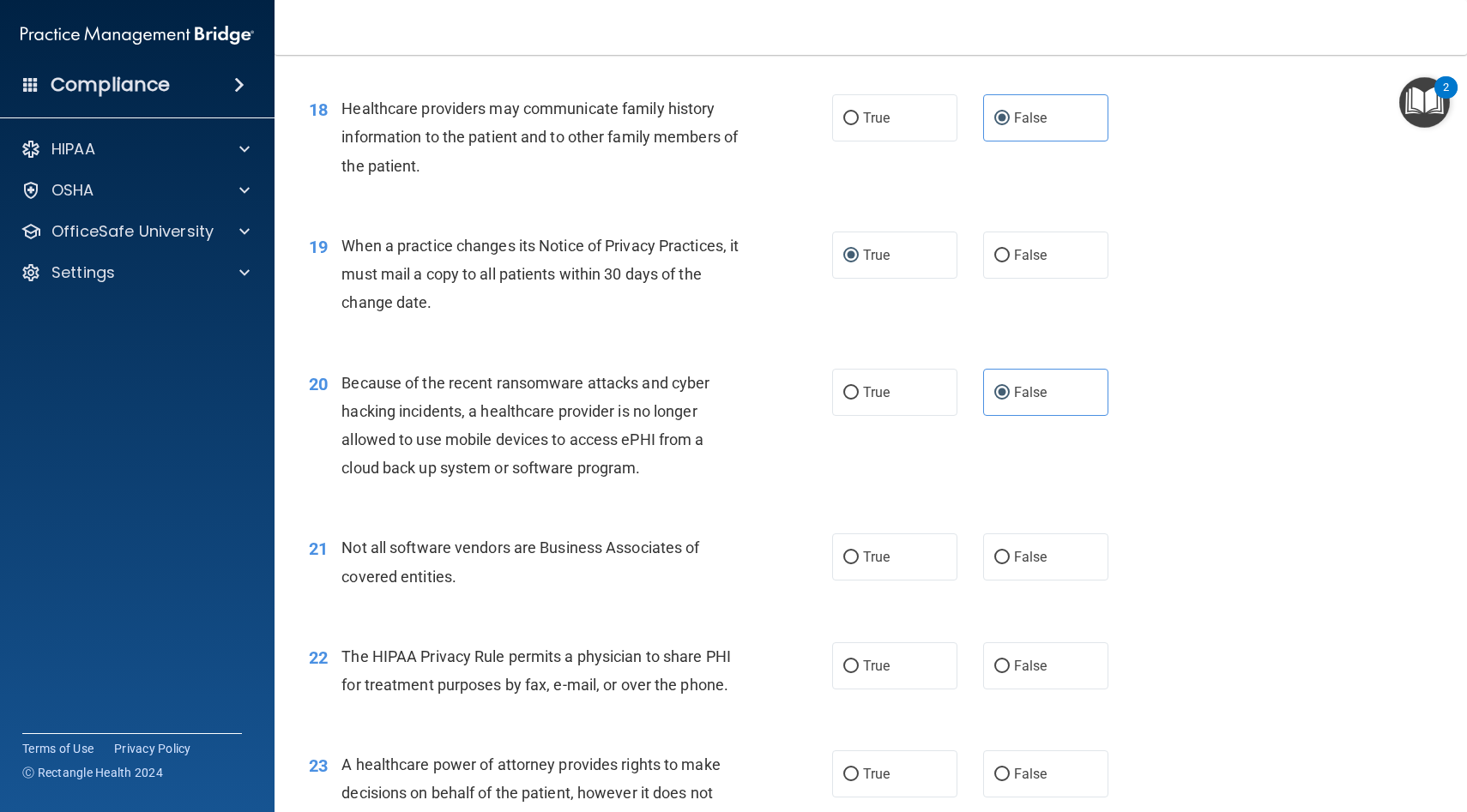 scroll, scrollTop: 2461, scrollLeft: 0, axis: vertical 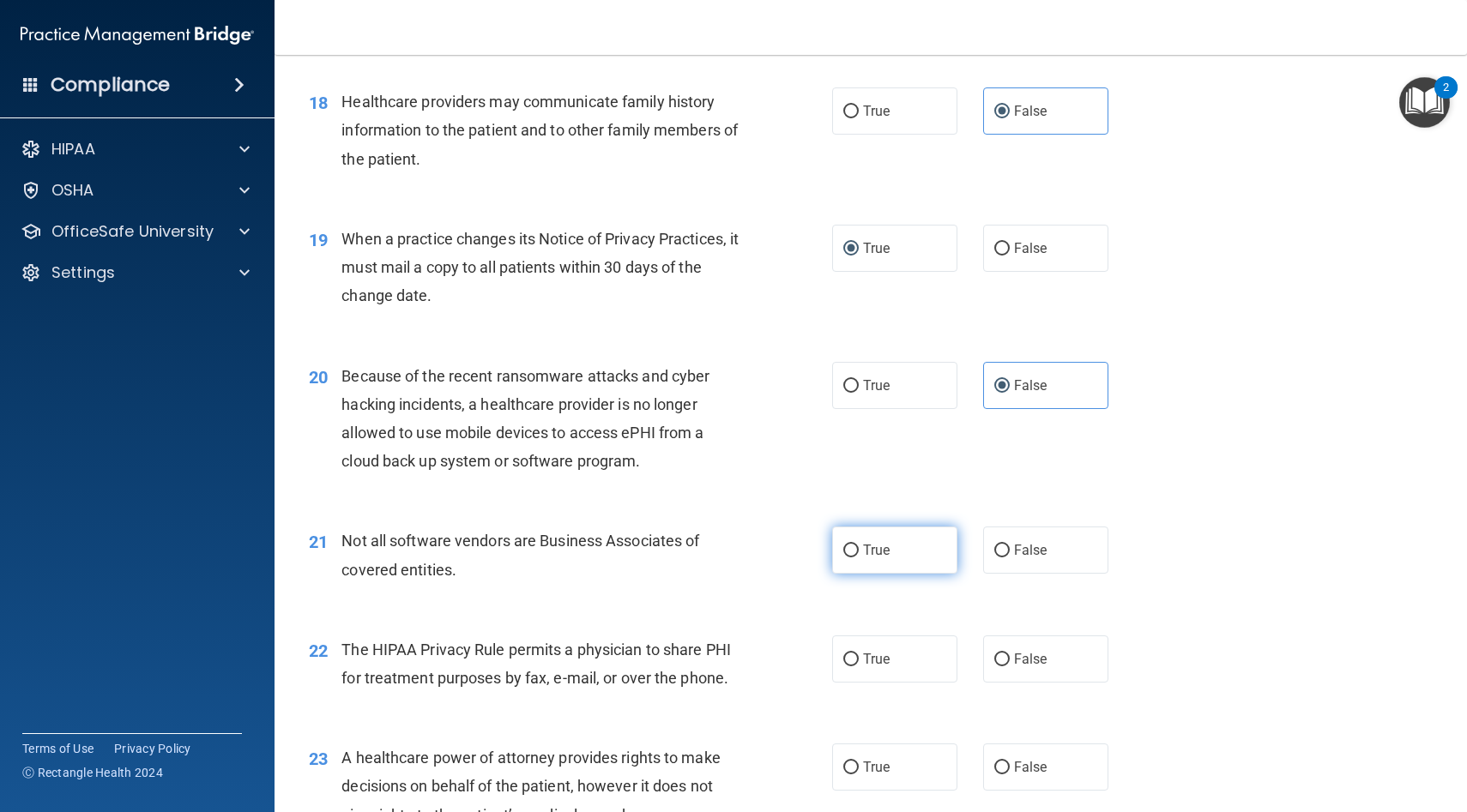 click on "True" at bounding box center (895, 550) 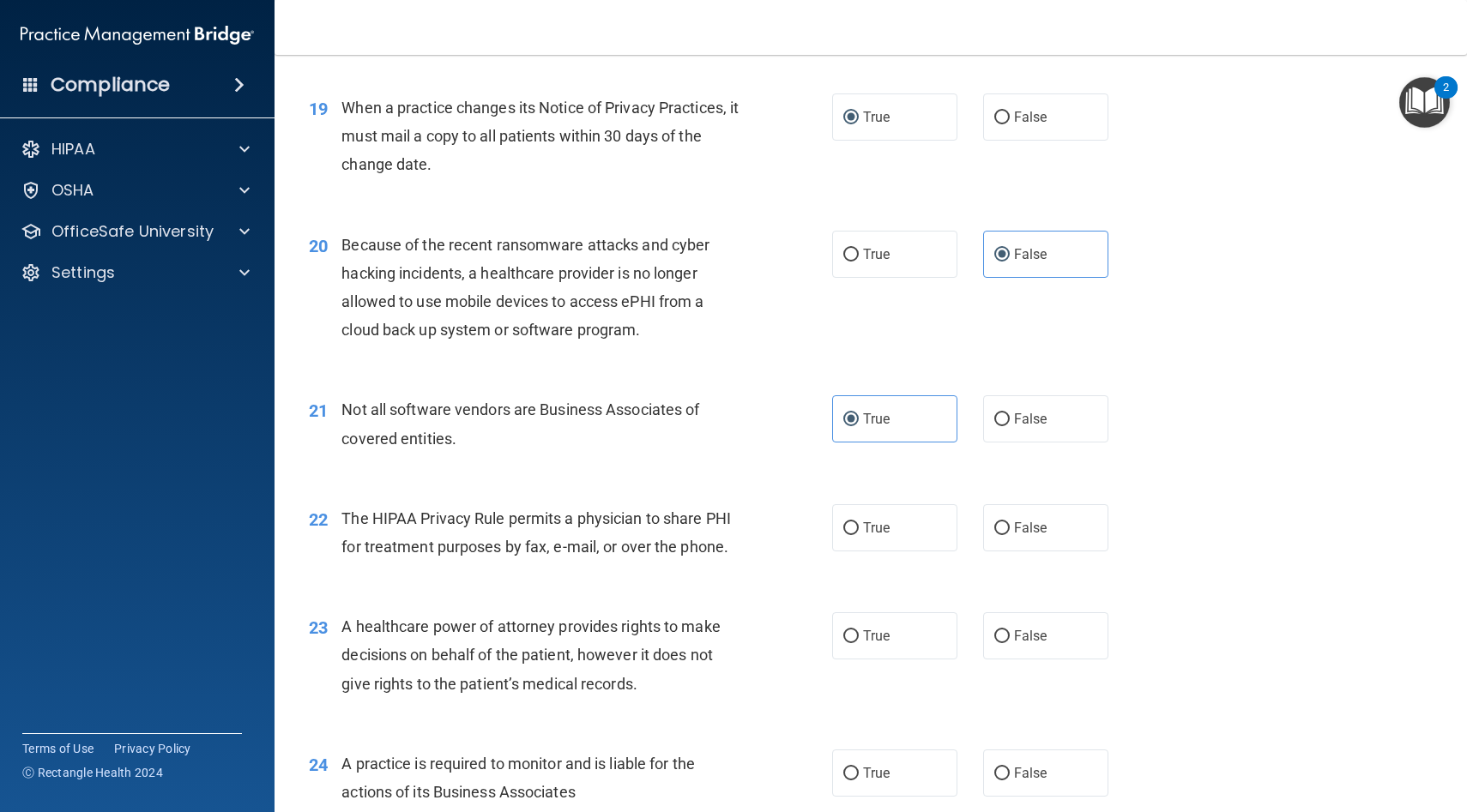 scroll, scrollTop: 2594, scrollLeft: 0, axis: vertical 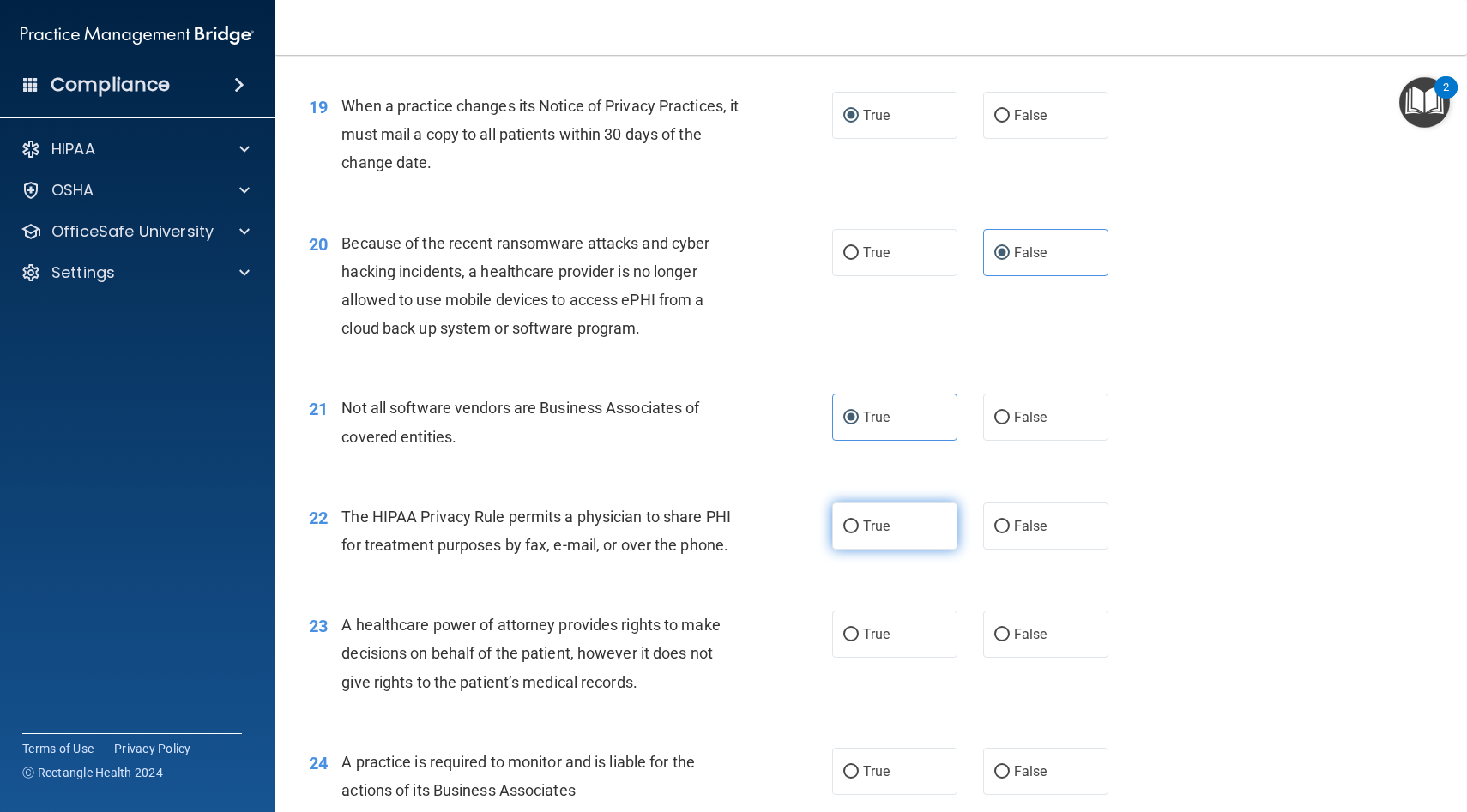click on "True" at bounding box center [895, 526] 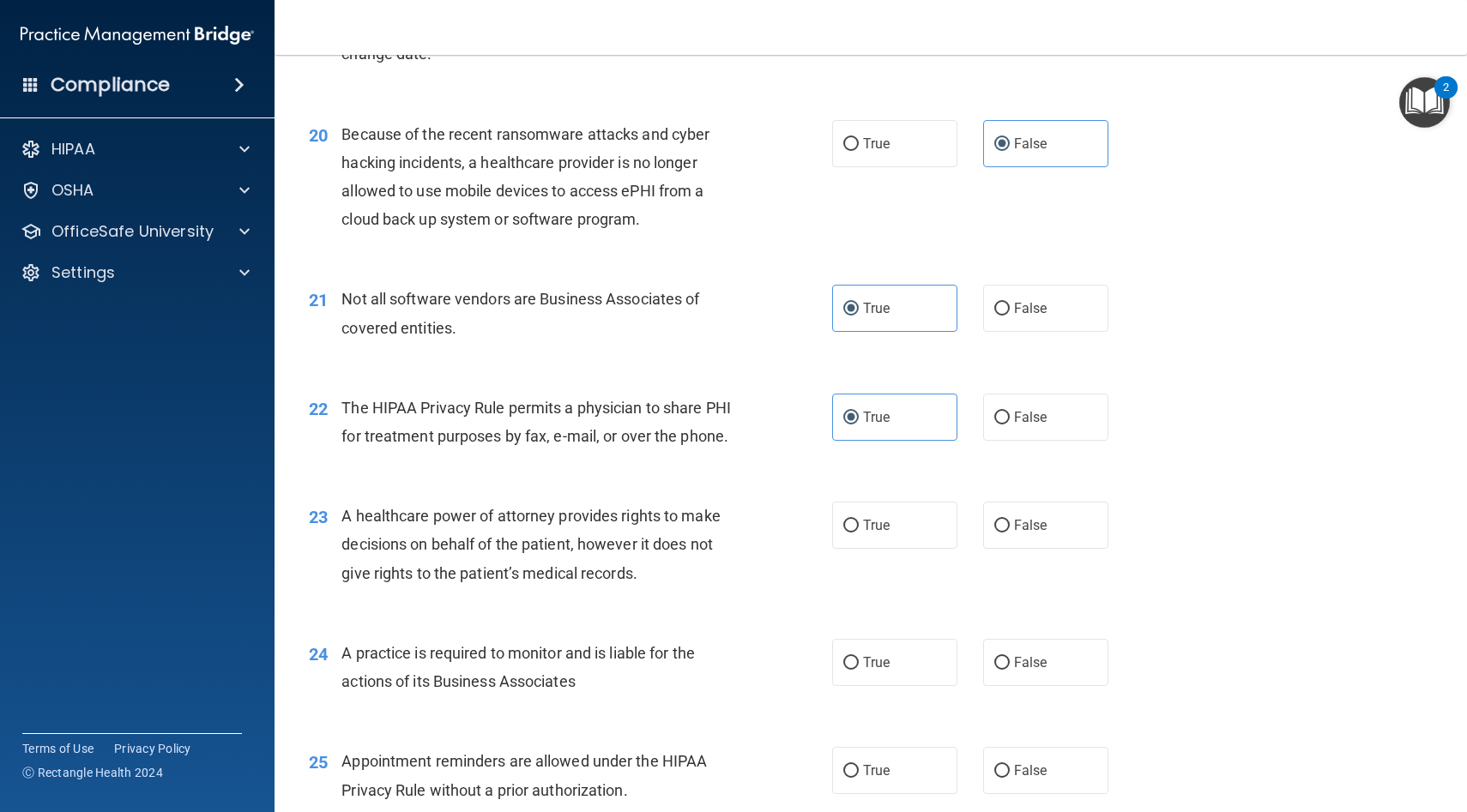 scroll, scrollTop: 2704, scrollLeft: 0, axis: vertical 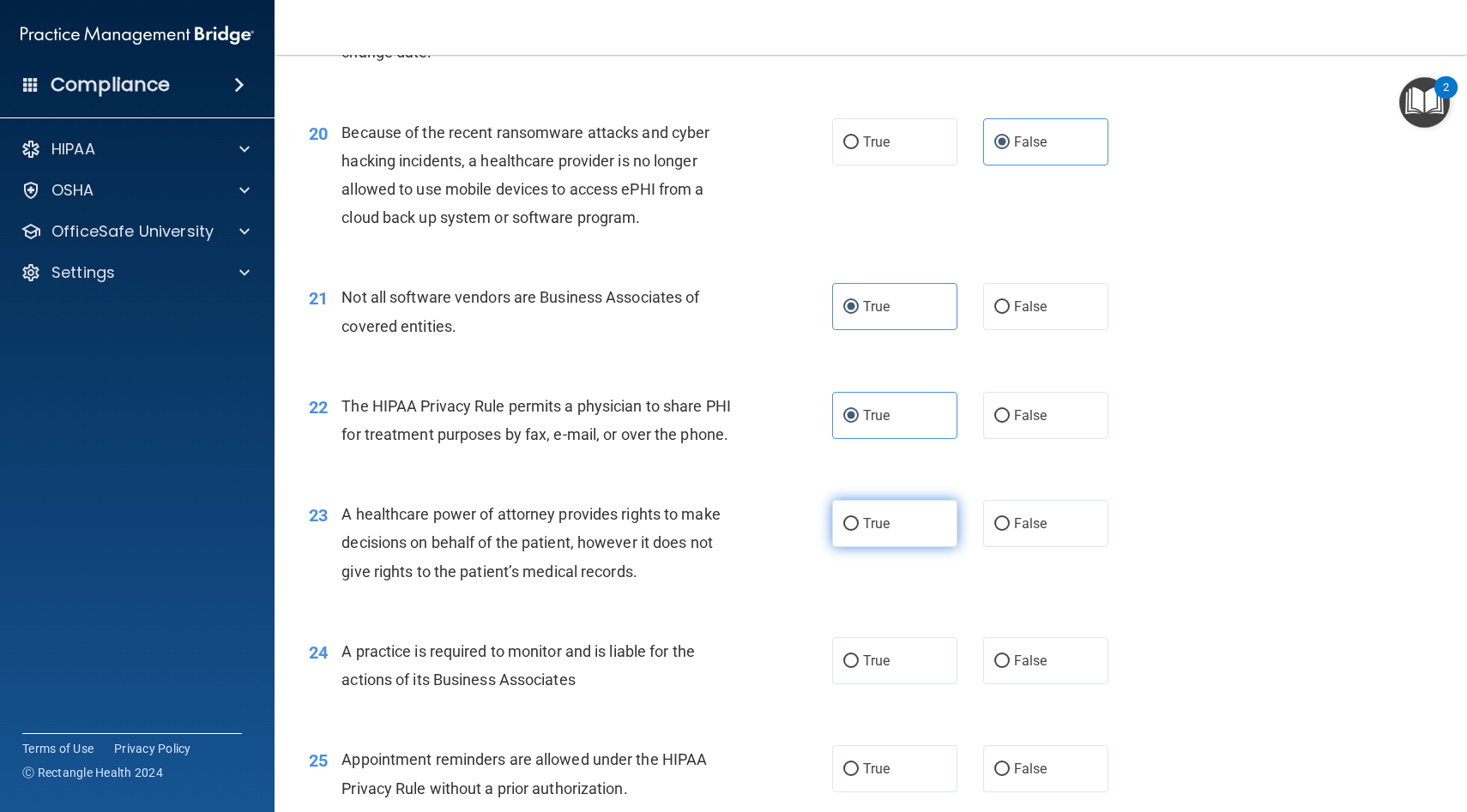 click on "True" at bounding box center [895, 523] 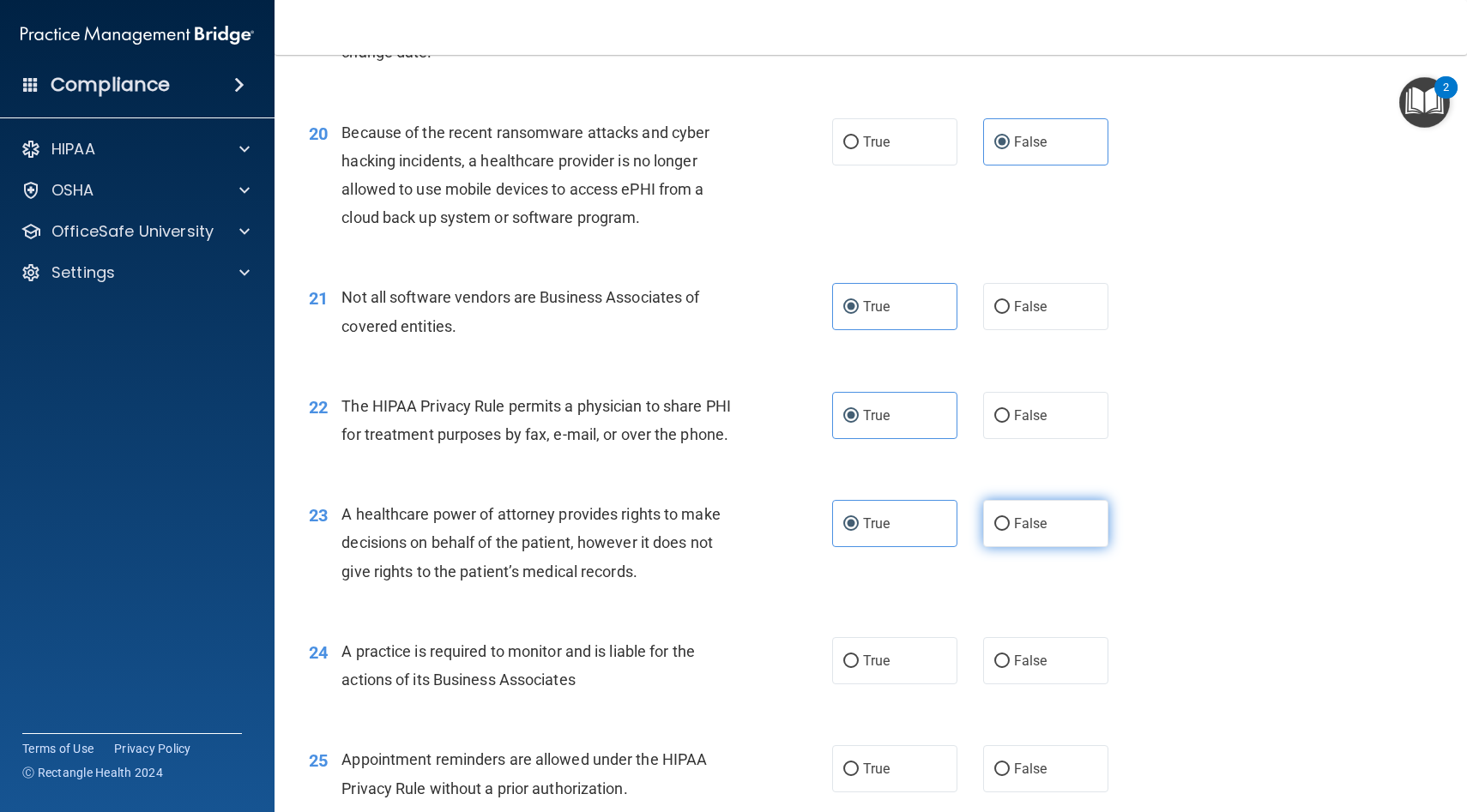 click on "False" at bounding box center (1046, 523) 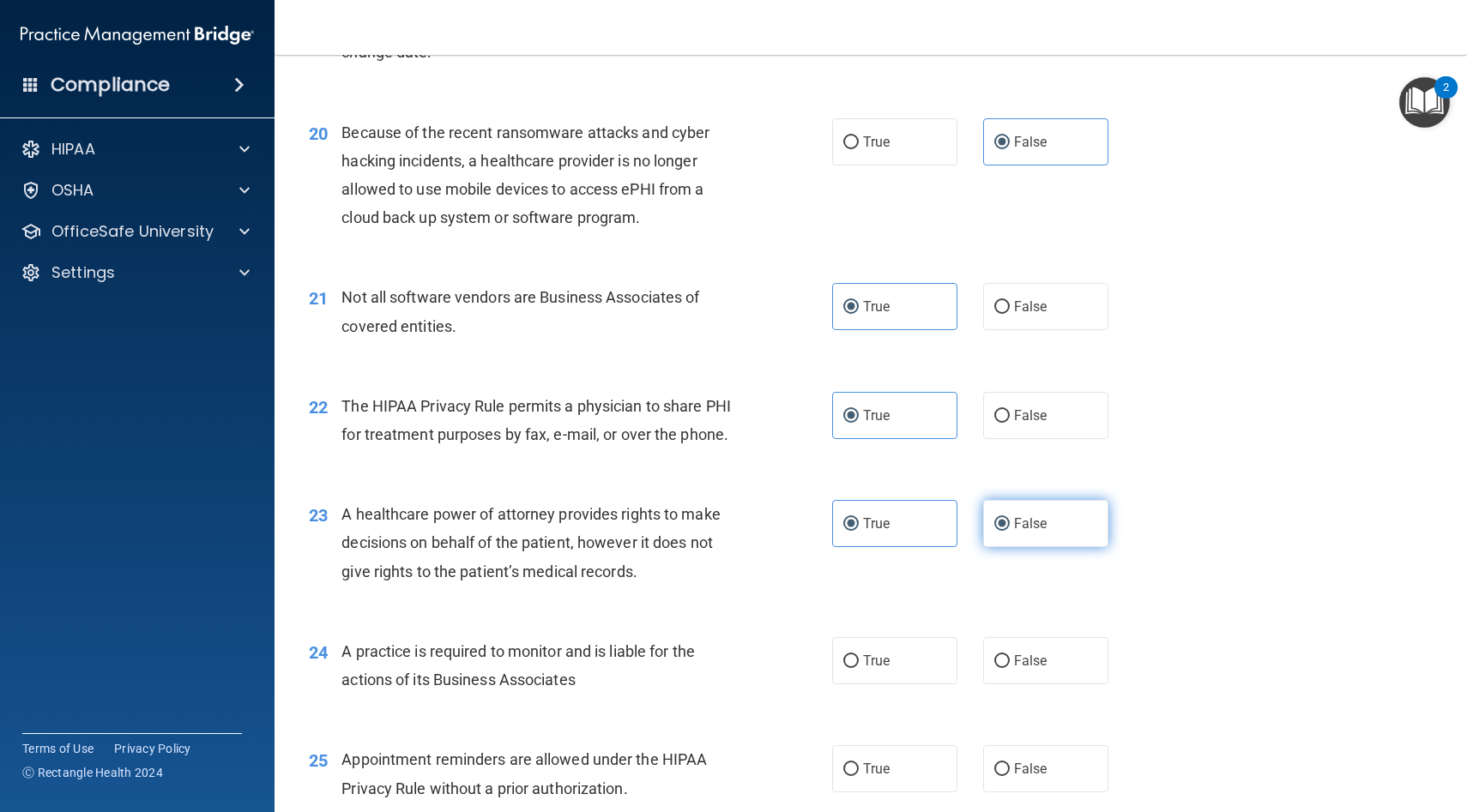 radio on "false" 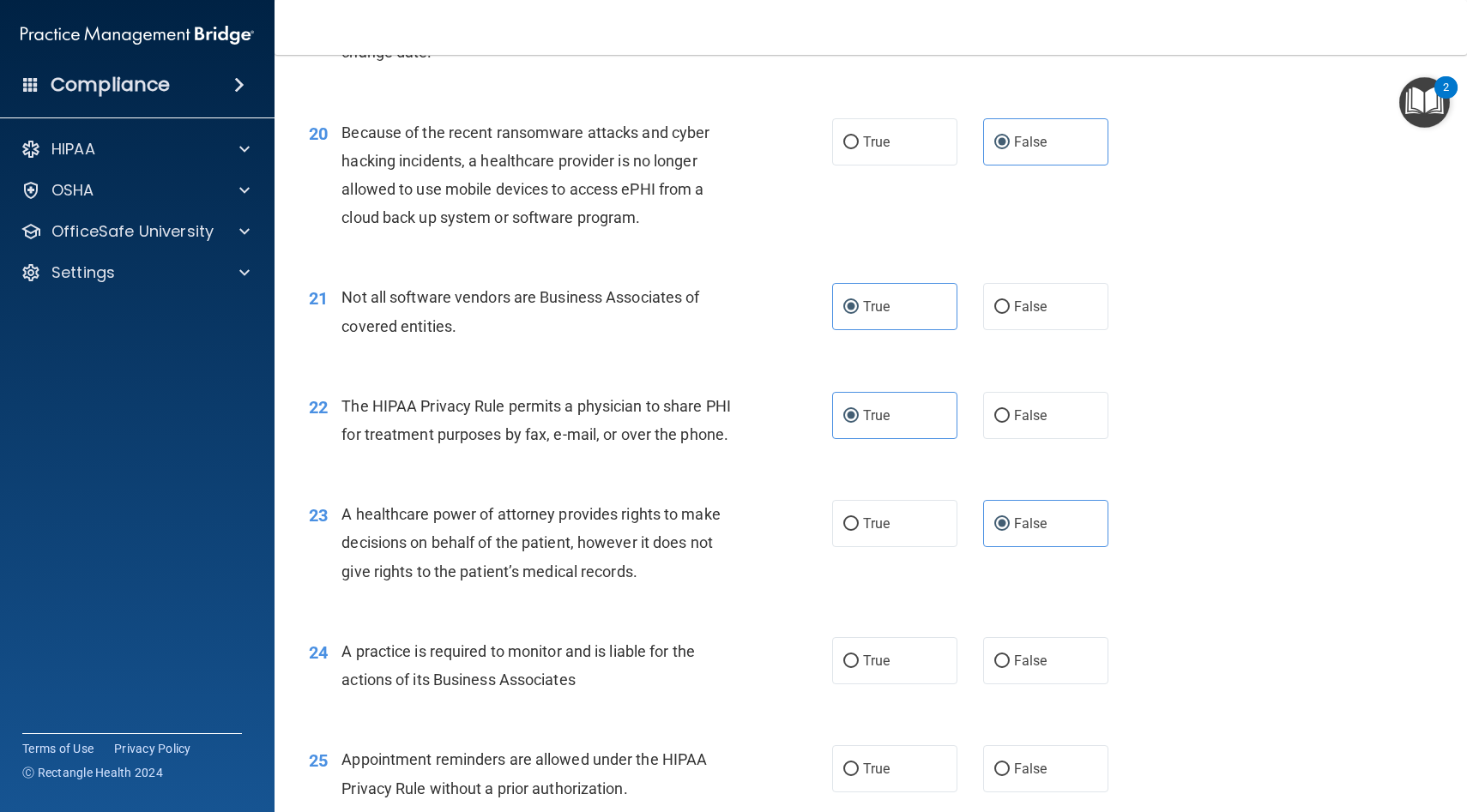 scroll, scrollTop: 2821, scrollLeft: 0, axis: vertical 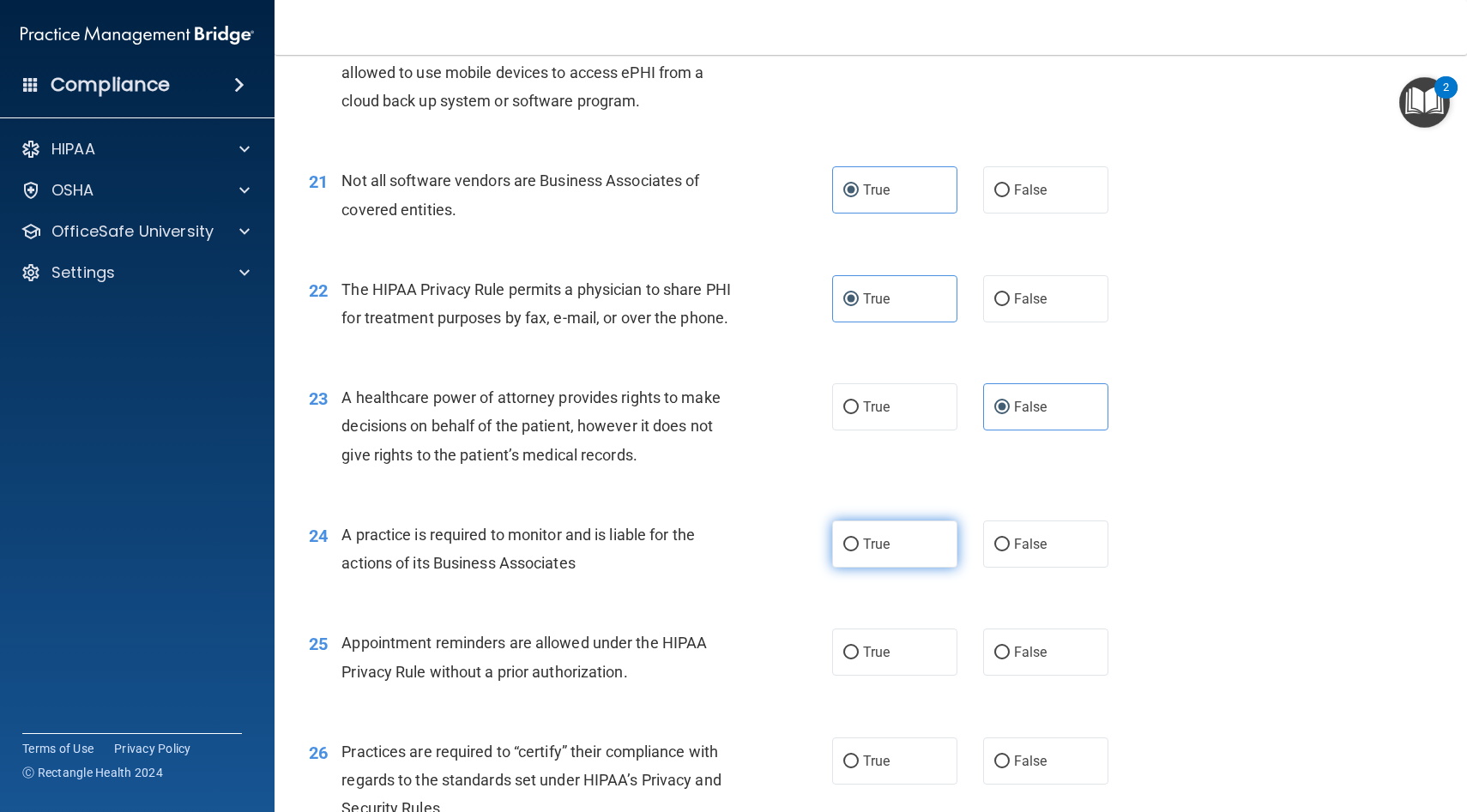 click on "True" at bounding box center [851, 544] 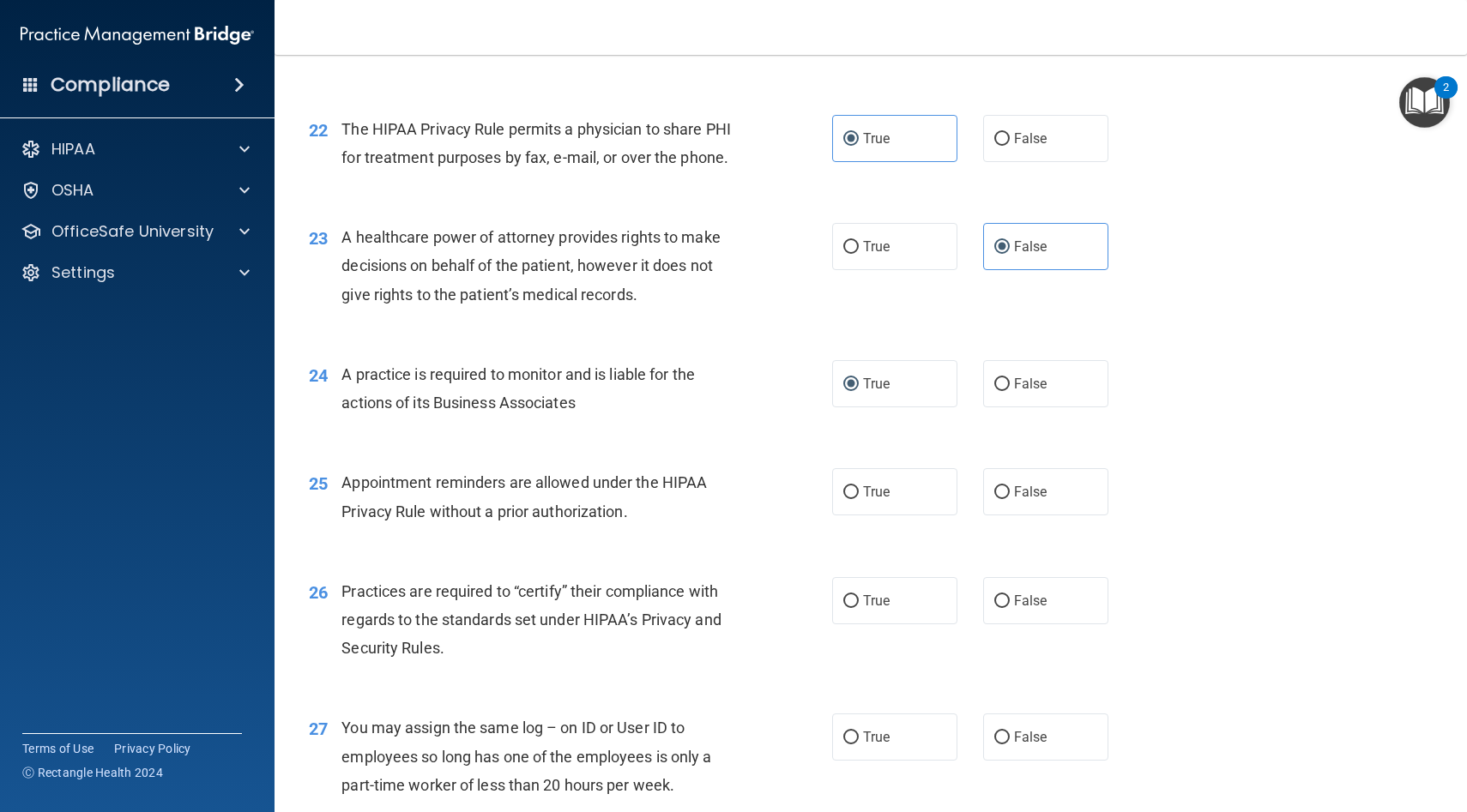 scroll, scrollTop: 2984, scrollLeft: 0, axis: vertical 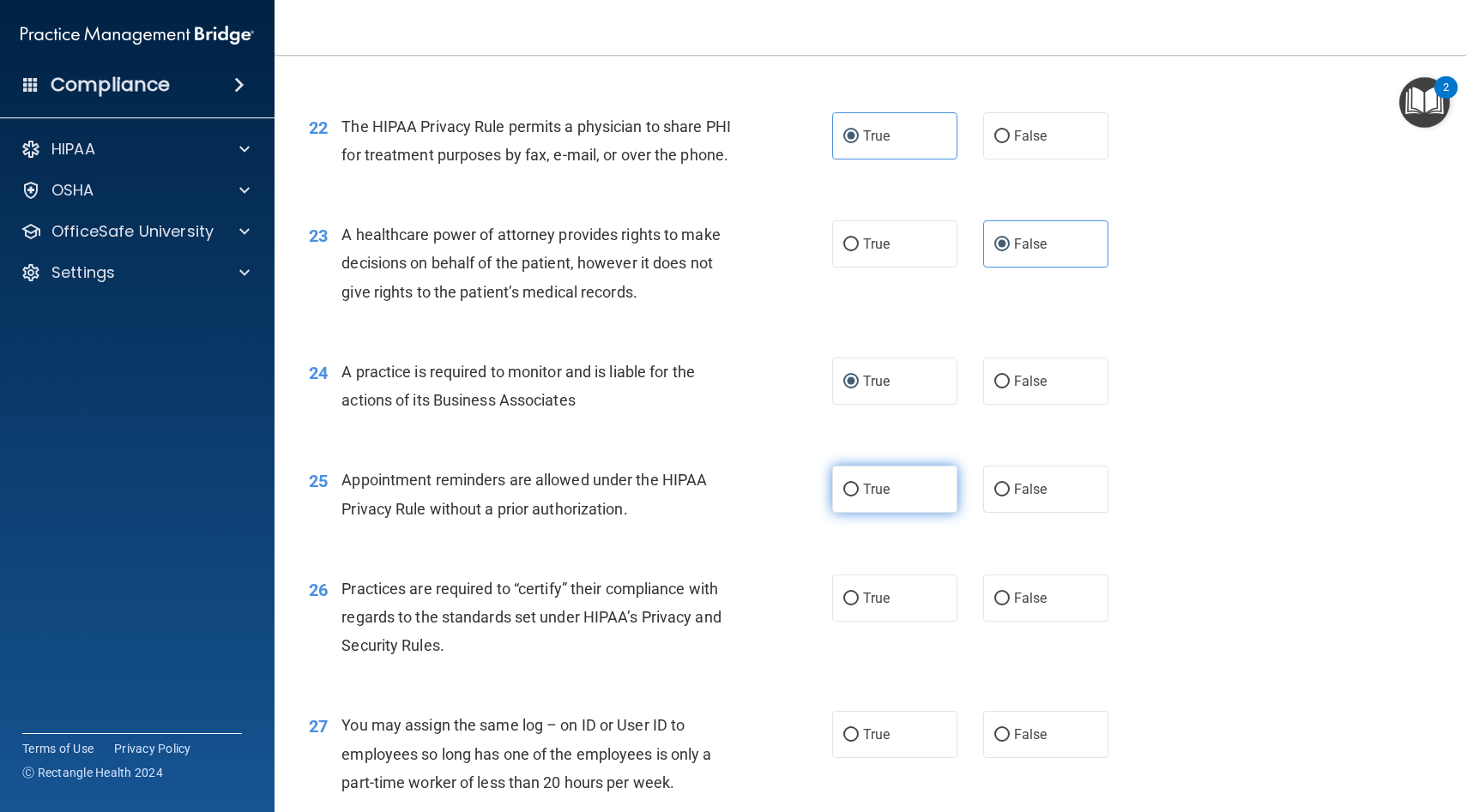 click on "True" at bounding box center [851, 490] 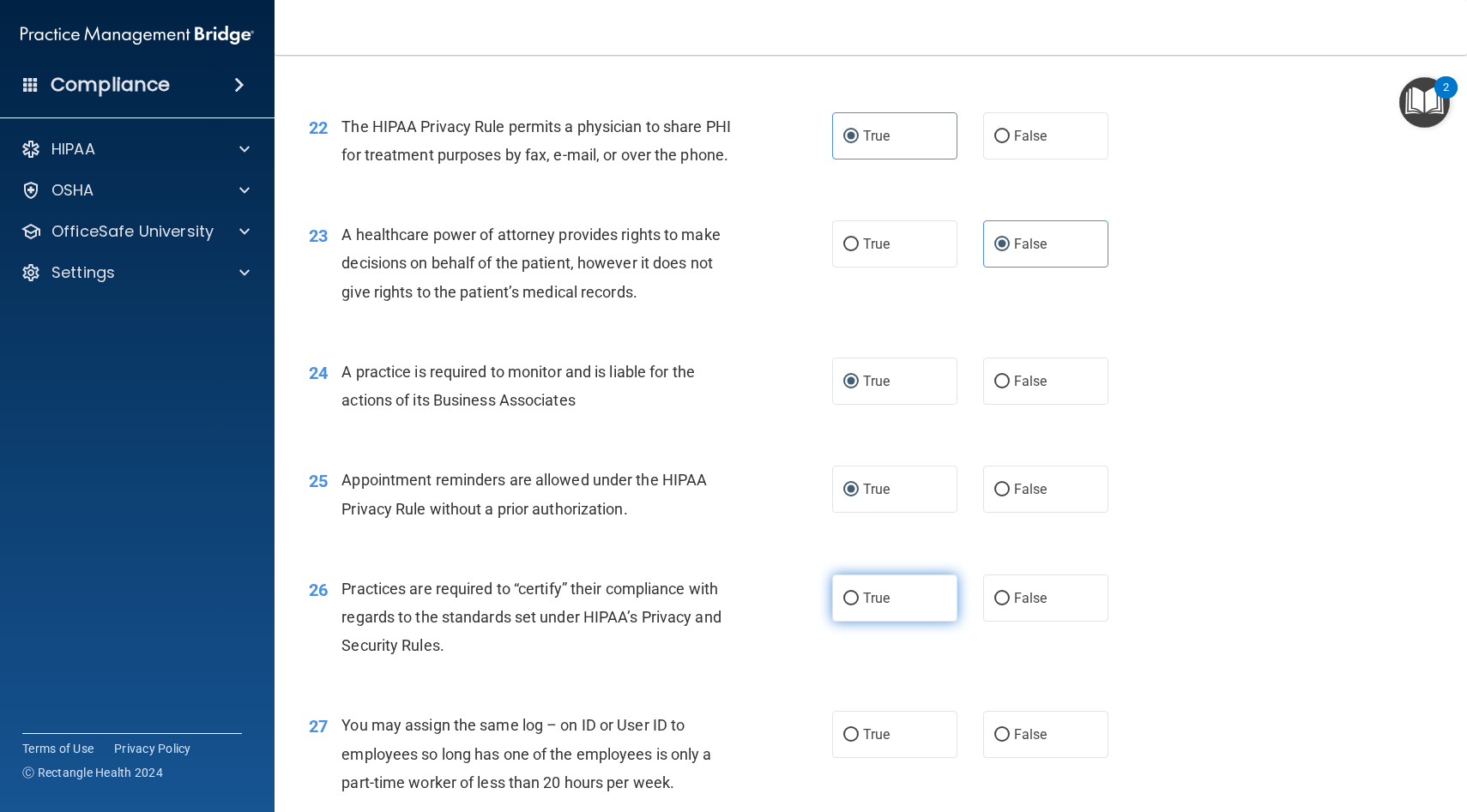 click on "True" at bounding box center (851, 598) 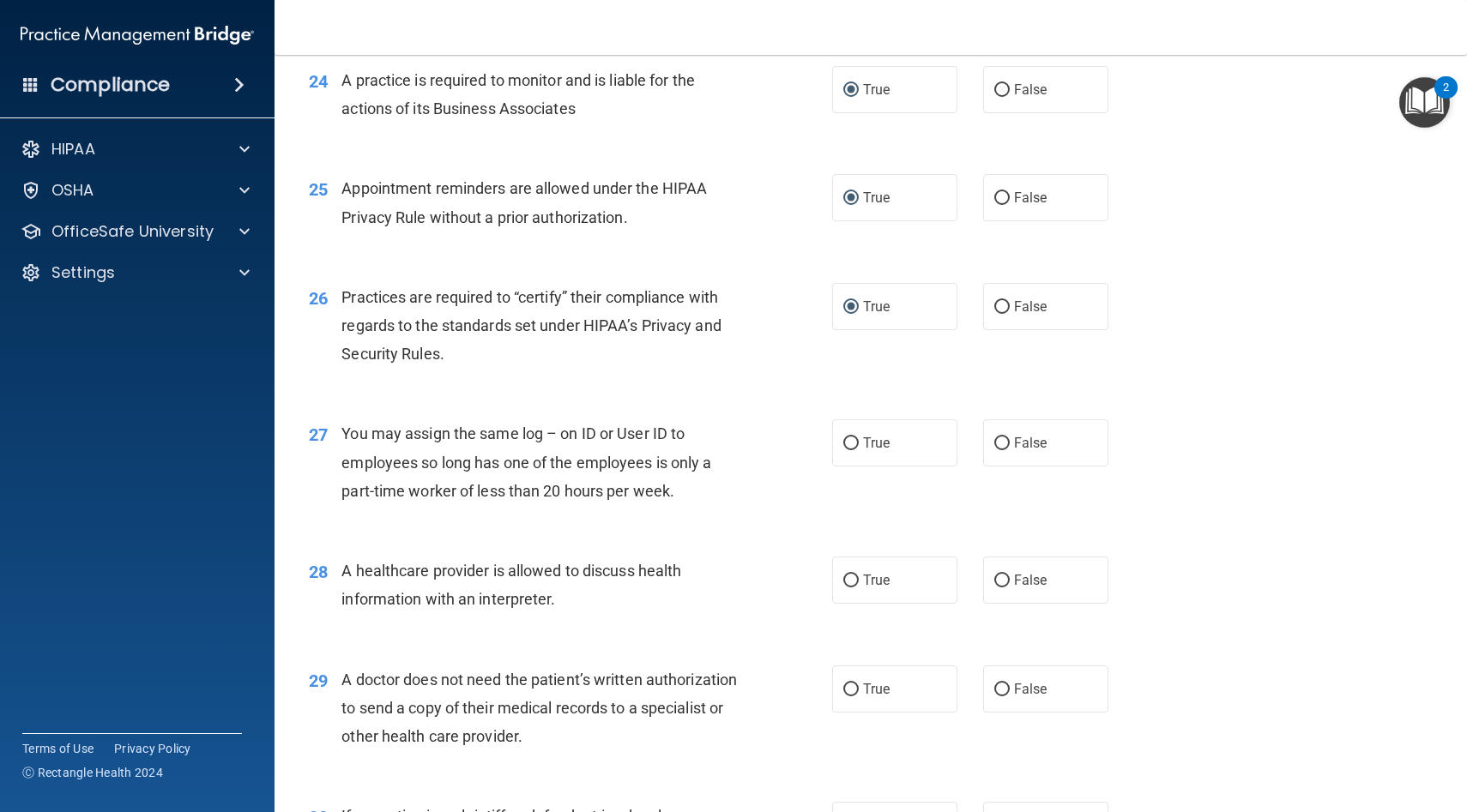 scroll, scrollTop: 3286, scrollLeft: 0, axis: vertical 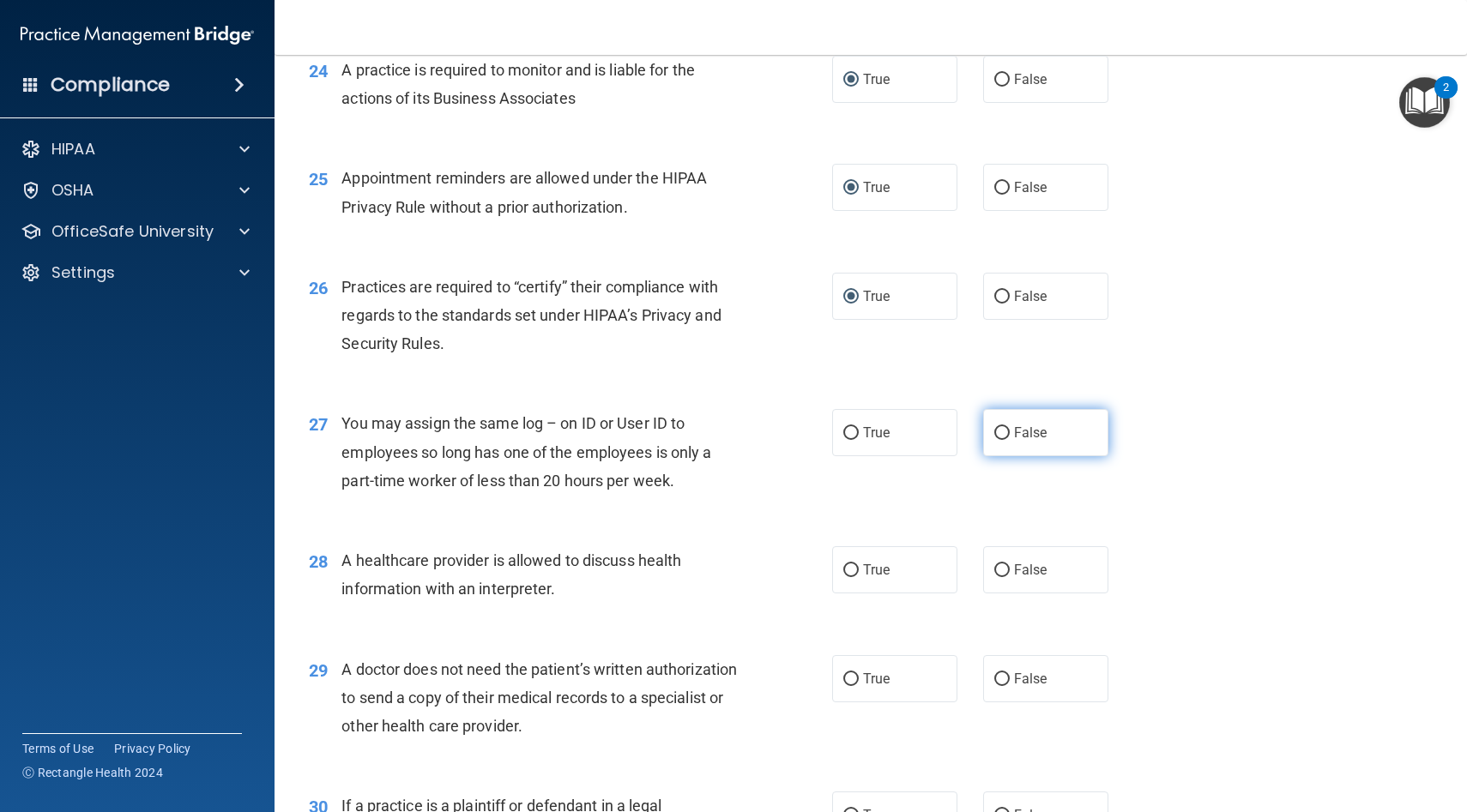 click on "False" at bounding box center [1002, 433] 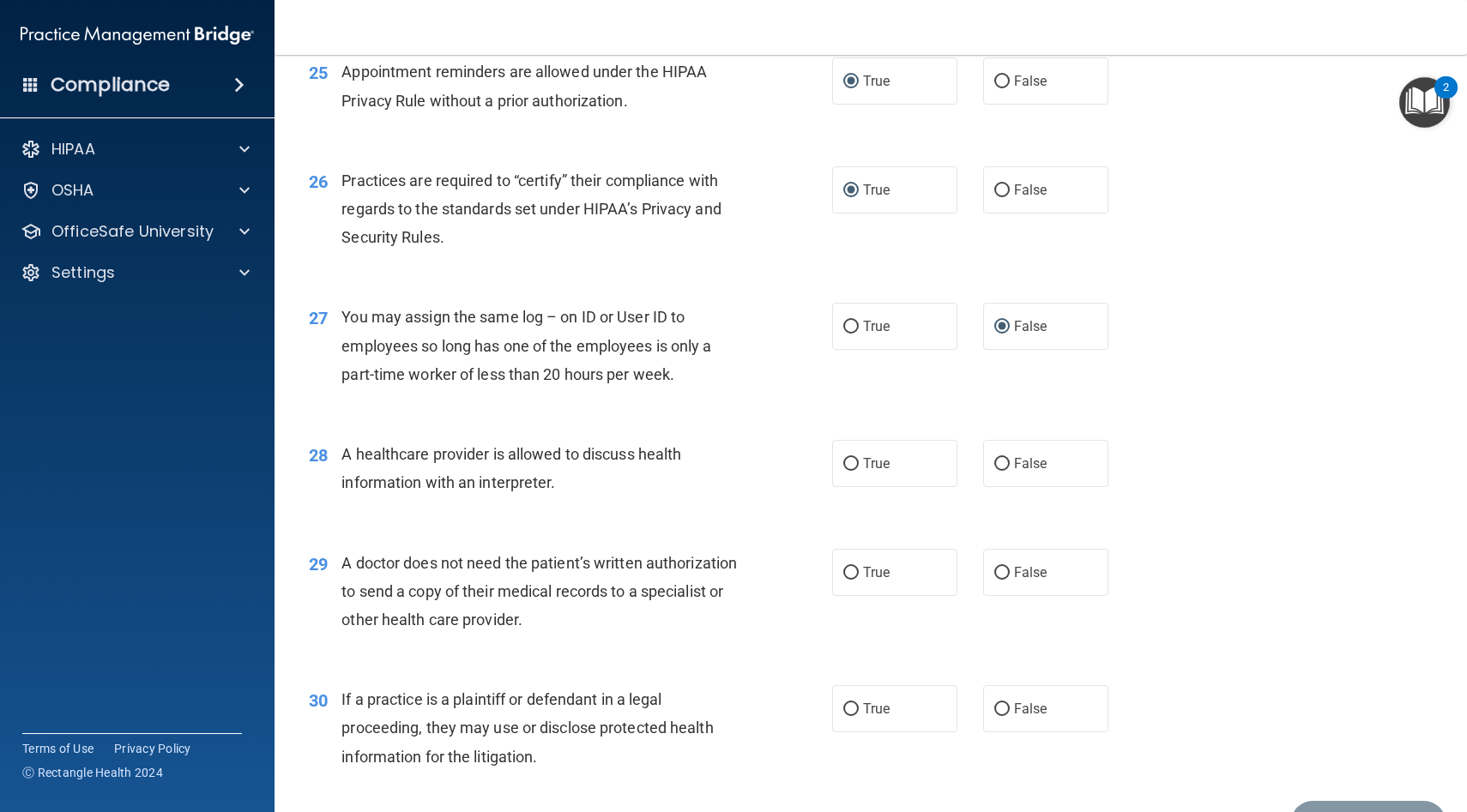 scroll, scrollTop: 3393, scrollLeft: 0, axis: vertical 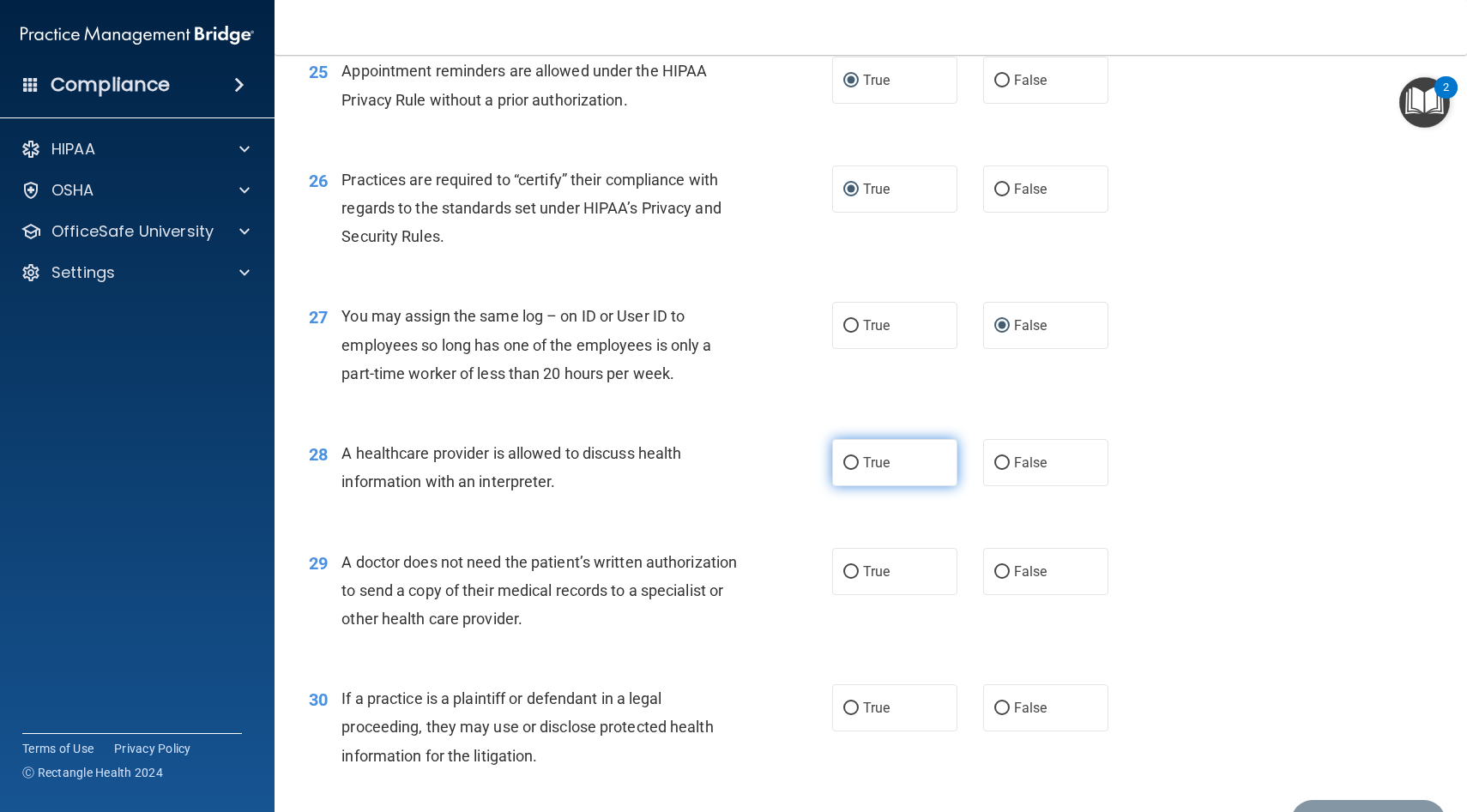 click on "True" at bounding box center (851, 463) 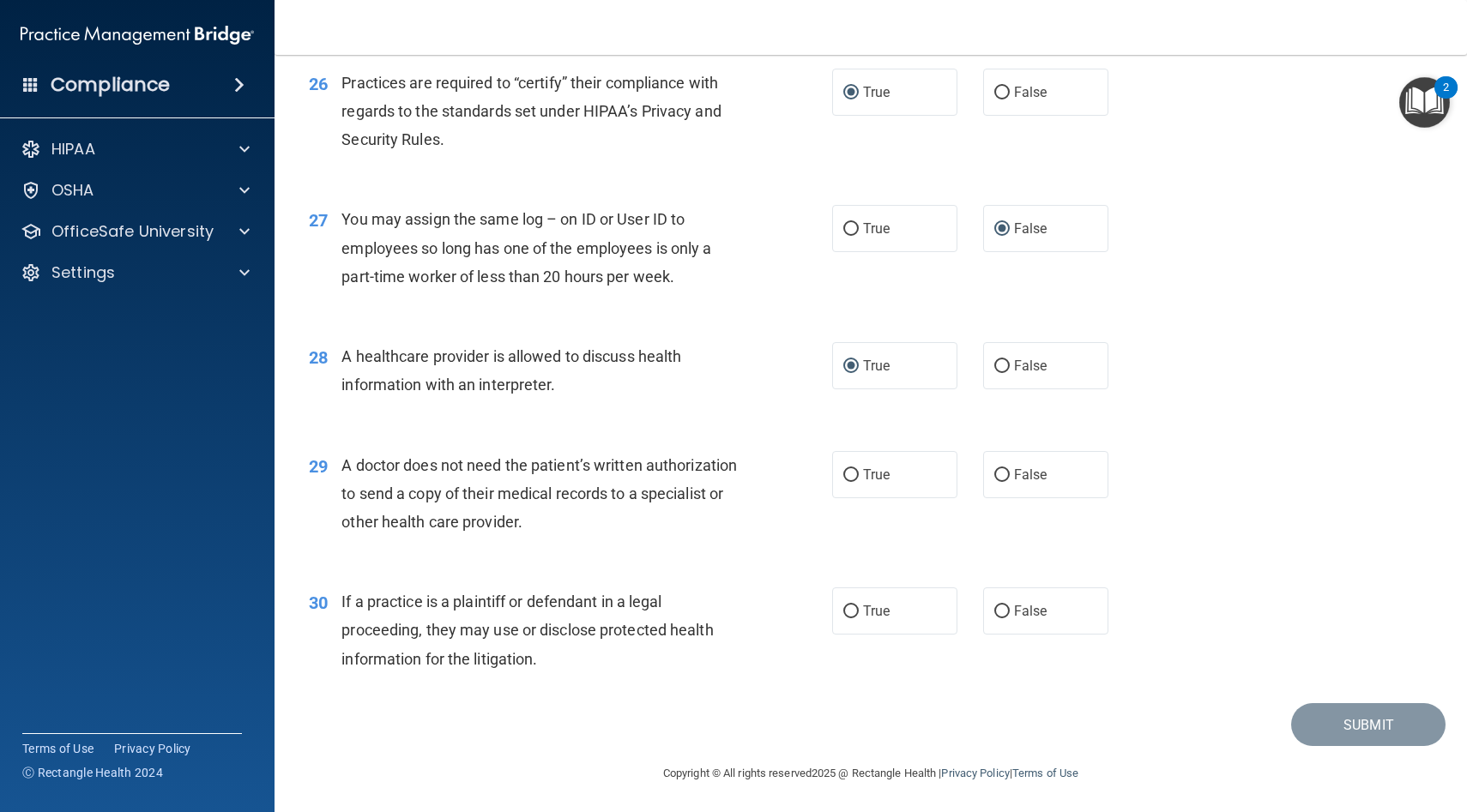 scroll, scrollTop: 3492, scrollLeft: 0, axis: vertical 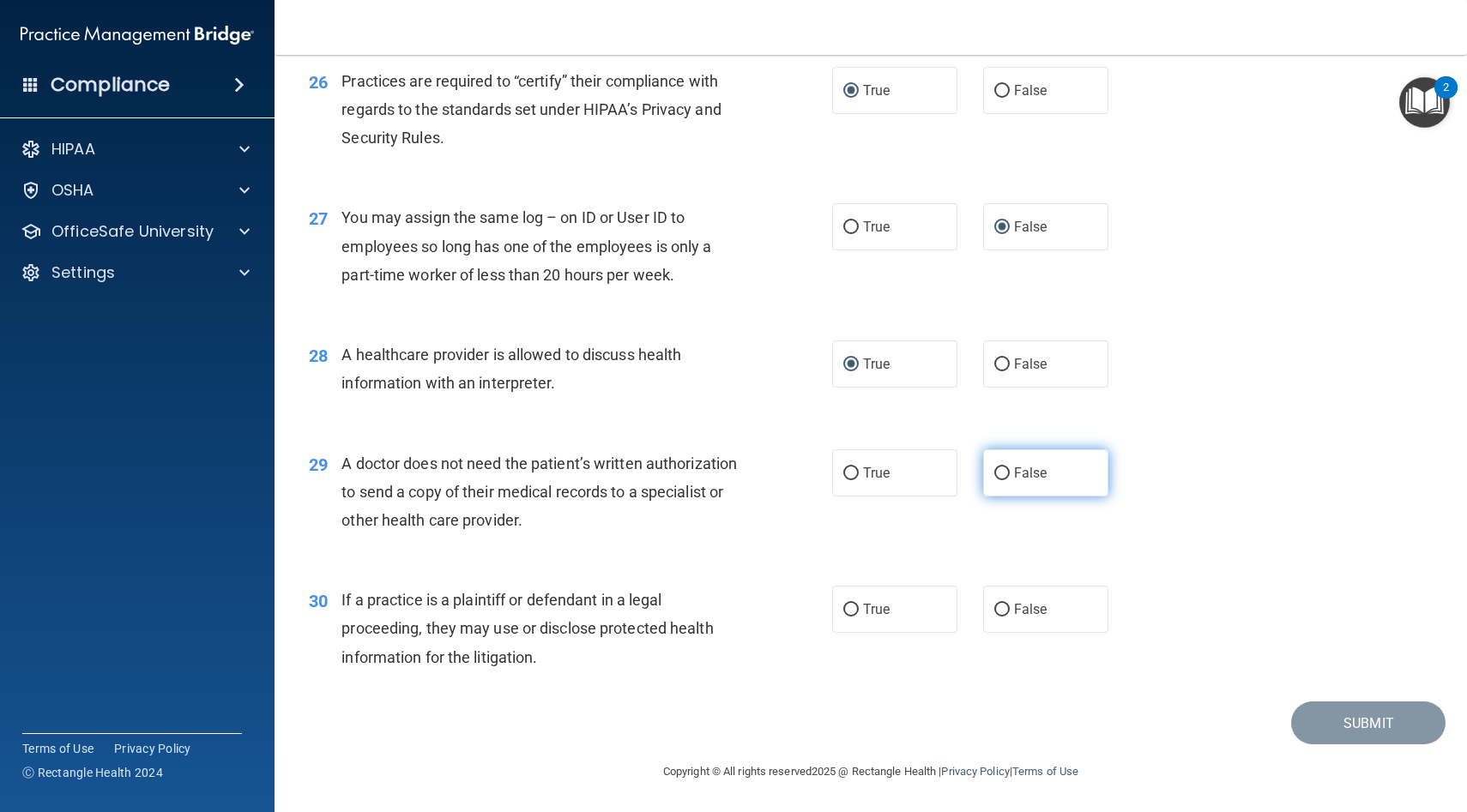 click on "False" at bounding box center [1046, 472] 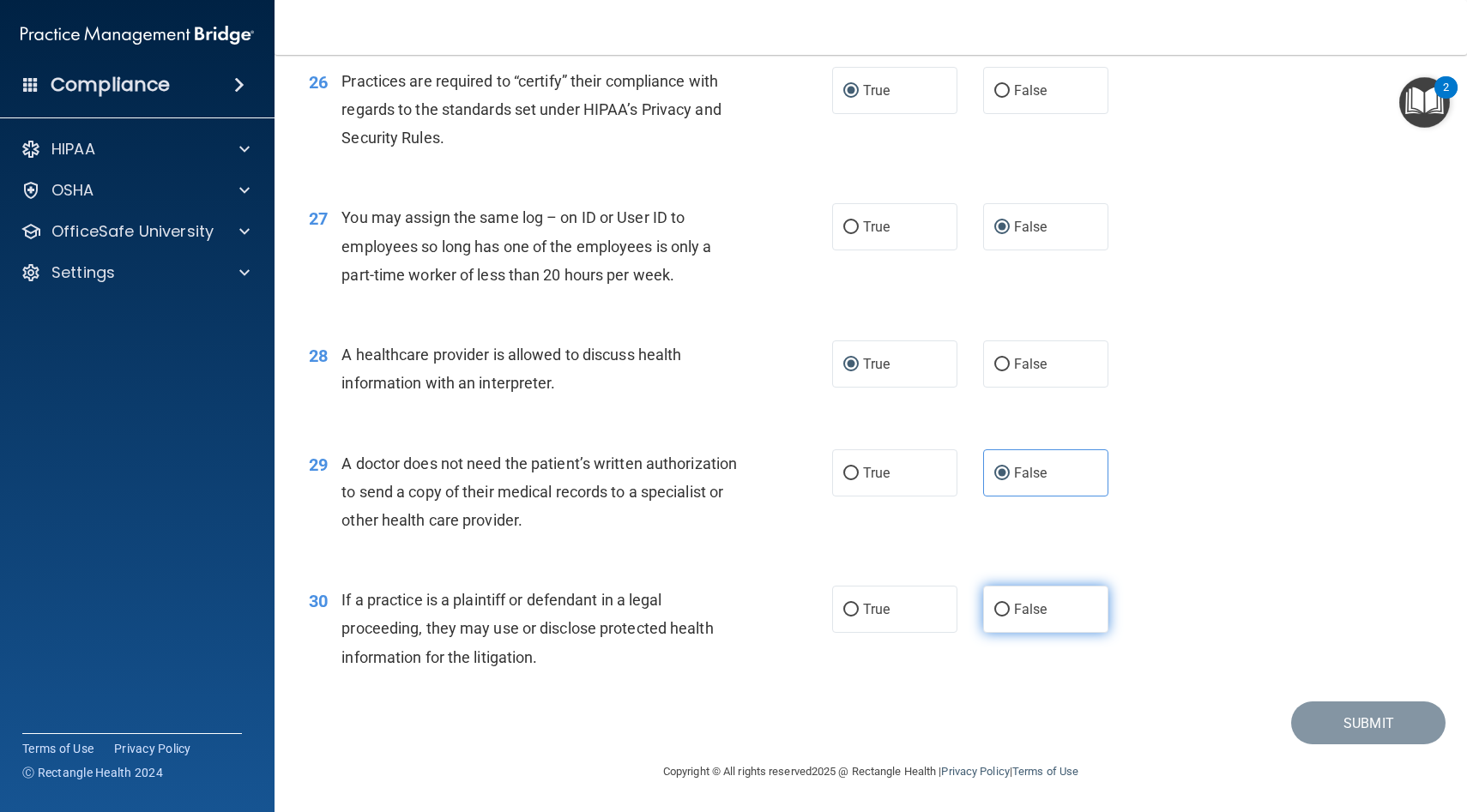click on "False" at bounding box center [1002, 610] 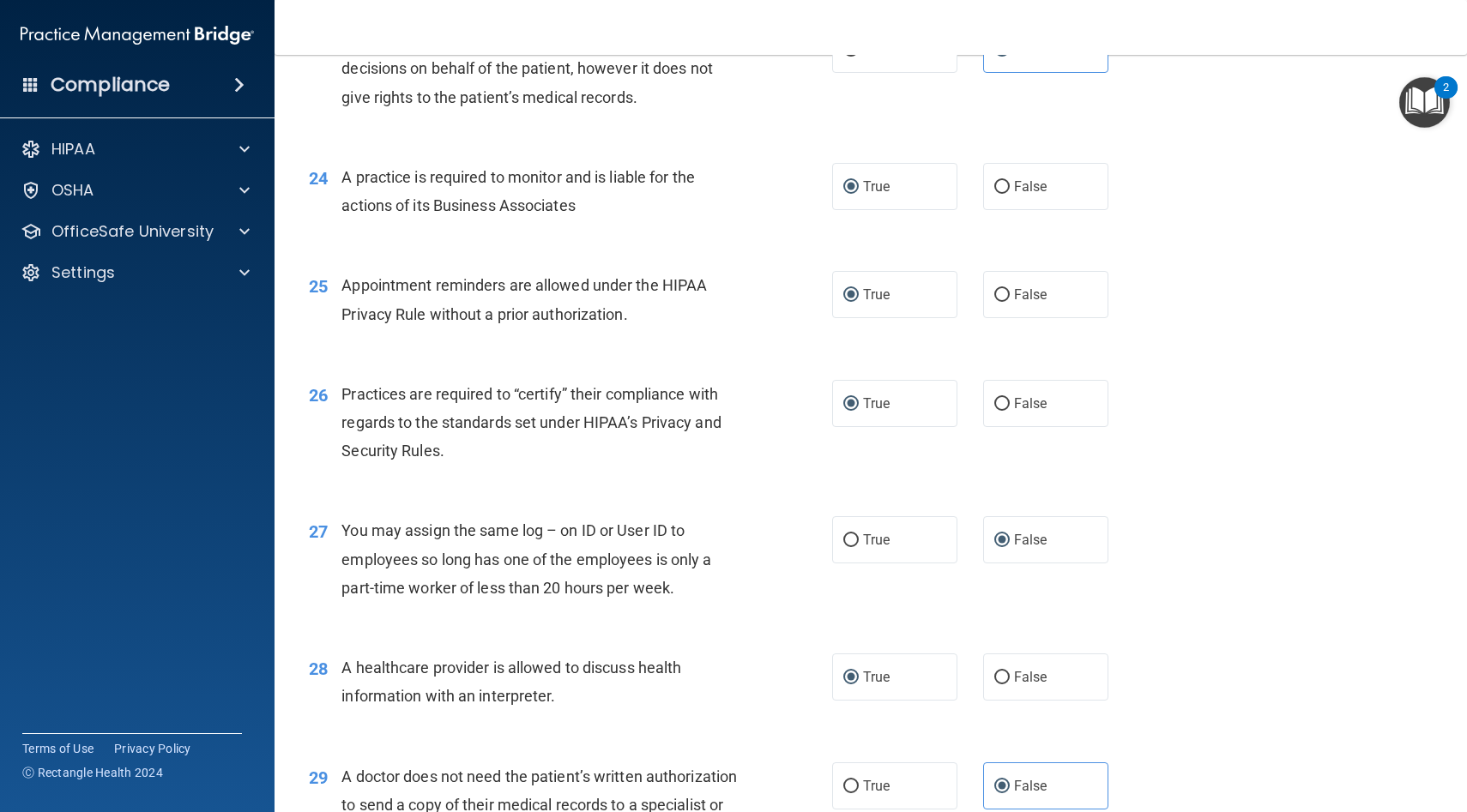 scroll, scrollTop: 3493, scrollLeft: 0, axis: vertical 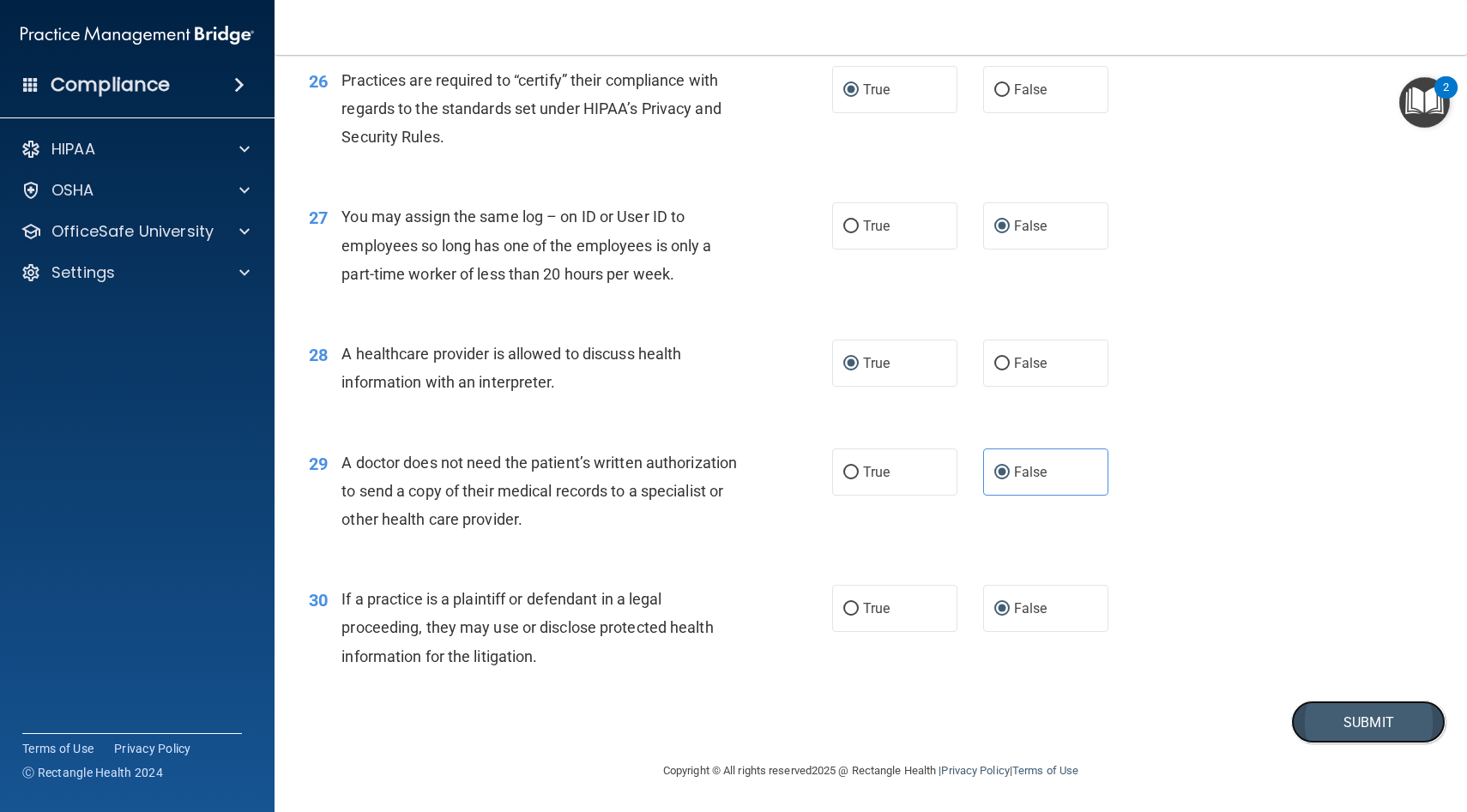 click on "Submit" at bounding box center [1368, 722] 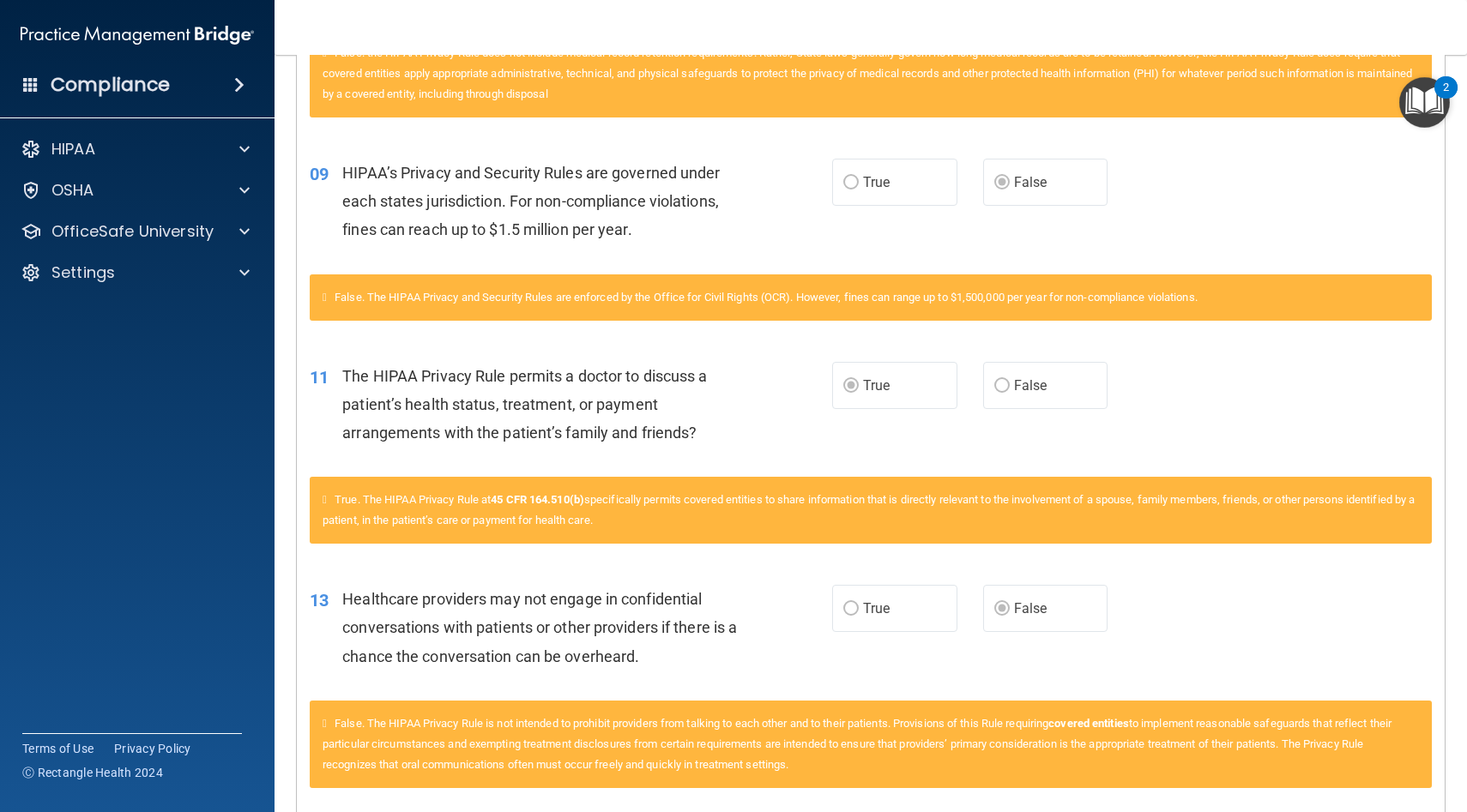scroll, scrollTop: 0, scrollLeft: 0, axis: both 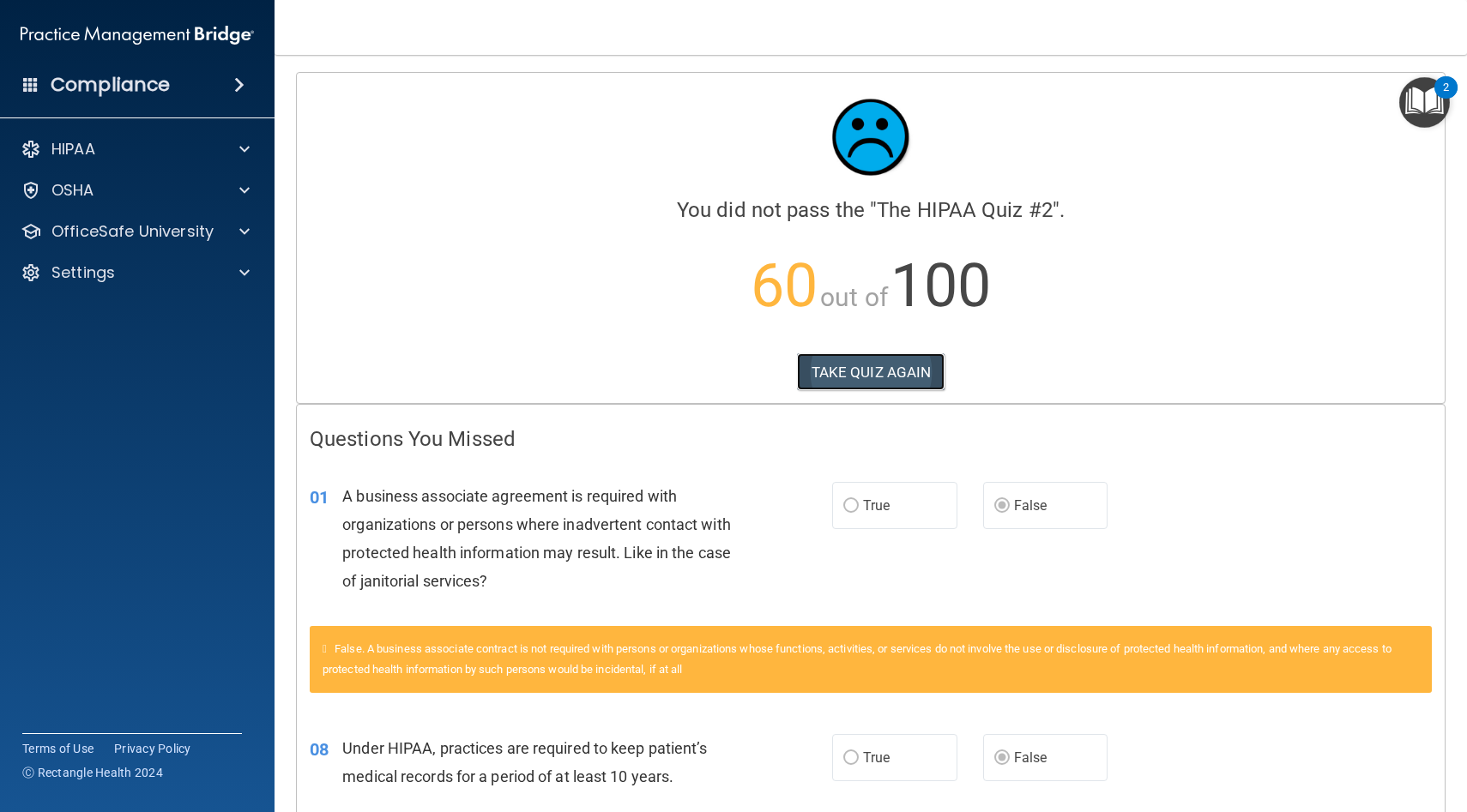 click on "TAKE QUIZ AGAIN" at bounding box center (871, 372) 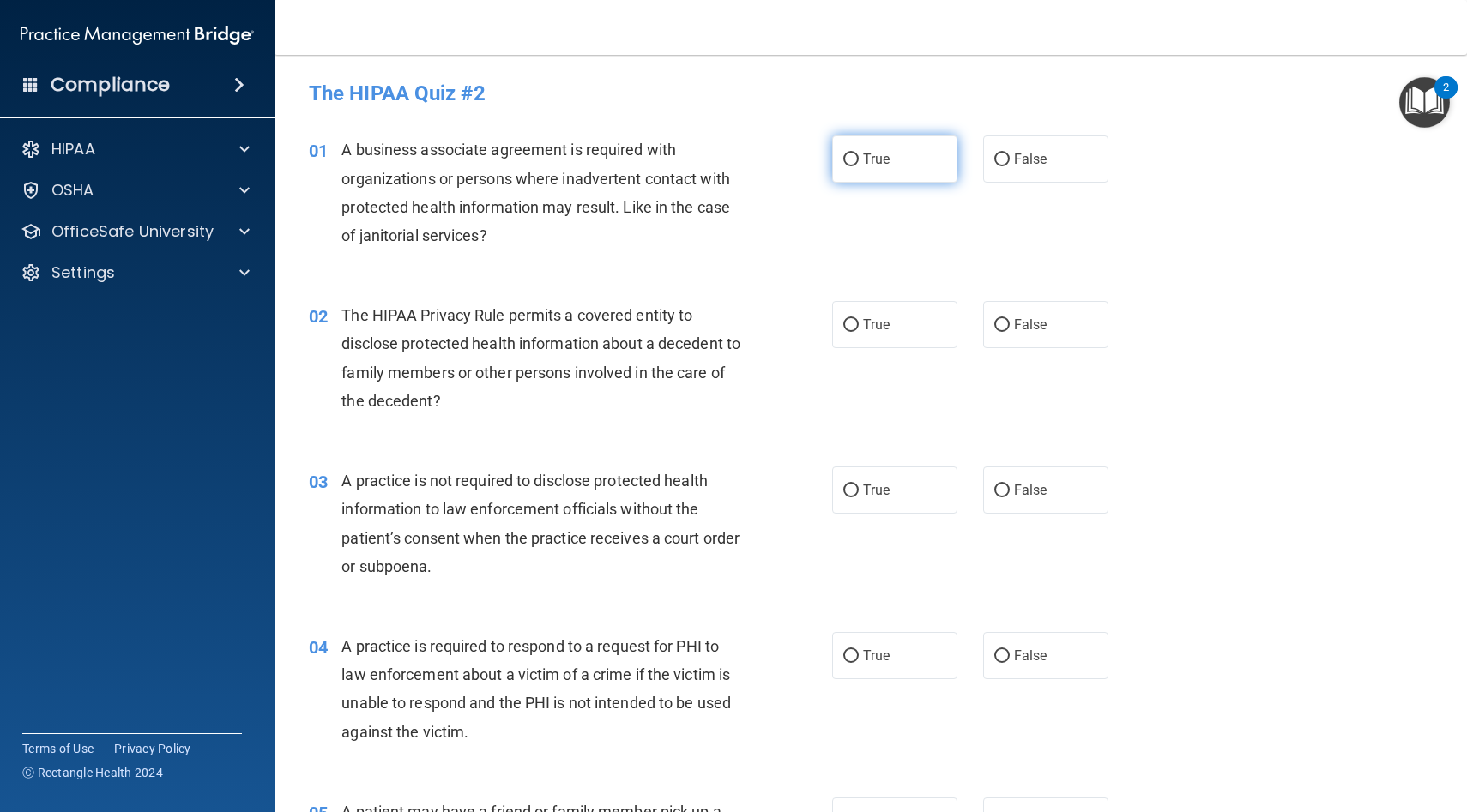 click on "True" at bounding box center [851, 159] 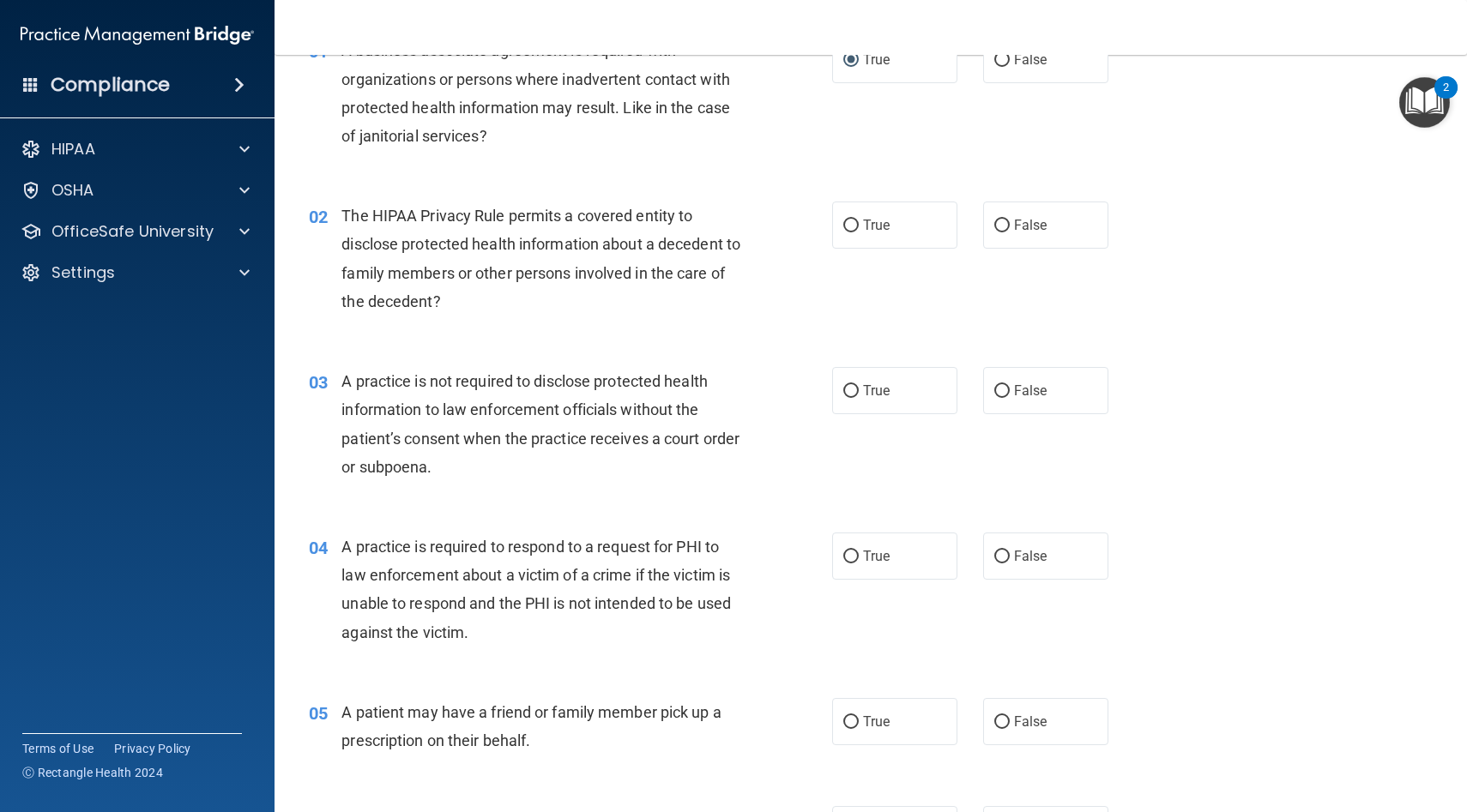 scroll, scrollTop: 101, scrollLeft: 0, axis: vertical 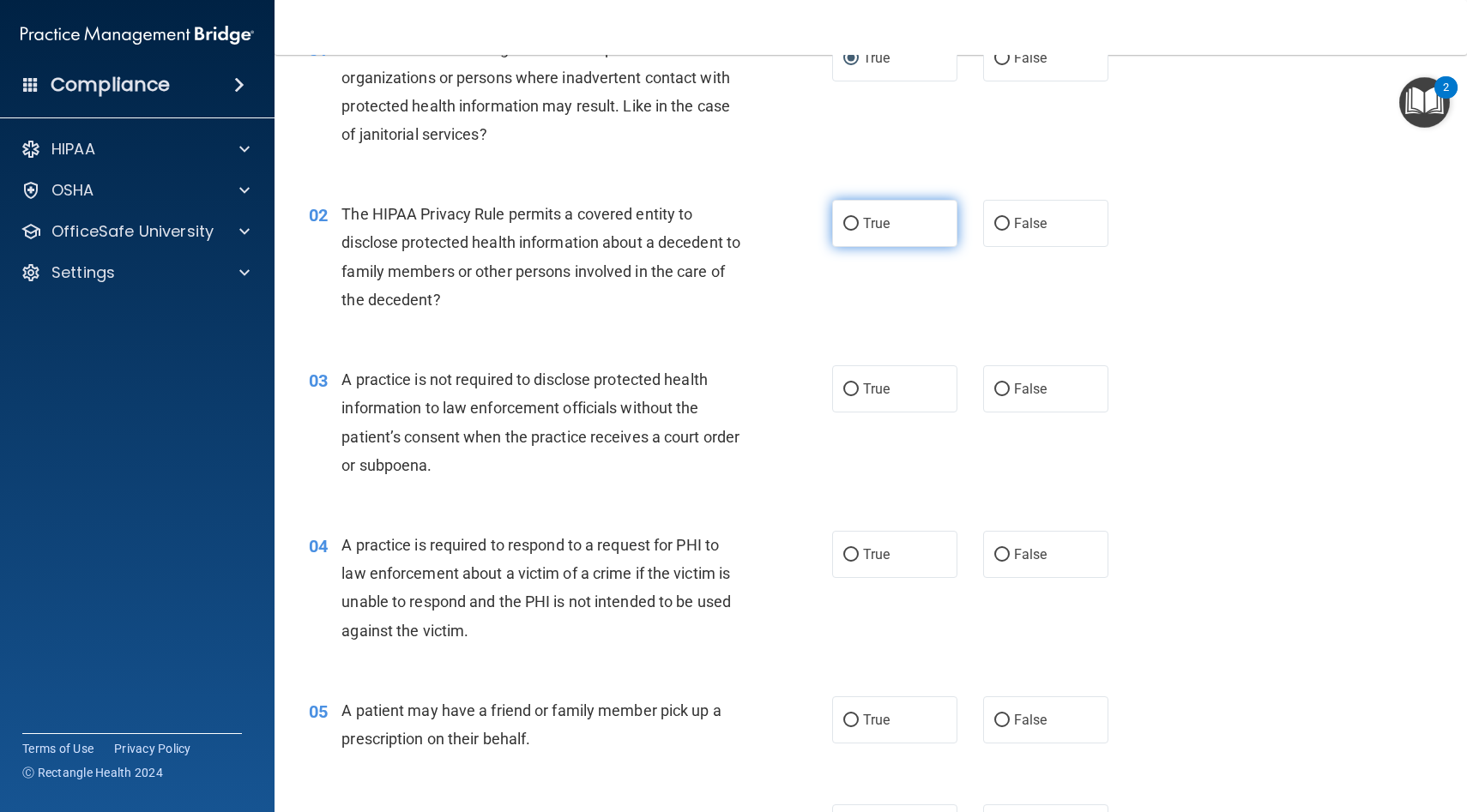 click on "True" at bounding box center [895, 223] 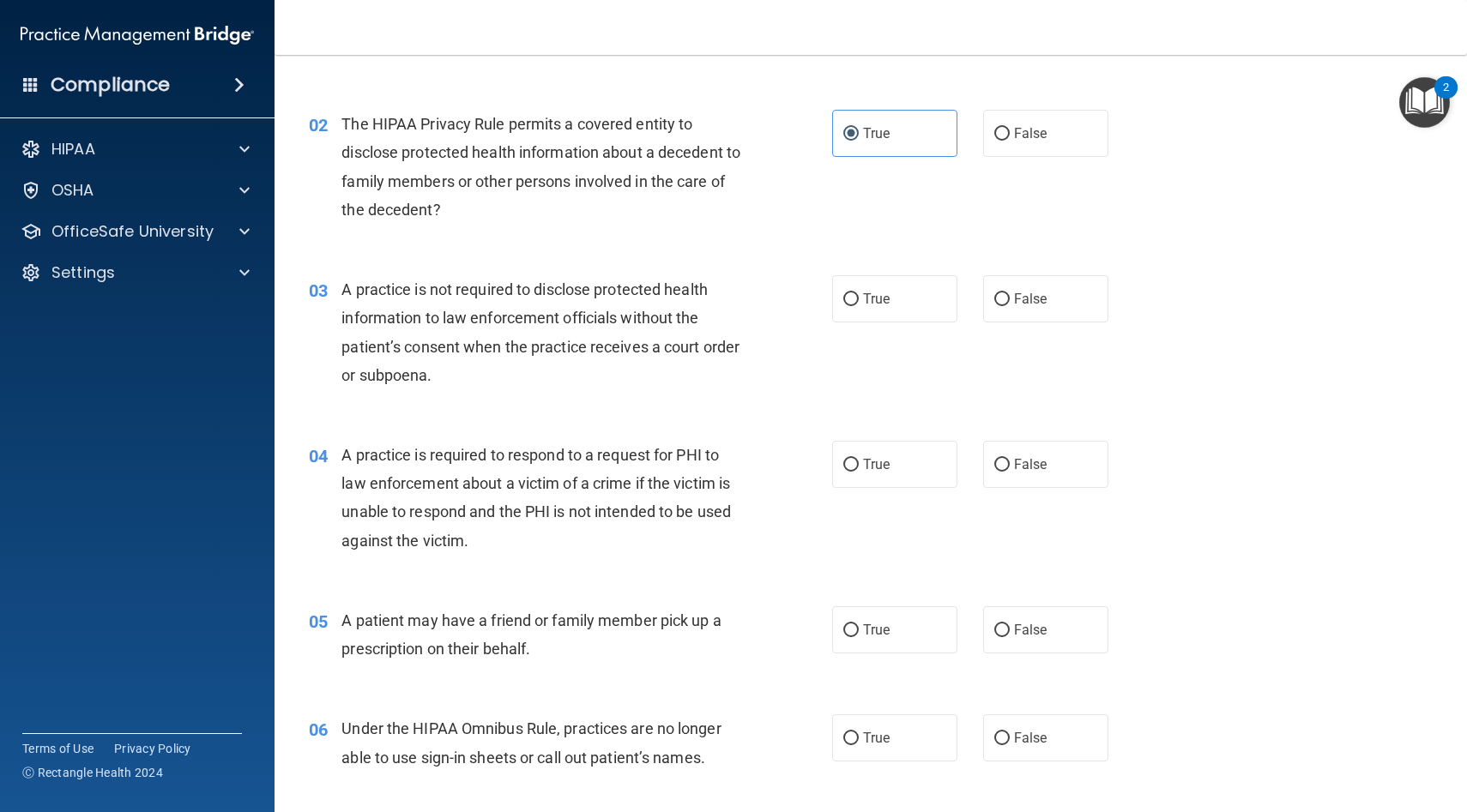 scroll, scrollTop: 193, scrollLeft: 0, axis: vertical 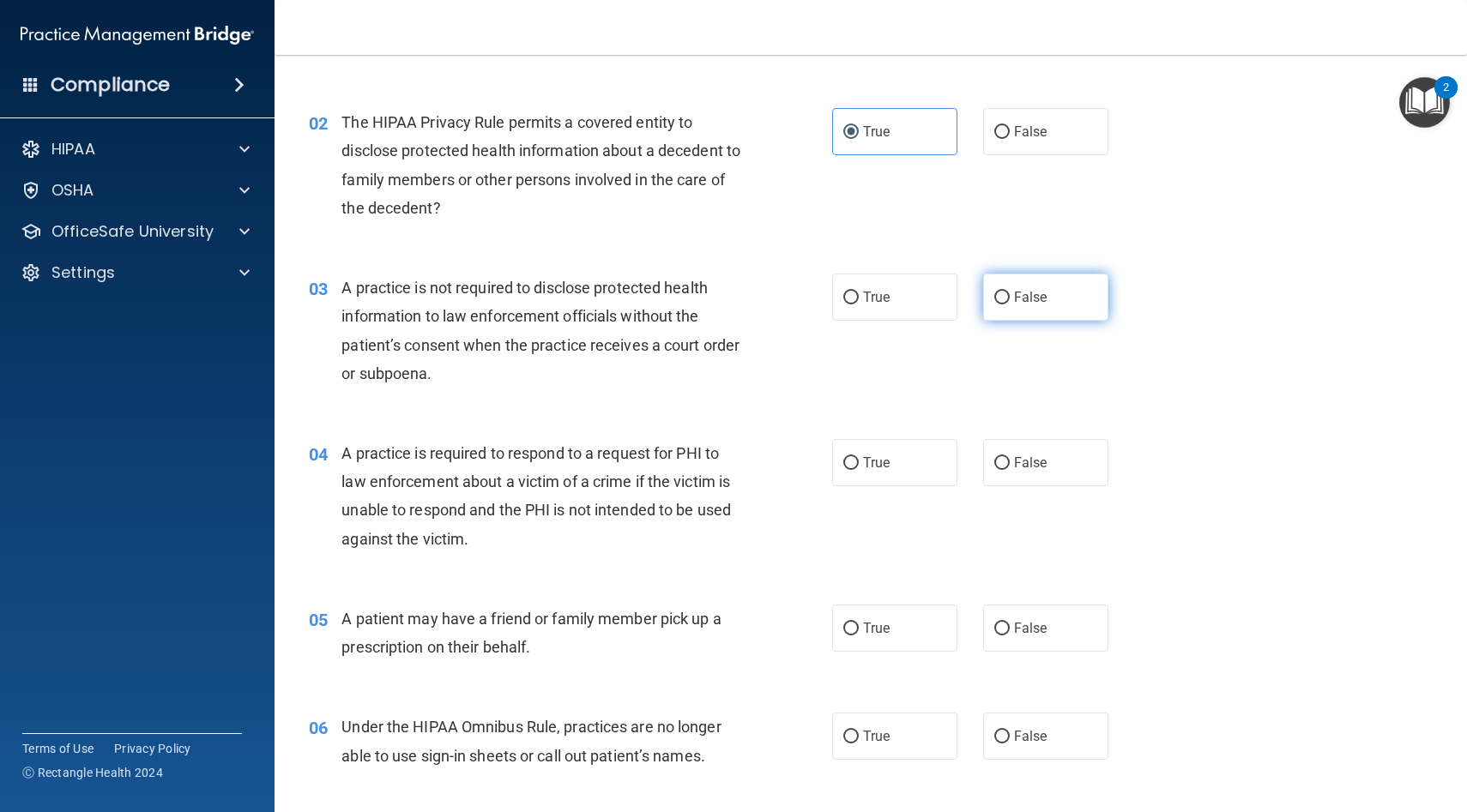 click on "False" at bounding box center [1002, 298] 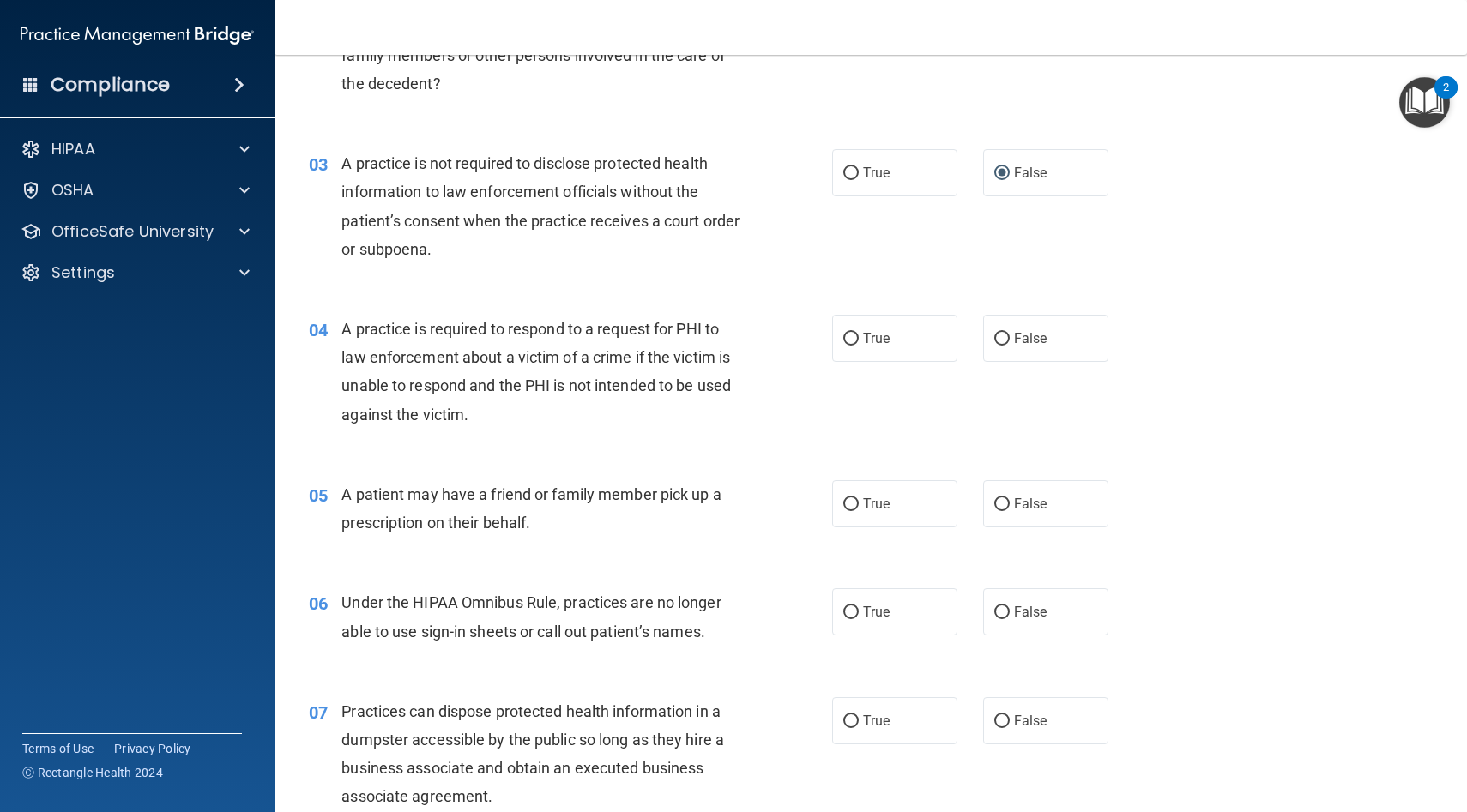 scroll, scrollTop: 320, scrollLeft: 0, axis: vertical 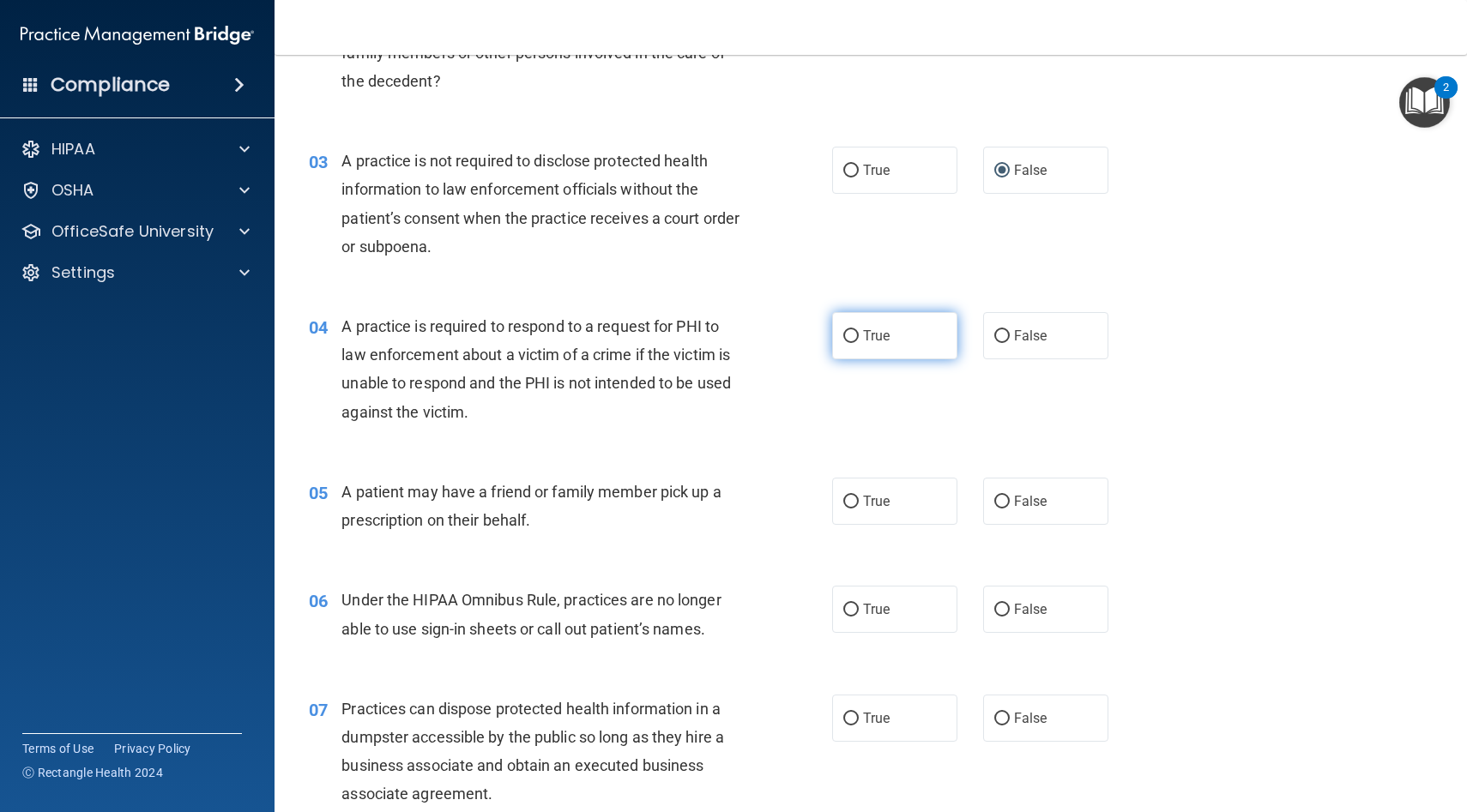 click on "True" at bounding box center (895, 335) 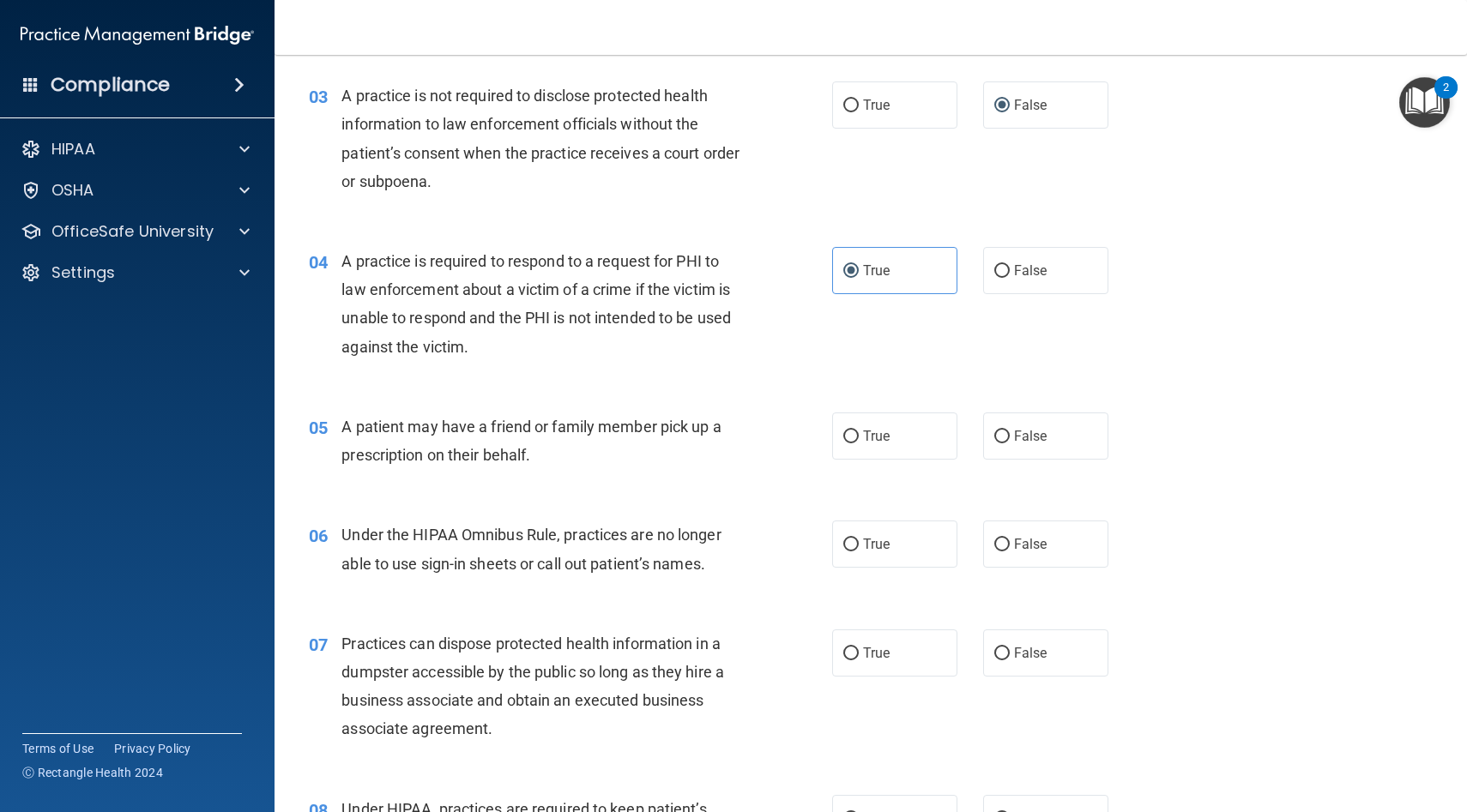 scroll, scrollTop: 386, scrollLeft: 0, axis: vertical 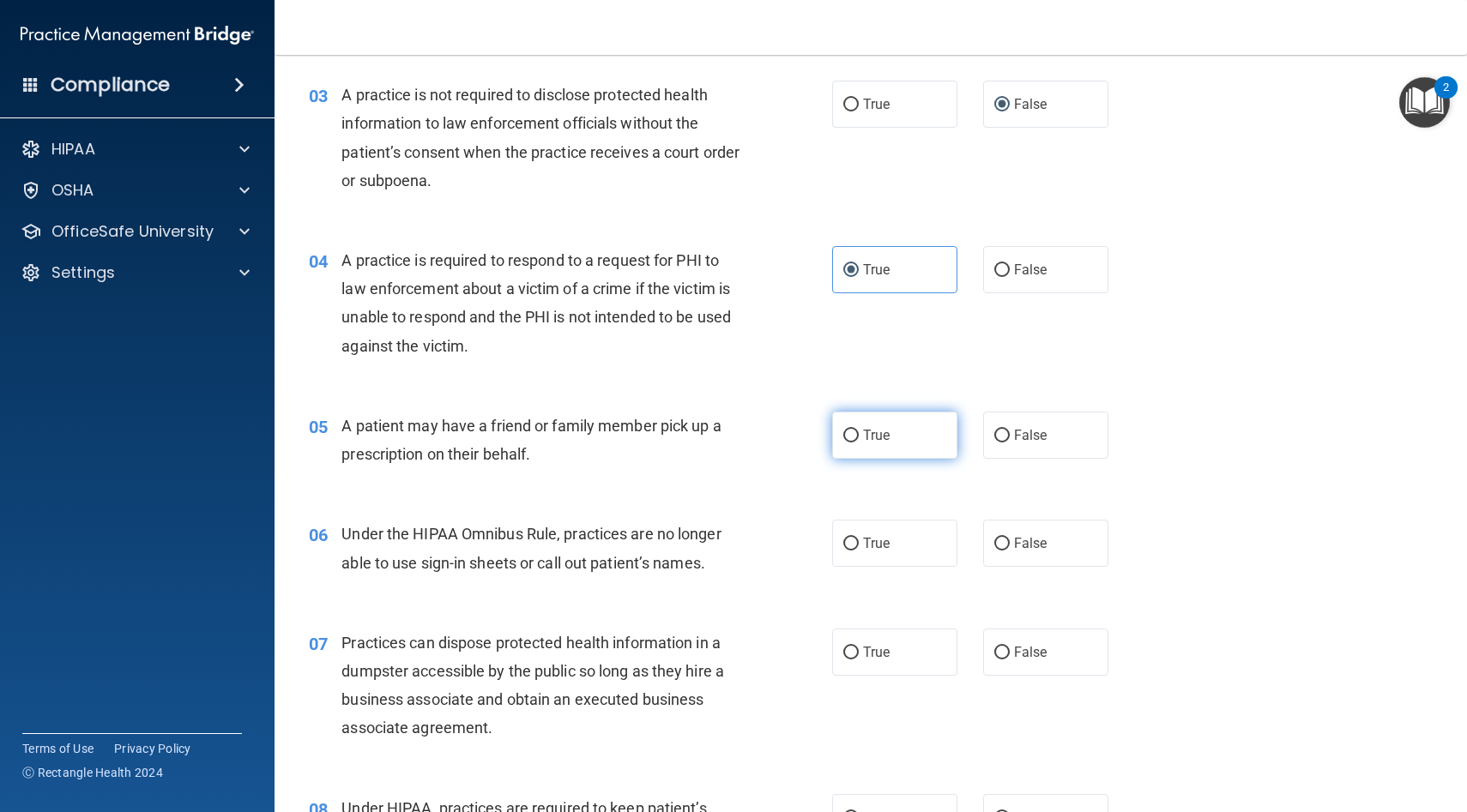 click on "True" at bounding box center (895, 435) 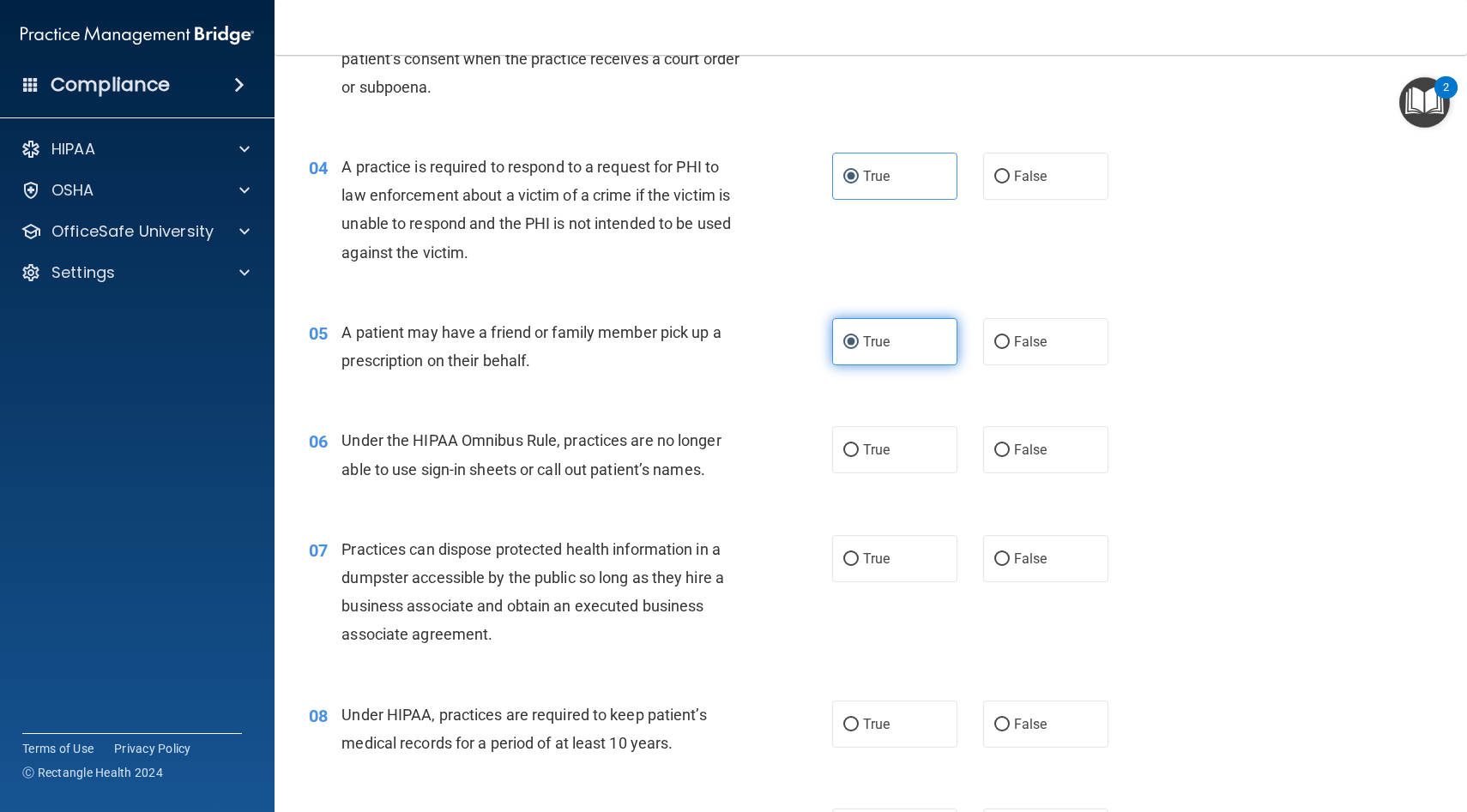 scroll, scrollTop: 481, scrollLeft: 0, axis: vertical 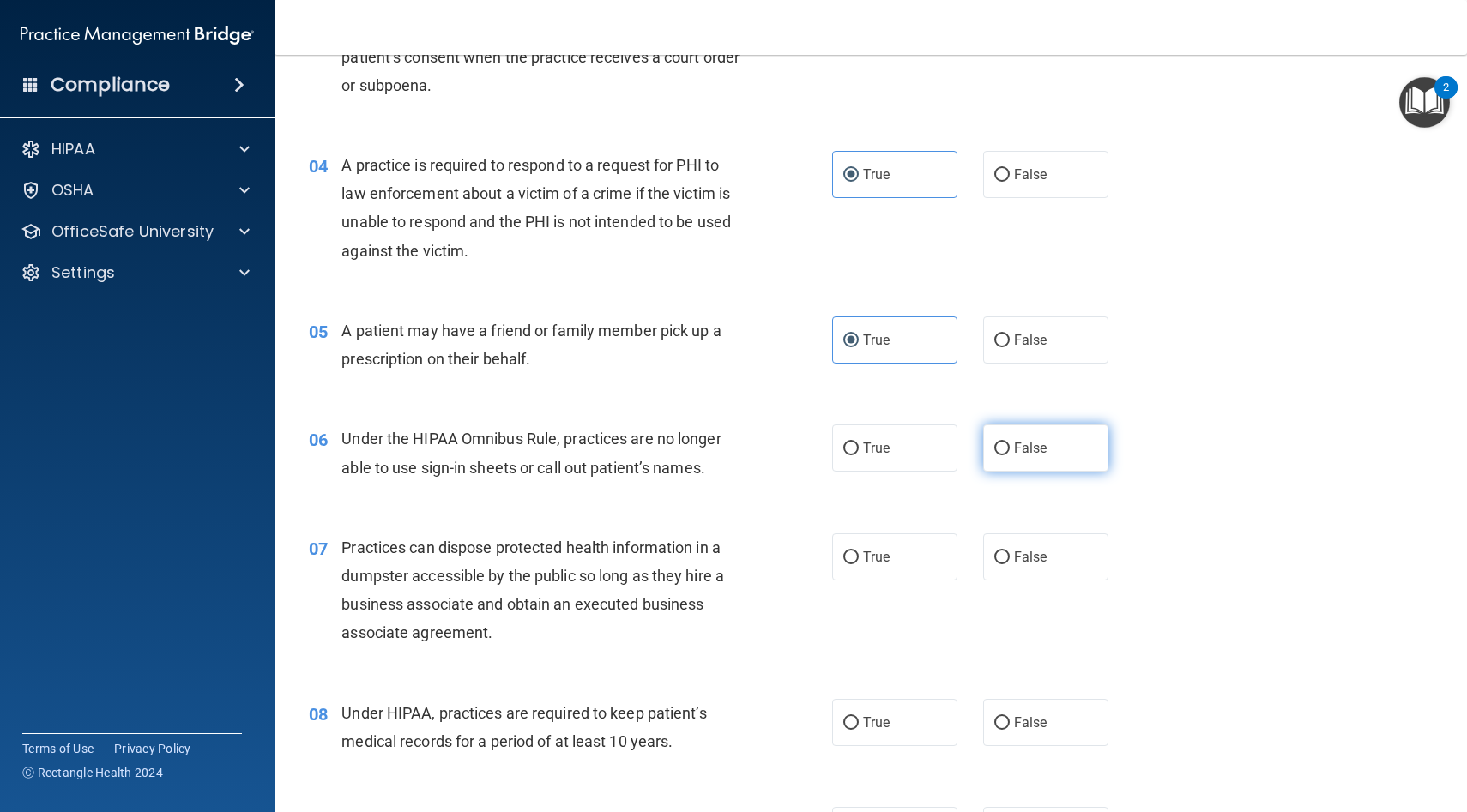 click on "False" at bounding box center (1046, 448) 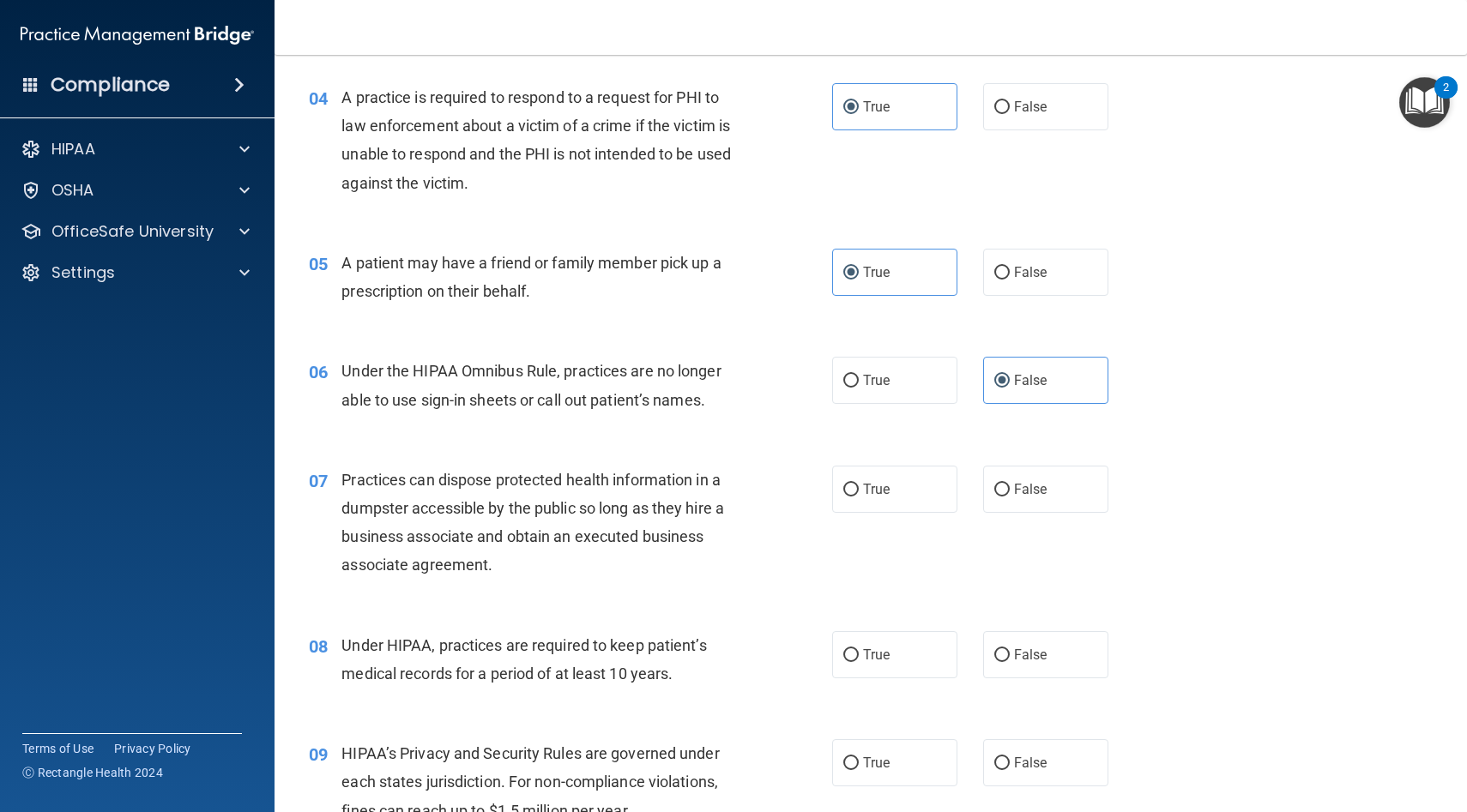 scroll, scrollTop: 552, scrollLeft: 0, axis: vertical 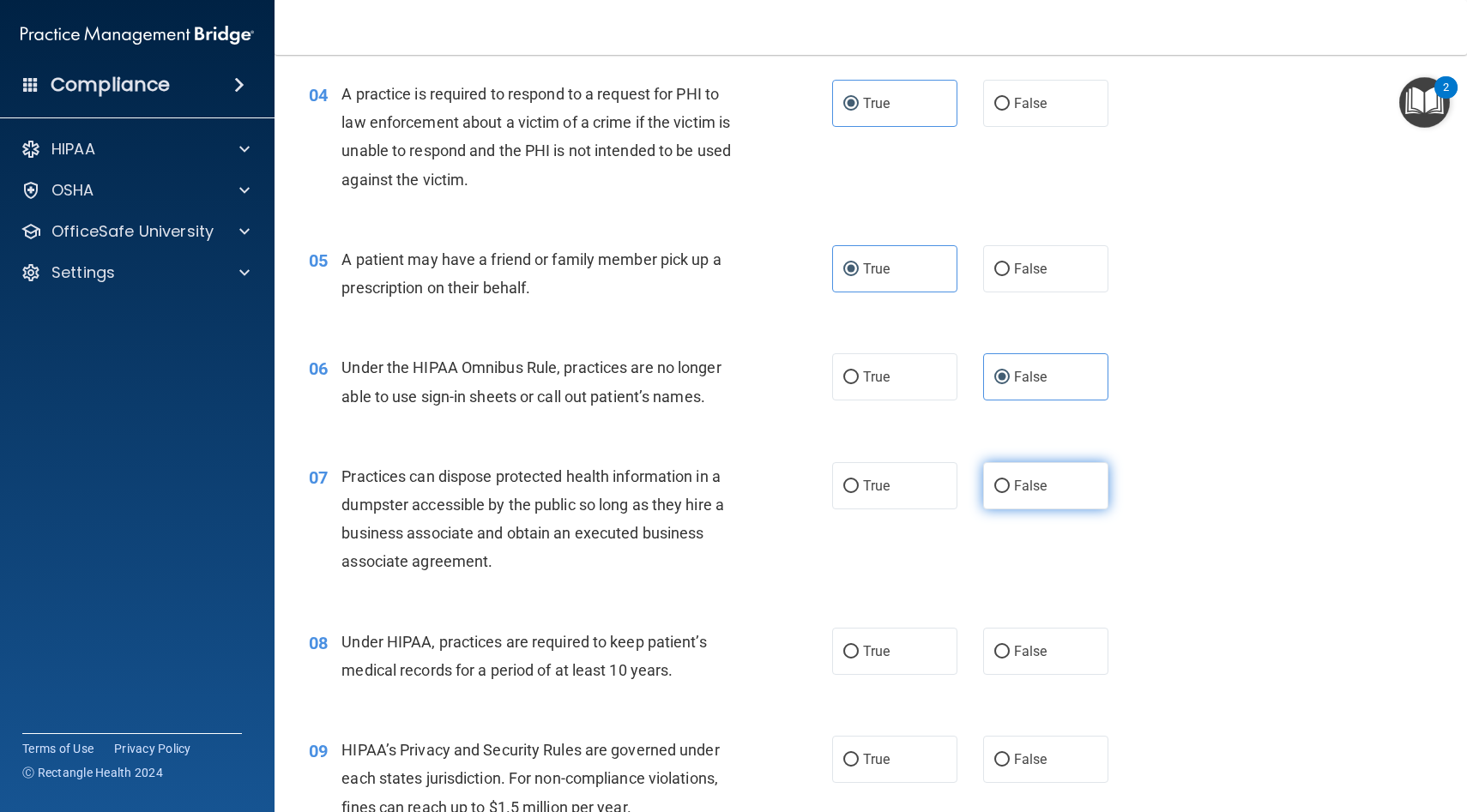 click on "False" at bounding box center (1002, 486) 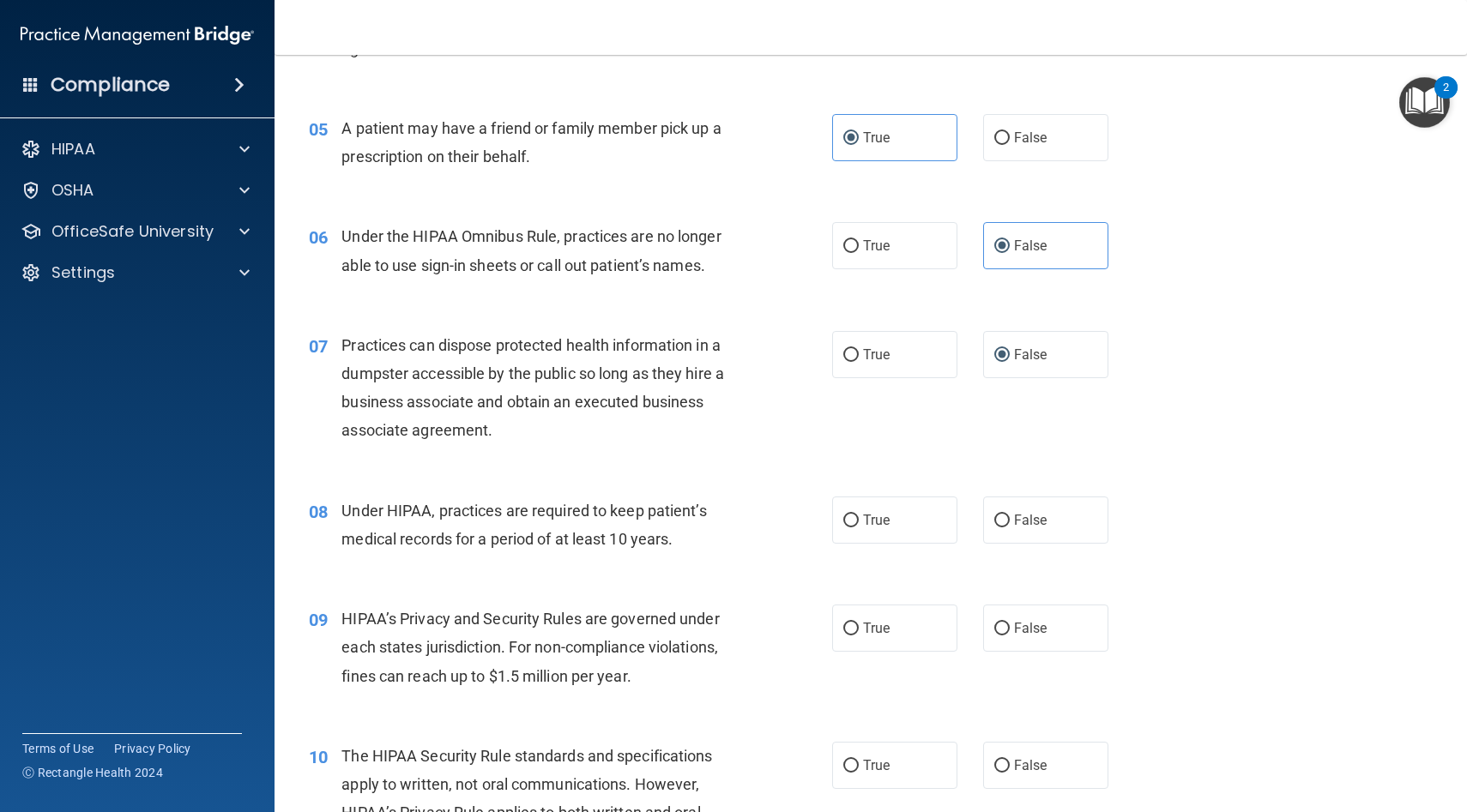 scroll, scrollTop: 686, scrollLeft: 0, axis: vertical 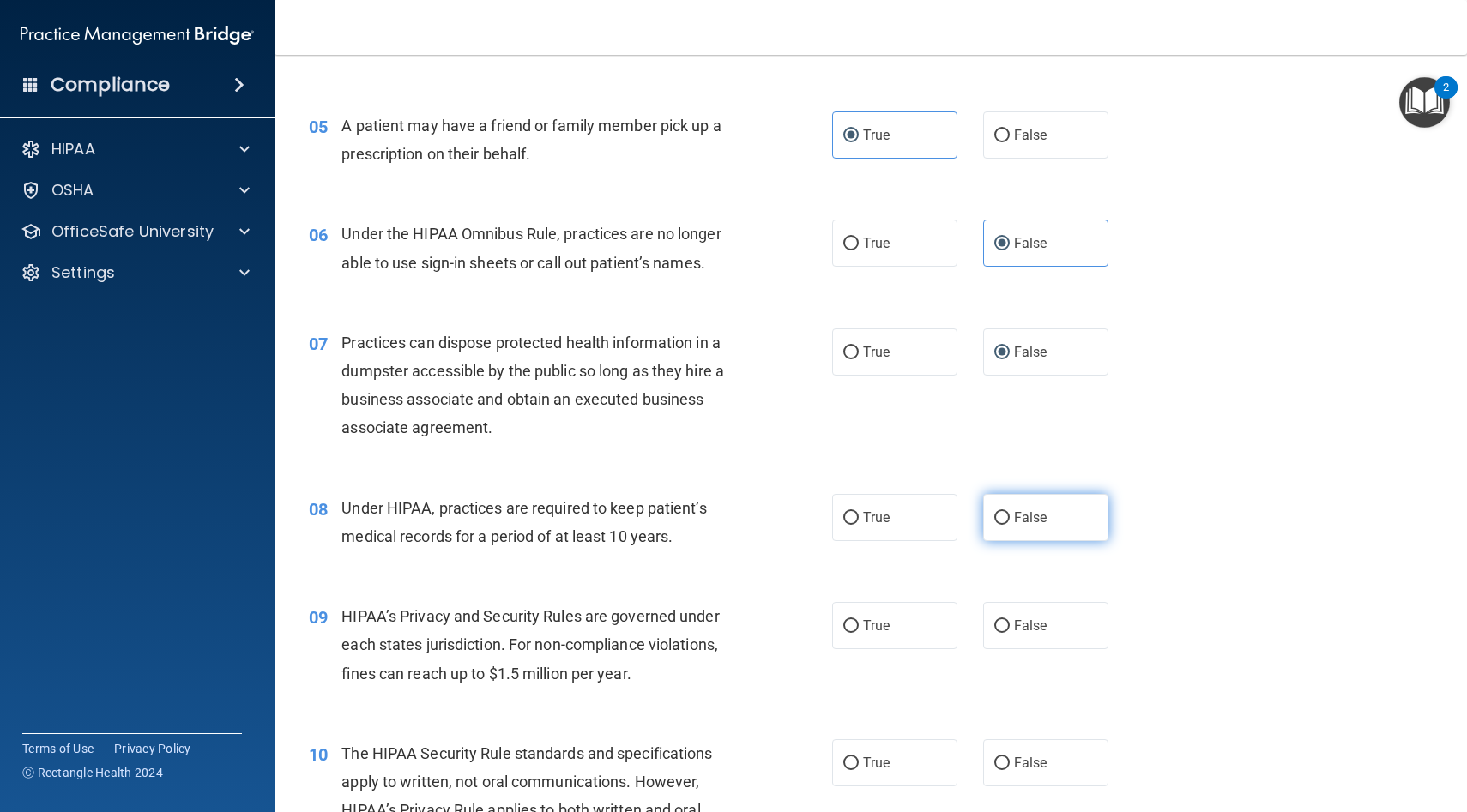 click on "False" at bounding box center [1046, 517] 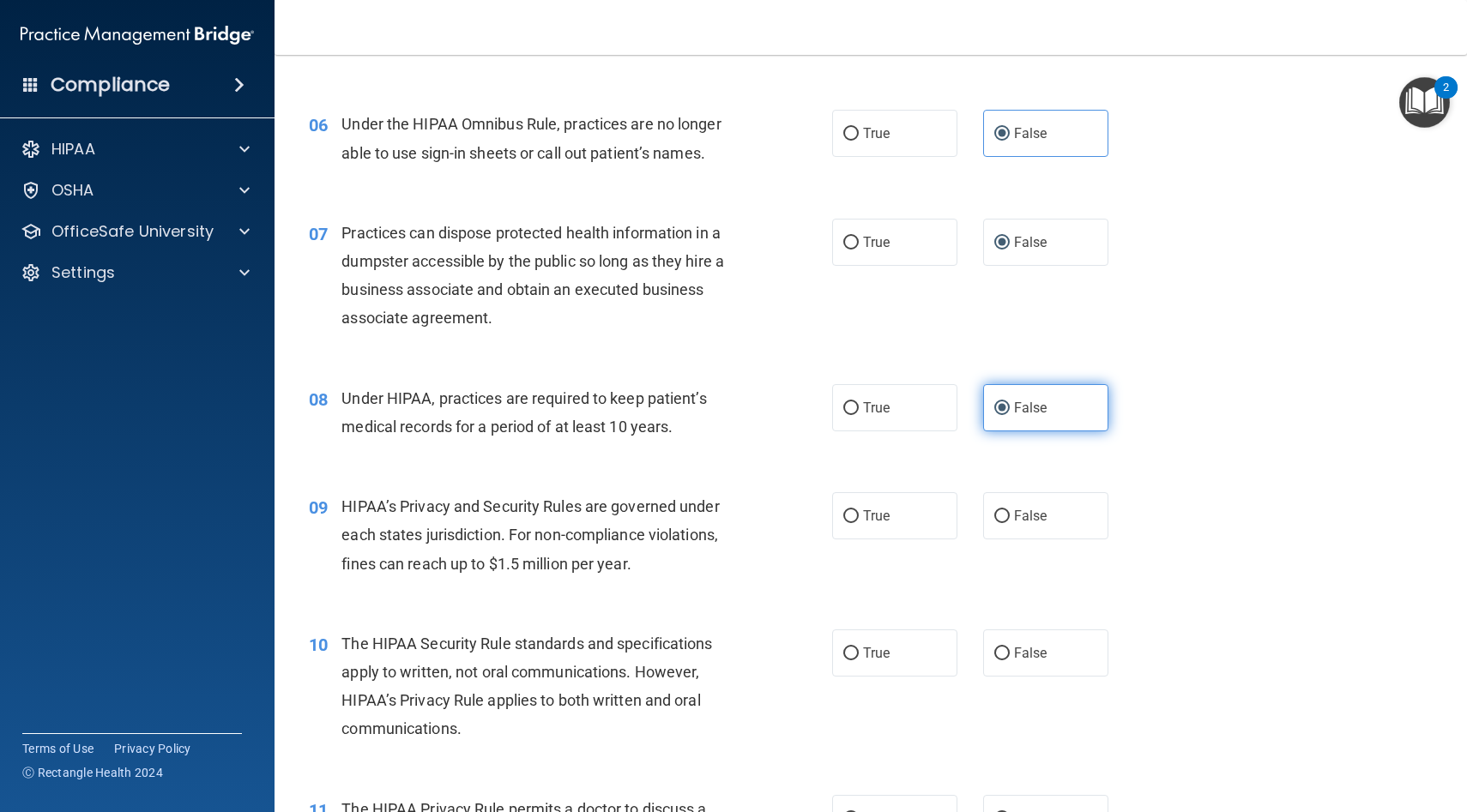 scroll, scrollTop: 797, scrollLeft: 0, axis: vertical 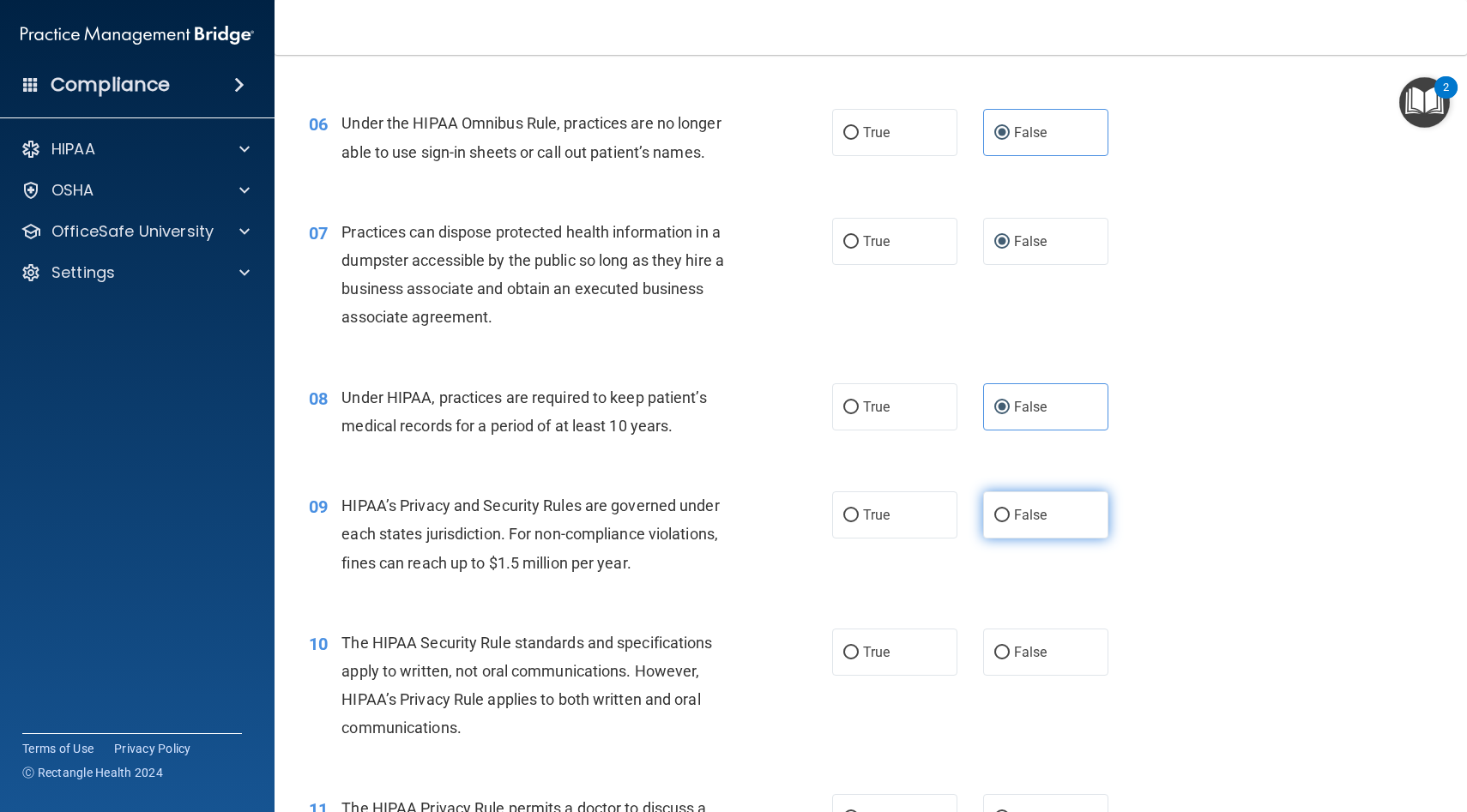 click on "False" at bounding box center (1002, 515) 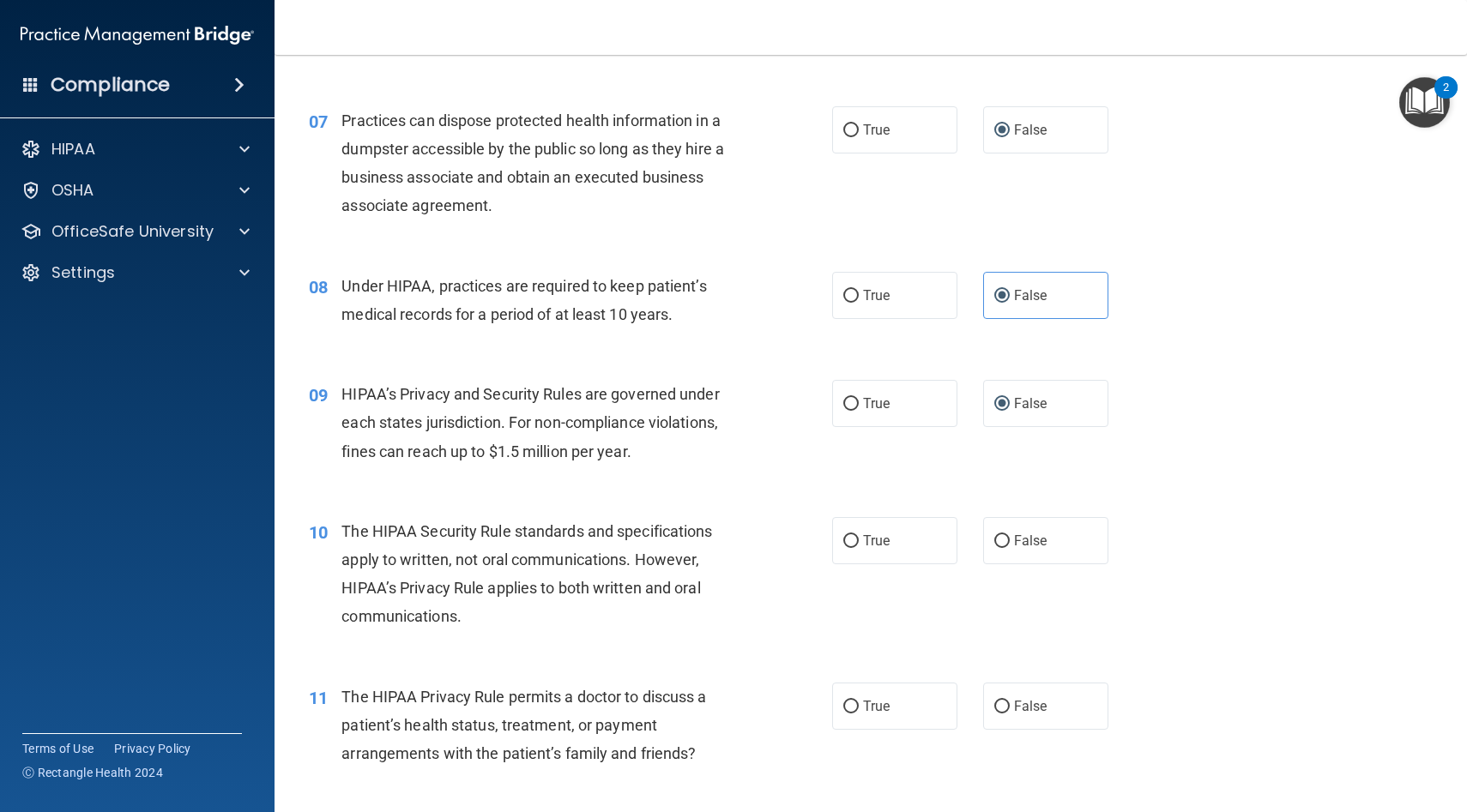 scroll, scrollTop: 909, scrollLeft: 0, axis: vertical 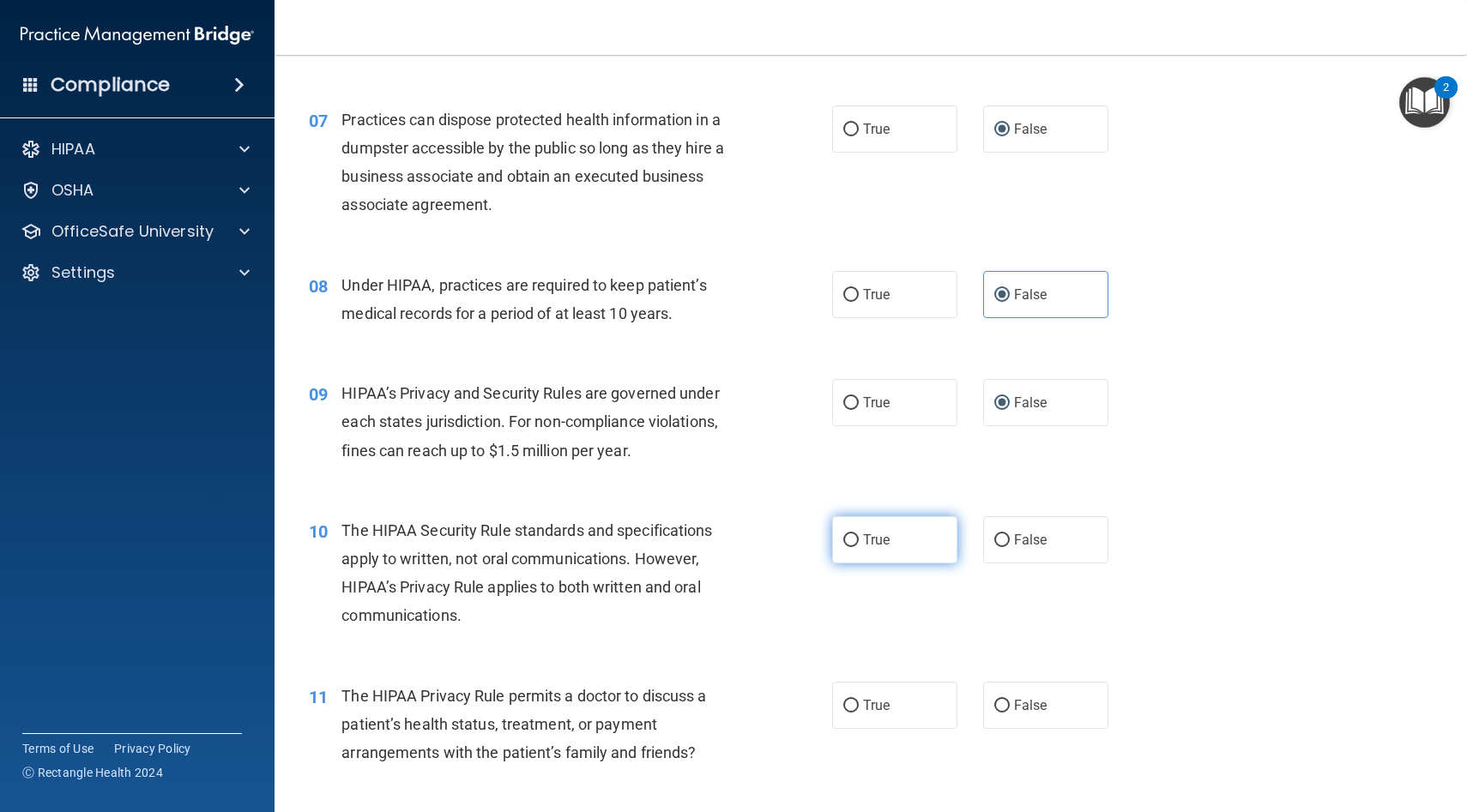 click on "True" at bounding box center [895, 539] 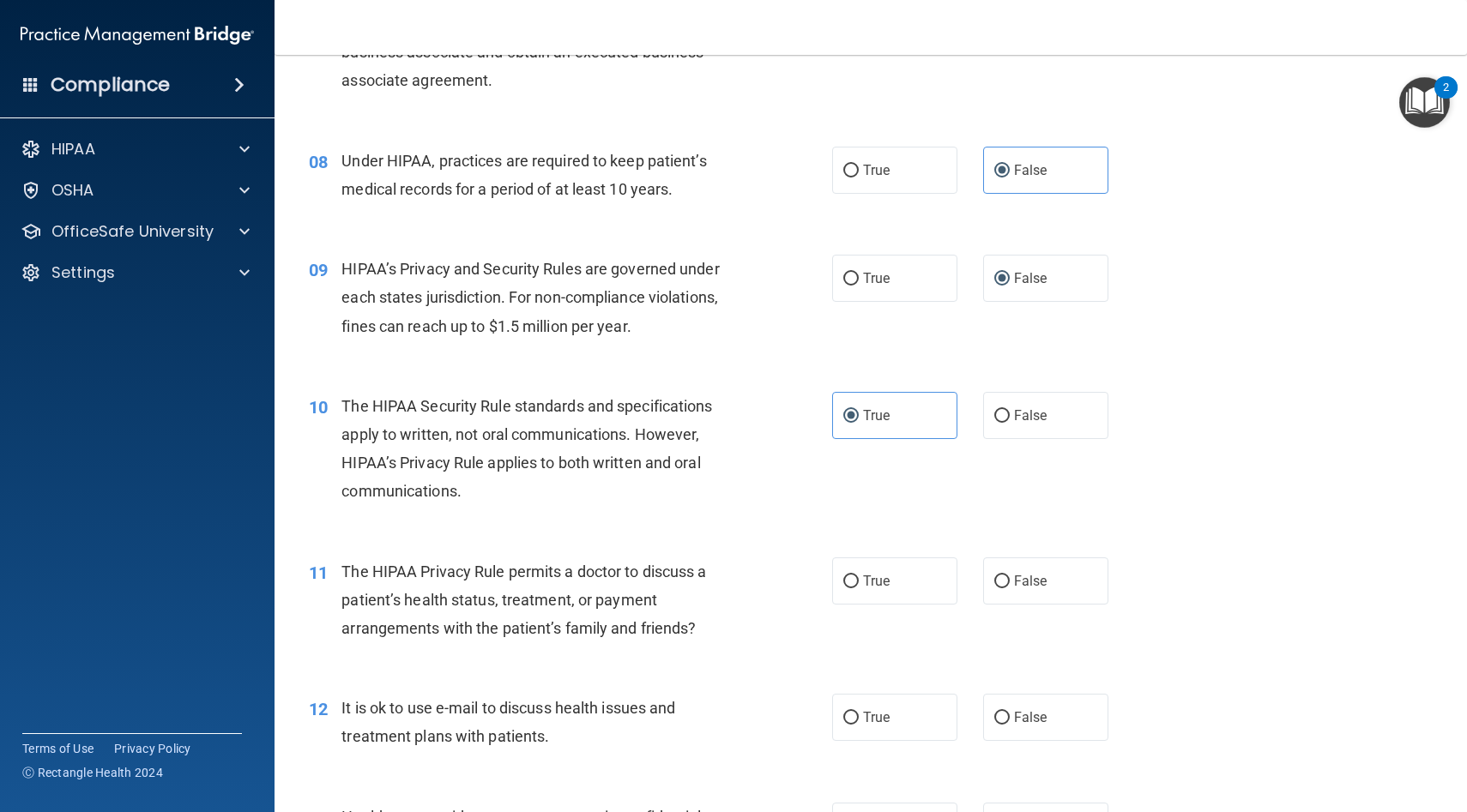 scroll, scrollTop: 1038, scrollLeft: 0, axis: vertical 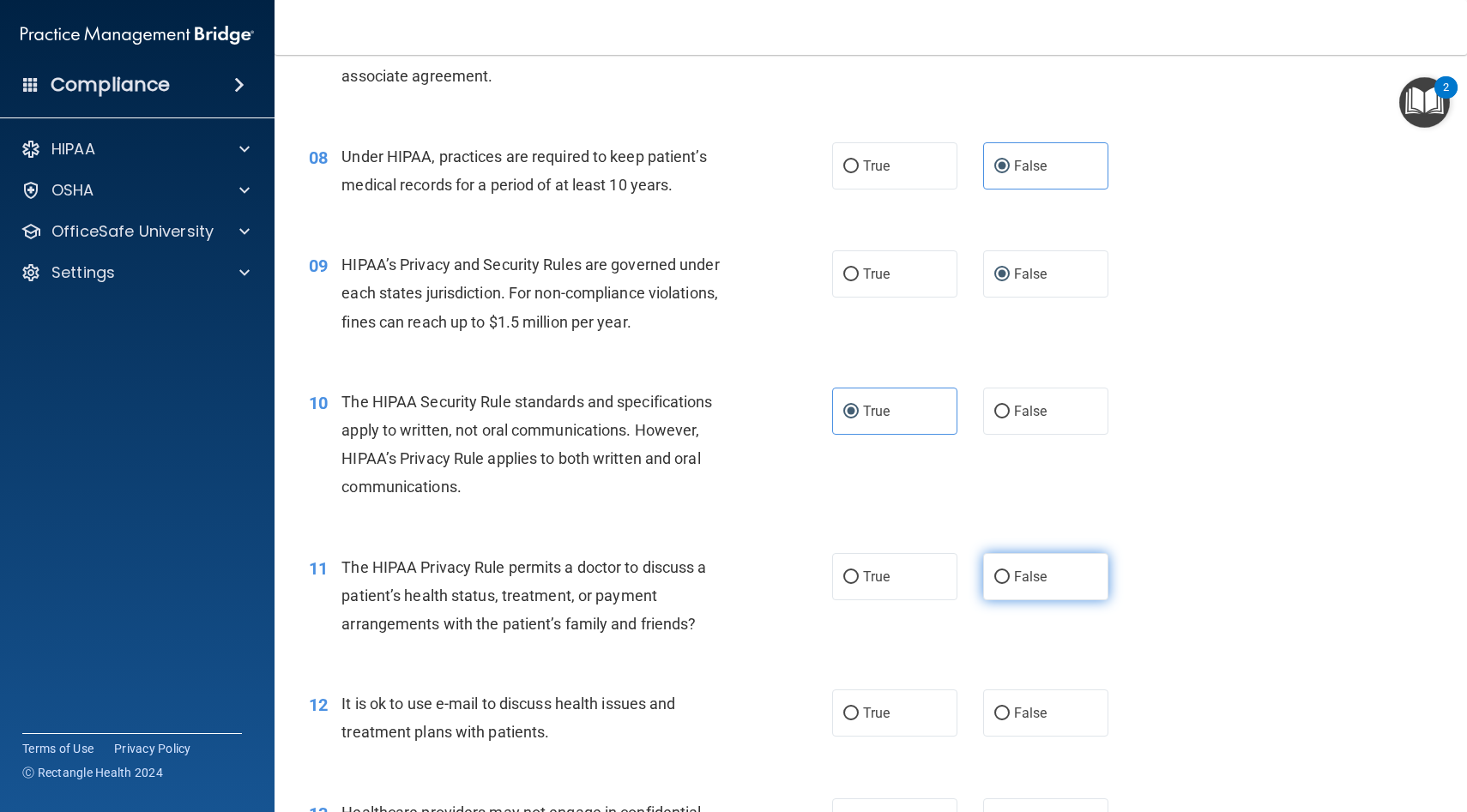 click on "False" at bounding box center (1002, 577) 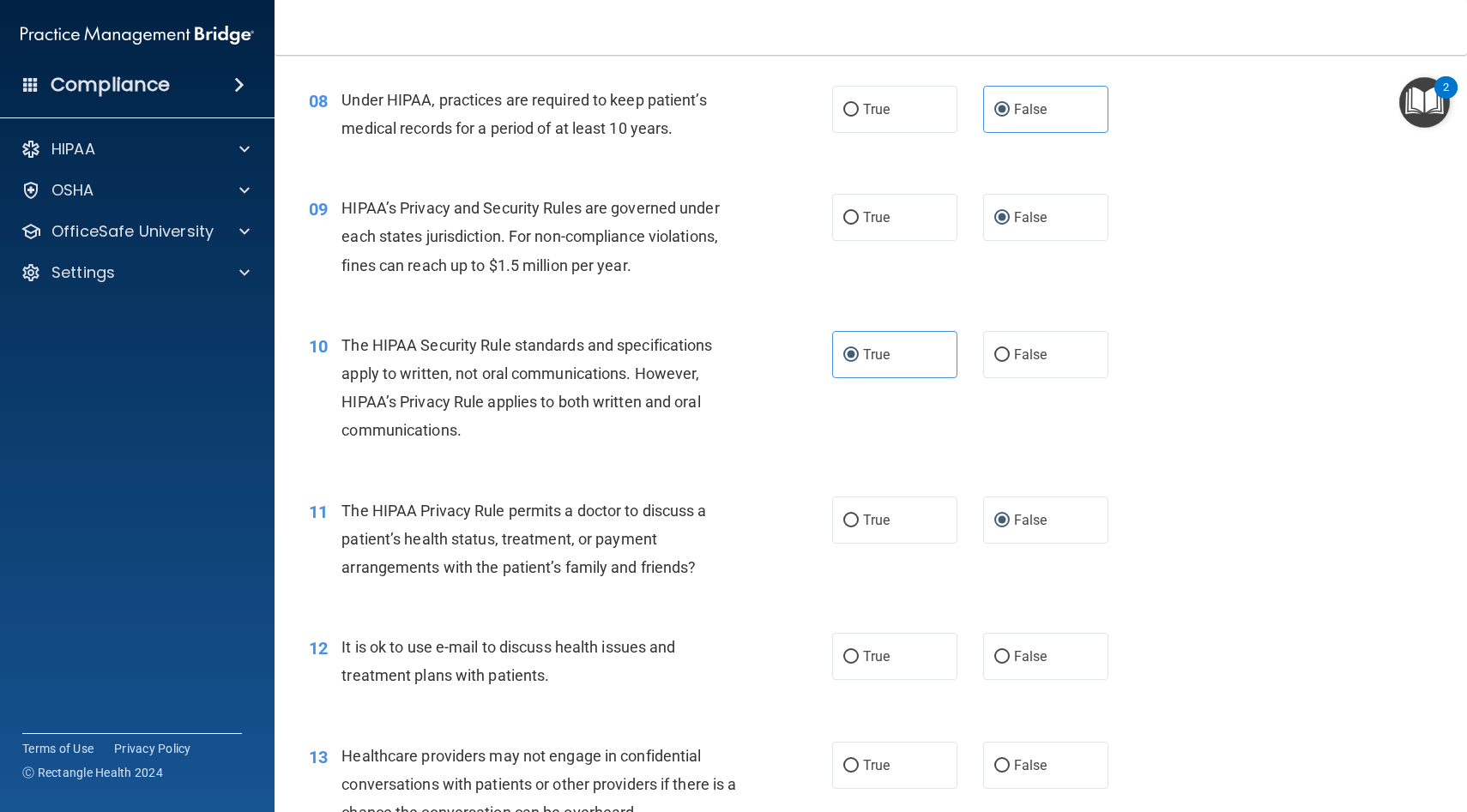 scroll, scrollTop: 1109, scrollLeft: 0, axis: vertical 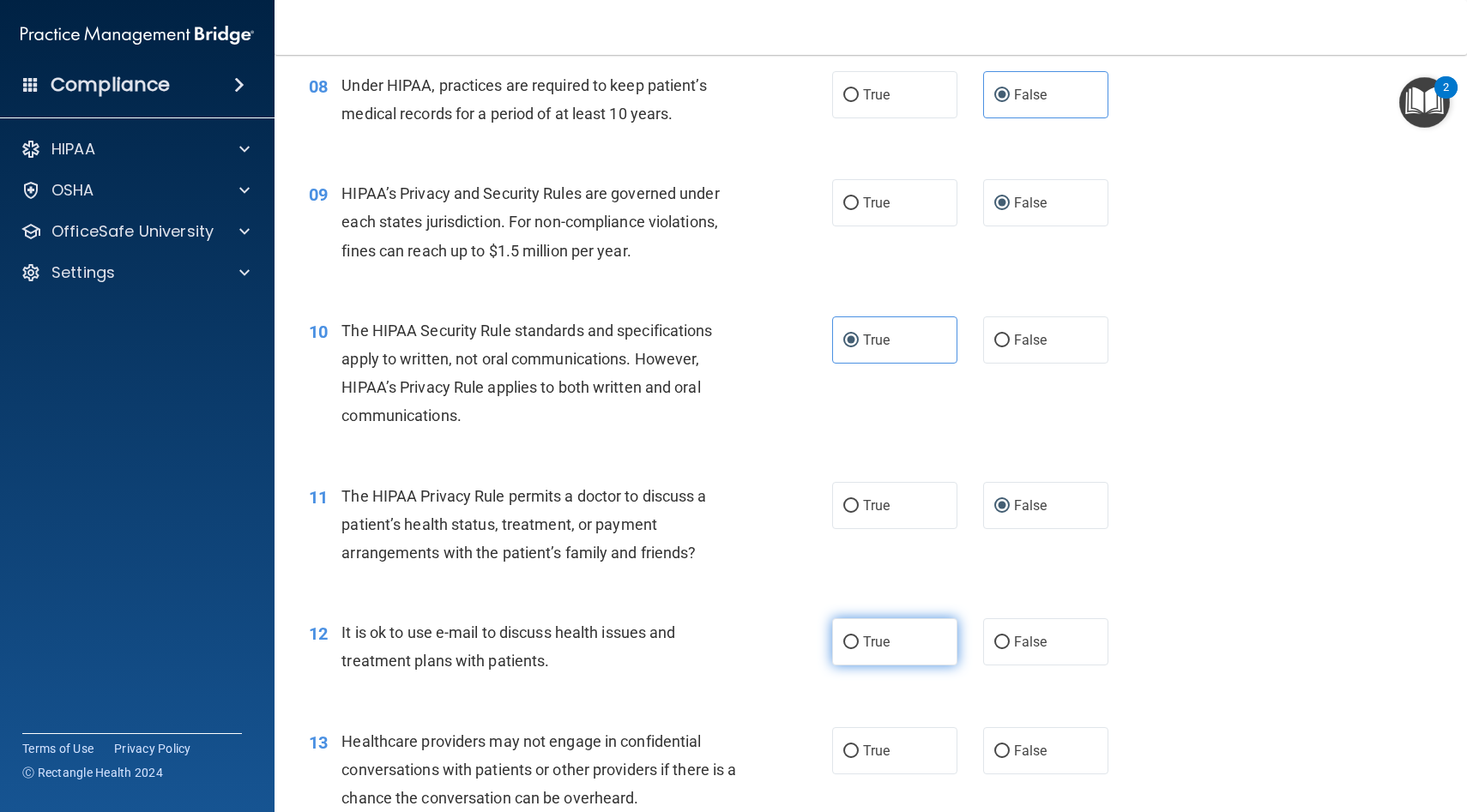 click on "True" at bounding box center (851, 642) 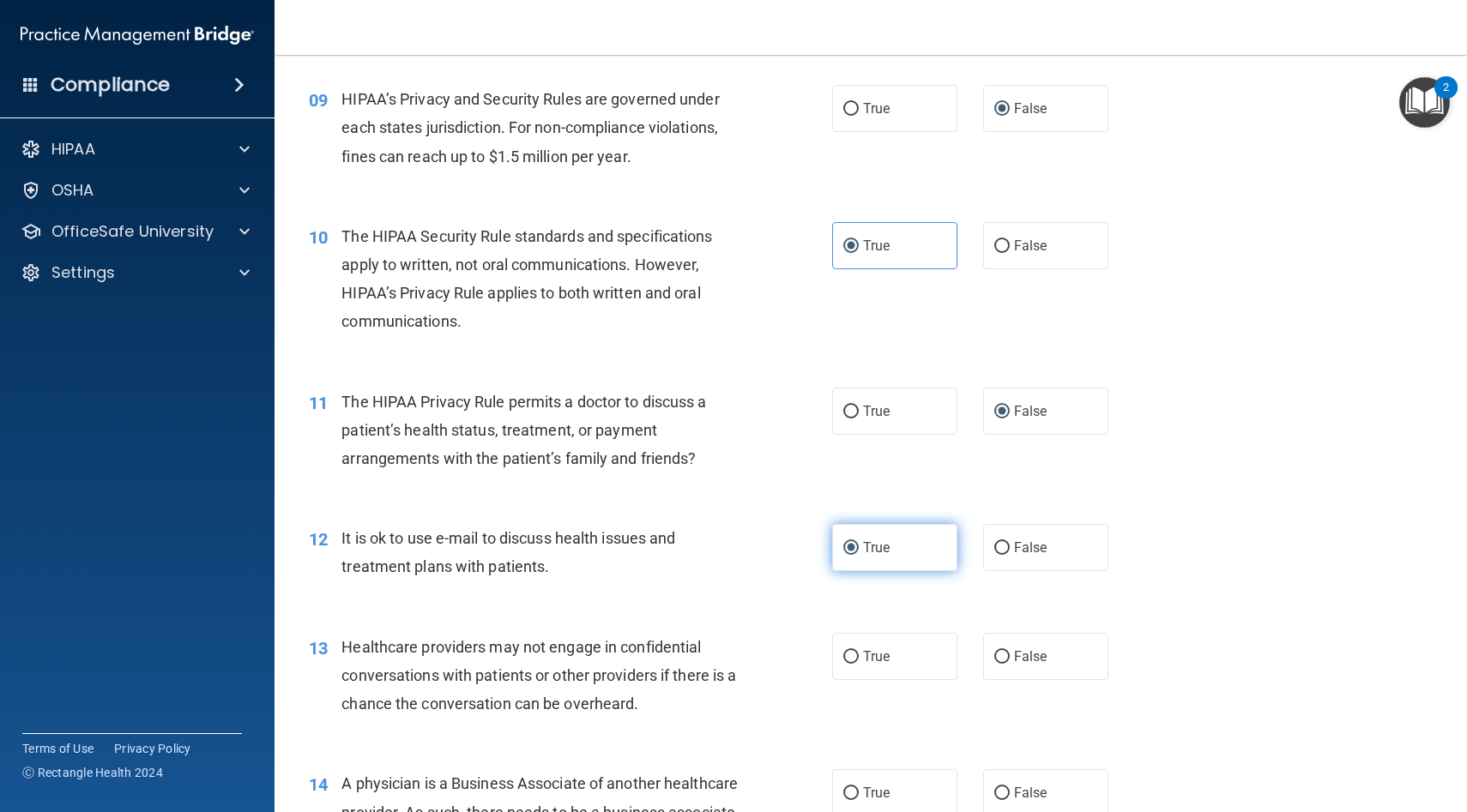 scroll, scrollTop: 1430, scrollLeft: 0, axis: vertical 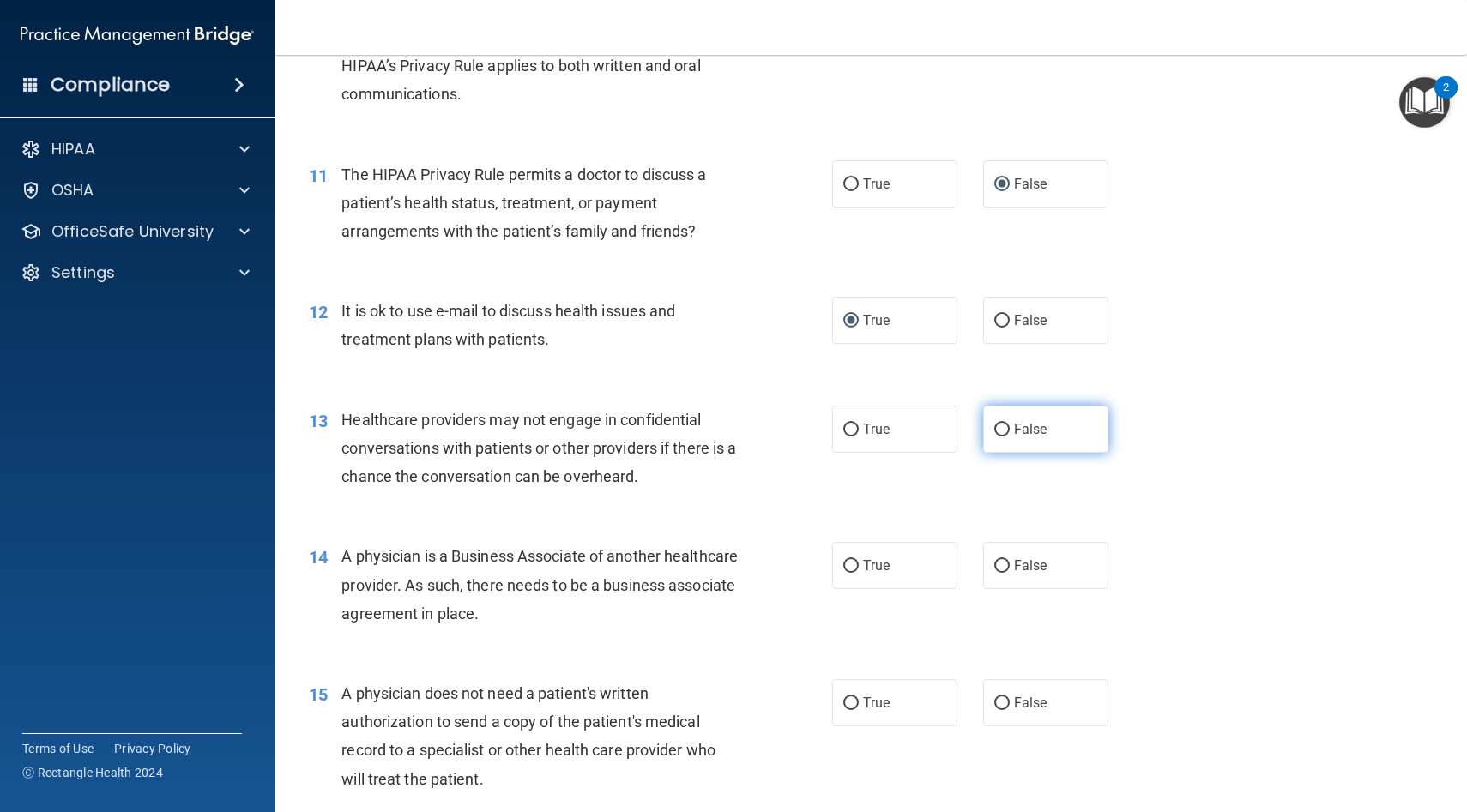 click on "False" at bounding box center (1002, 430) 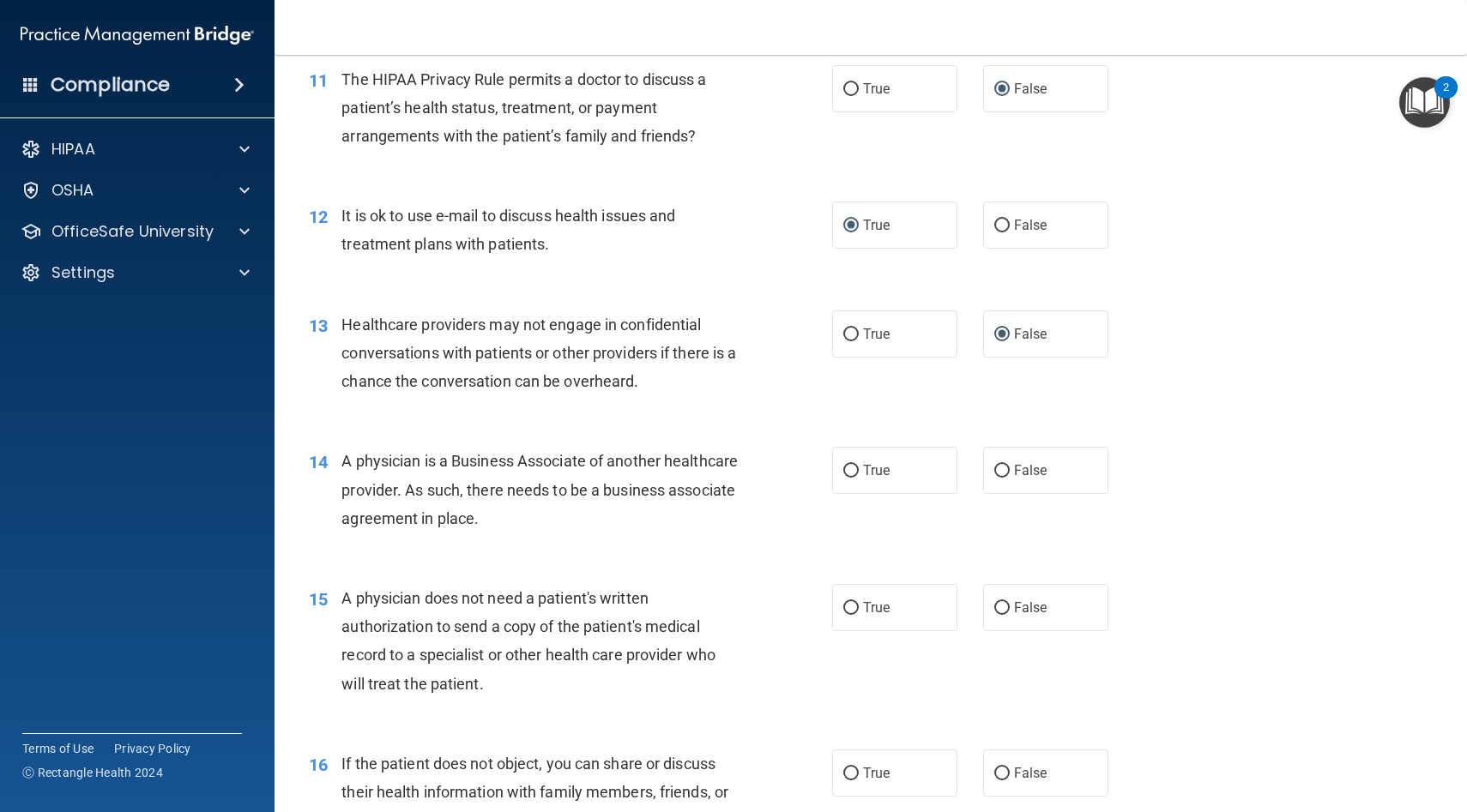 scroll, scrollTop: 1534, scrollLeft: 0, axis: vertical 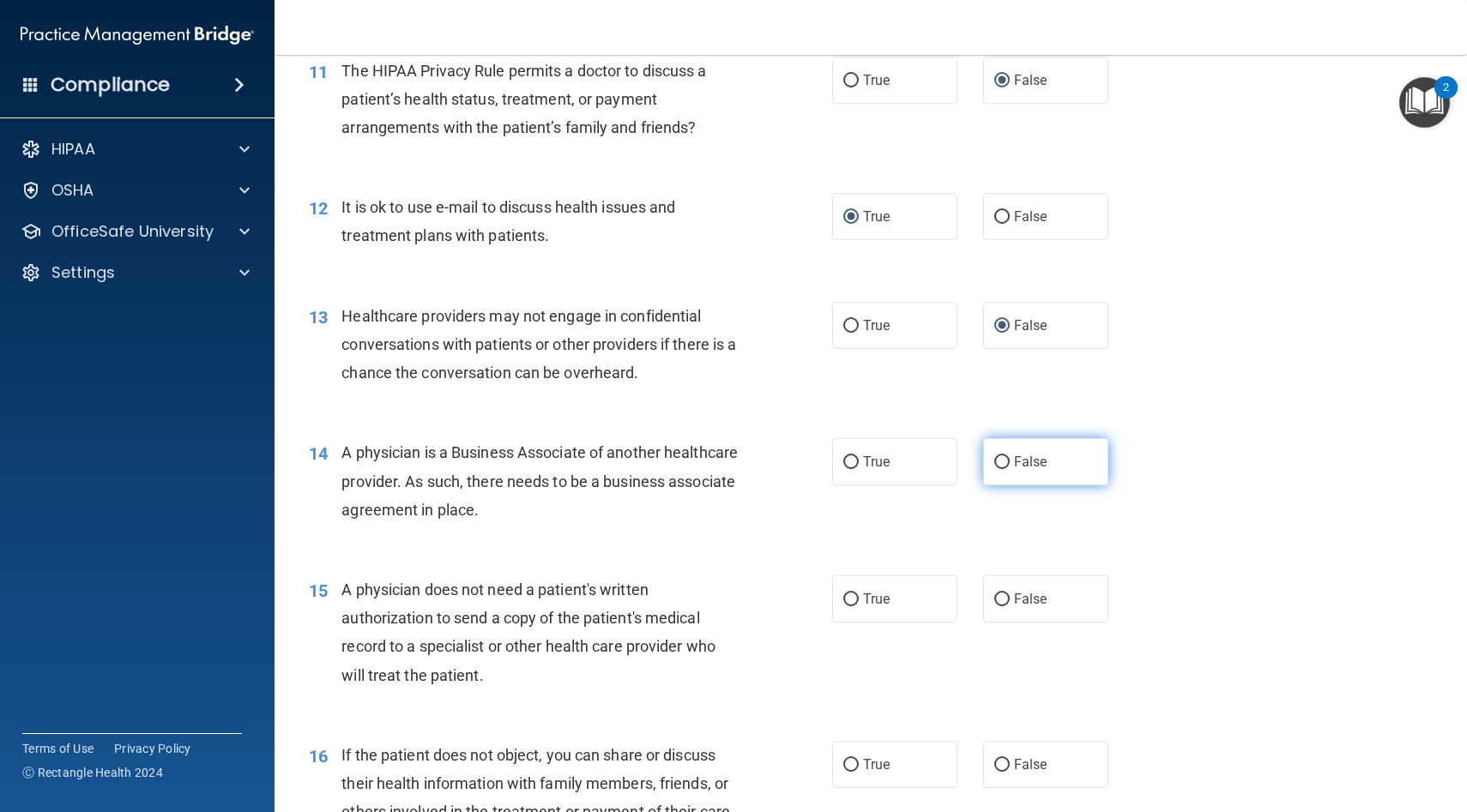 click on "False" at bounding box center [1002, 462] 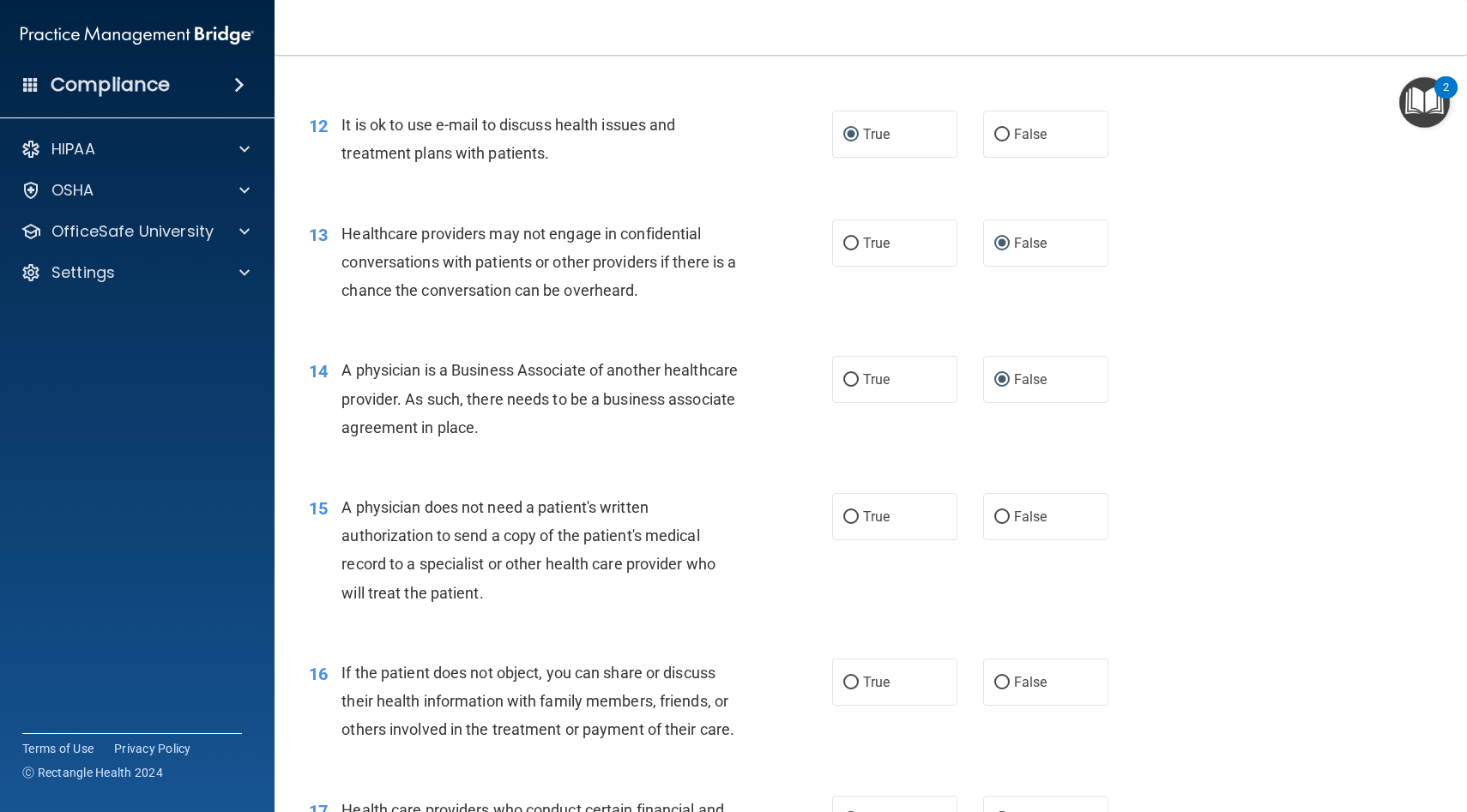 scroll, scrollTop: 1618, scrollLeft: 0, axis: vertical 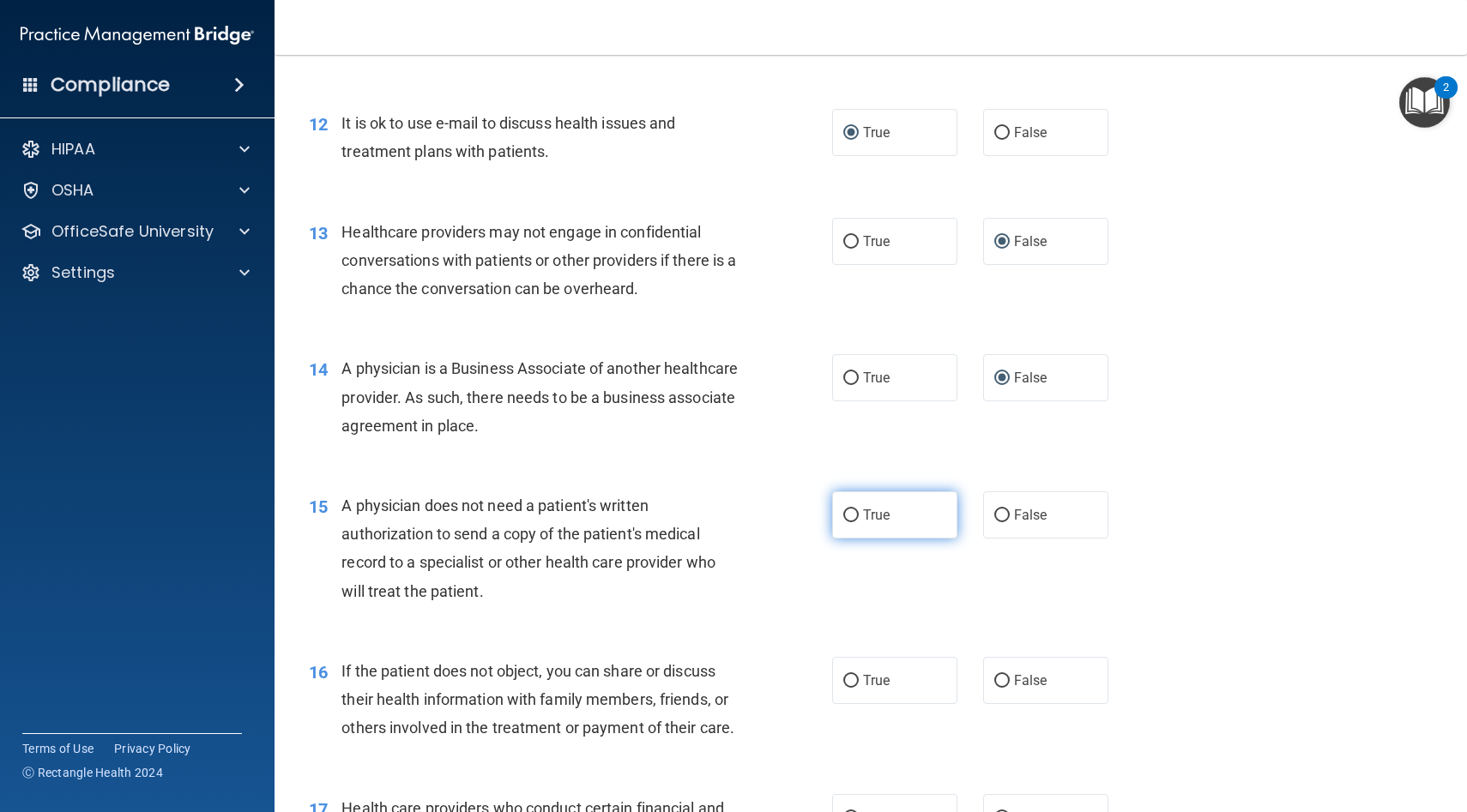click on "True" at bounding box center [851, 515] 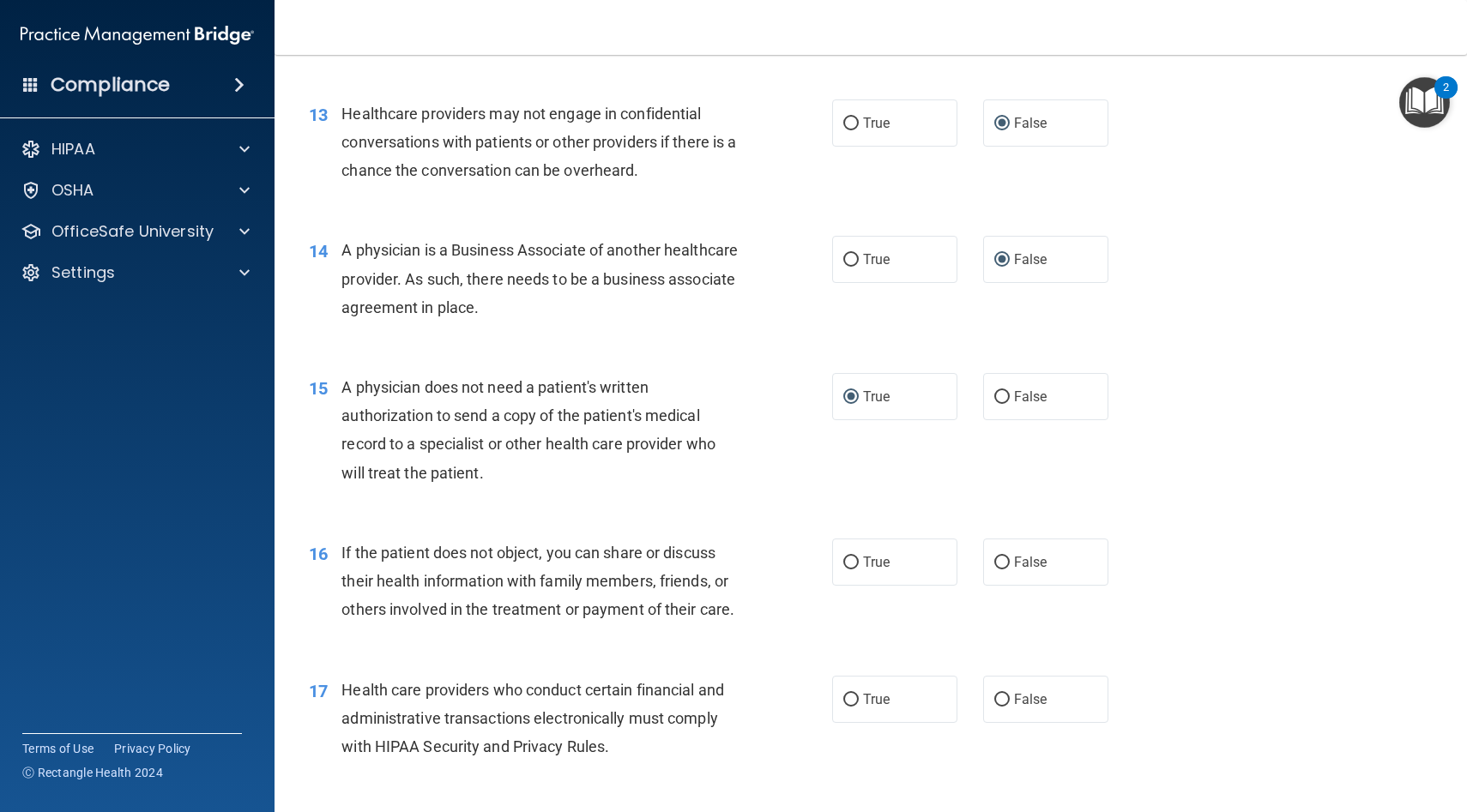scroll, scrollTop: 1740, scrollLeft: 0, axis: vertical 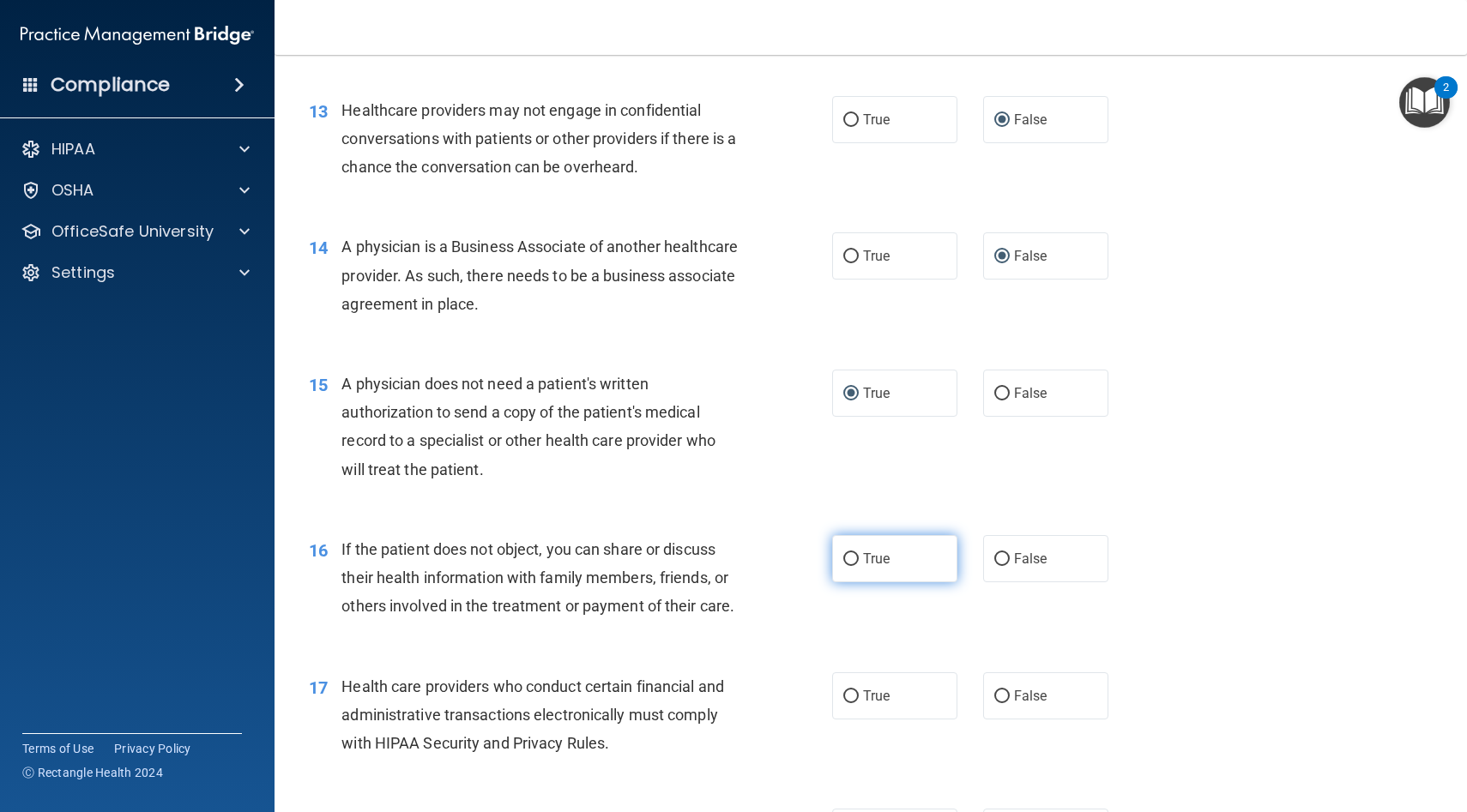 click on "True" at bounding box center [851, 559] 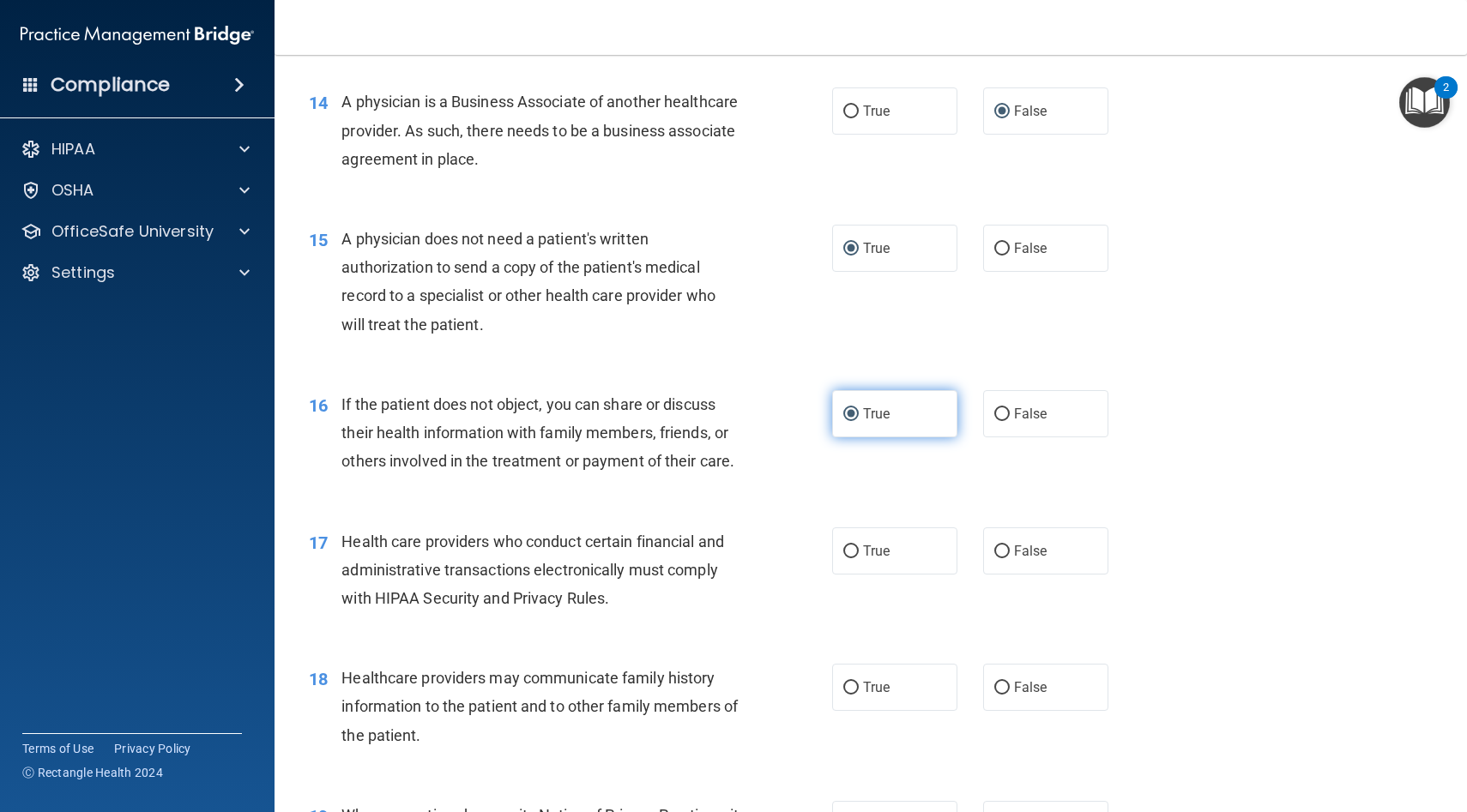 scroll, scrollTop: 1883, scrollLeft: 0, axis: vertical 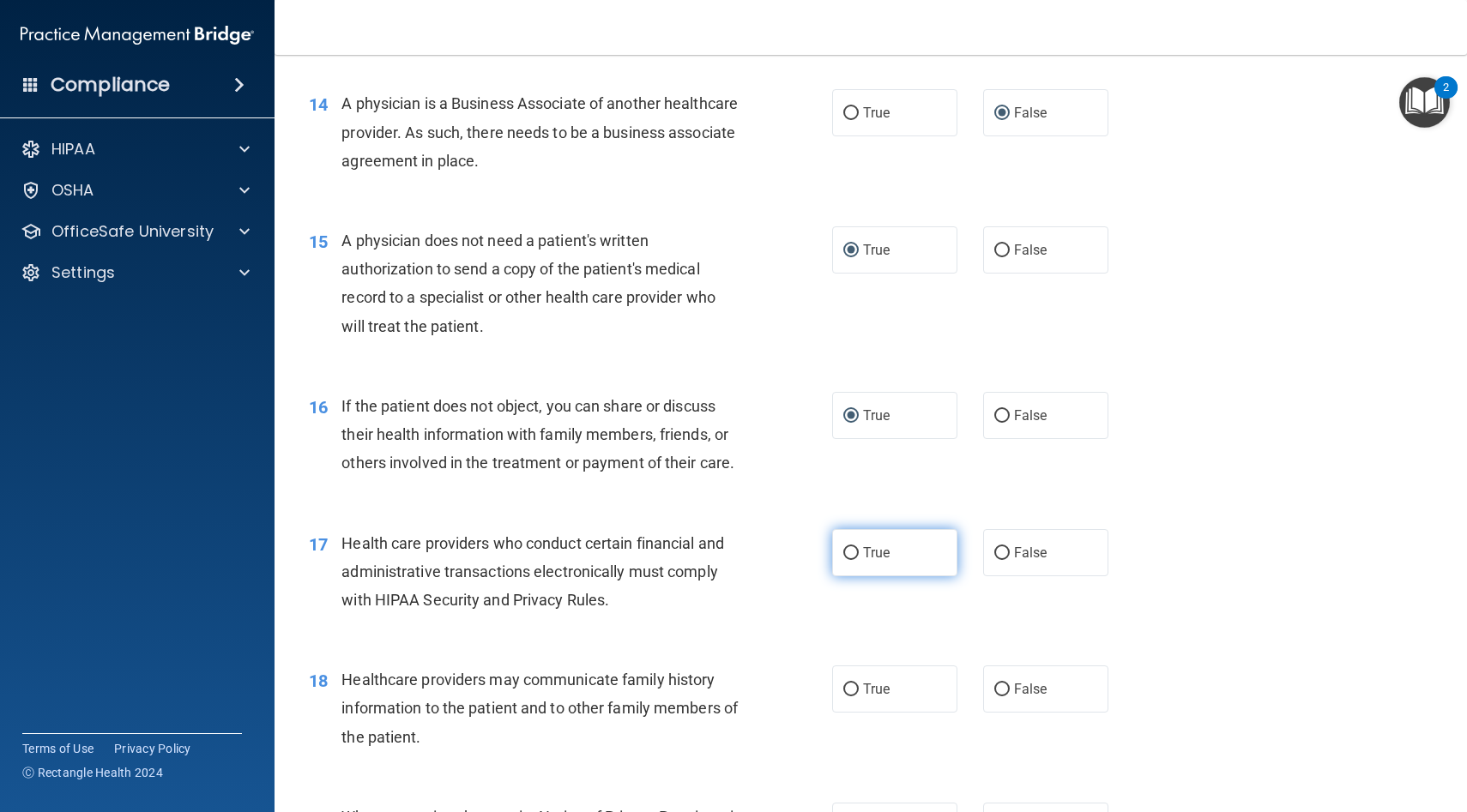 click on "True" at bounding box center (895, 552) 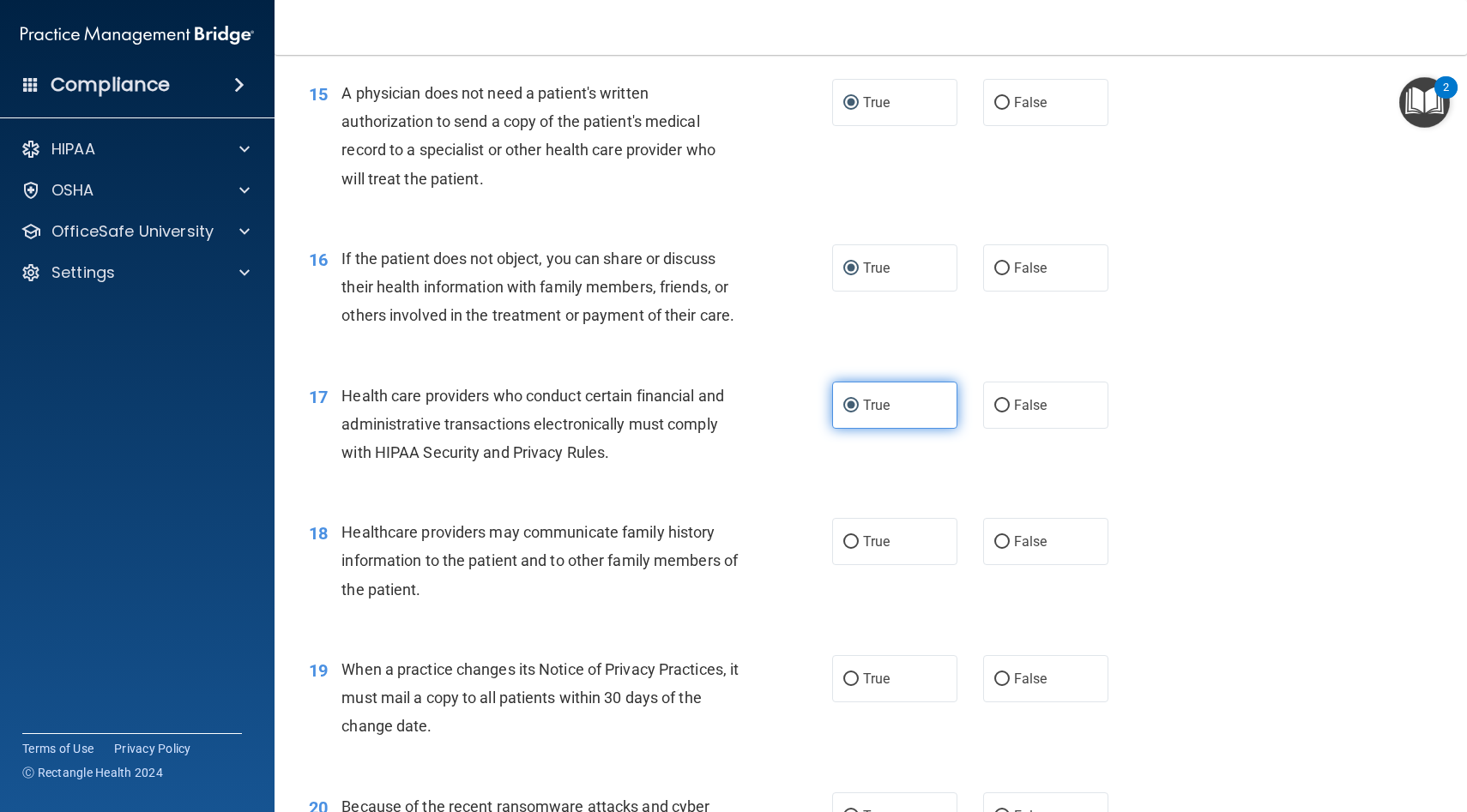 scroll, scrollTop: 2034, scrollLeft: 0, axis: vertical 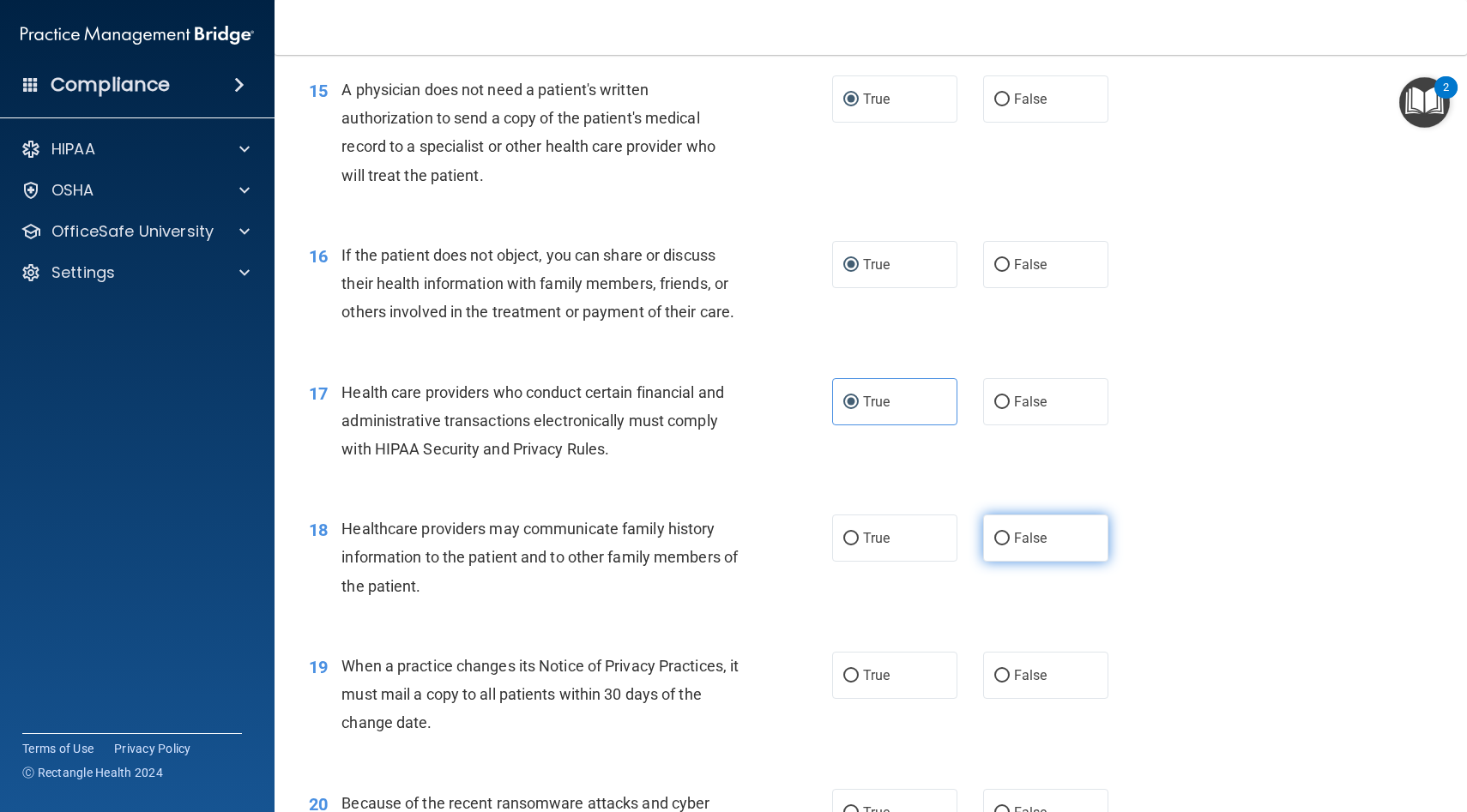 click on "False" at bounding box center [1002, 538] 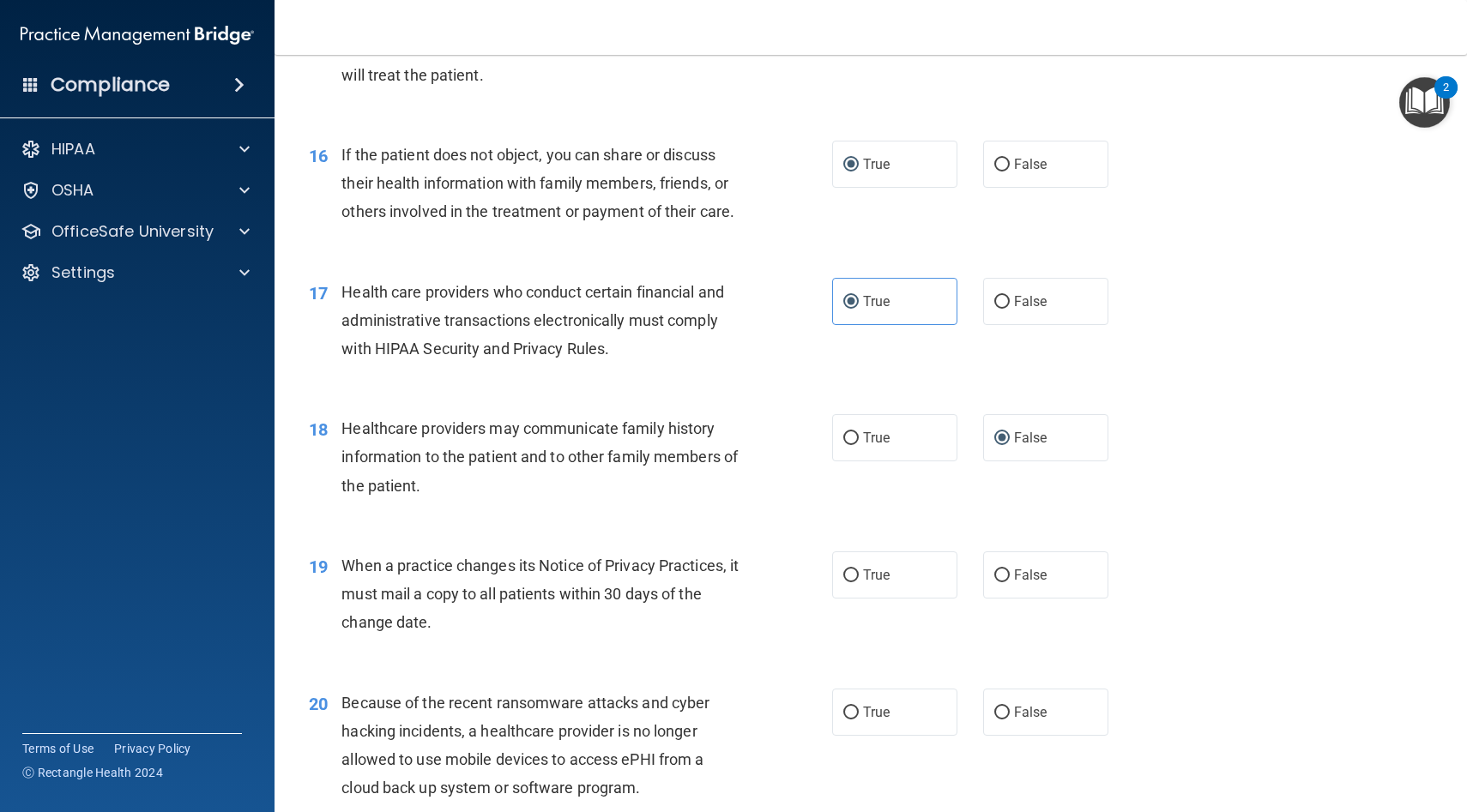 scroll, scrollTop: 2139, scrollLeft: 0, axis: vertical 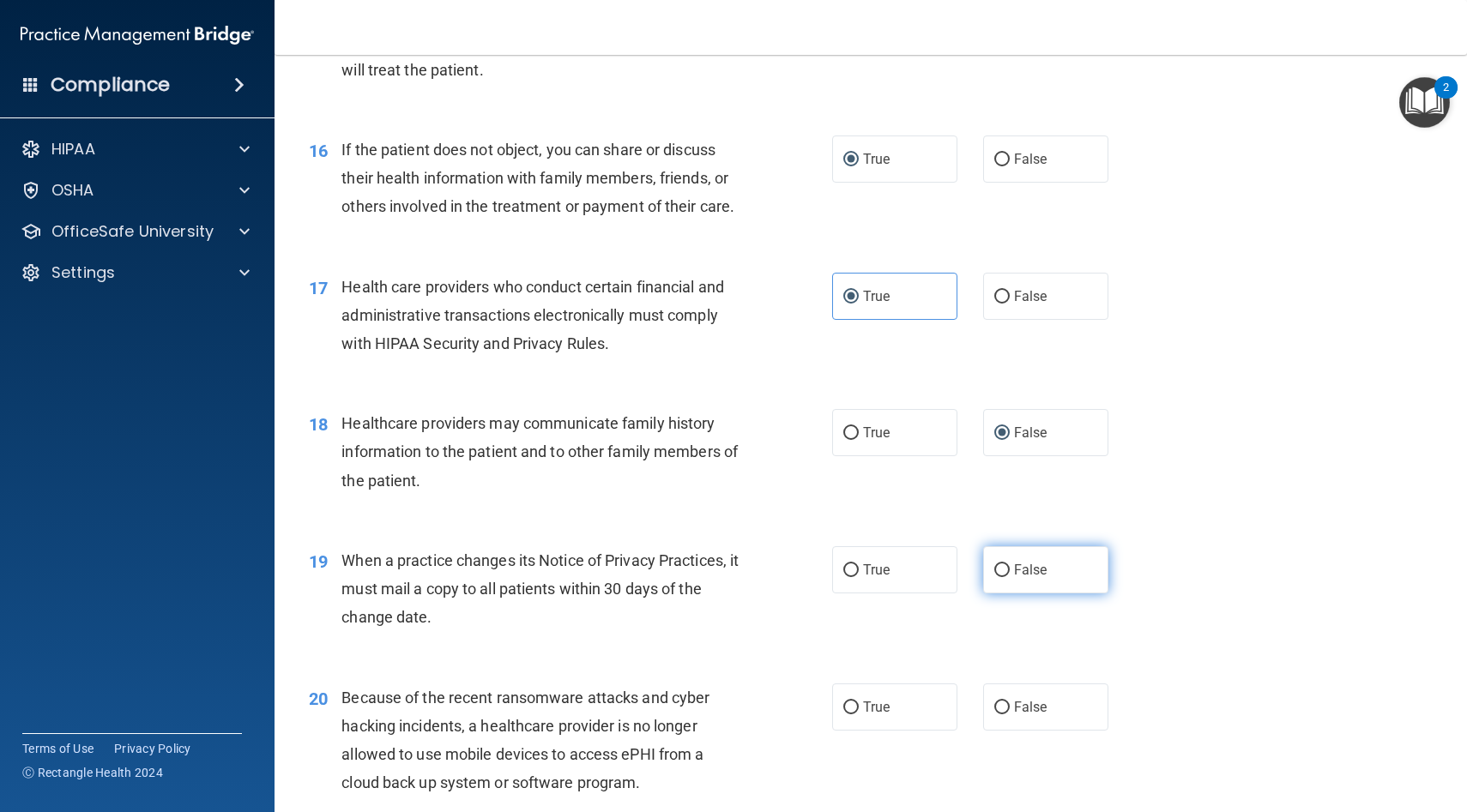 click on "False" at bounding box center (1002, 570) 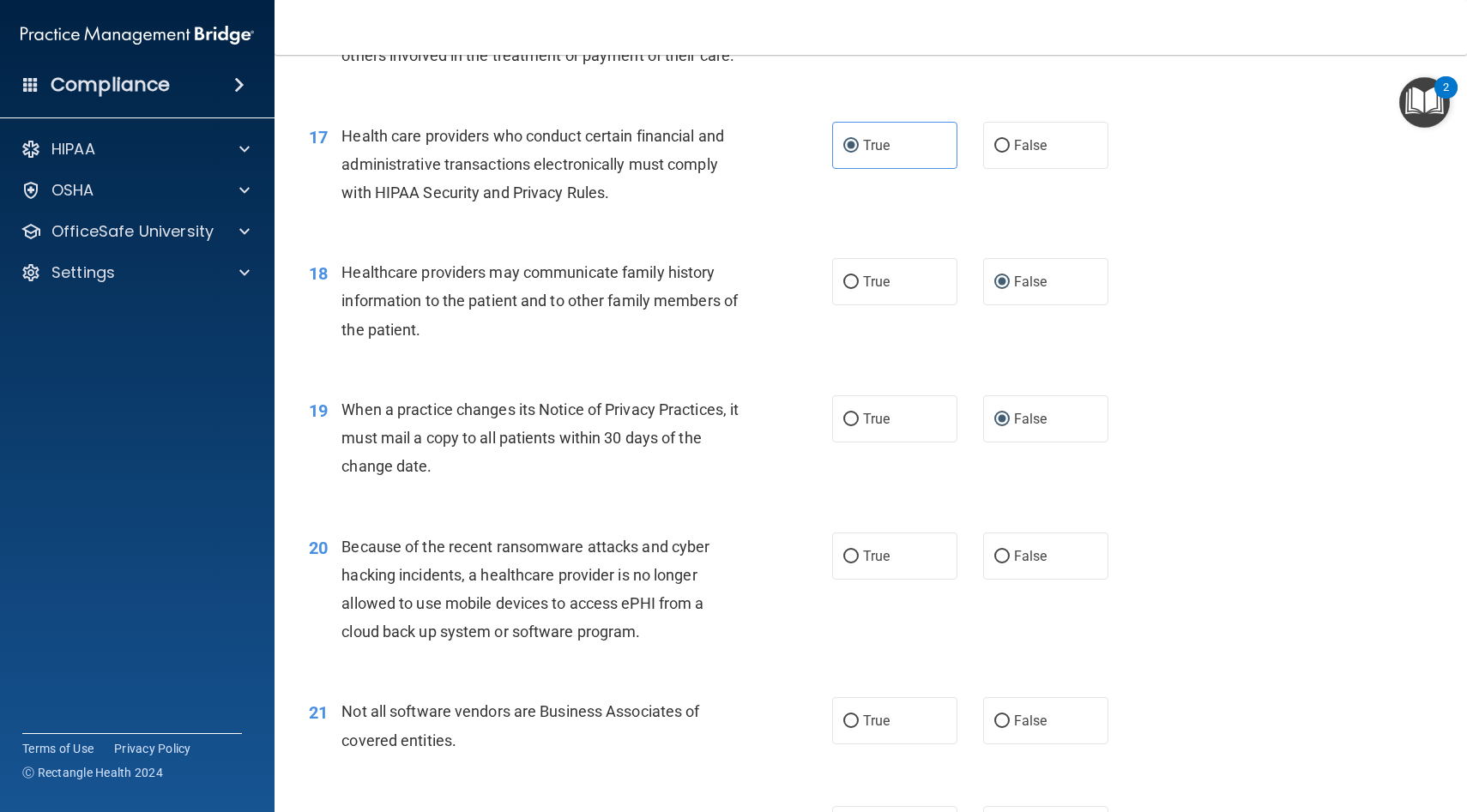 scroll, scrollTop: 2459, scrollLeft: 0, axis: vertical 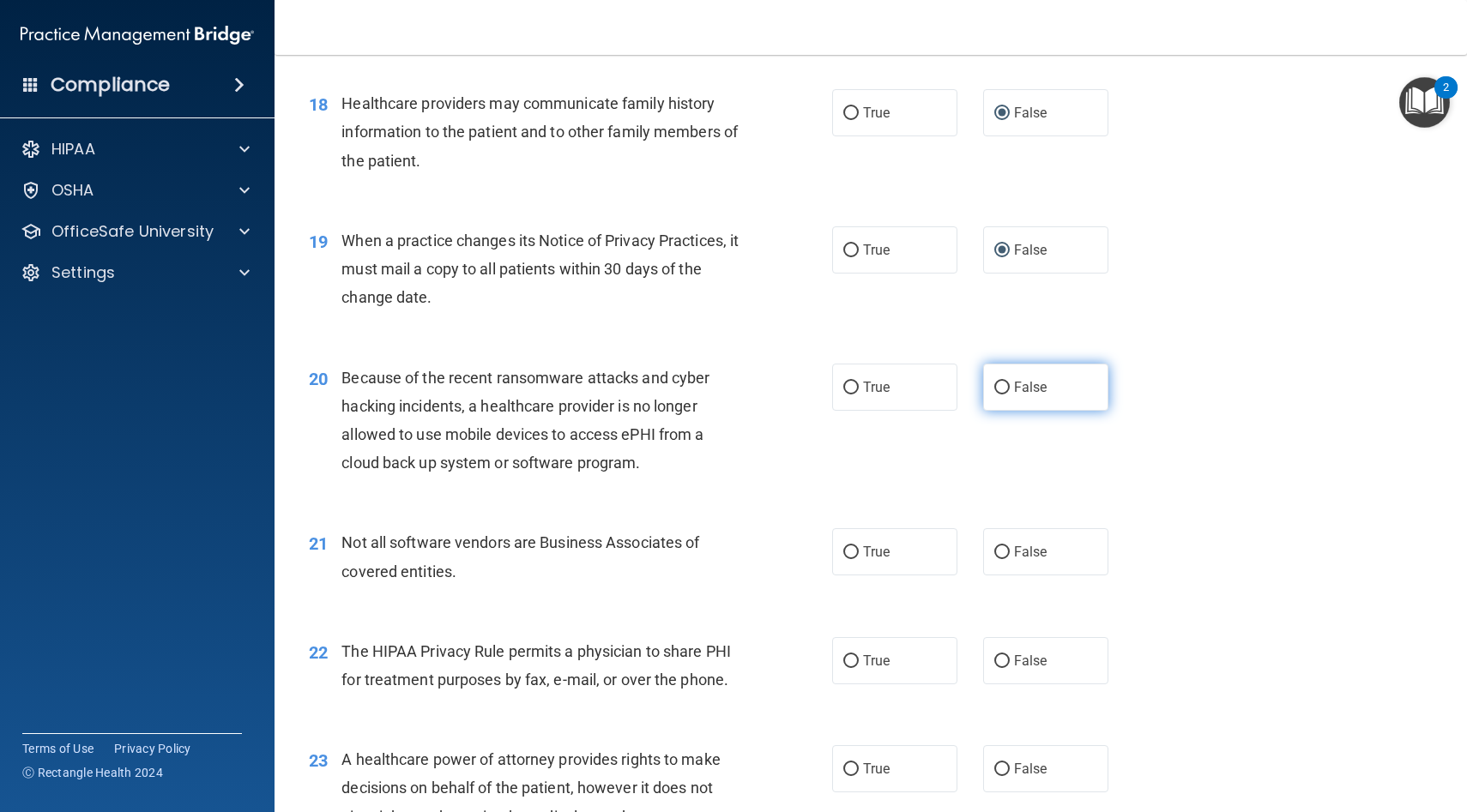 click on "False" at bounding box center (1002, 388) 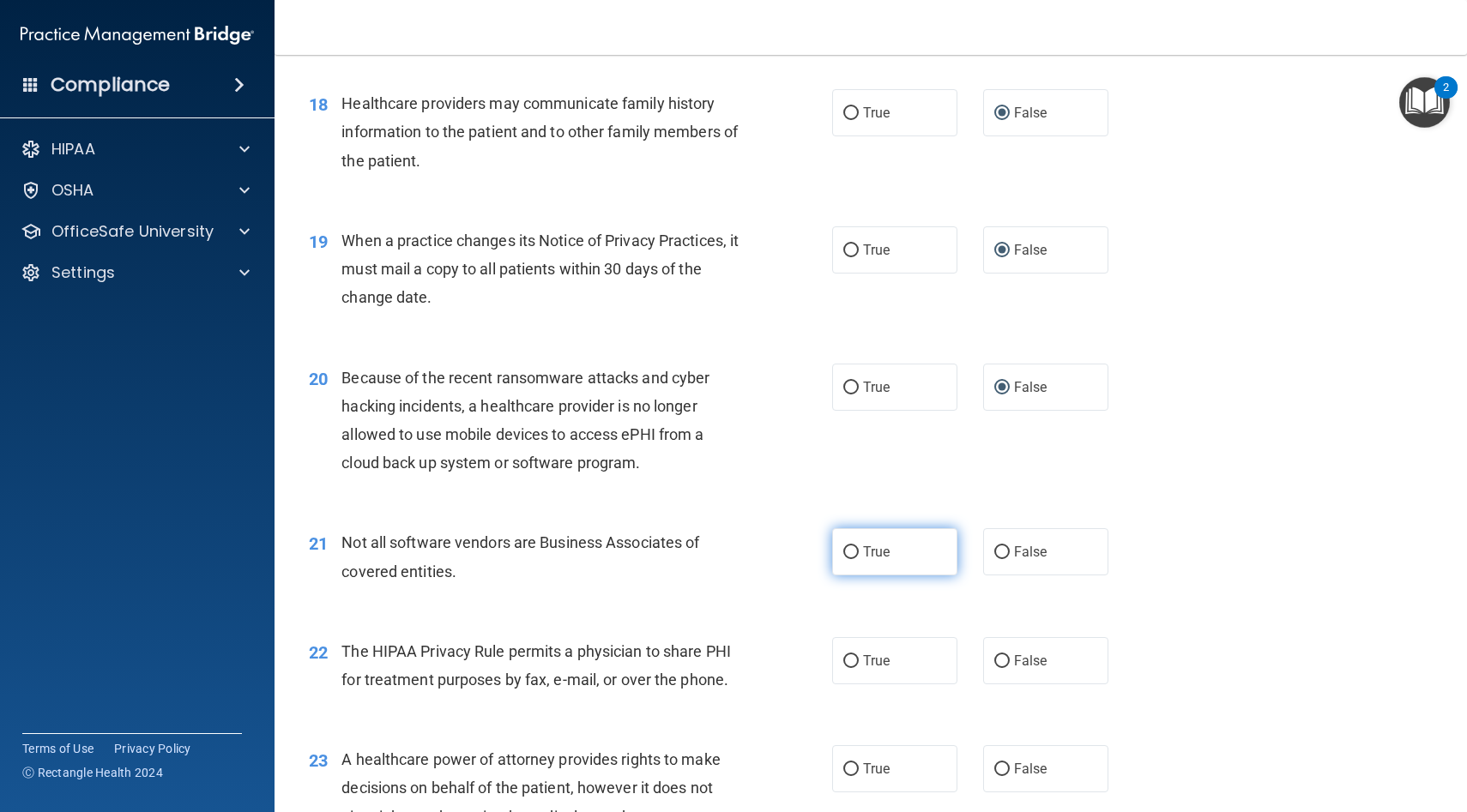 click on "True" at bounding box center (895, 551) 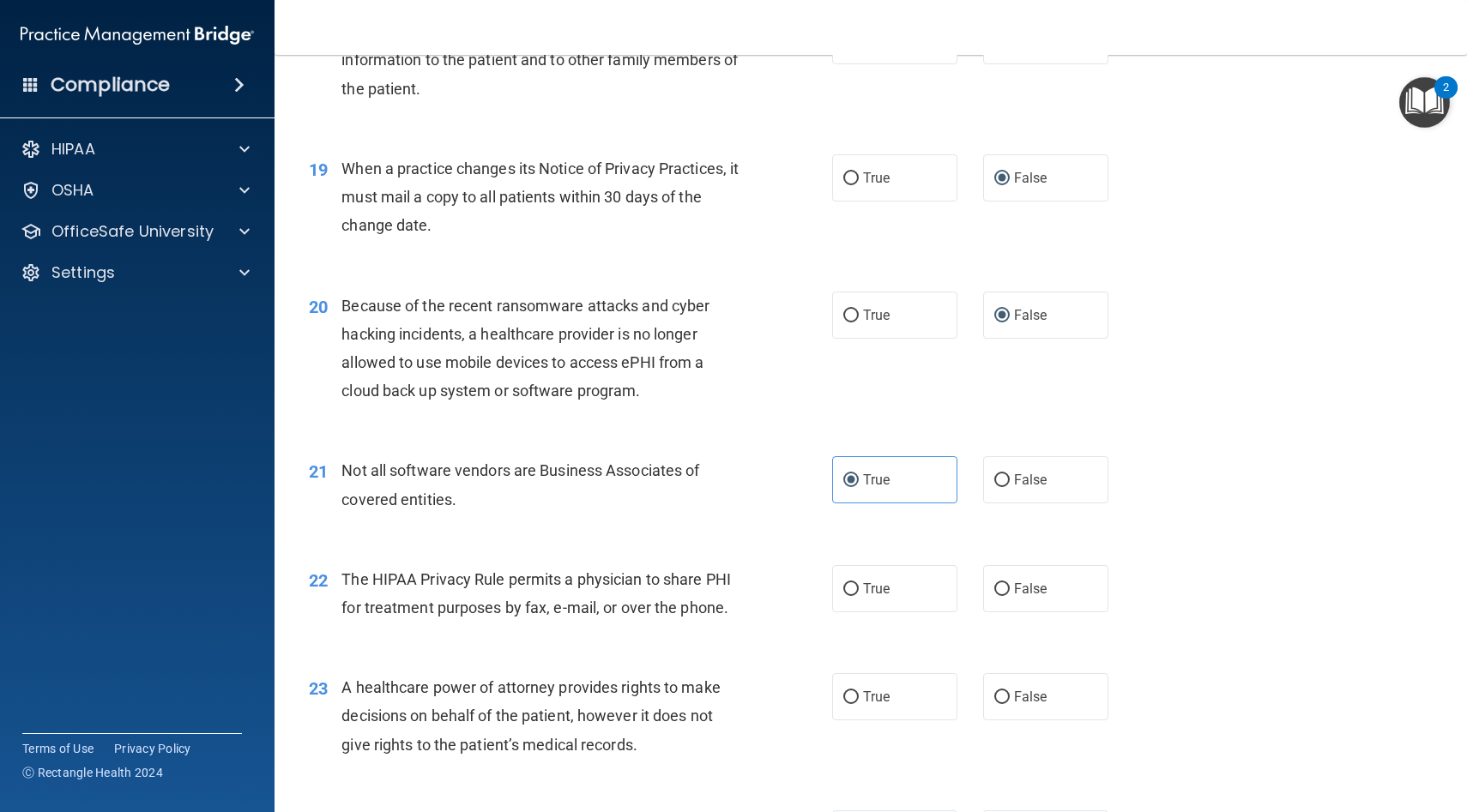 scroll, scrollTop: 2534, scrollLeft: 0, axis: vertical 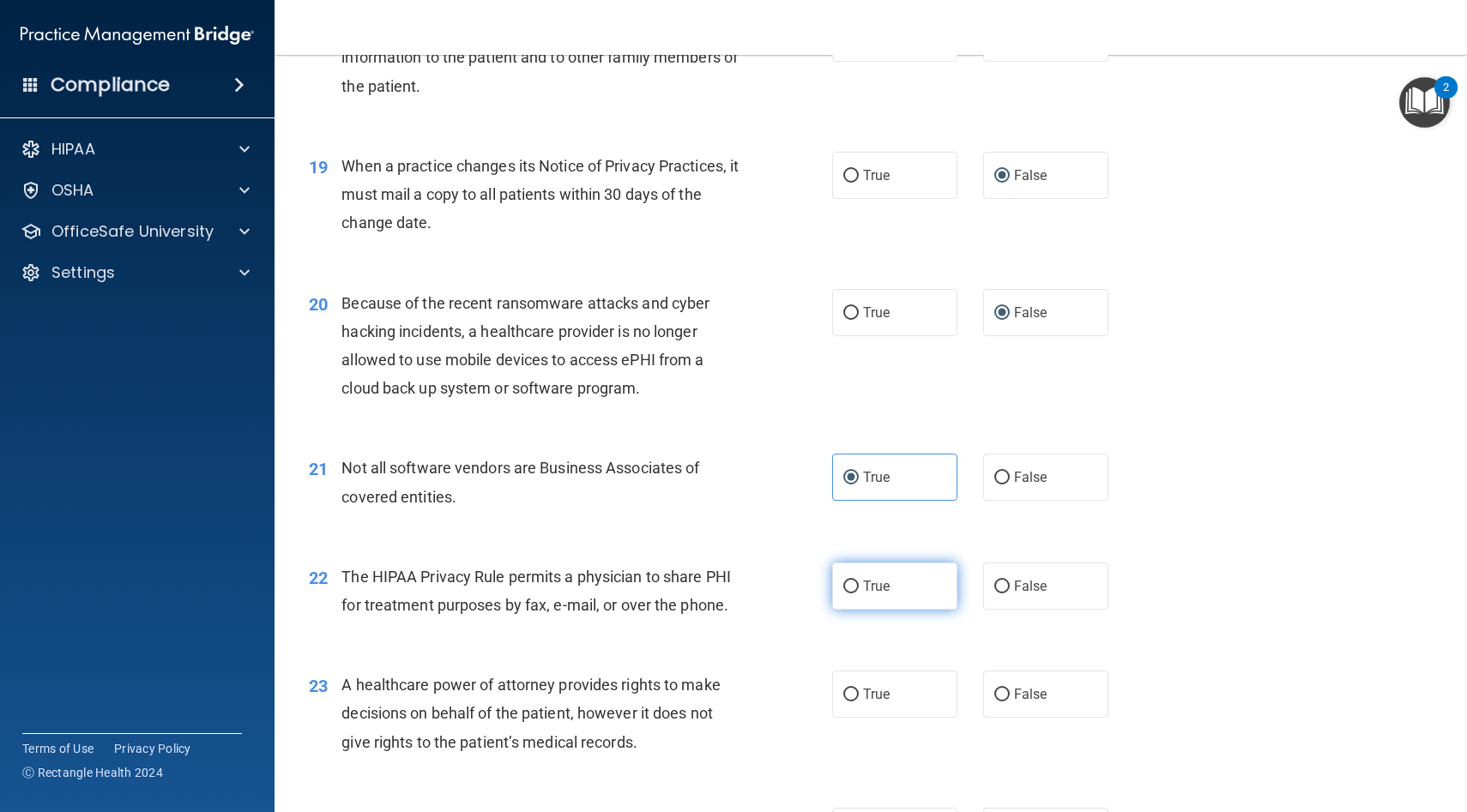 click on "True" at bounding box center [851, 586] 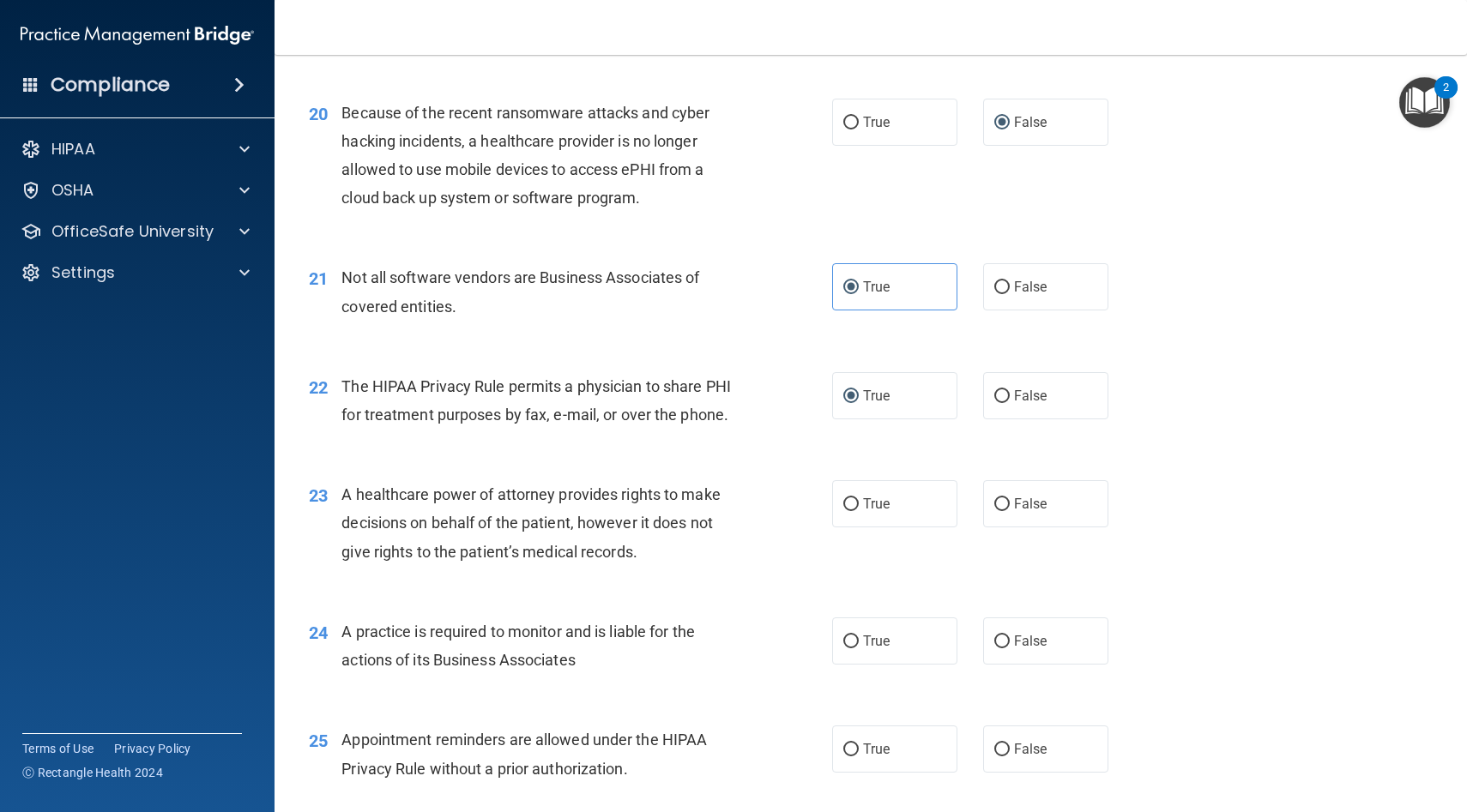 scroll, scrollTop: 2730, scrollLeft: 0, axis: vertical 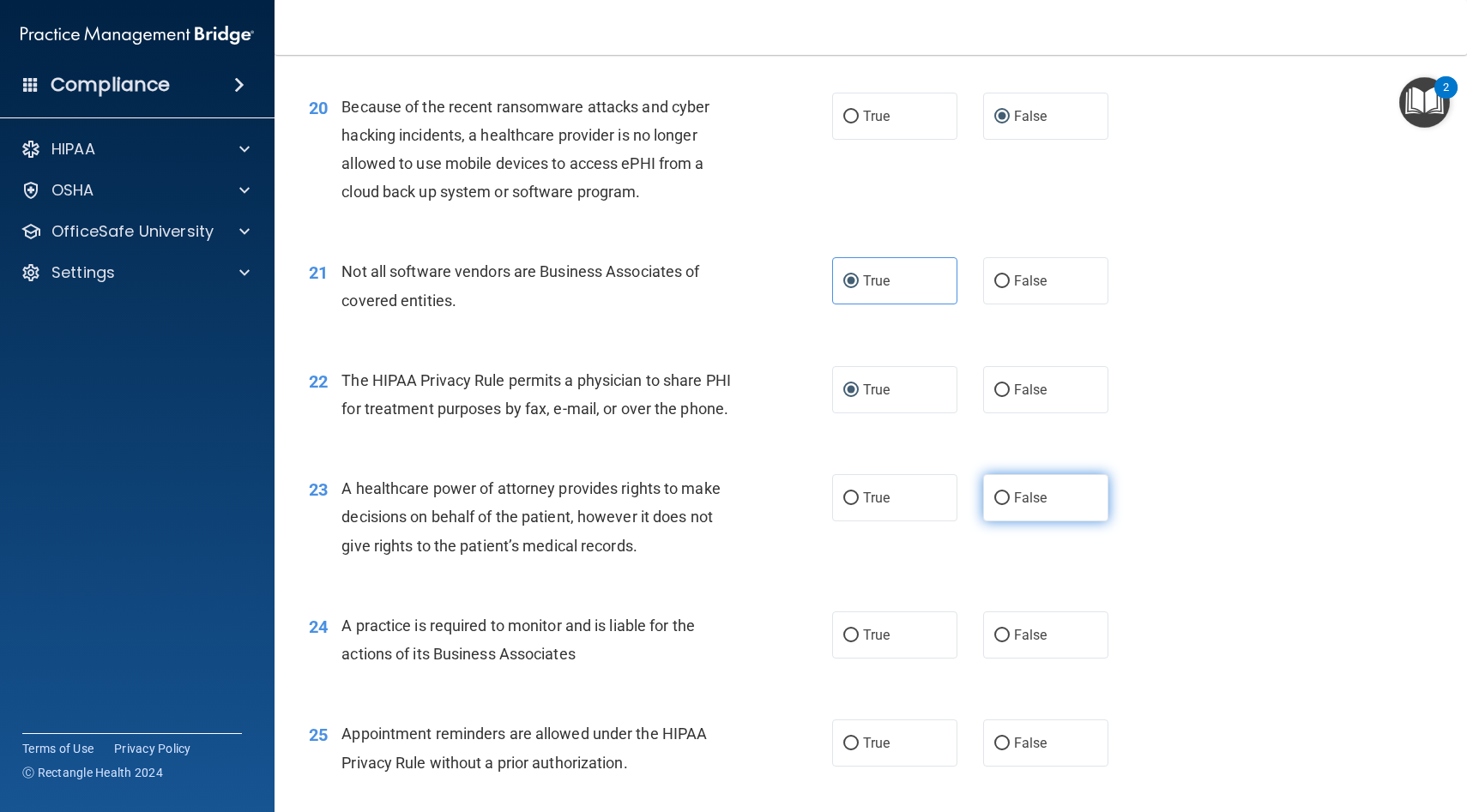click on "False" at bounding box center [1002, 498] 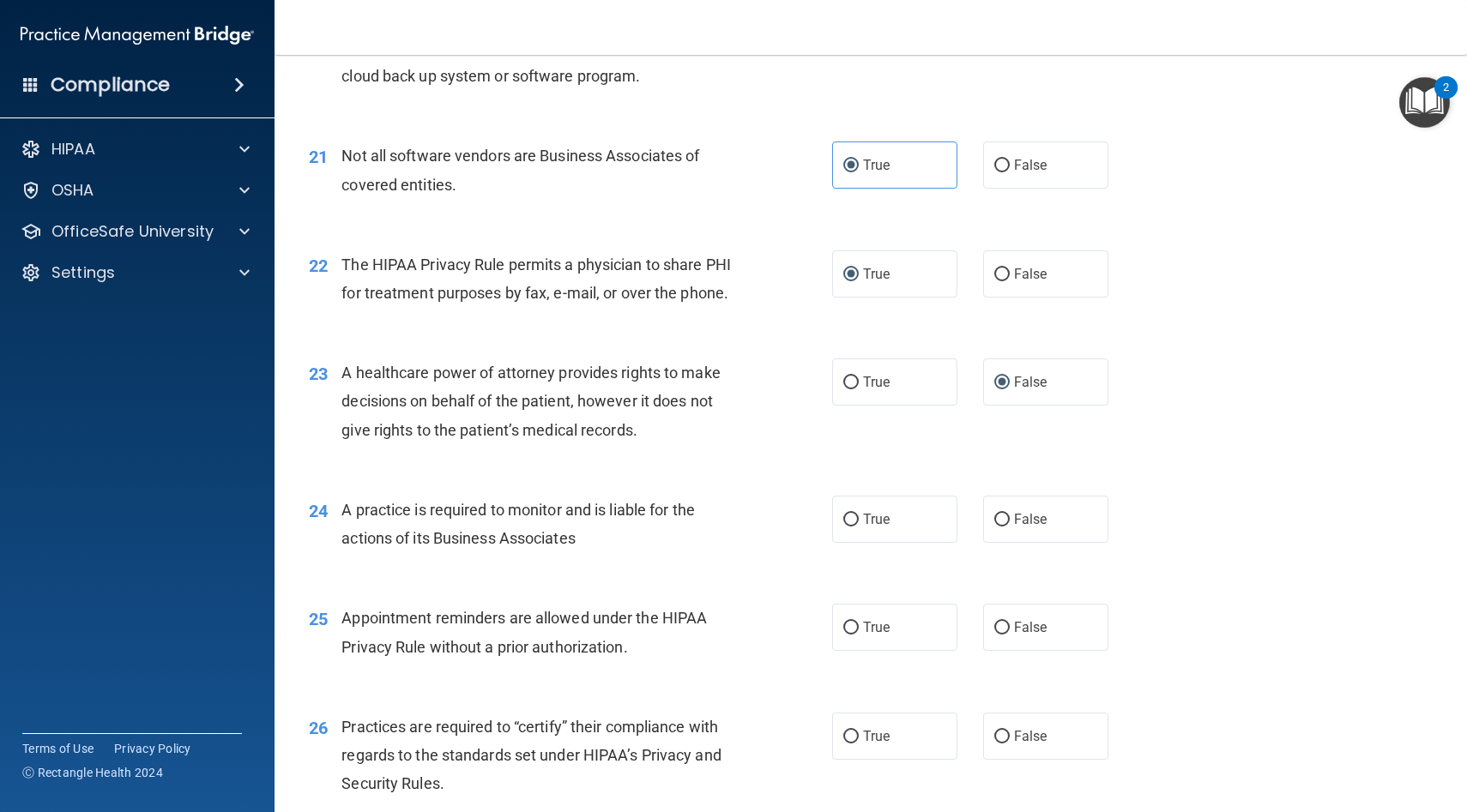 scroll, scrollTop: 2848, scrollLeft: 0, axis: vertical 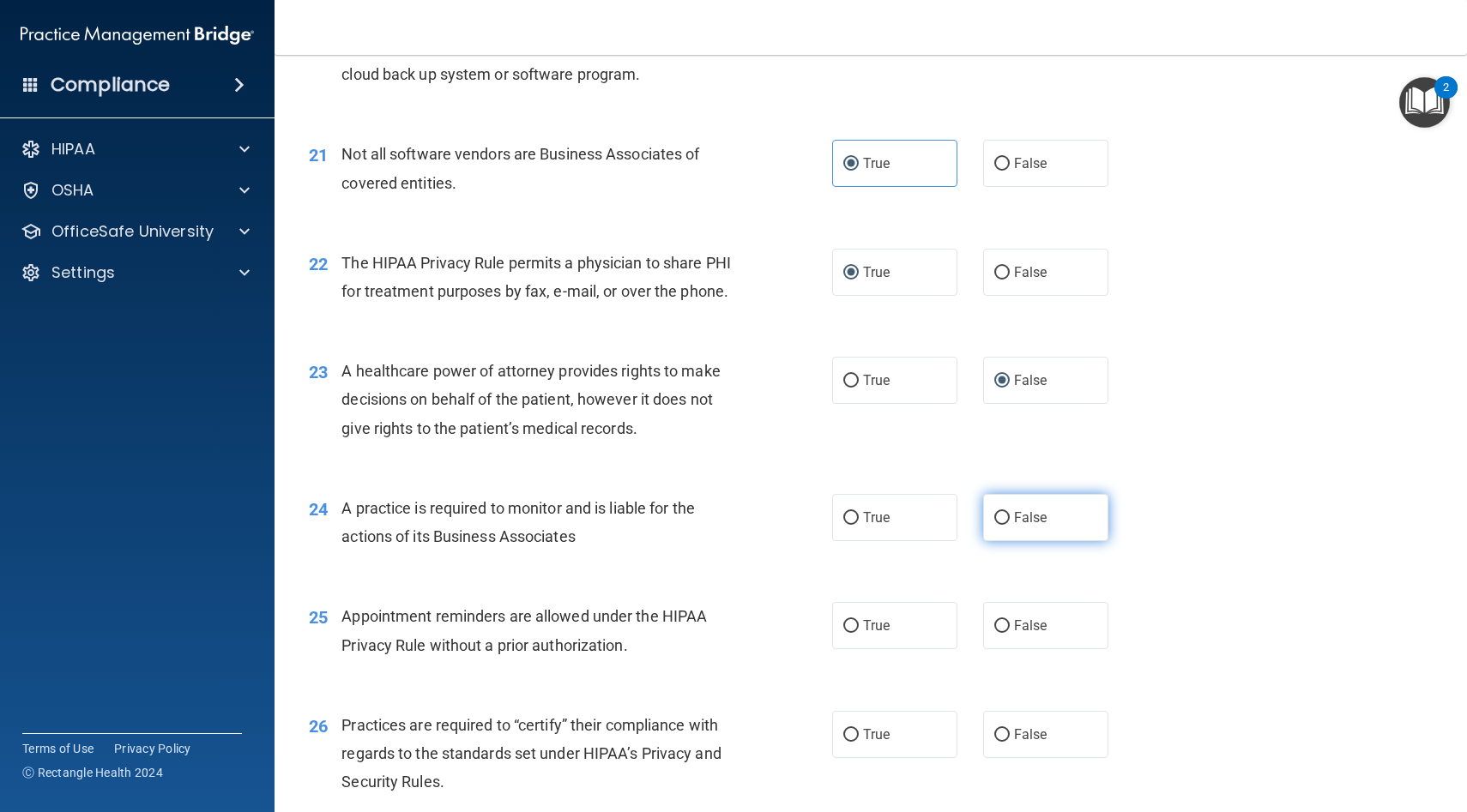 click on "False" at bounding box center (1002, 518) 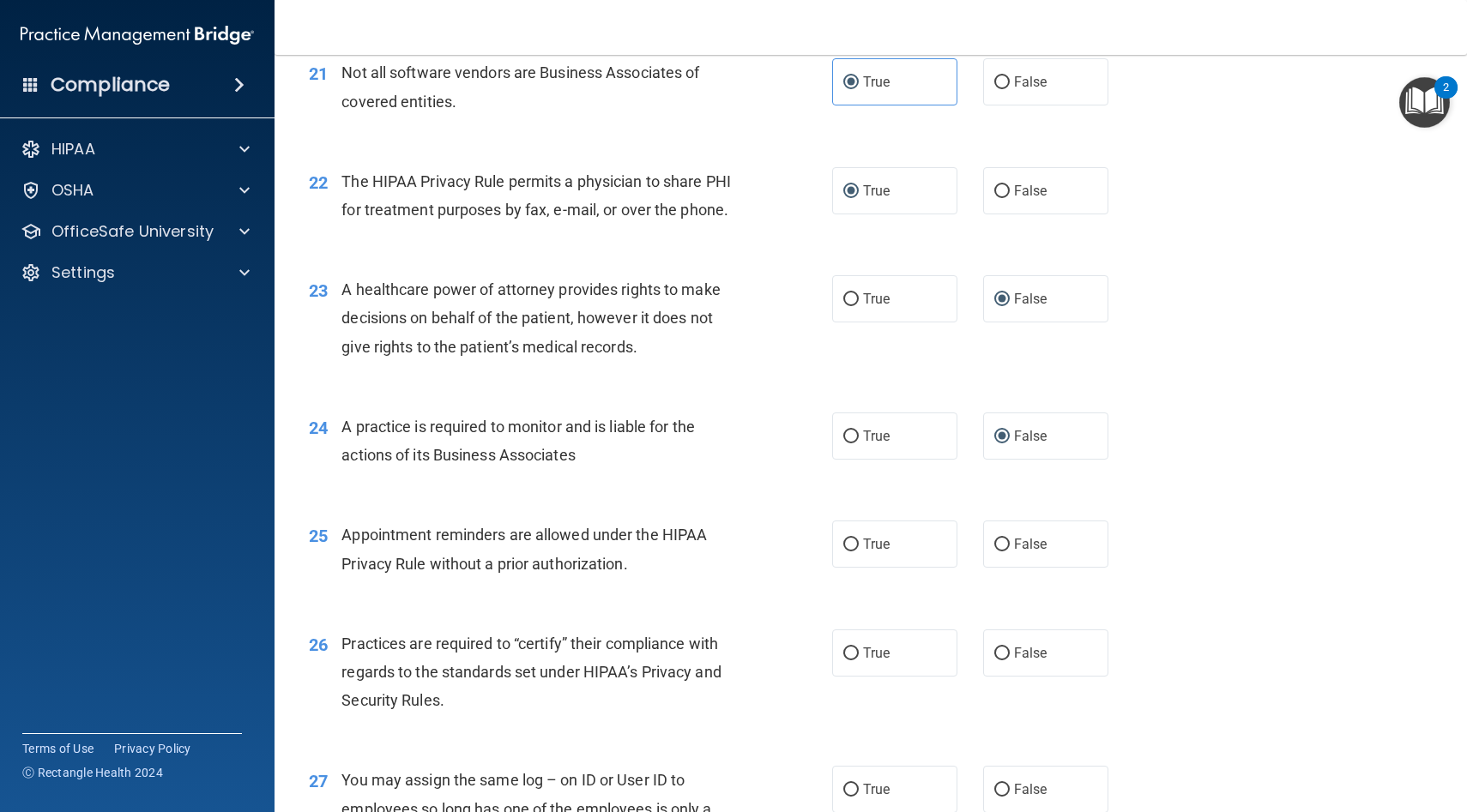 scroll, scrollTop: 2932, scrollLeft: 0, axis: vertical 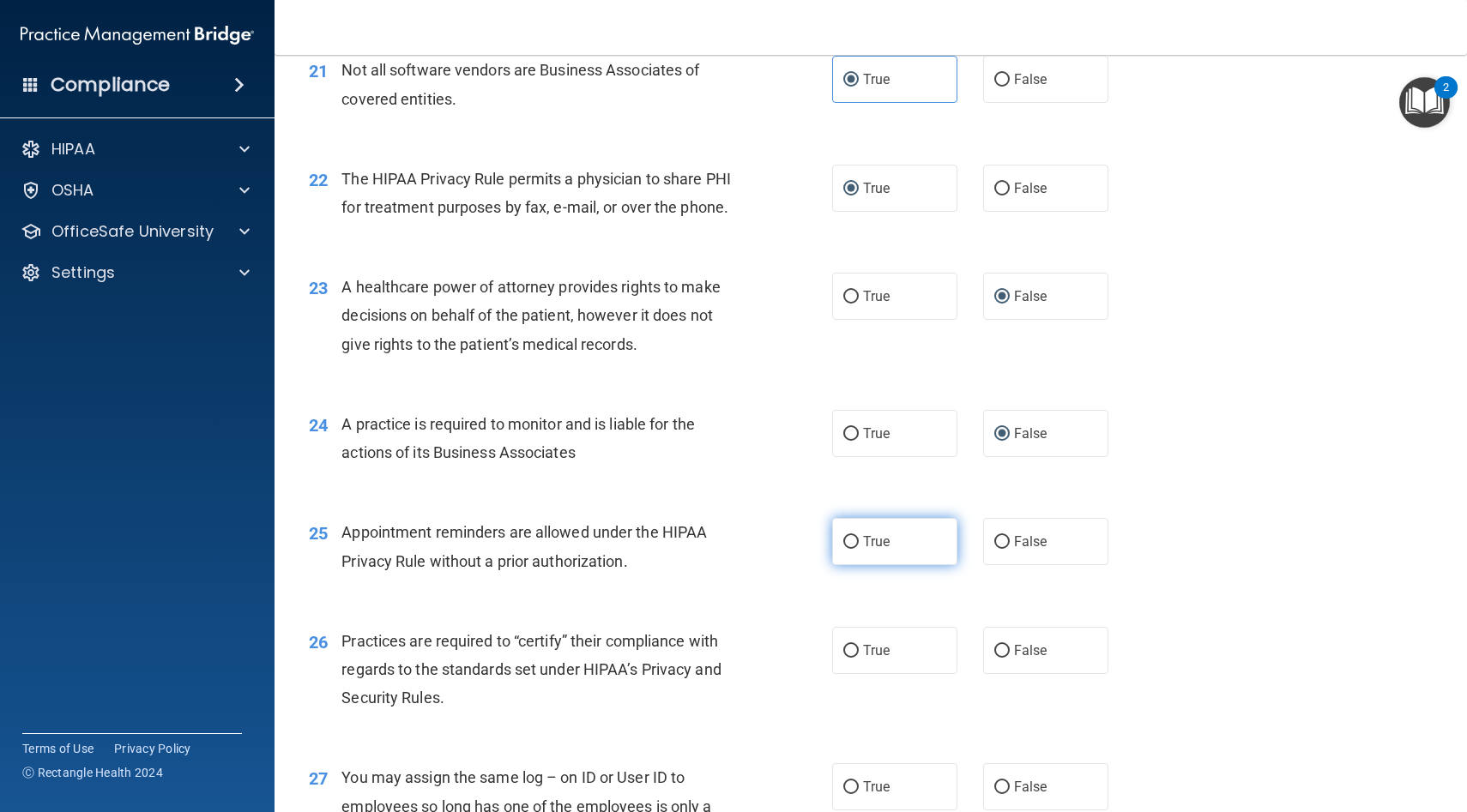 click on "True" at bounding box center [851, 542] 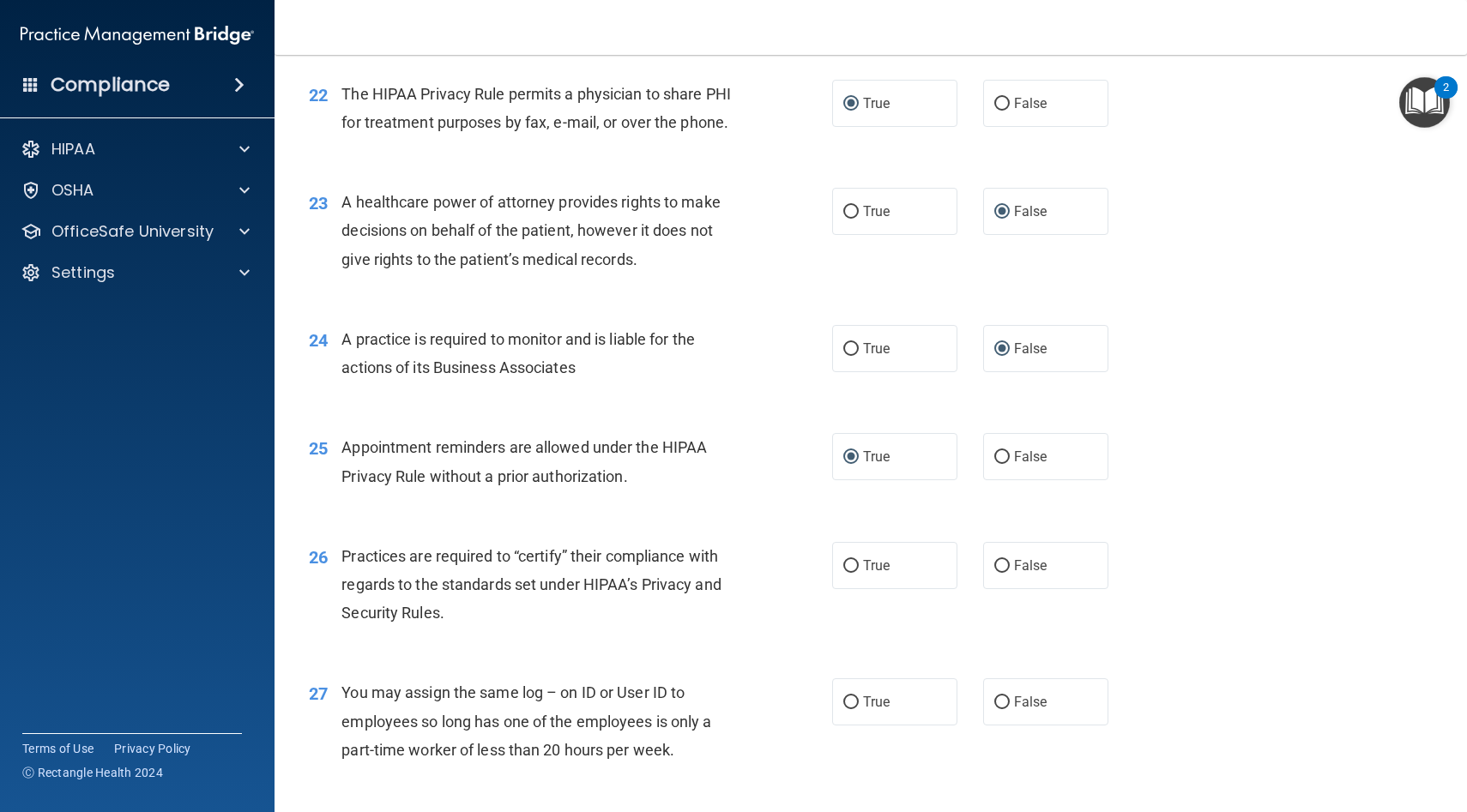 scroll, scrollTop: 3017, scrollLeft: 0, axis: vertical 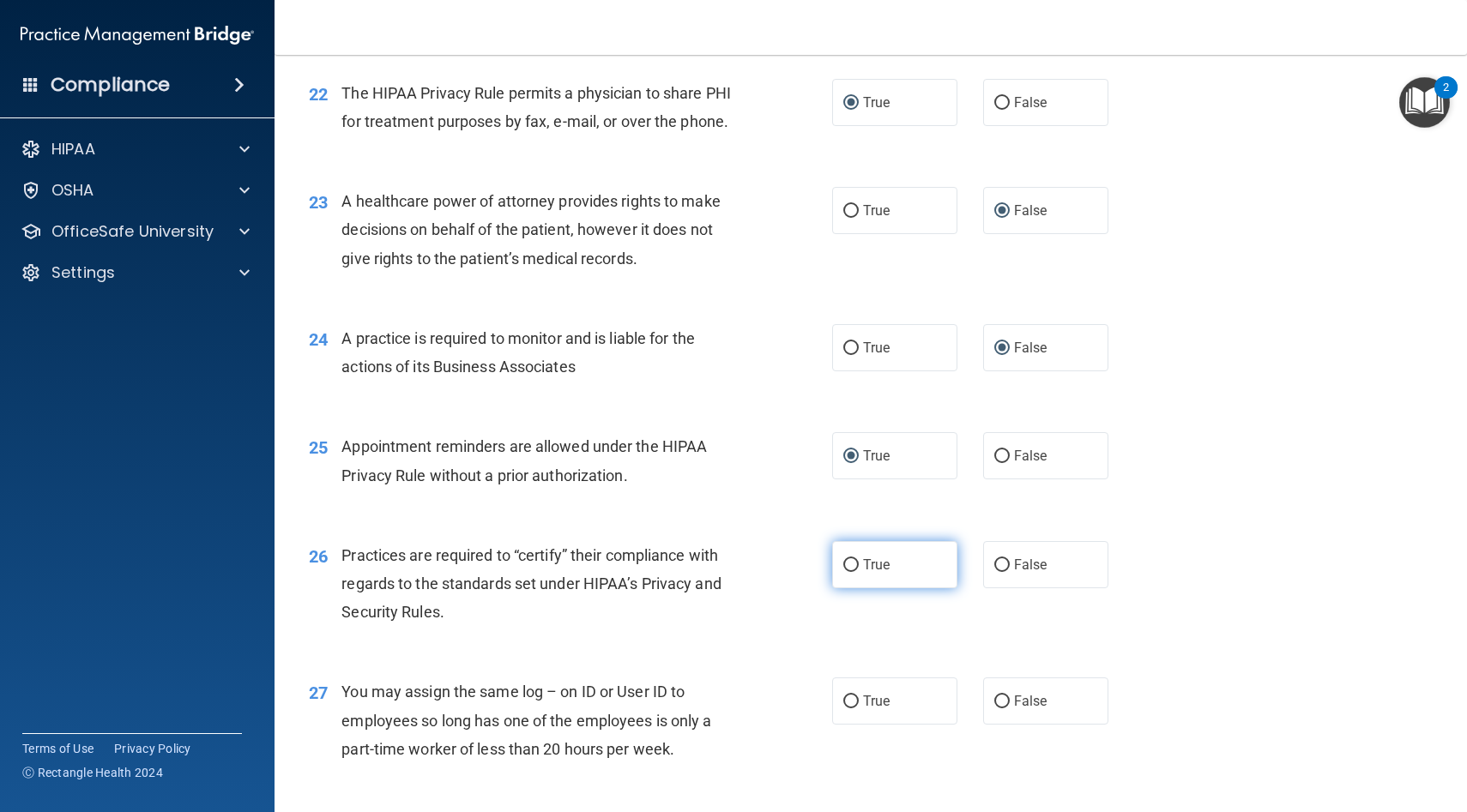 click on "True" at bounding box center (851, 565) 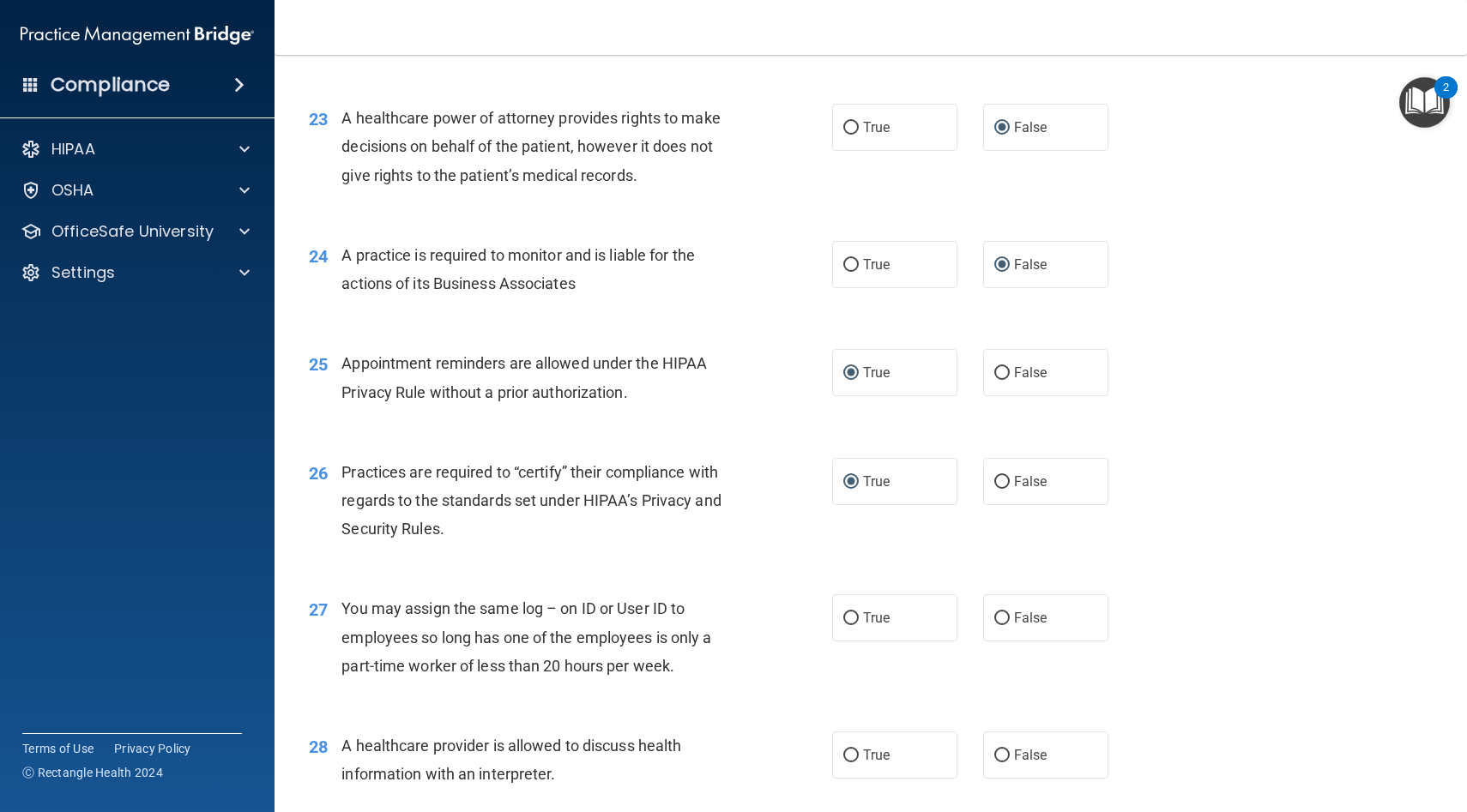 scroll, scrollTop: 3107, scrollLeft: 0, axis: vertical 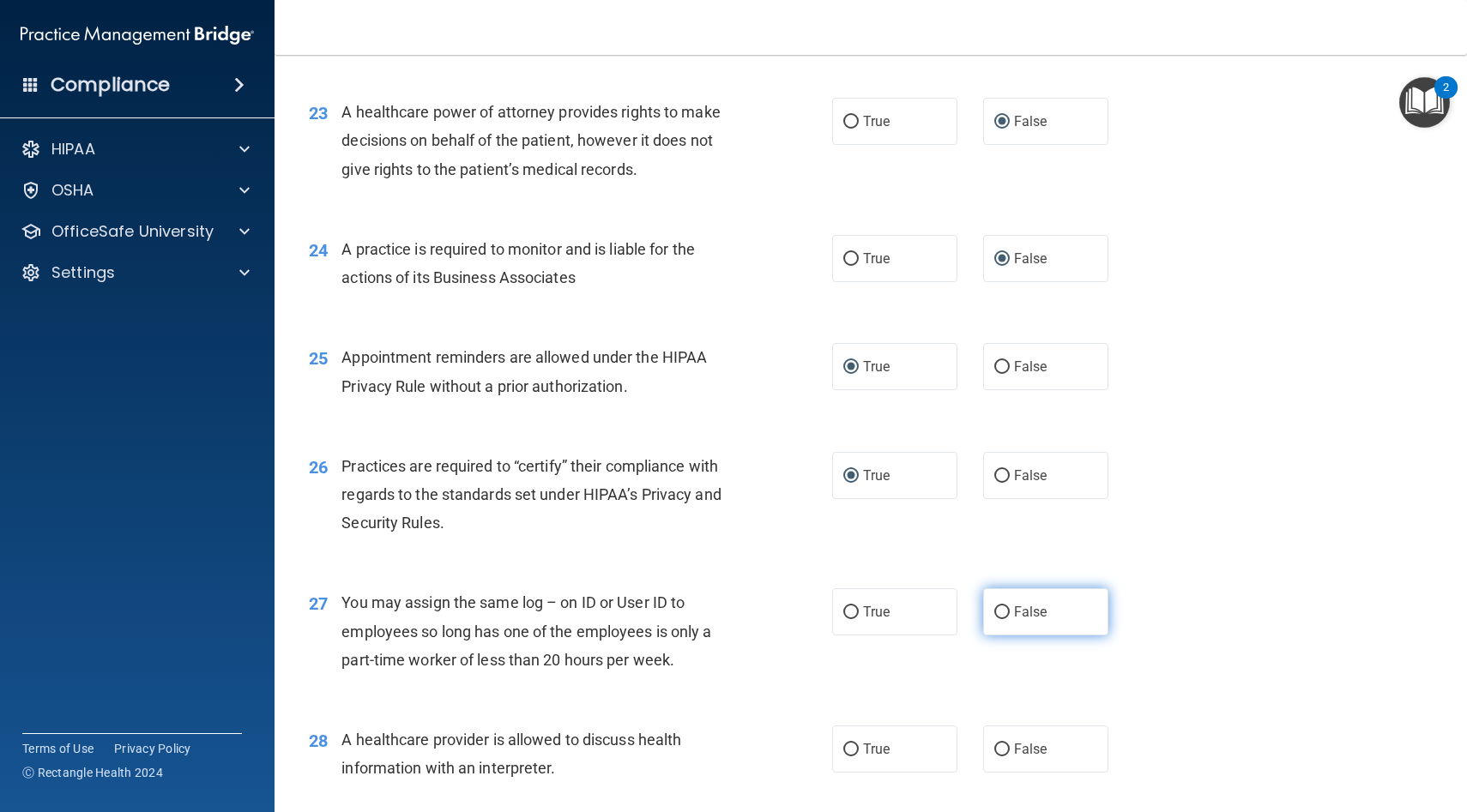 click on "False" at bounding box center (1030, 611) 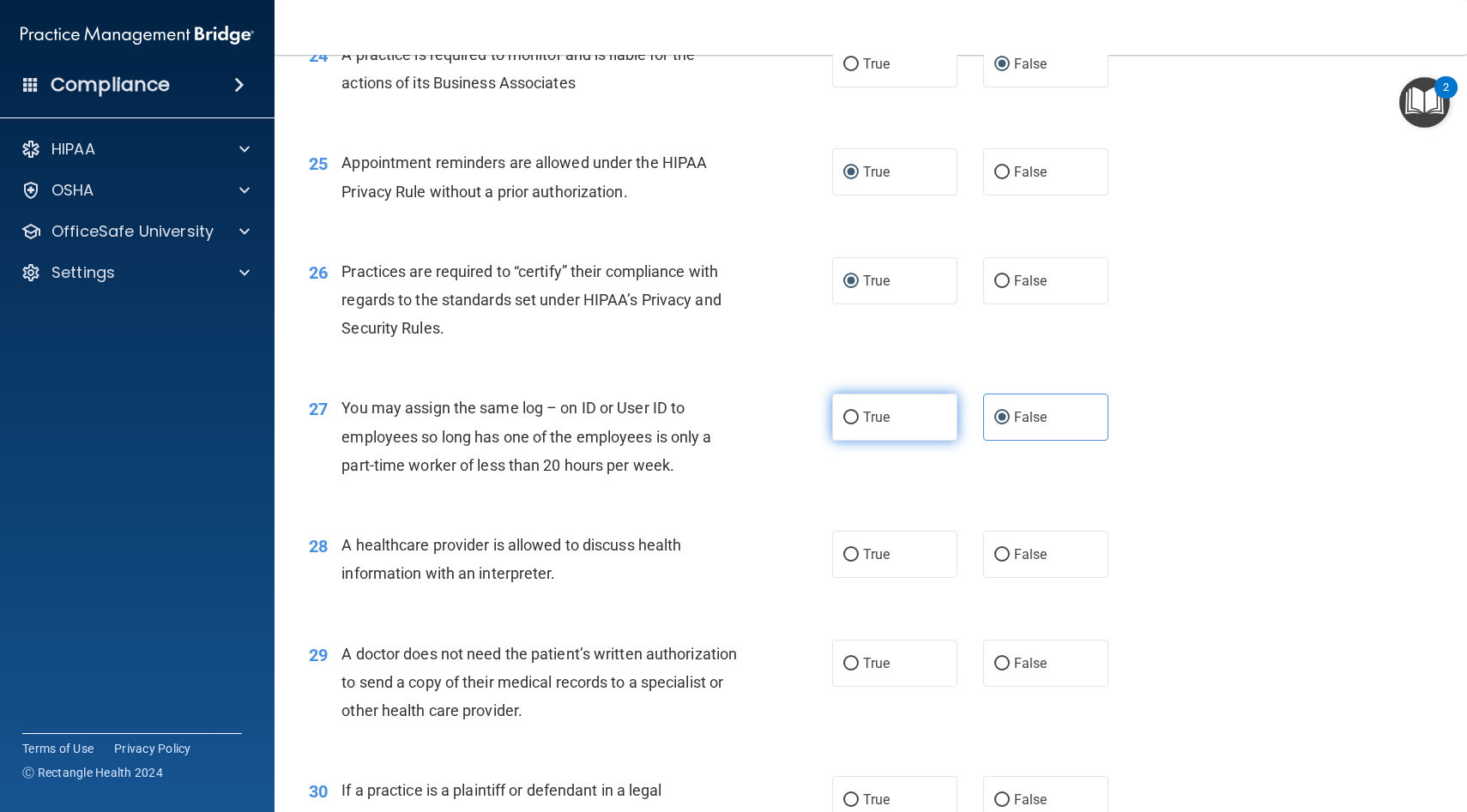 scroll, scrollTop: 3341, scrollLeft: 0, axis: vertical 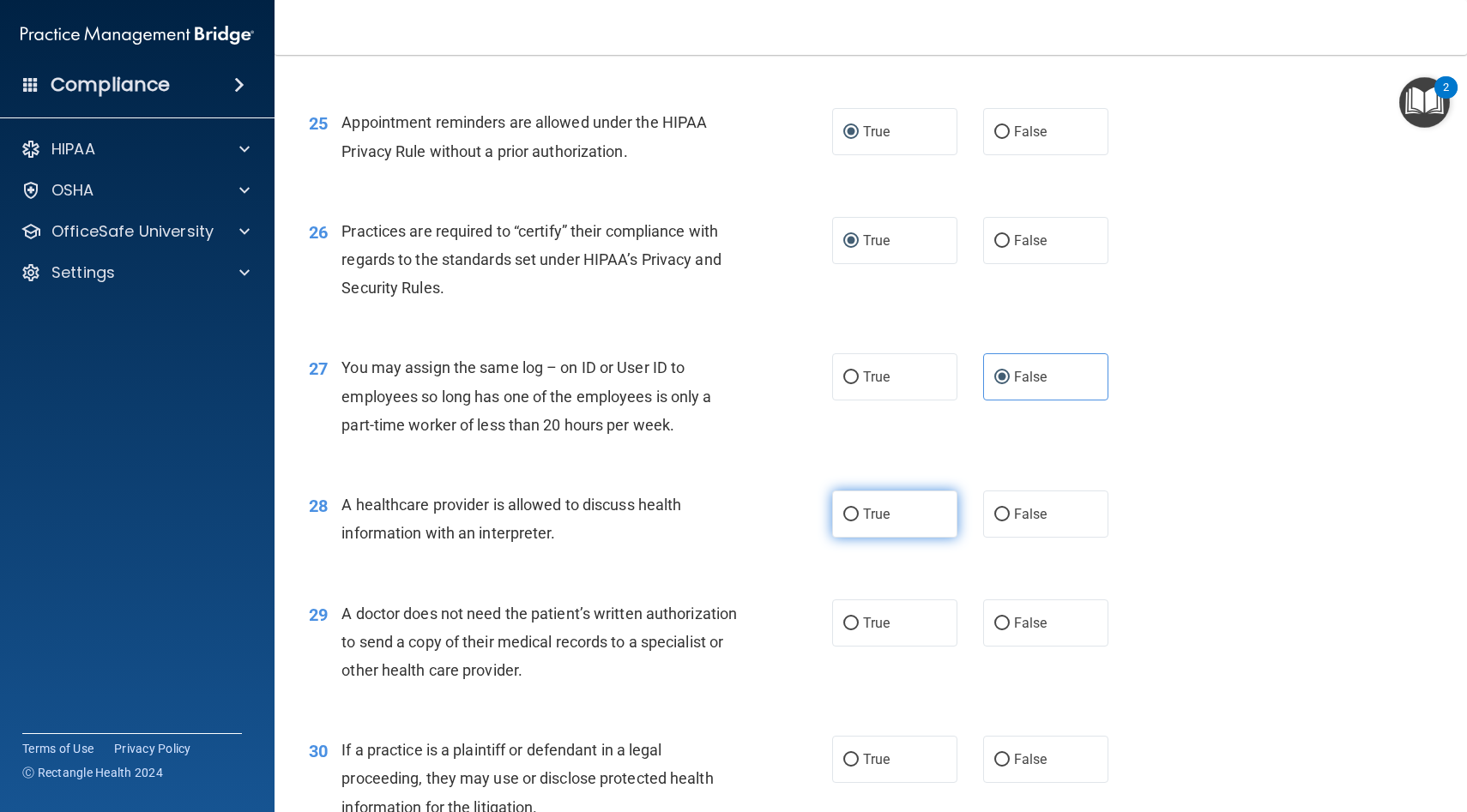 click on "True" at bounding box center [895, 514] 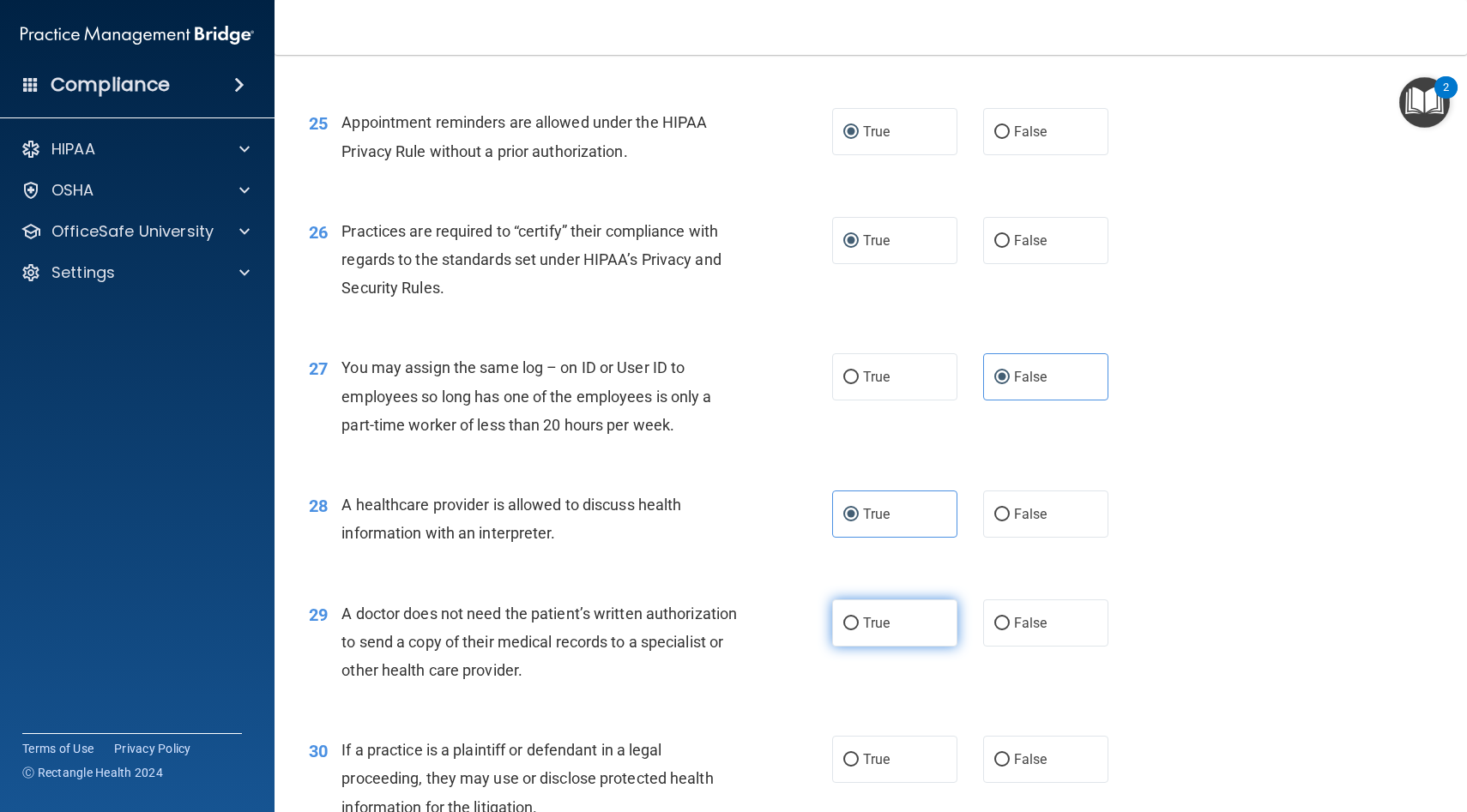 click on "True" at bounding box center [851, 623] 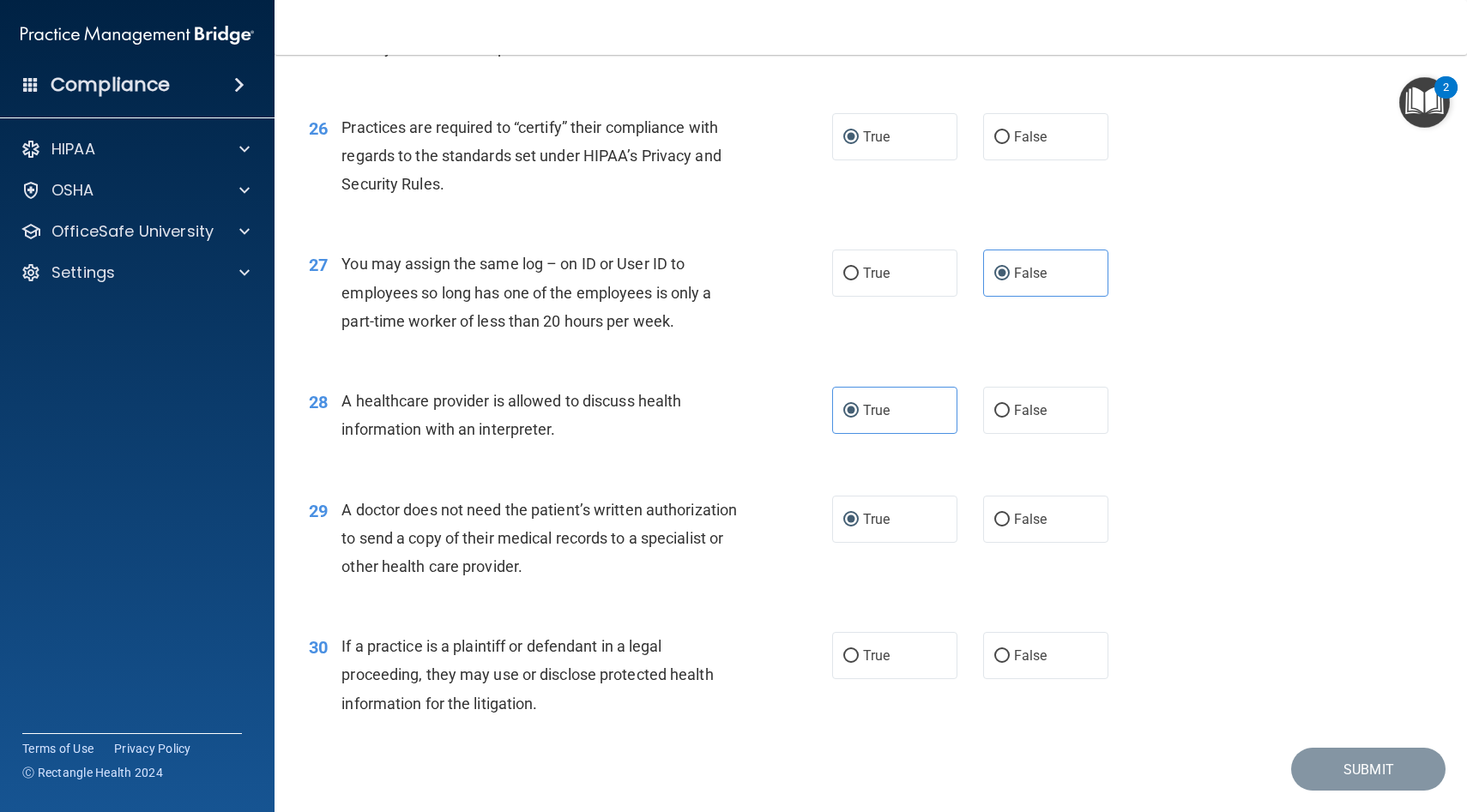 scroll, scrollTop: 3447, scrollLeft: 0, axis: vertical 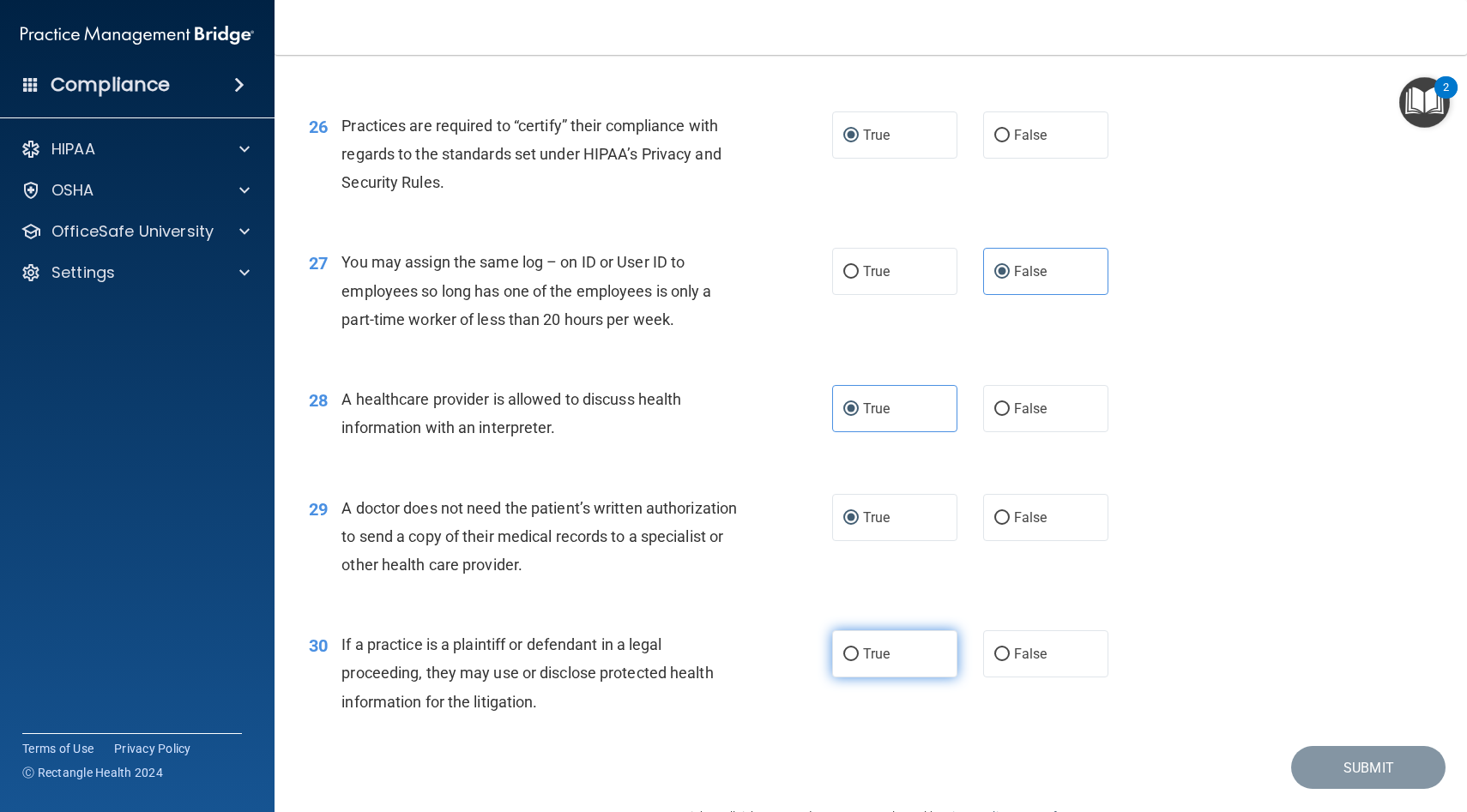 click on "True" at bounding box center [851, 654] 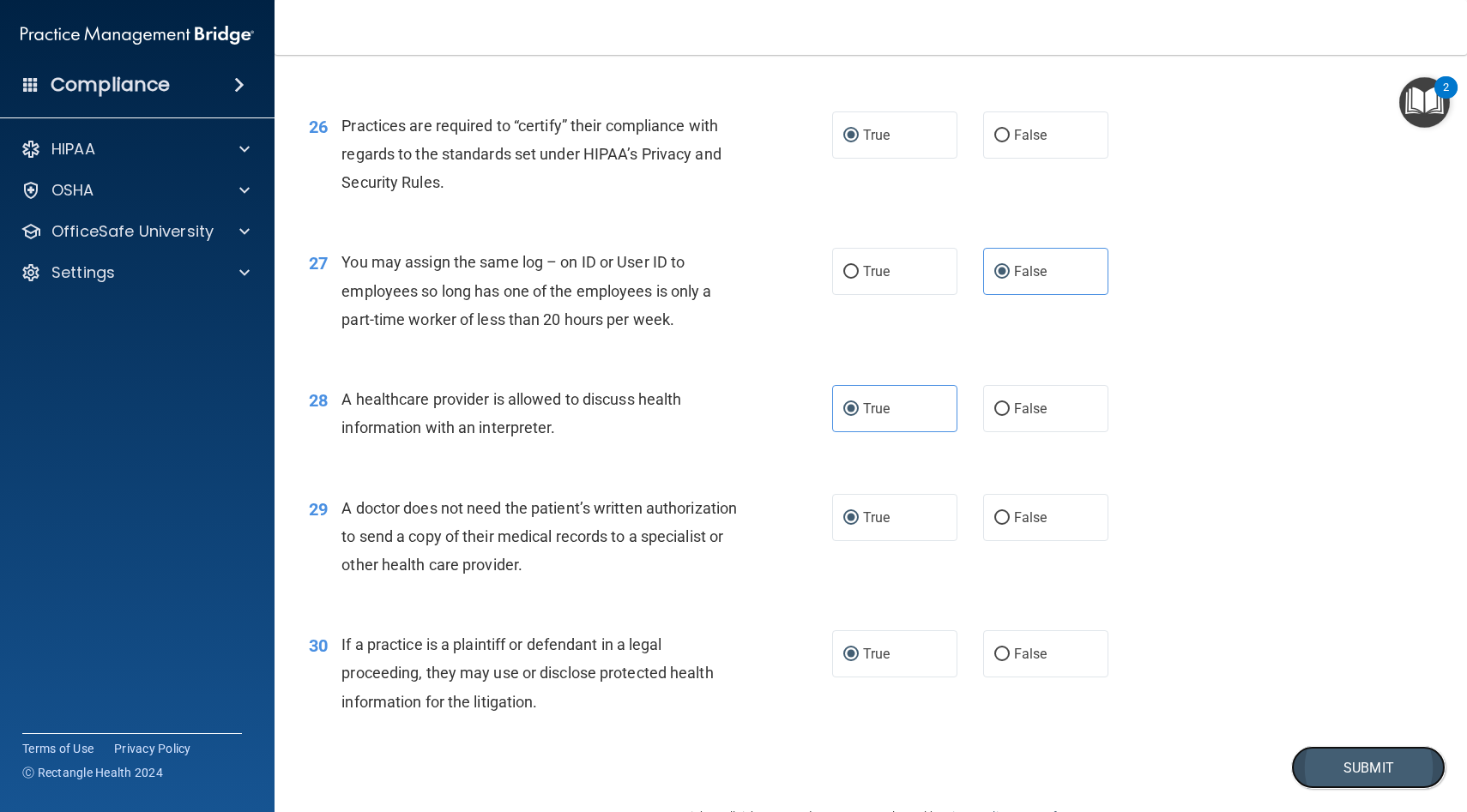 click on "Submit" at bounding box center [1368, 767] 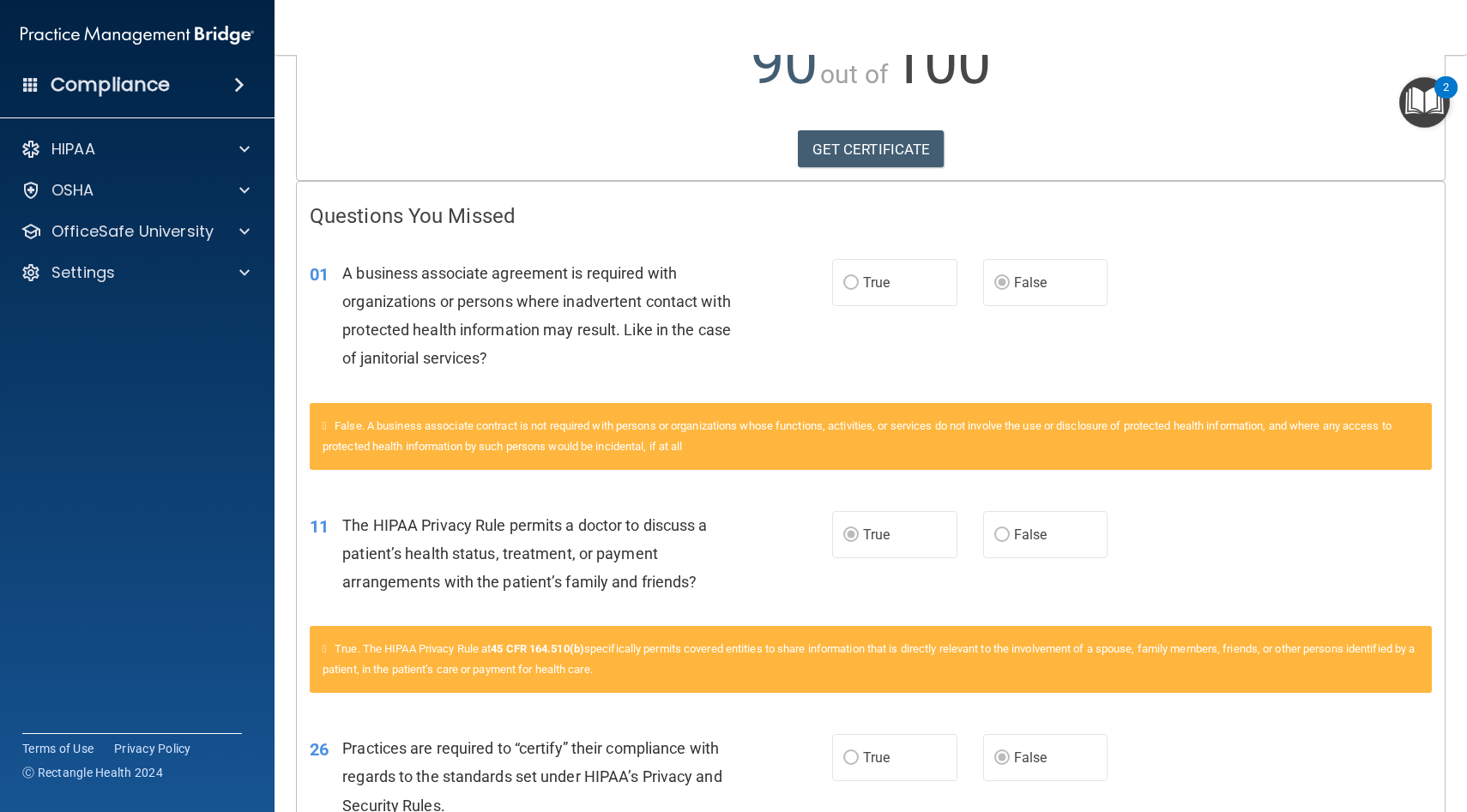 scroll, scrollTop: 0, scrollLeft: 0, axis: both 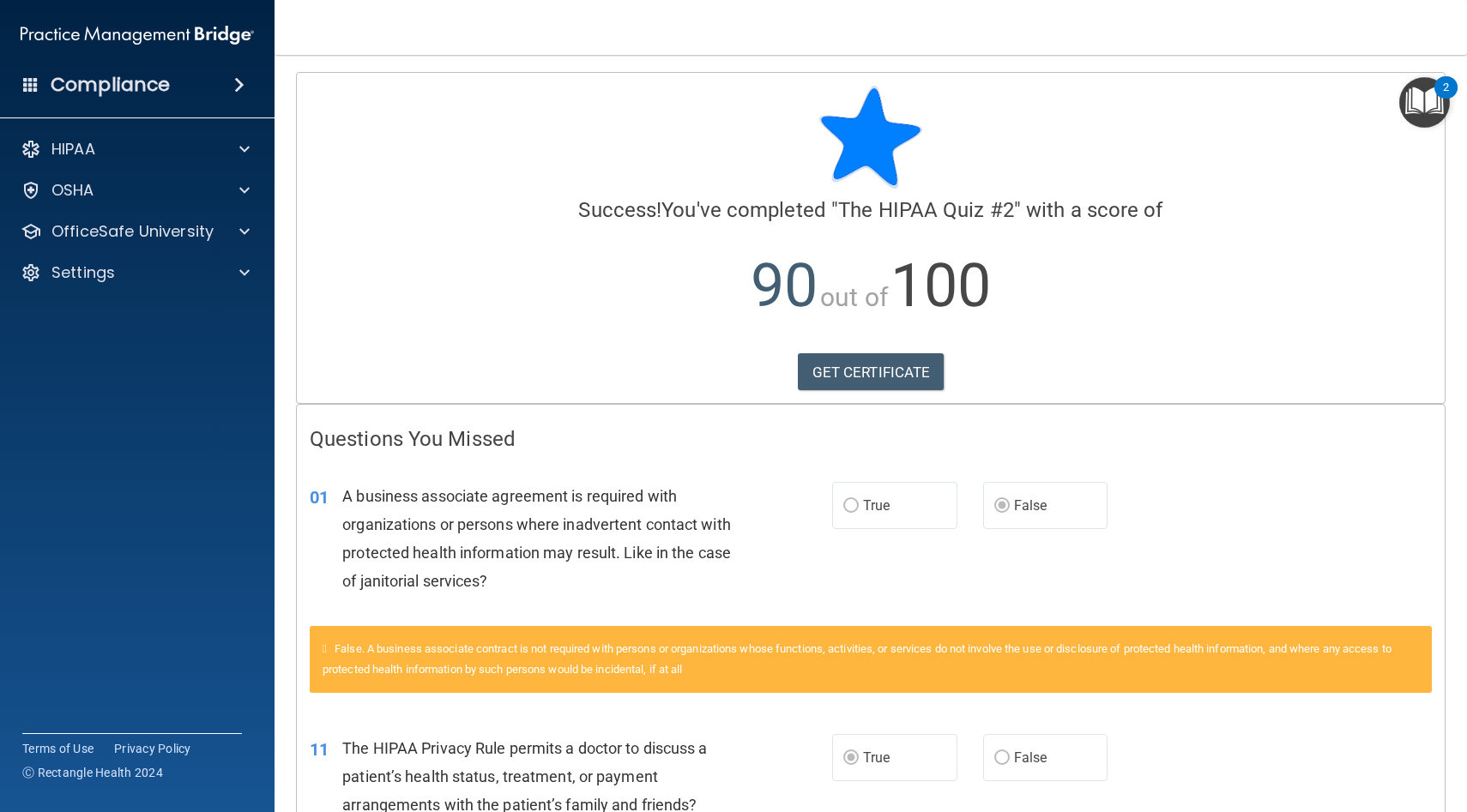 click at bounding box center [1424, 102] 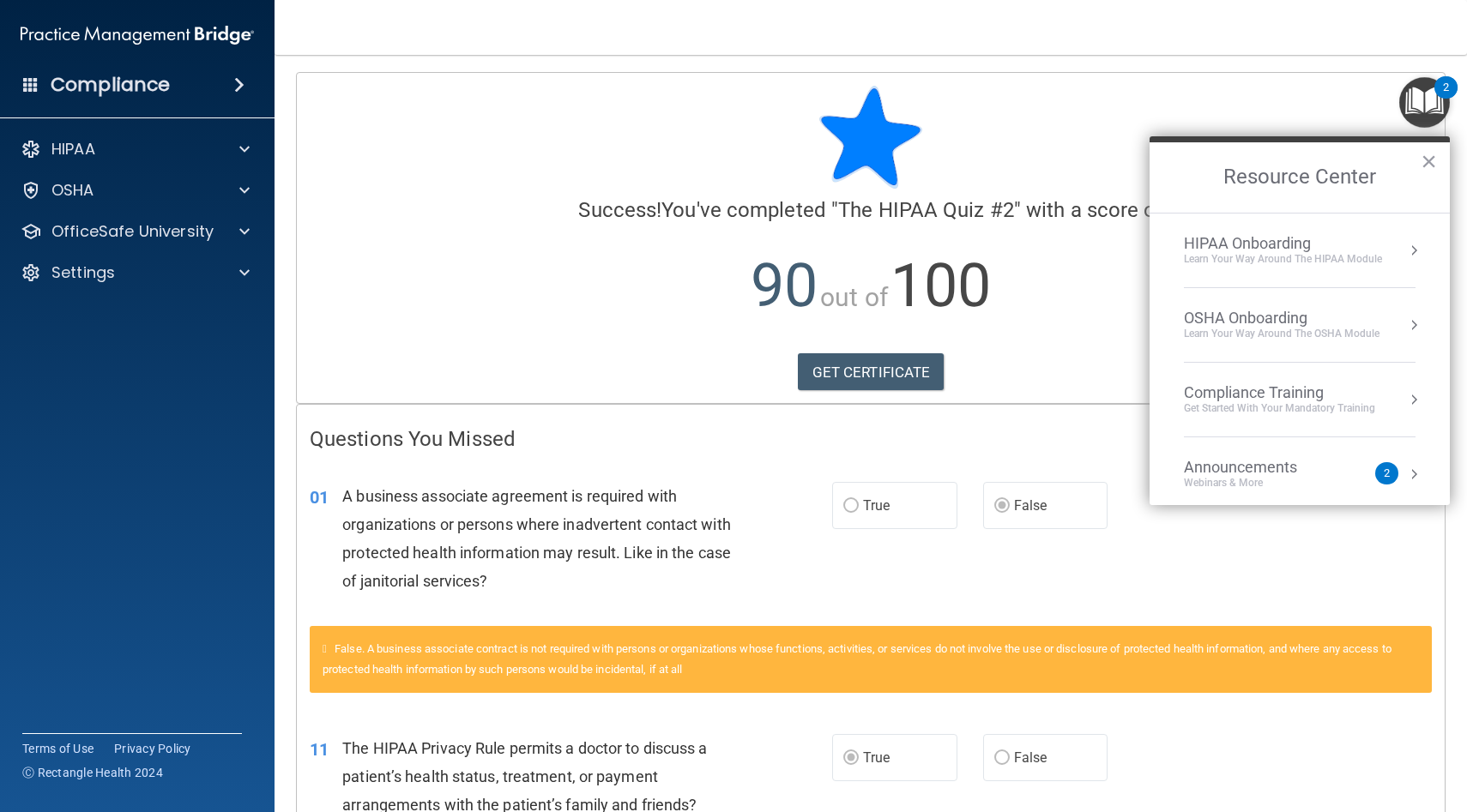 click at bounding box center (871, 137) 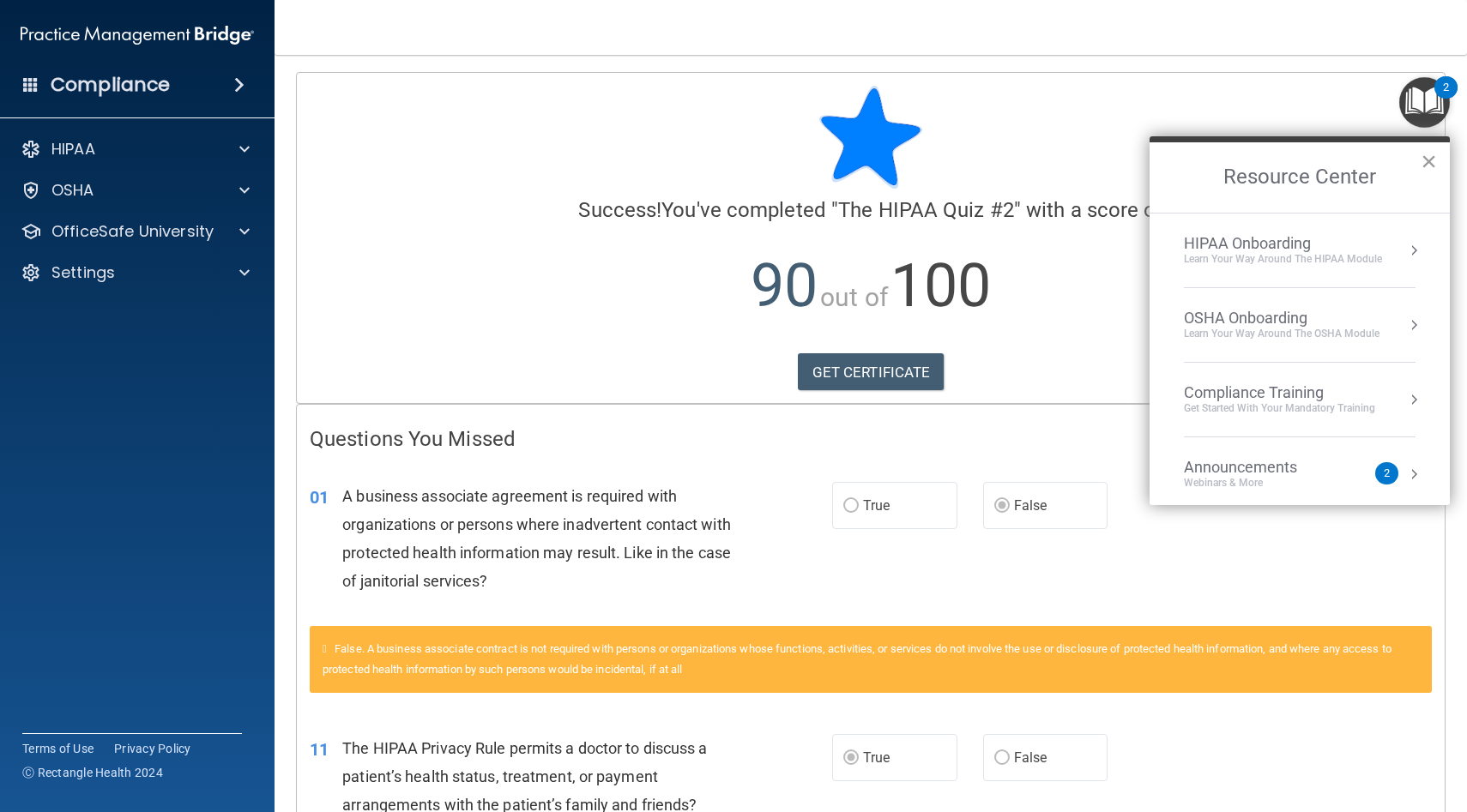 click on "×" at bounding box center (1428, 161) 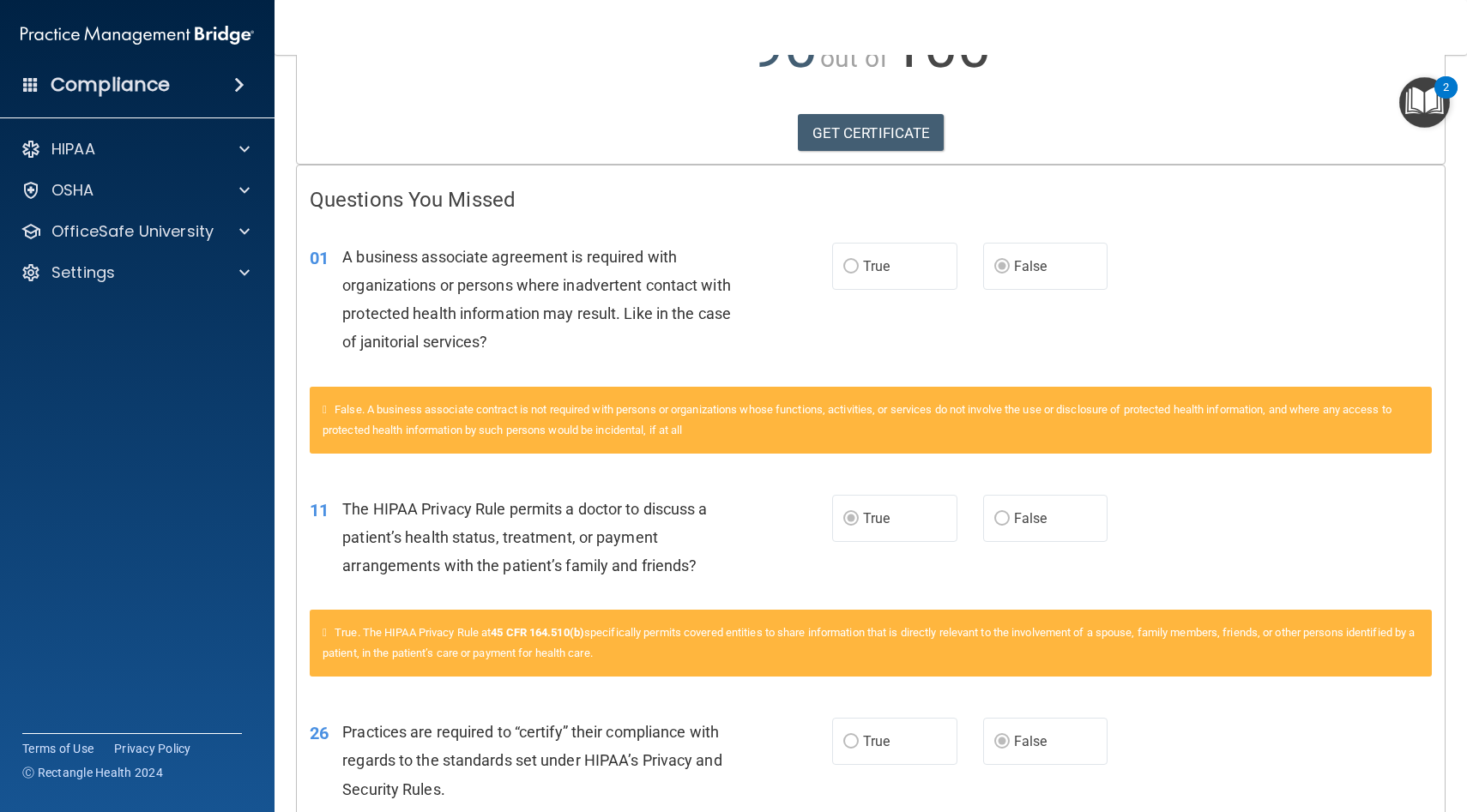 scroll, scrollTop: 0, scrollLeft: 0, axis: both 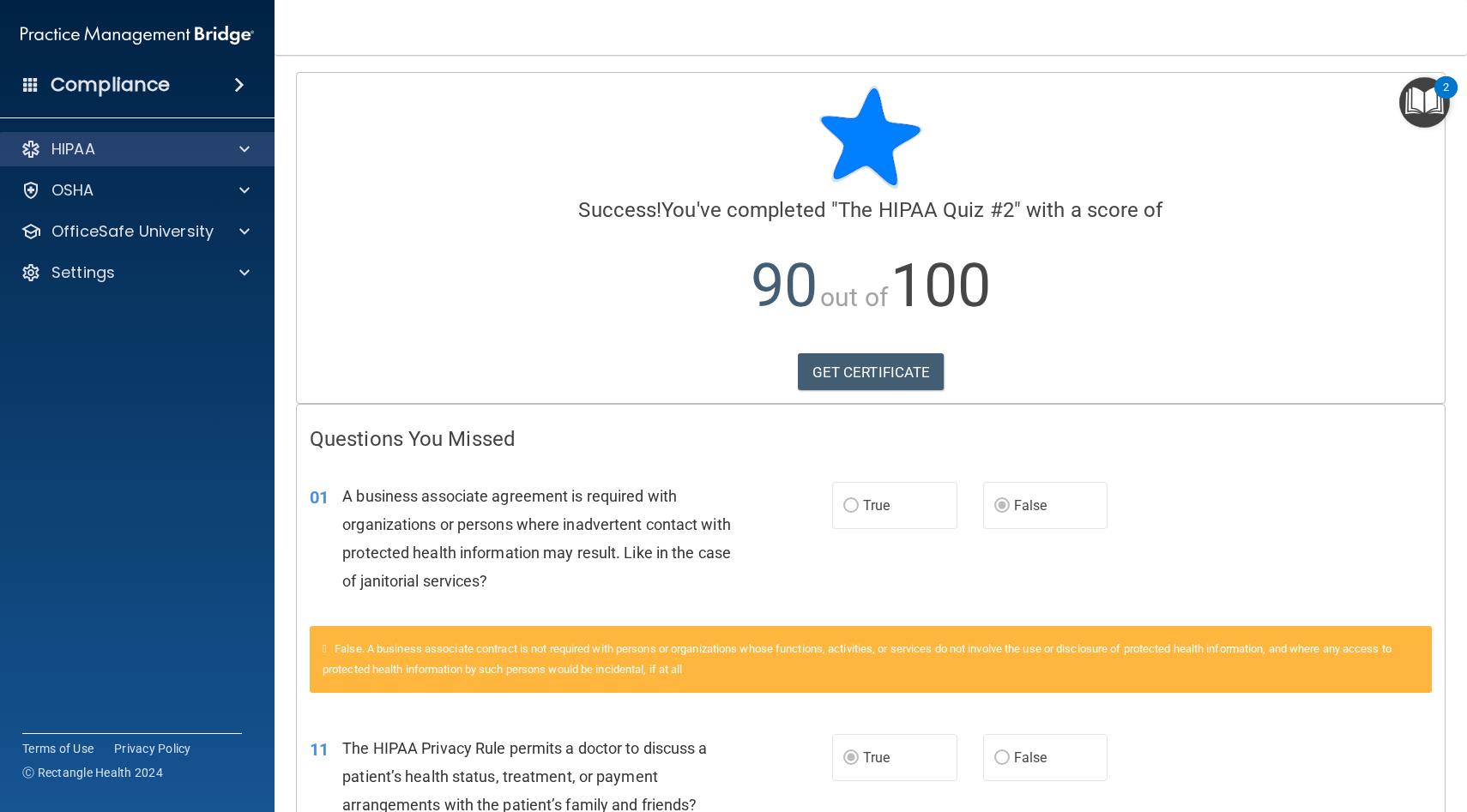 click on "HIPAA" at bounding box center (137, 149) 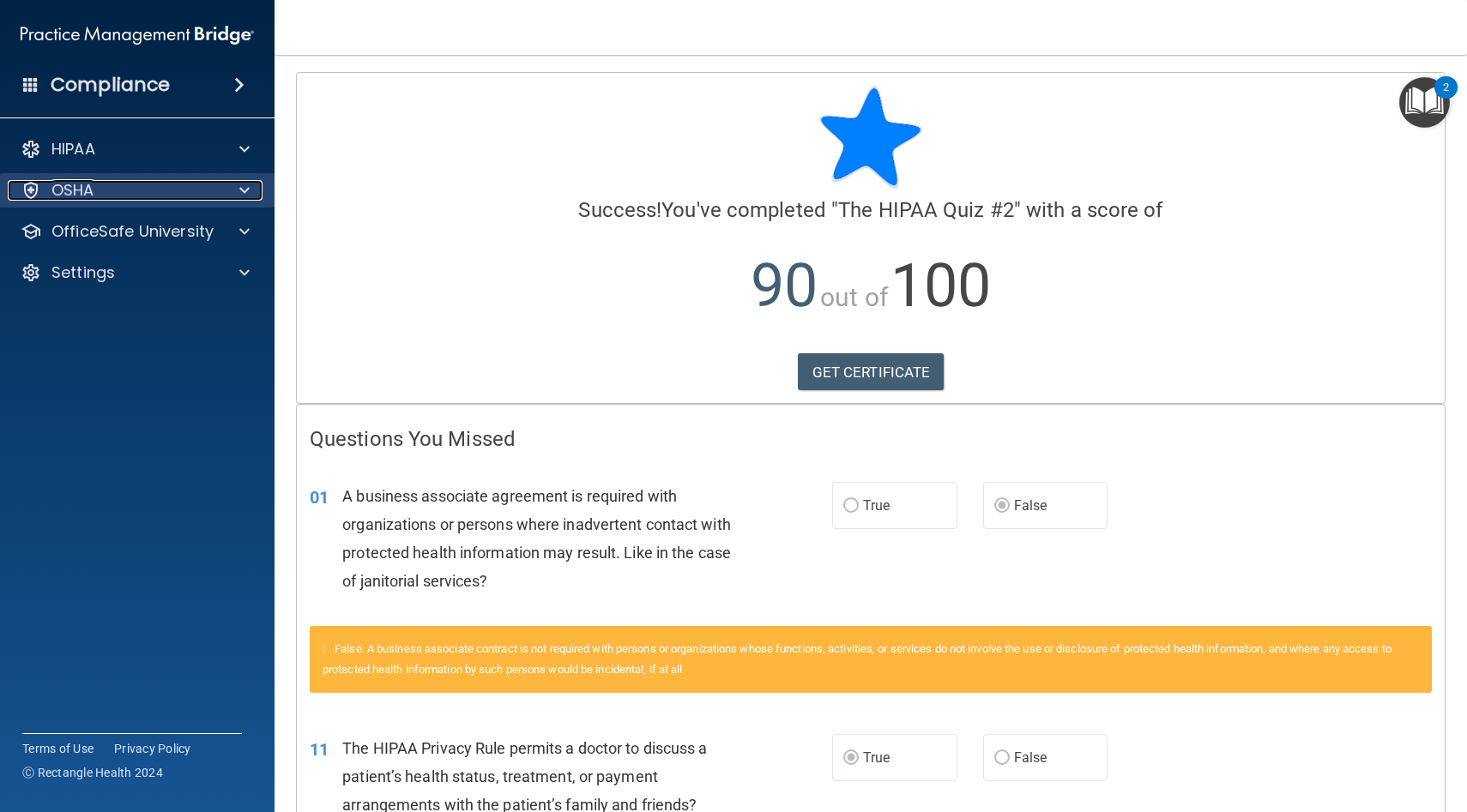 click at bounding box center [244, 190] 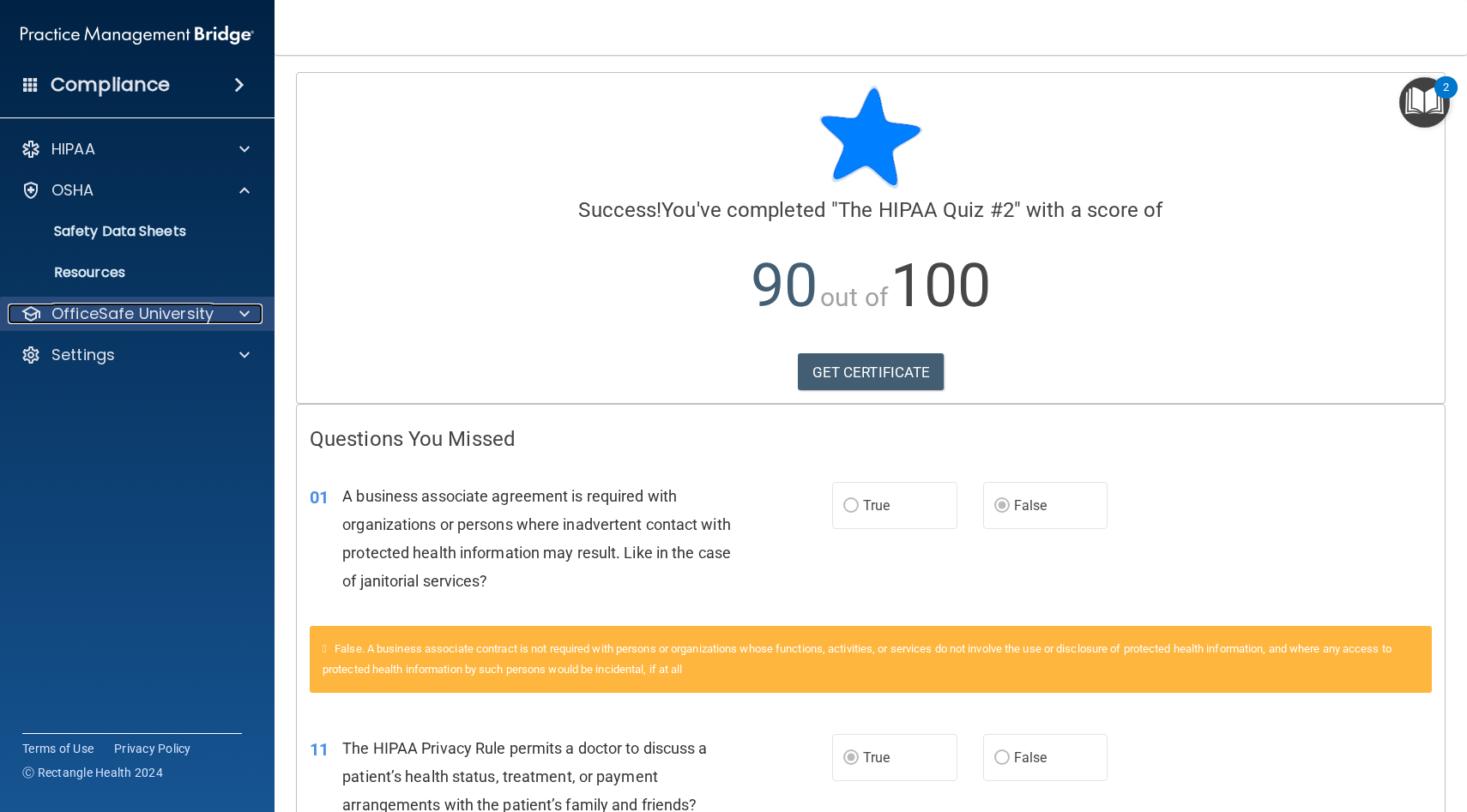 click on "OfficeSafe University" at bounding box center (132, 314) 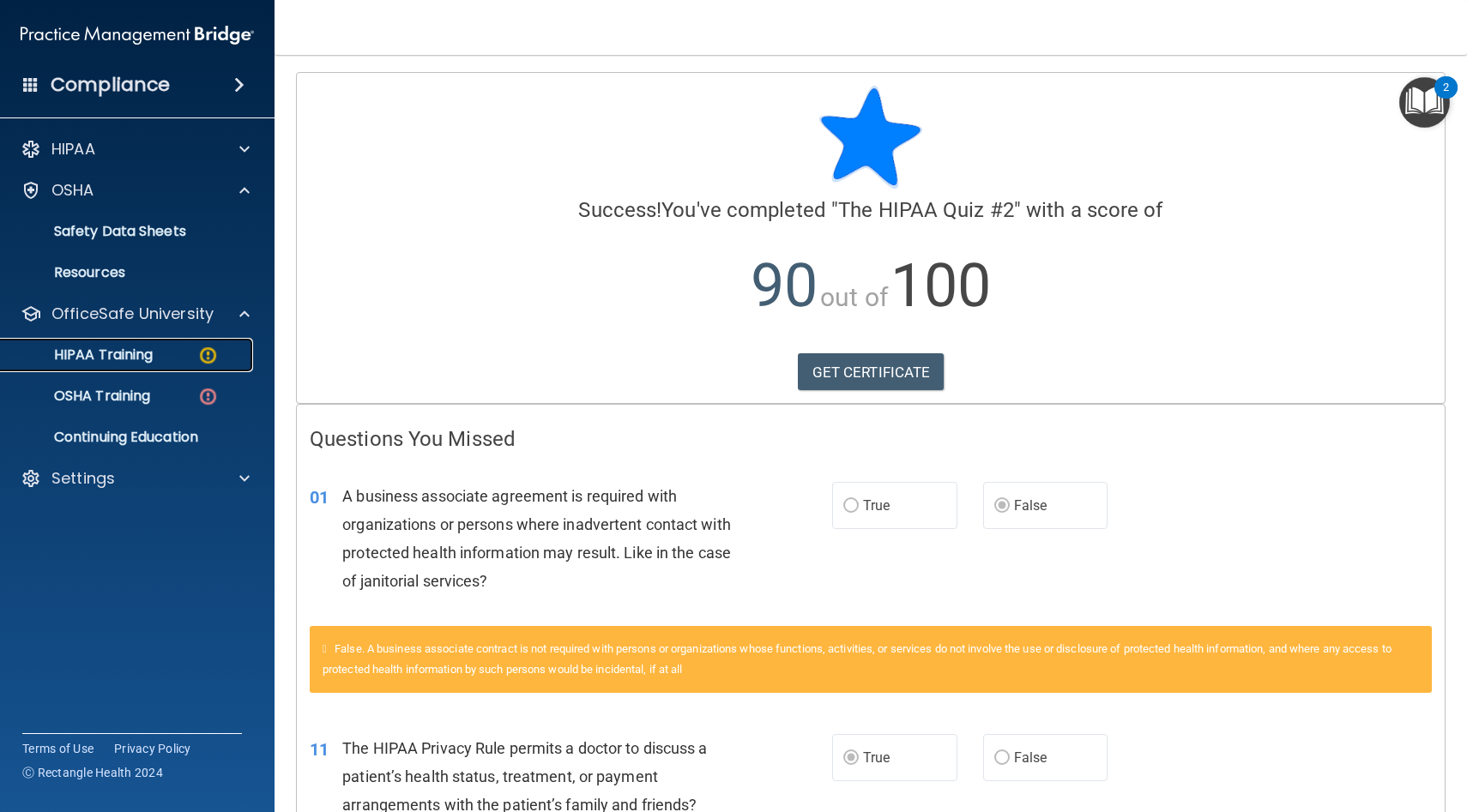 click on "HIPAA Training" at bounding box center (82, 355) 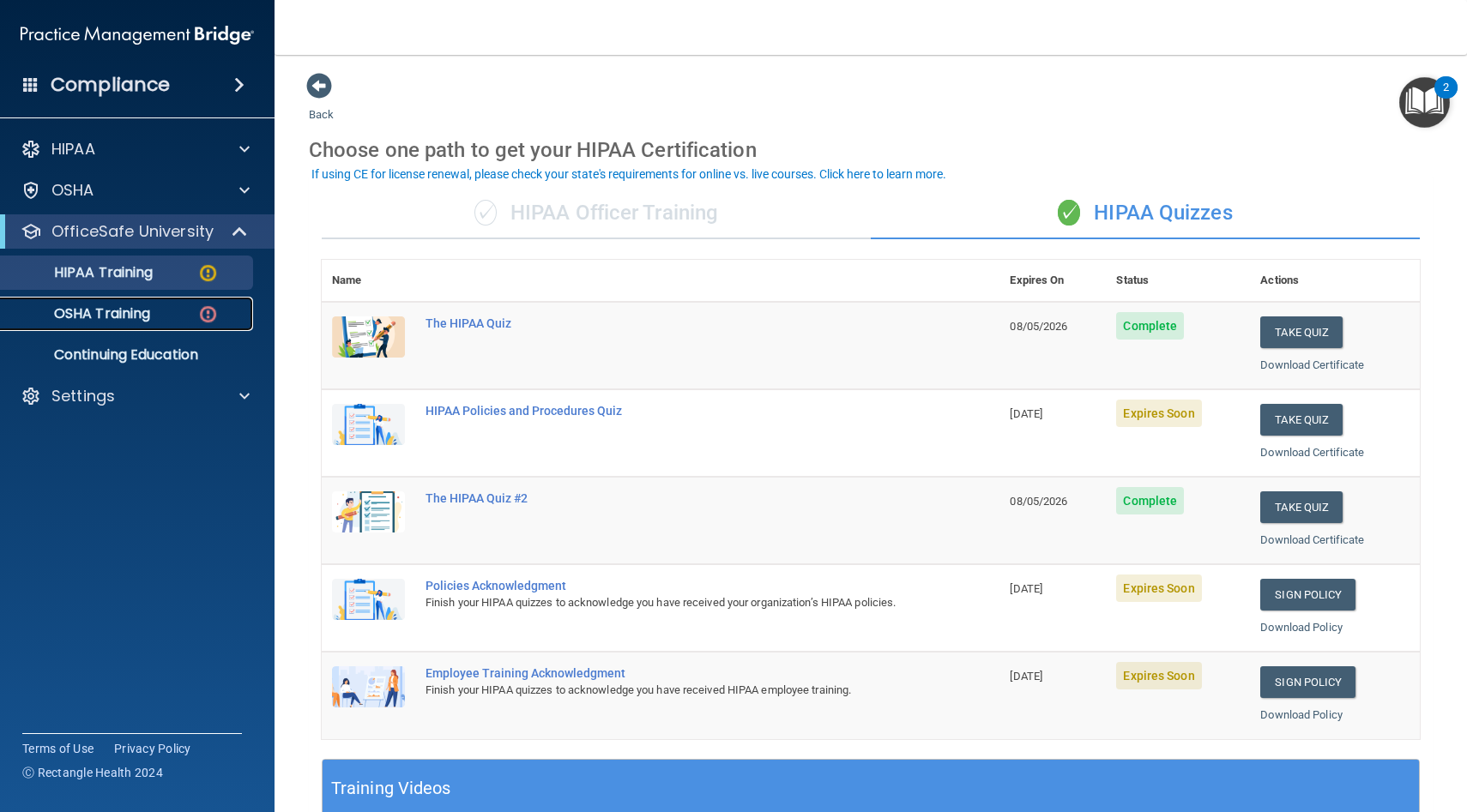 click on "OSHA Training" at bounding box center (118, 314) 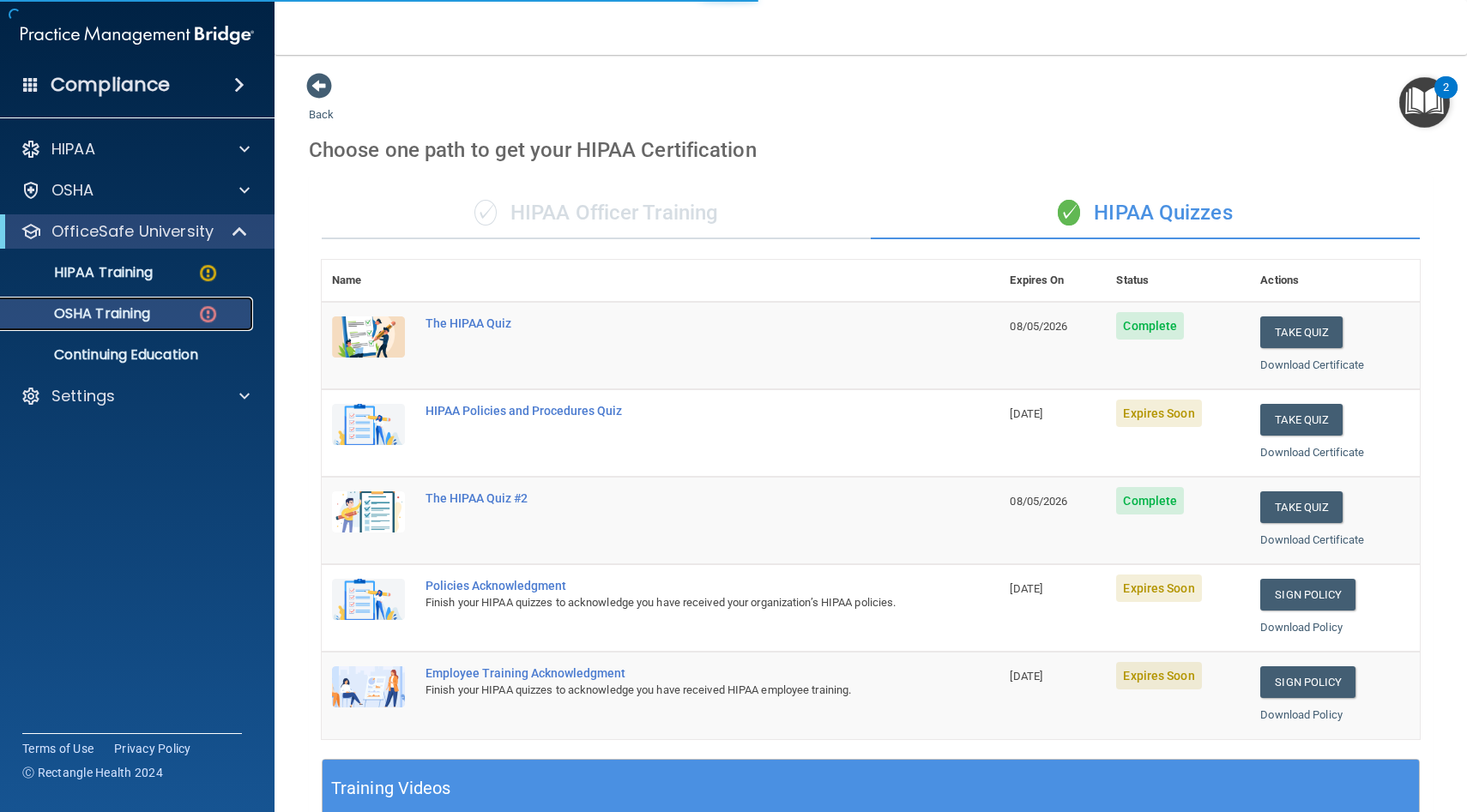 click at bounding box center [208, 314] 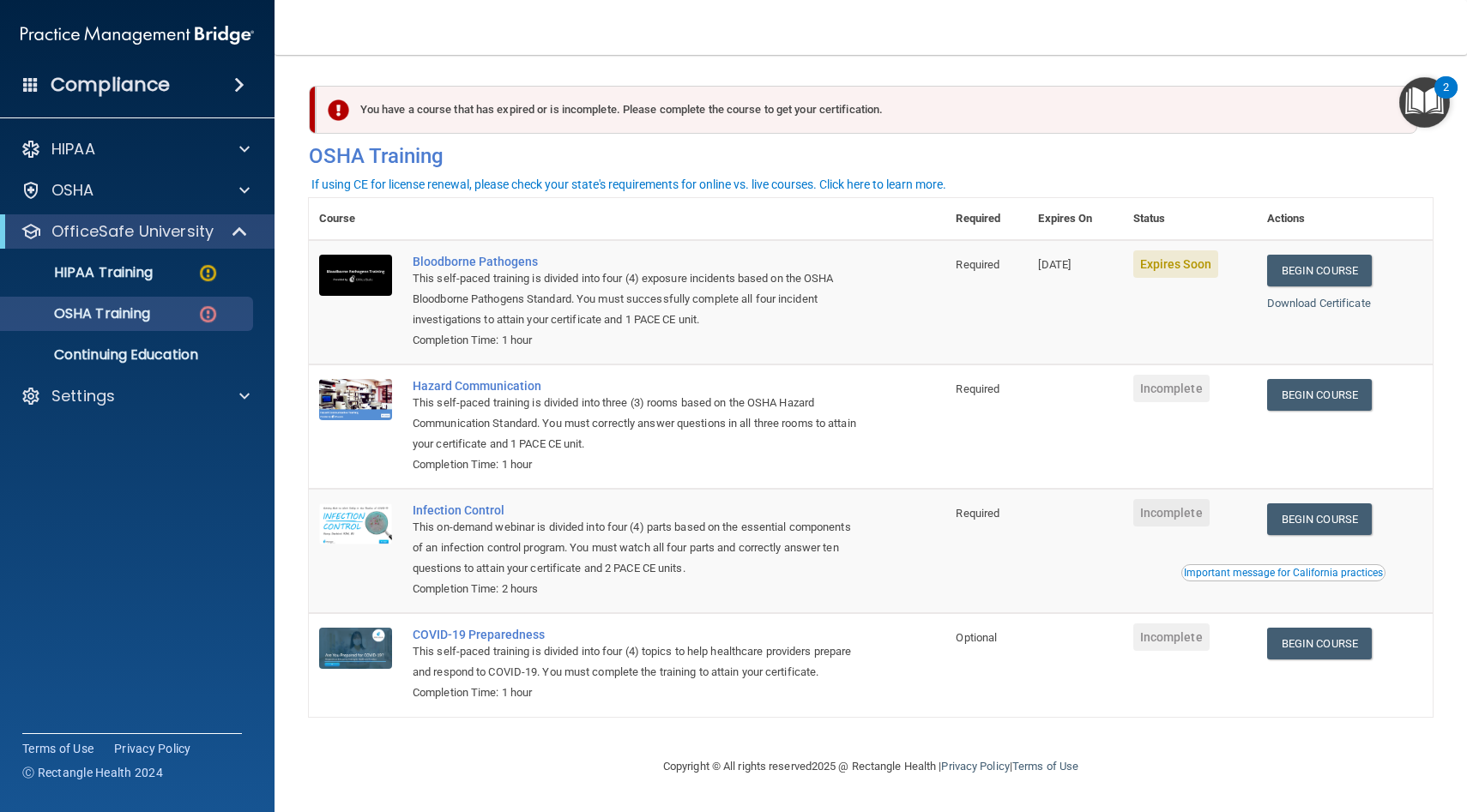 click on "Compliance" at bounding box center [137, 85] 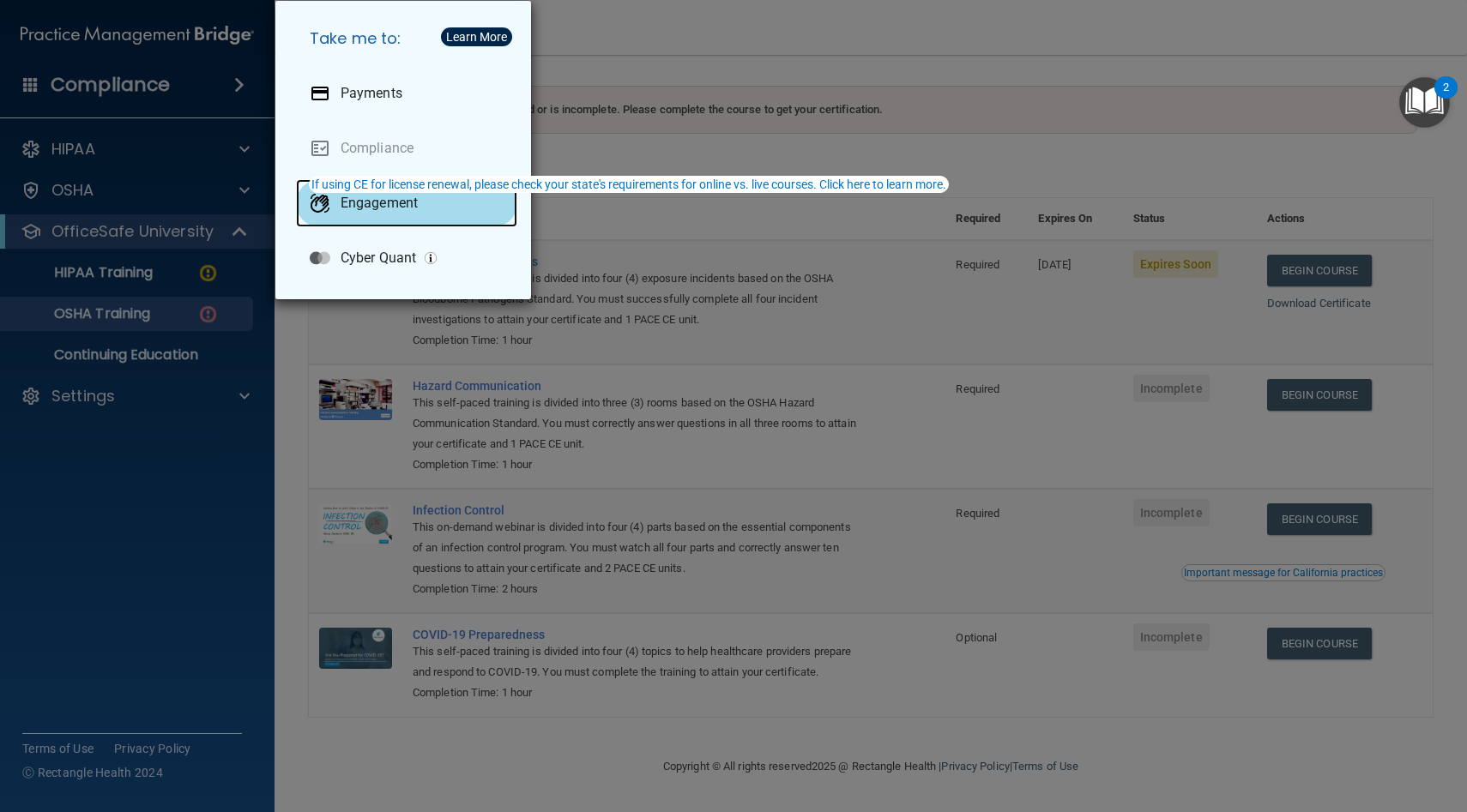 click on "Engagement" at bounding box center (379, 203) 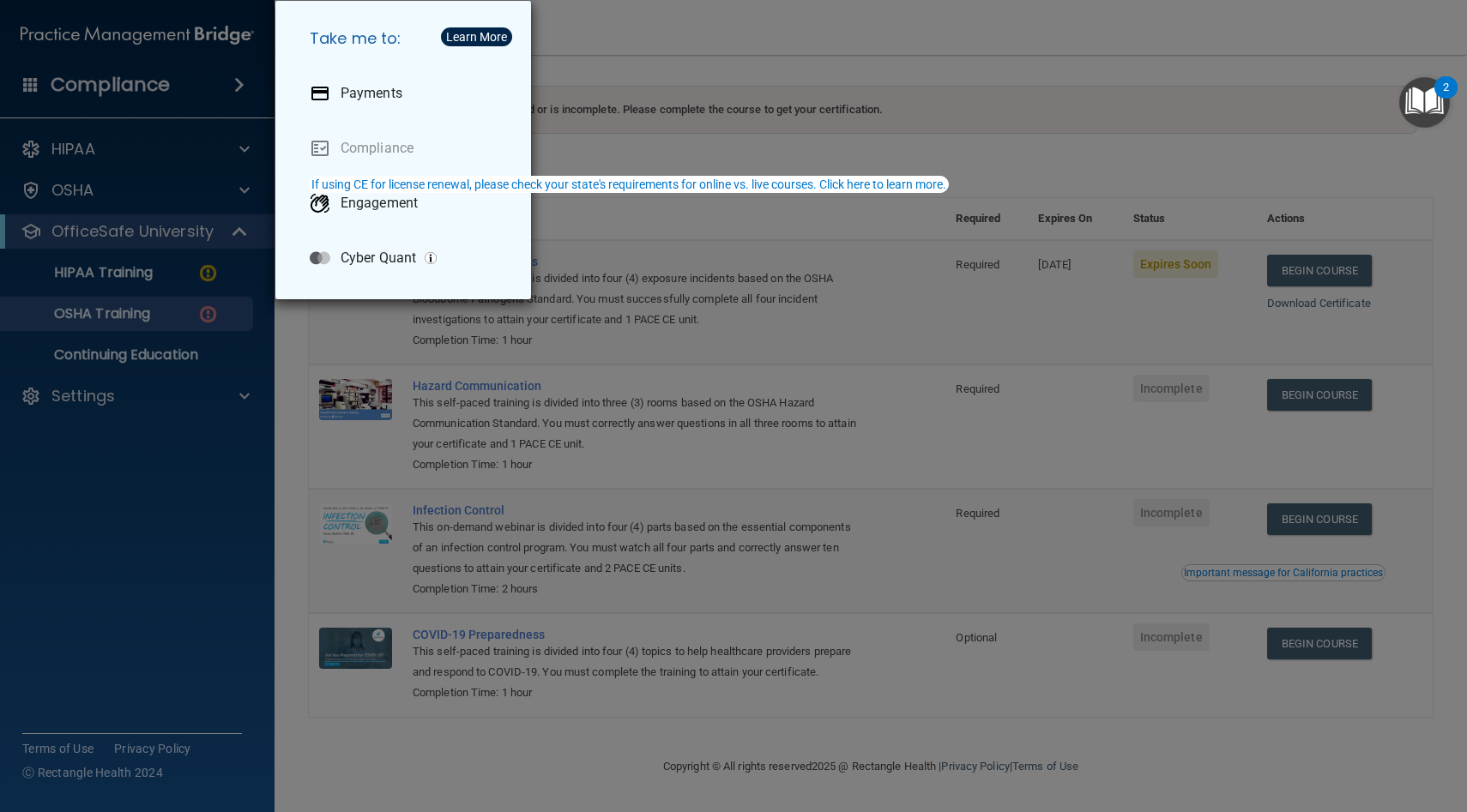 click on "Take me to:             Payments                   Compliance                     Engagement                     Cyber Quant" at bounding box center (734, 406) 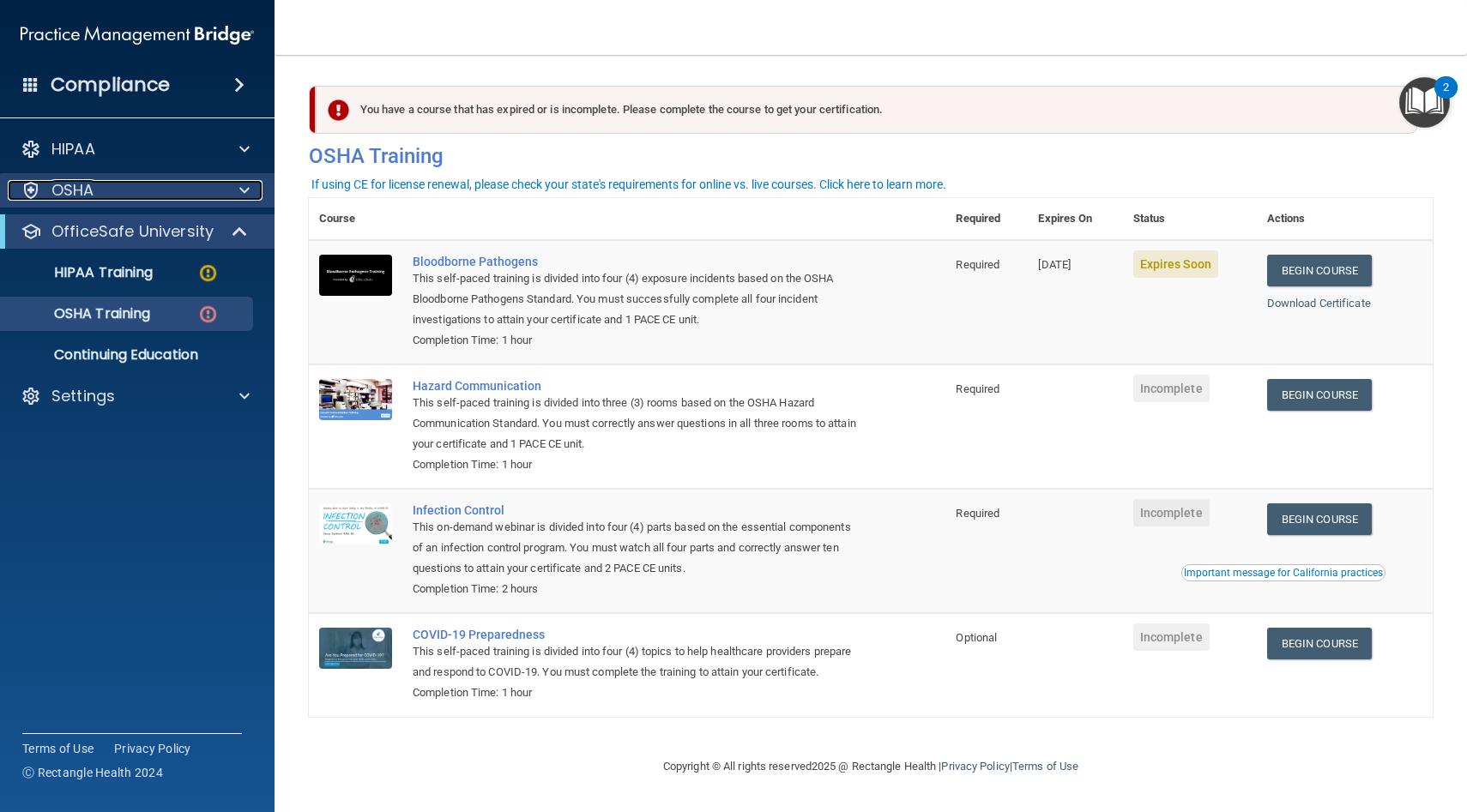 click on "OSHA" at bounding box center [114, 190] 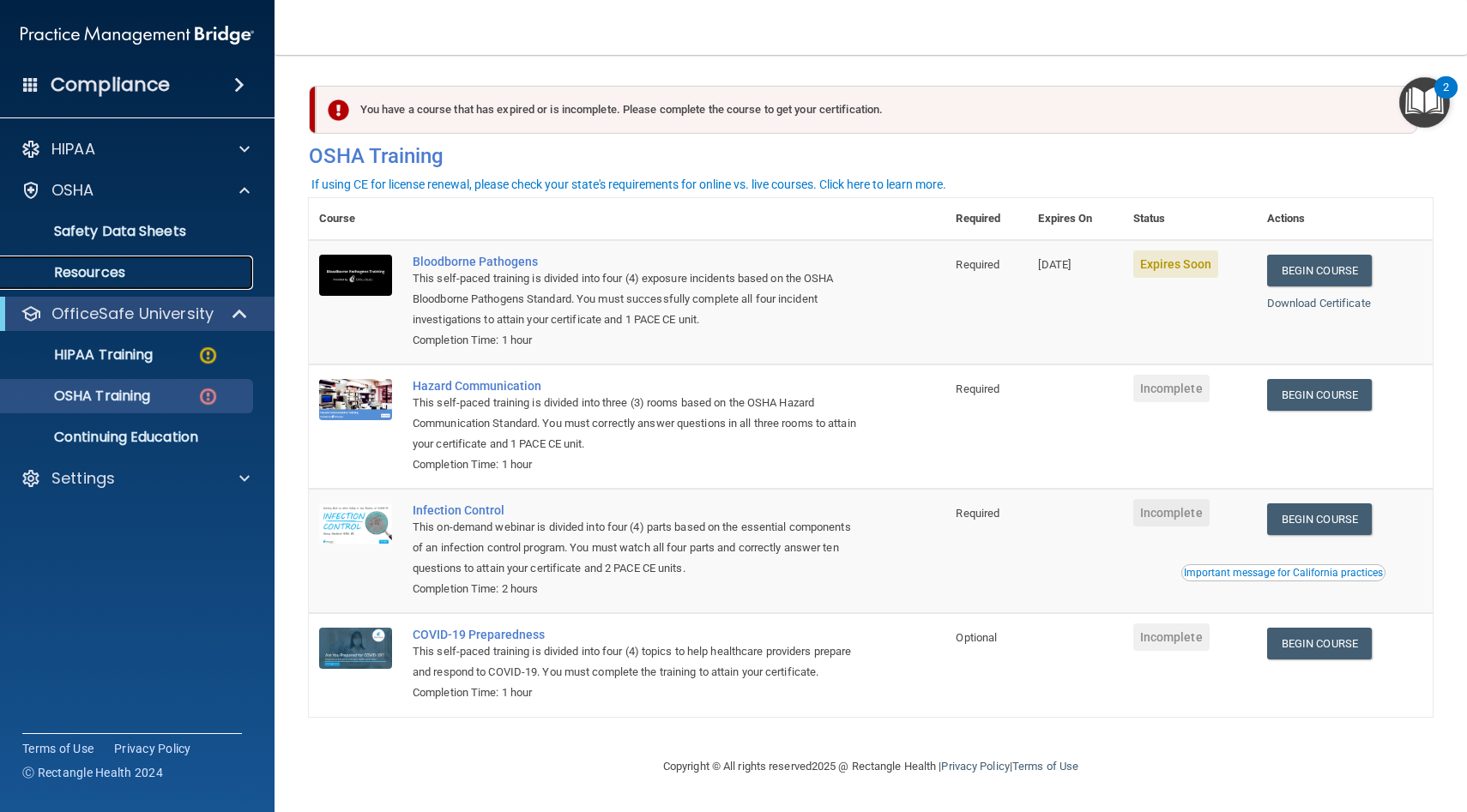 click on "Resources" at bounding box center (128, 273) 